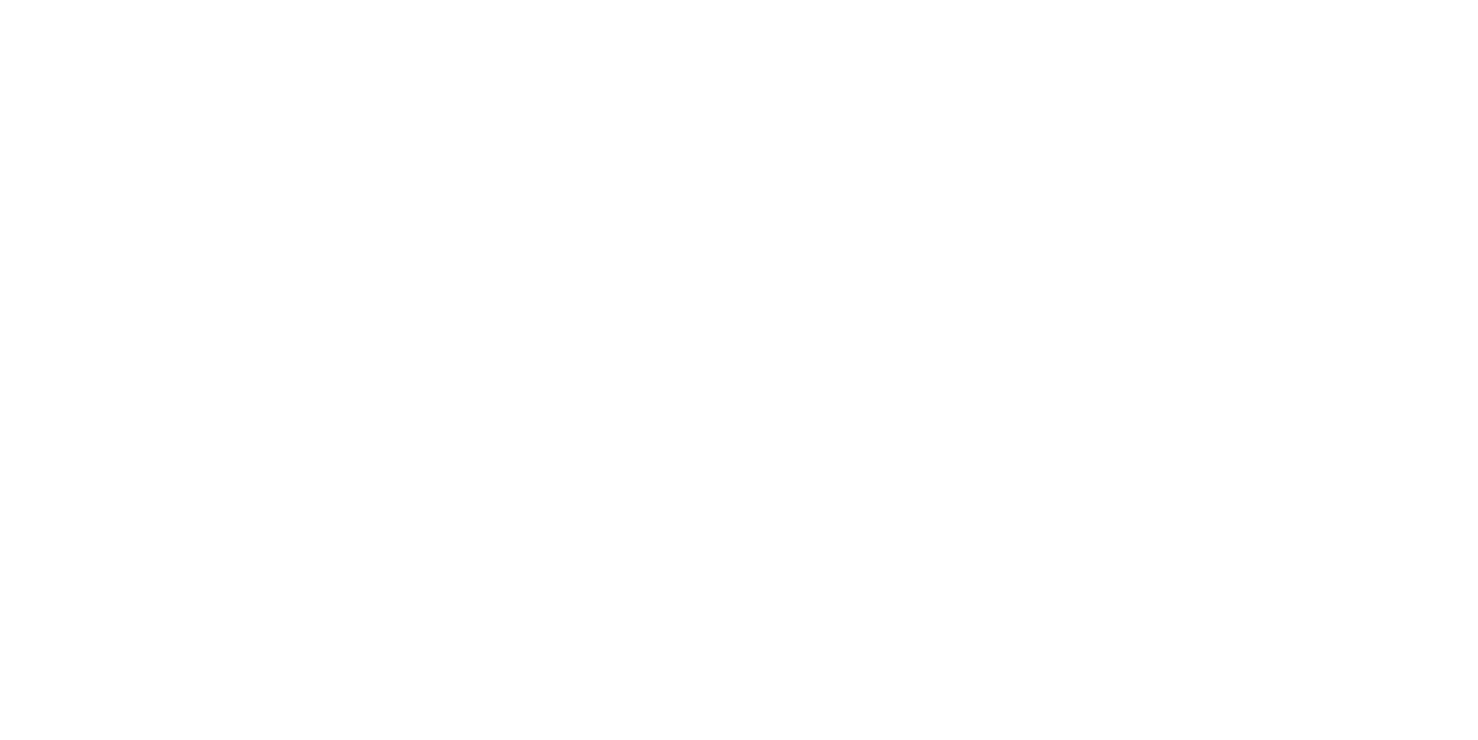 scroll, scrollTop: 0, scrollLeft: 0, axis: both 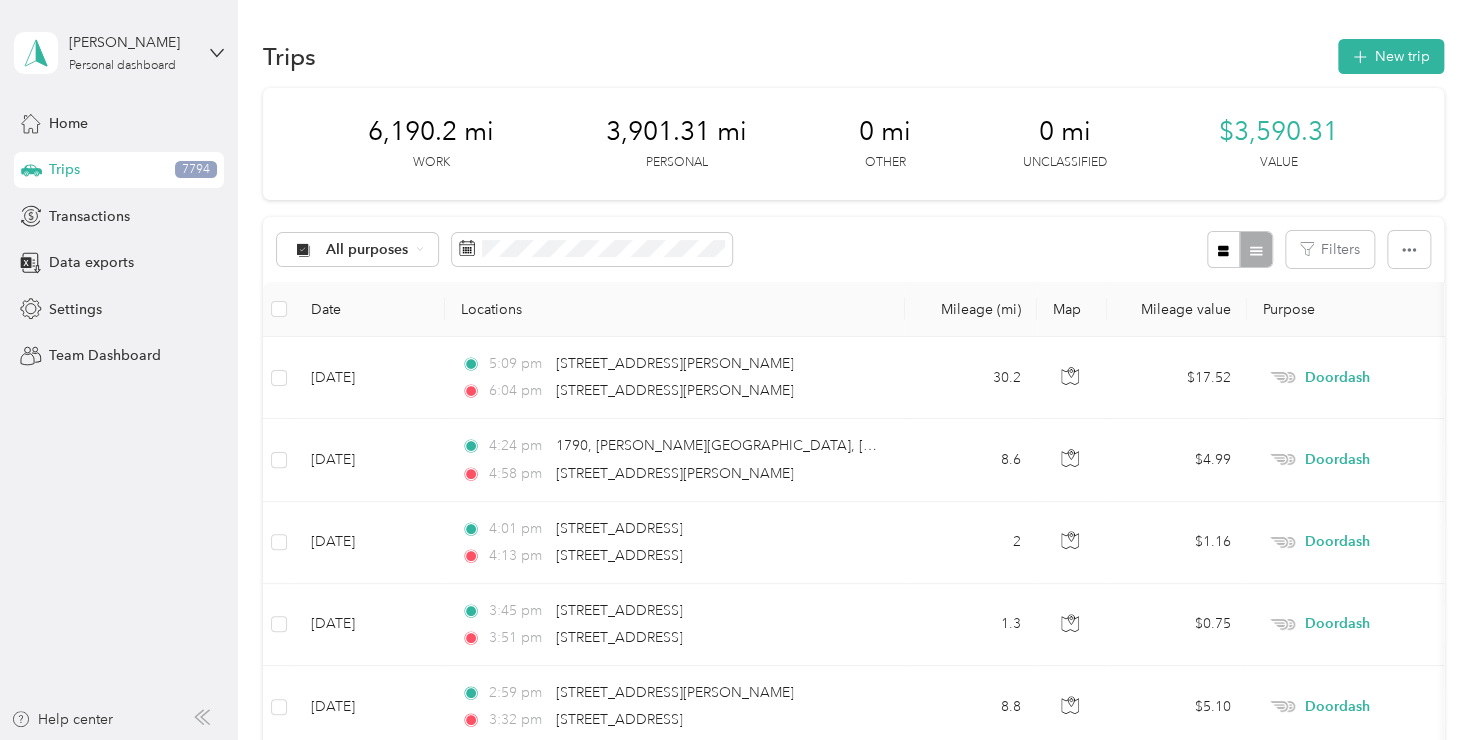 click on "All purposes Filters" at bounding box center [853, 249] 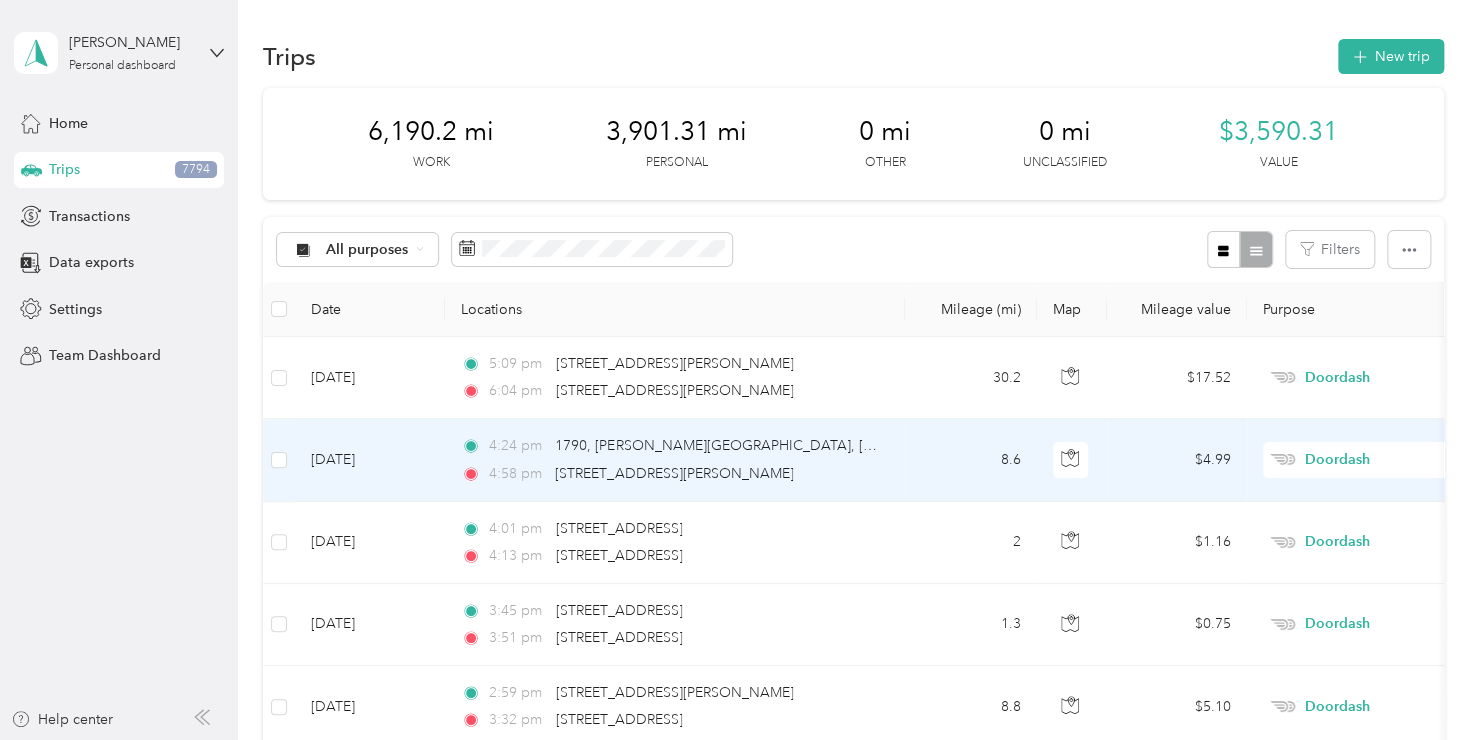 click on "Doordash" at bounding box center [1396, 460] 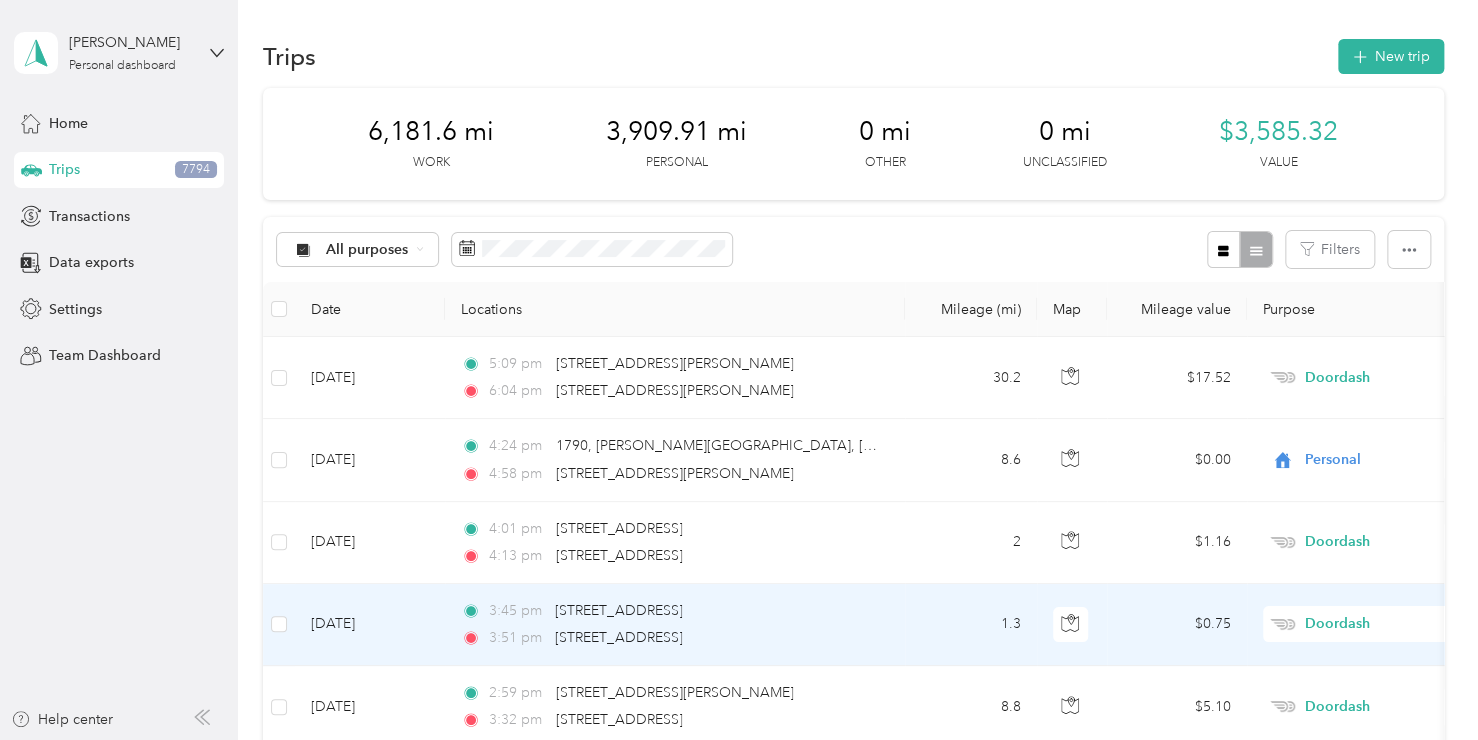 click on "Doordash" at bounding box center [1396, 624] 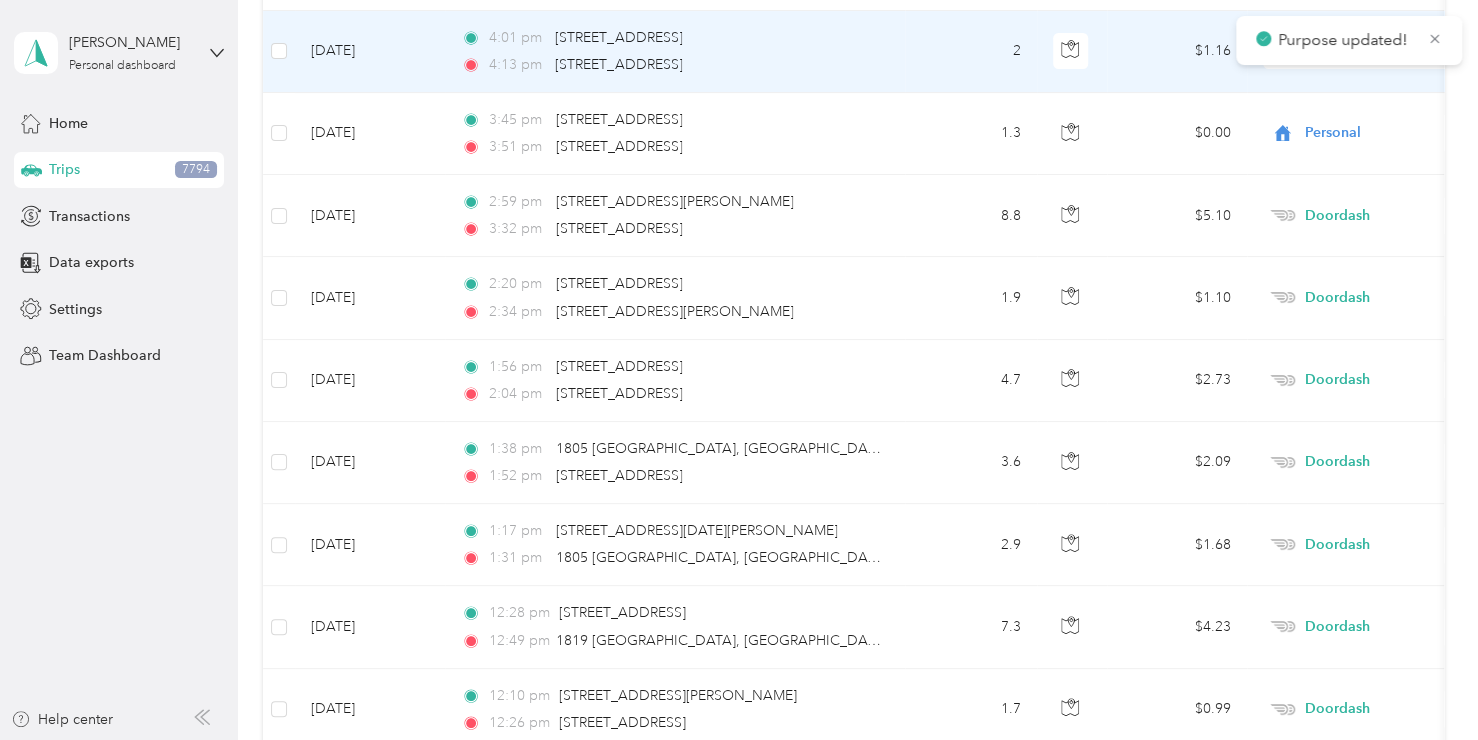 scroll, scrollTop: 500, scrollLeft: 0, axis: vertical 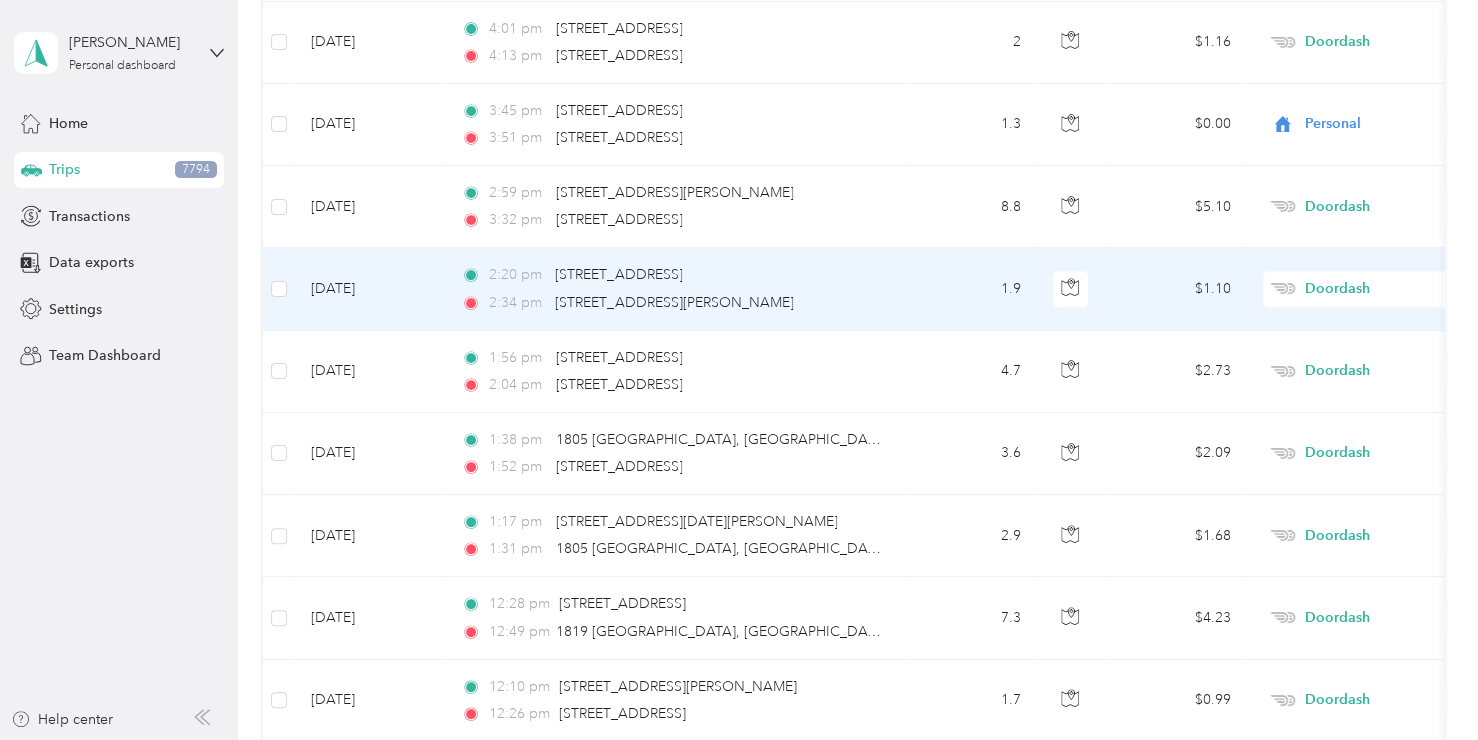 click on "Doordash" at bounding box center [1396, 289] 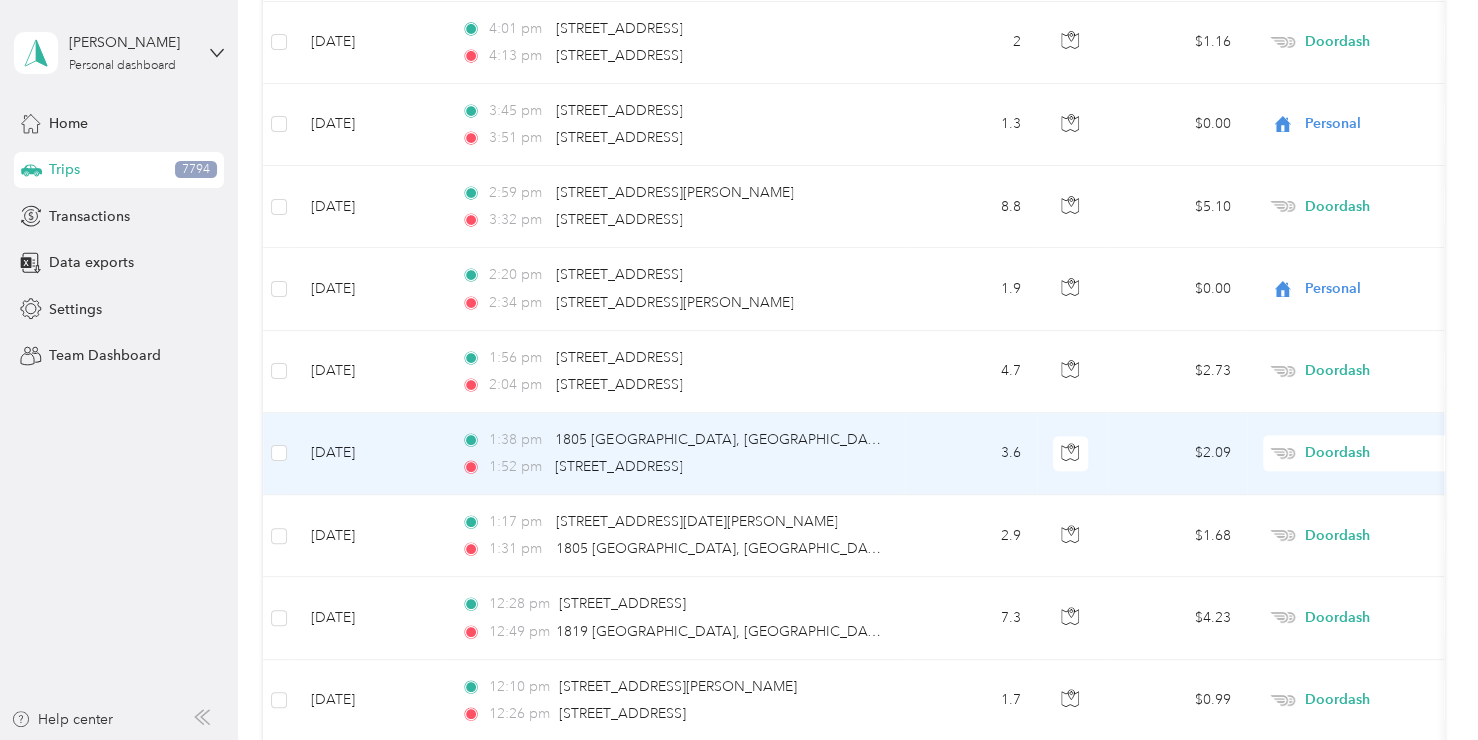 click on "Doordash" at bounding box center (1396, 453) 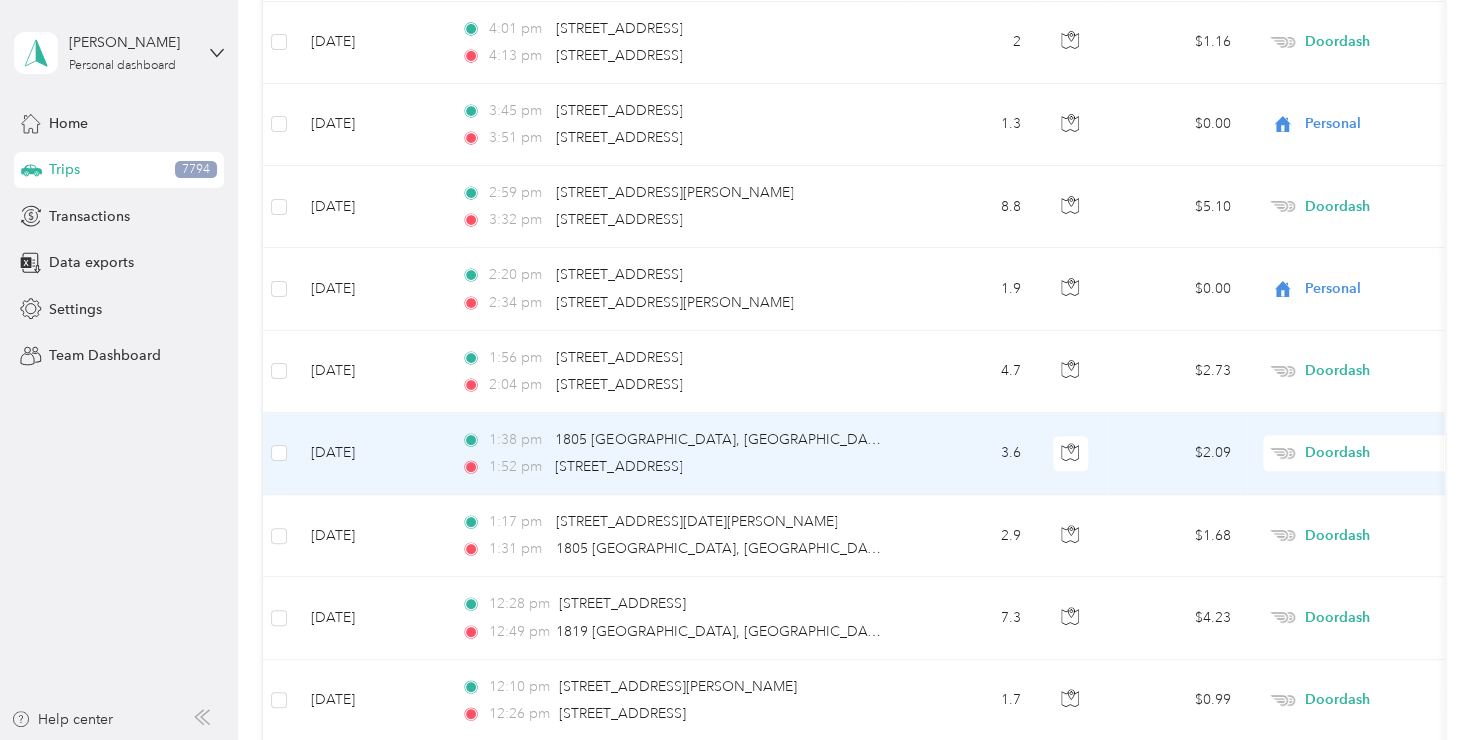 click on "Personal" at bounding box center (1354, 201) 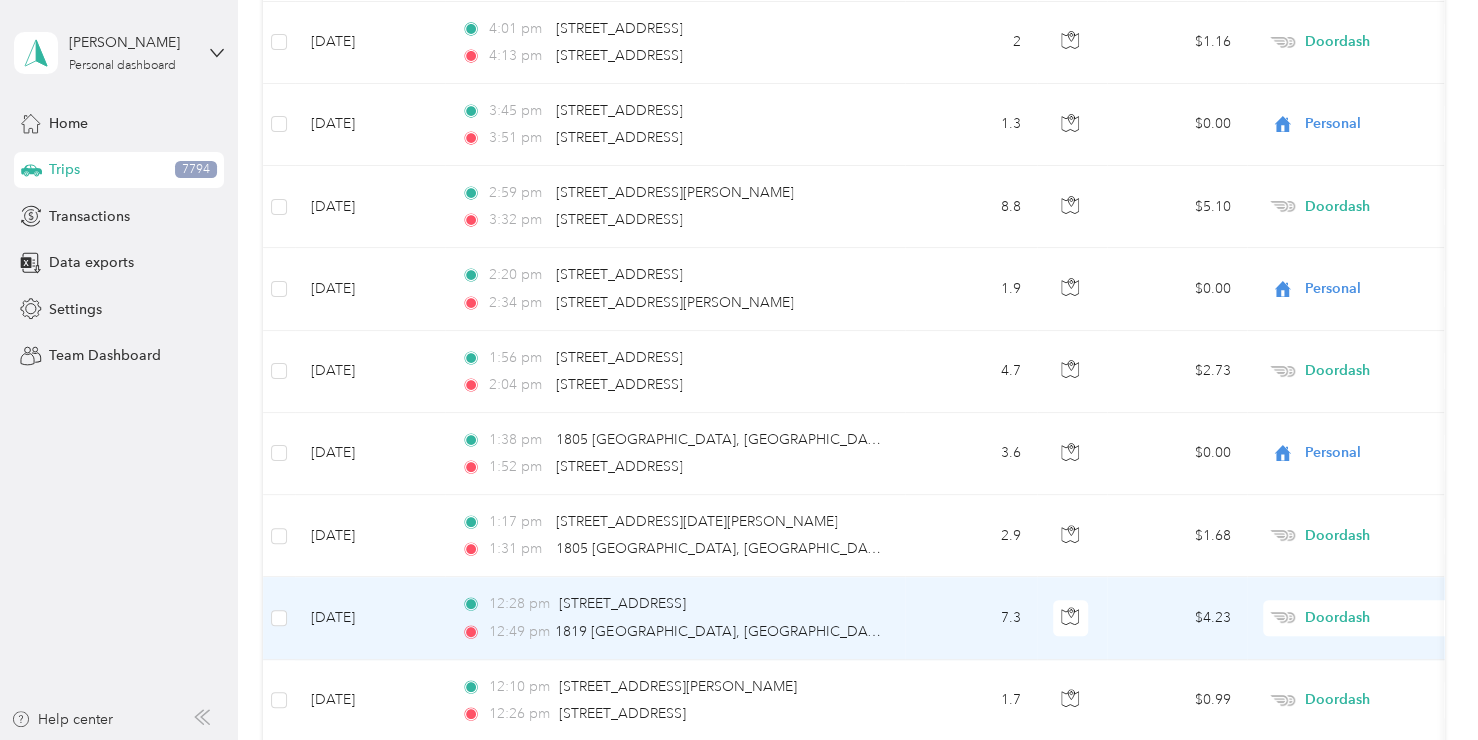 click on "Doordash" at bounding box center (1396, 618) 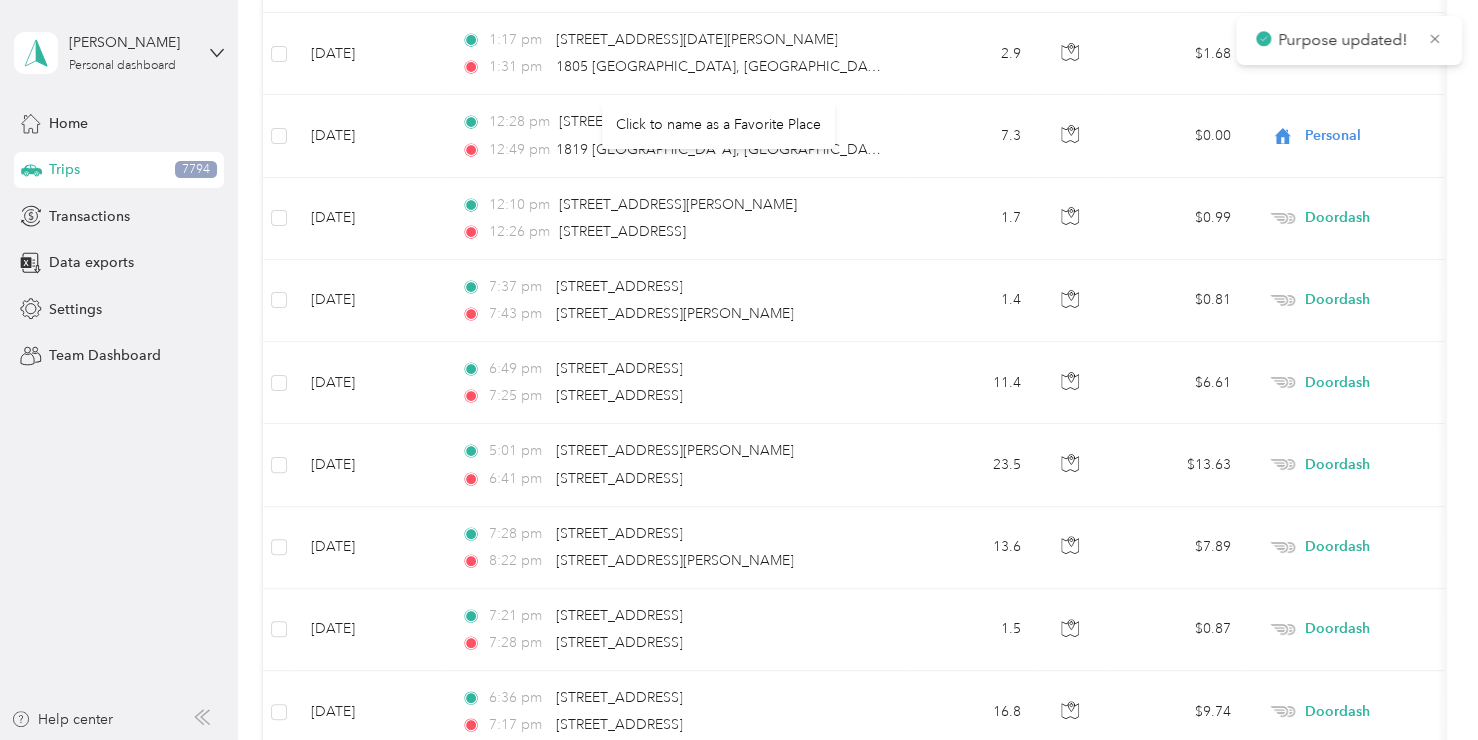 scroll, scrollTop: 1000, scrollLeft: 0, axis: vertical 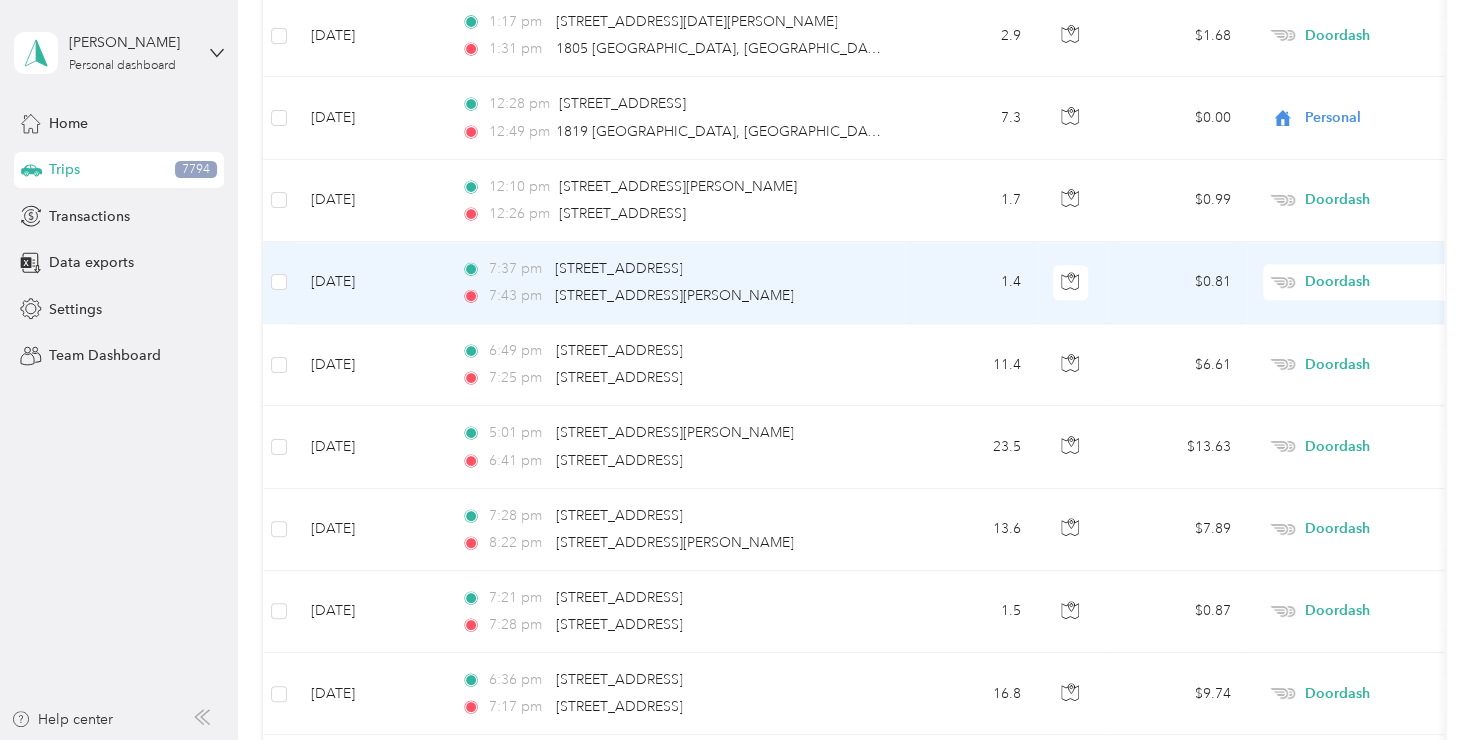 click on "Doordash" at bounding box center [1396, 282] 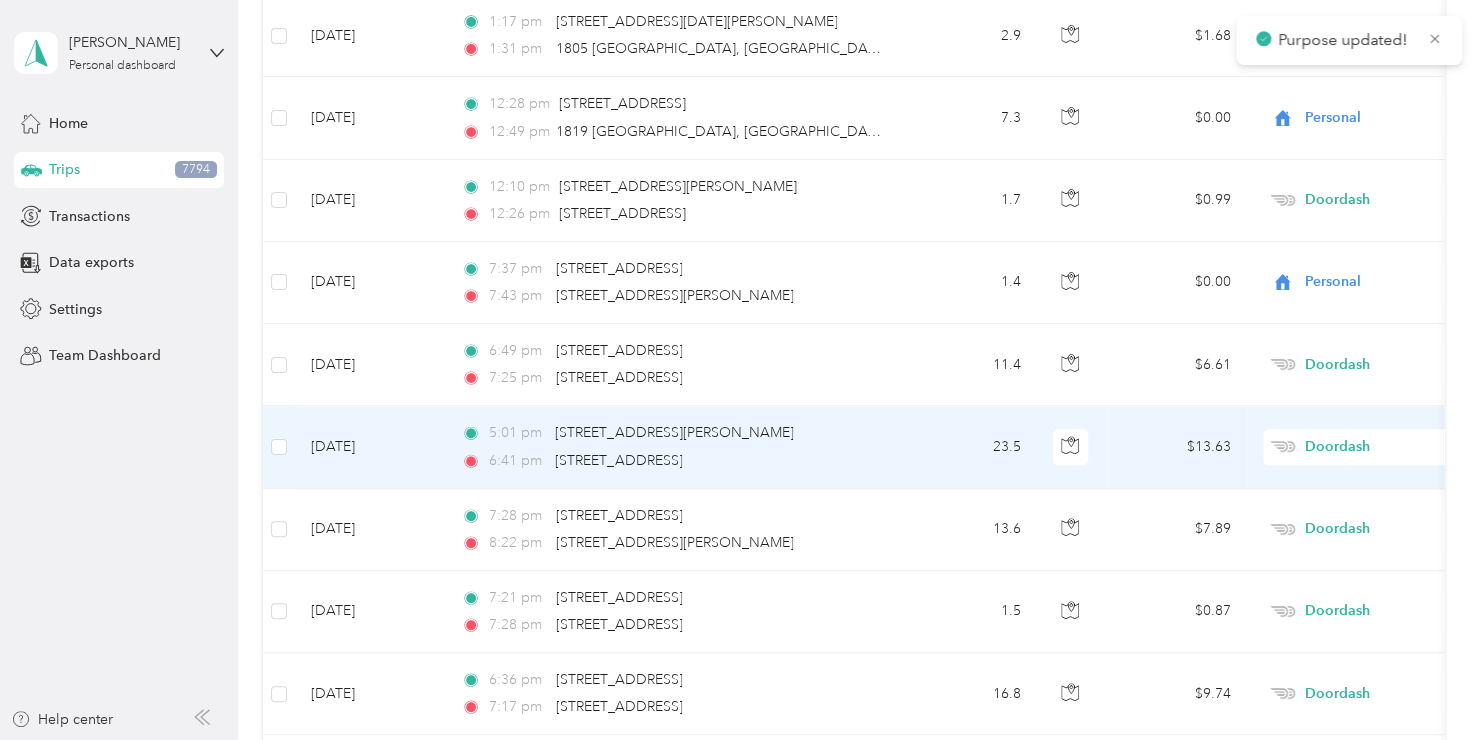 click on "Doordash" at bounding box center [1396, 447] 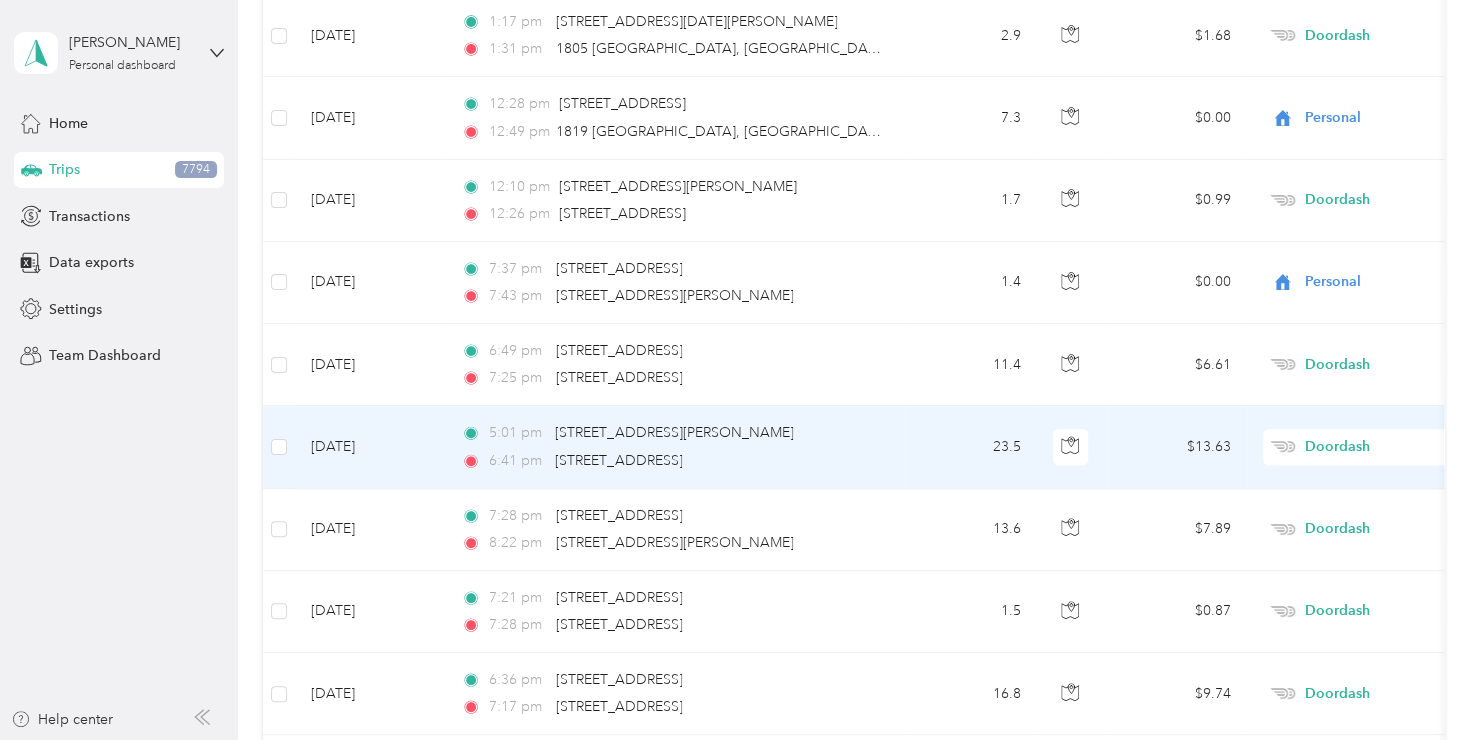 click on "Personal" at bounding box center [1371, 196] 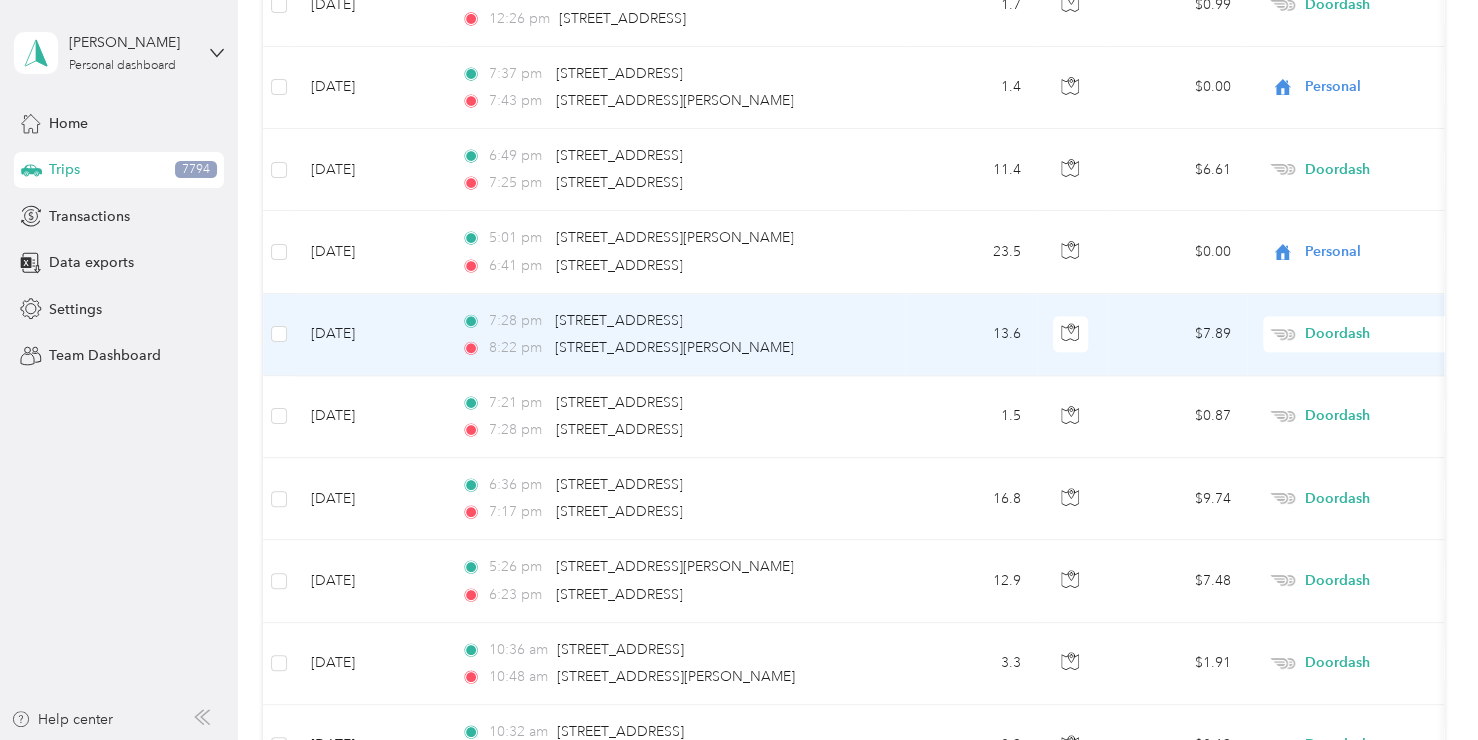 scroll, scrollTop: 1200, scrollLeft: 0, axis: vertical 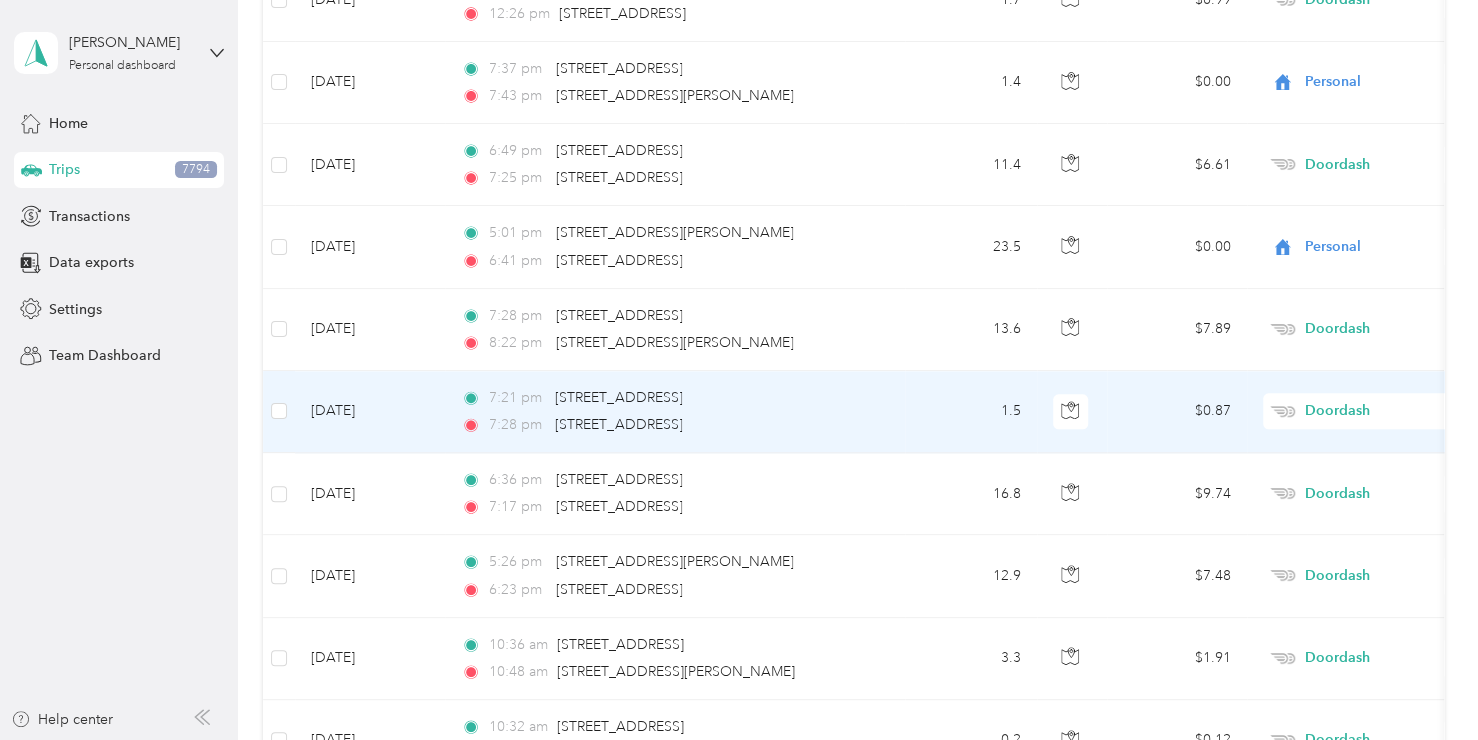click on "Doordash" at bounding box center [1396, 411] 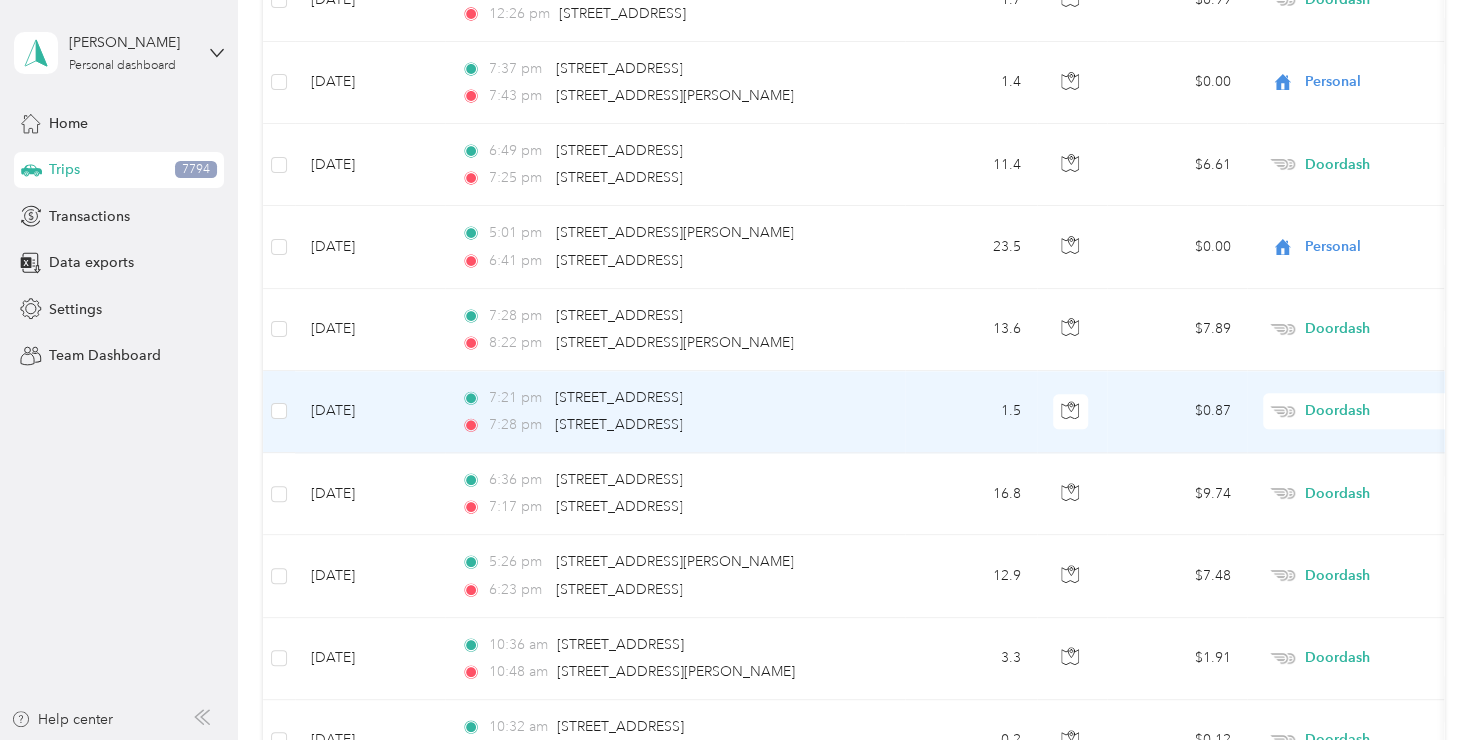 click on "Personal" at bounding box center (1354, 480) 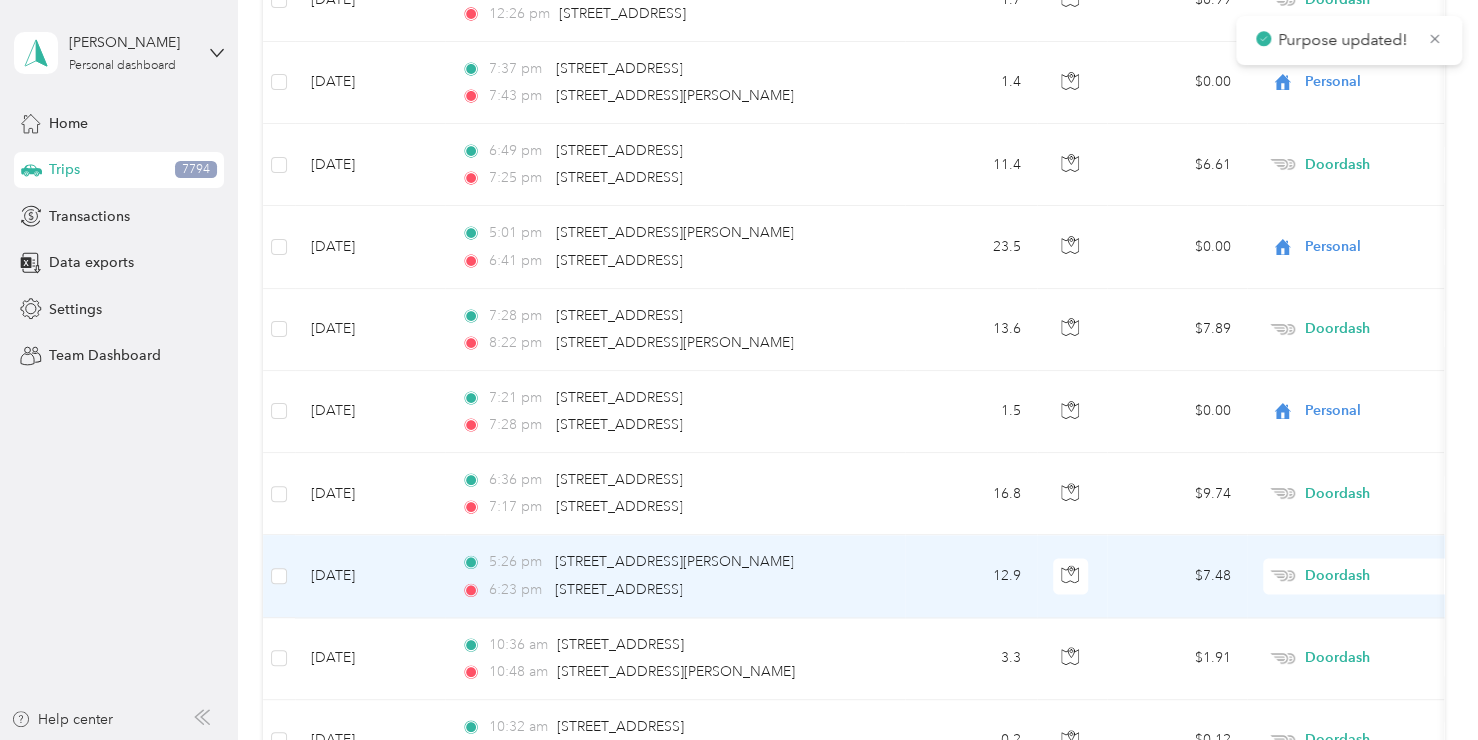 click on "Doordash" at bounding box center (1396, 576) 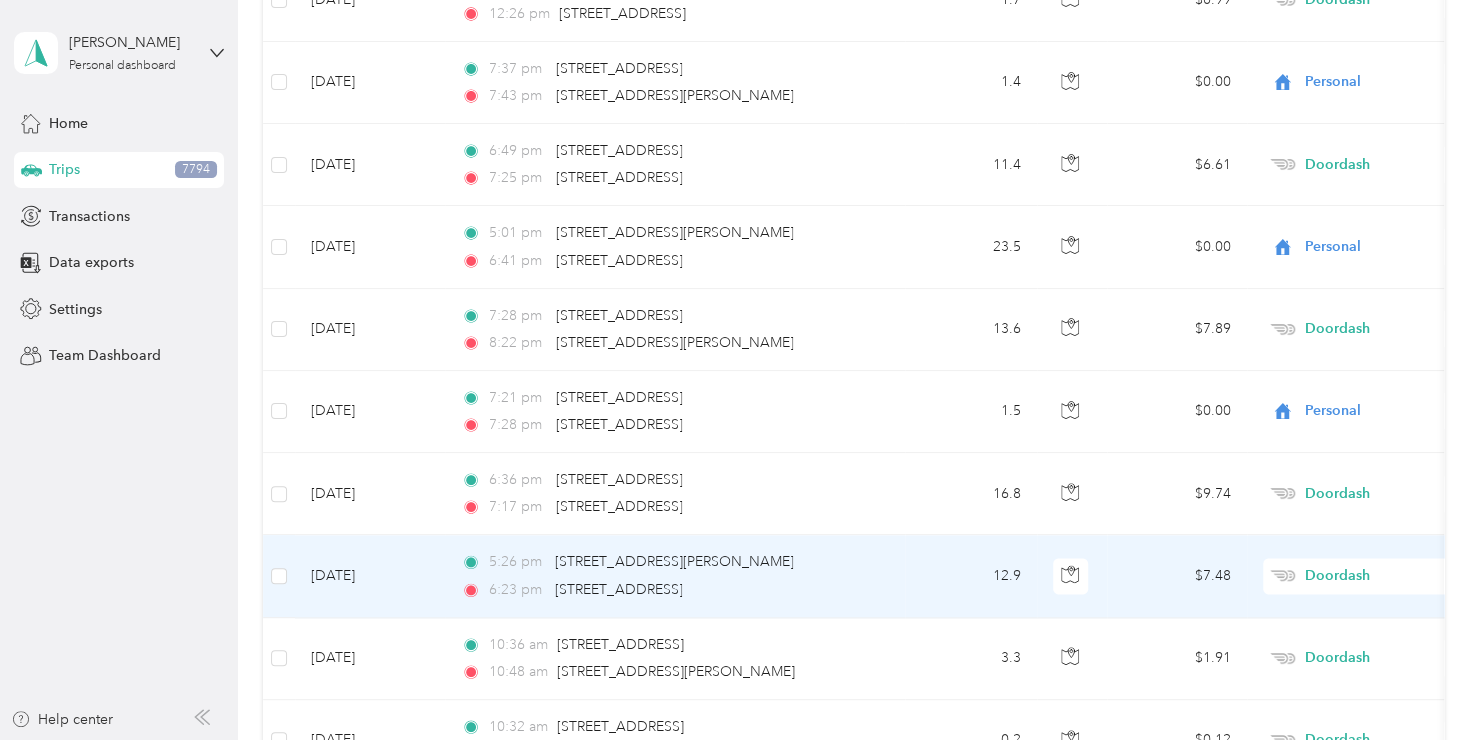 click on "Personal" at bounding box center (1354, 324) 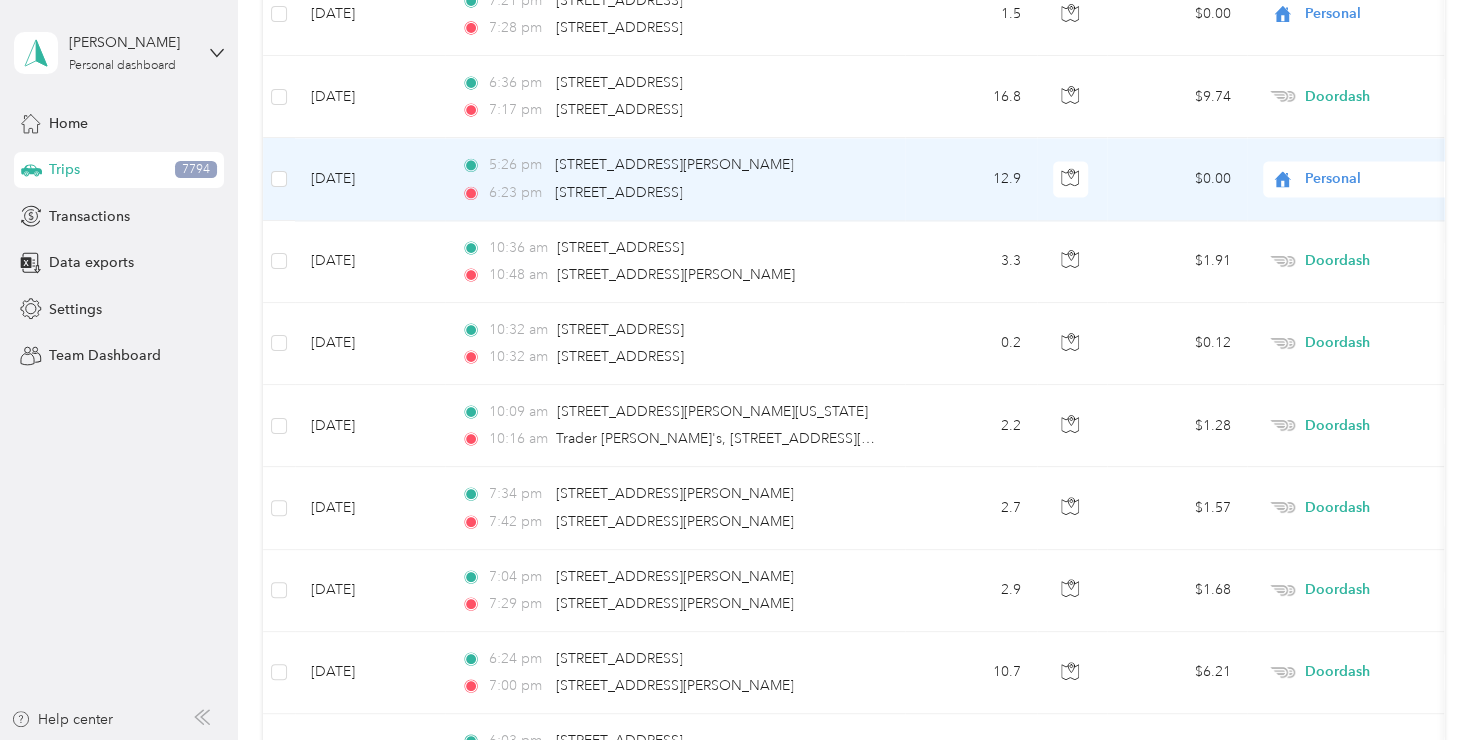 scroll, scrollTop: 1700, scrollLeft: 0, axis: vertical 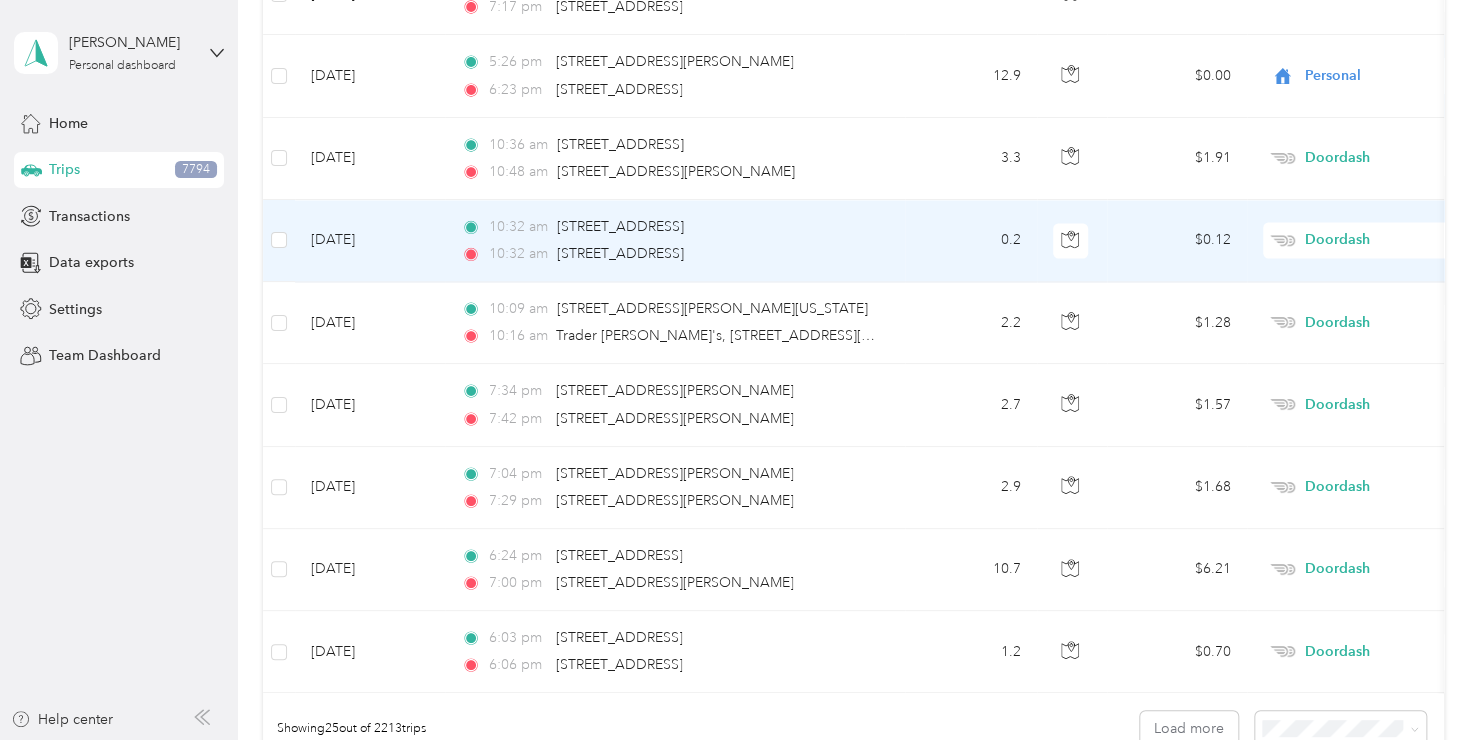 click on "Doordash" at bounding box center [1396, 240] 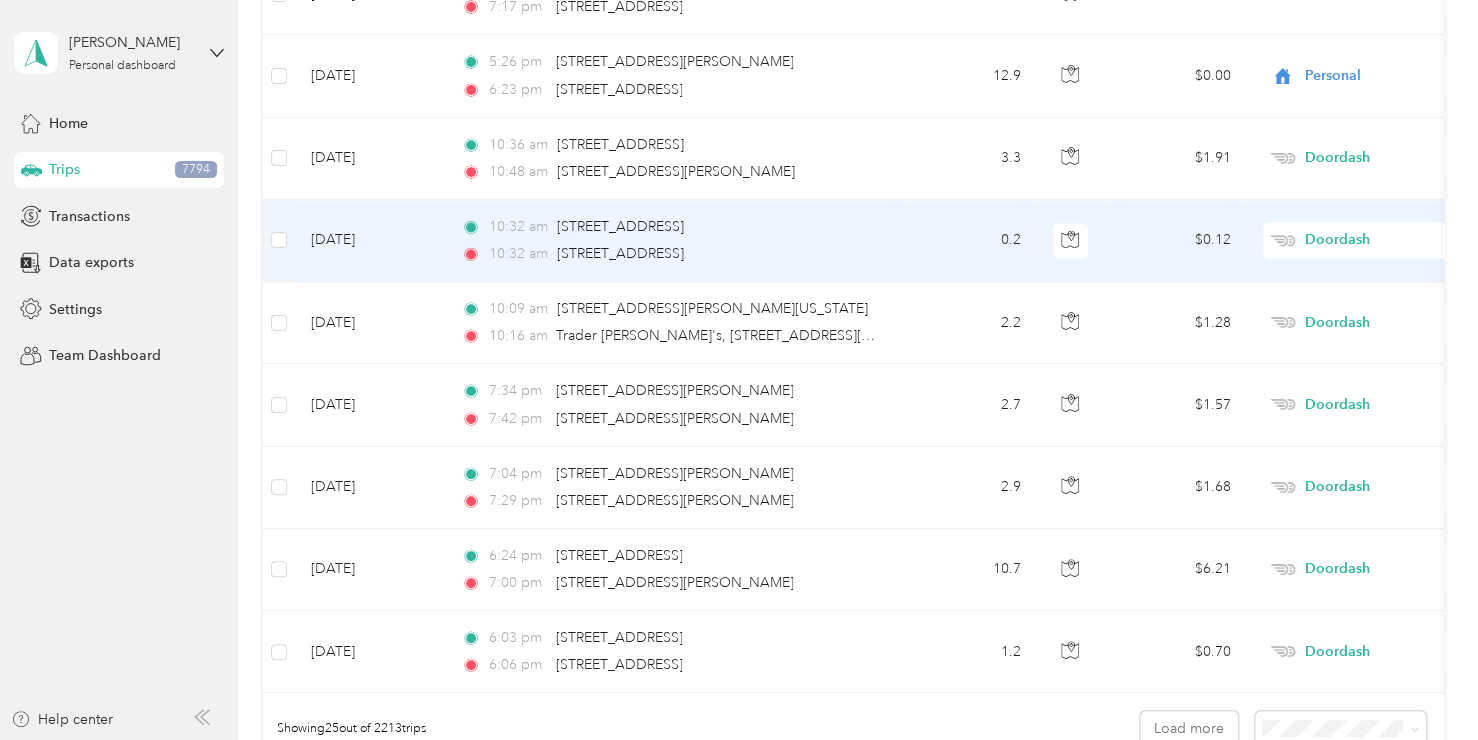 click on "Personal" at bounding box center (1371, 308) 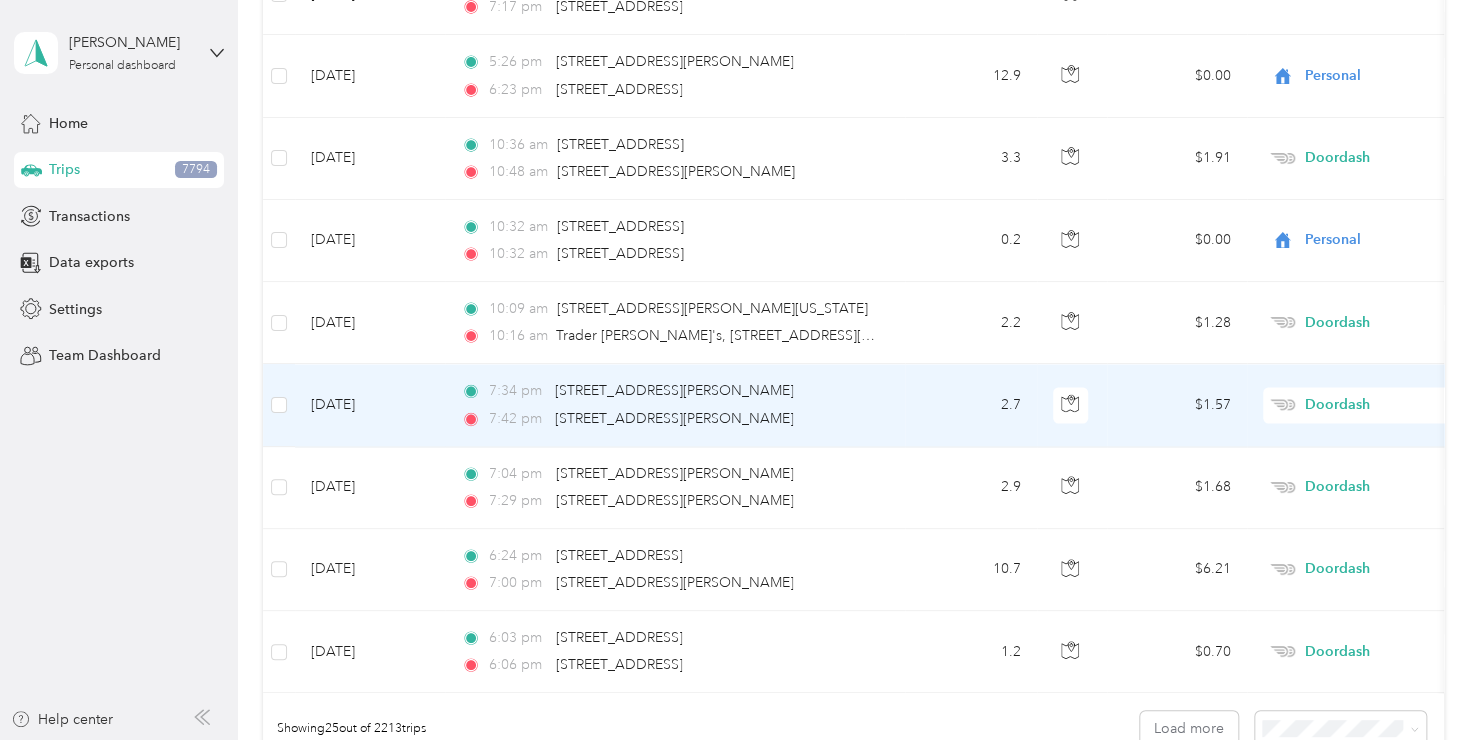 click on "Doordash" at bounding box center (1396, 405) 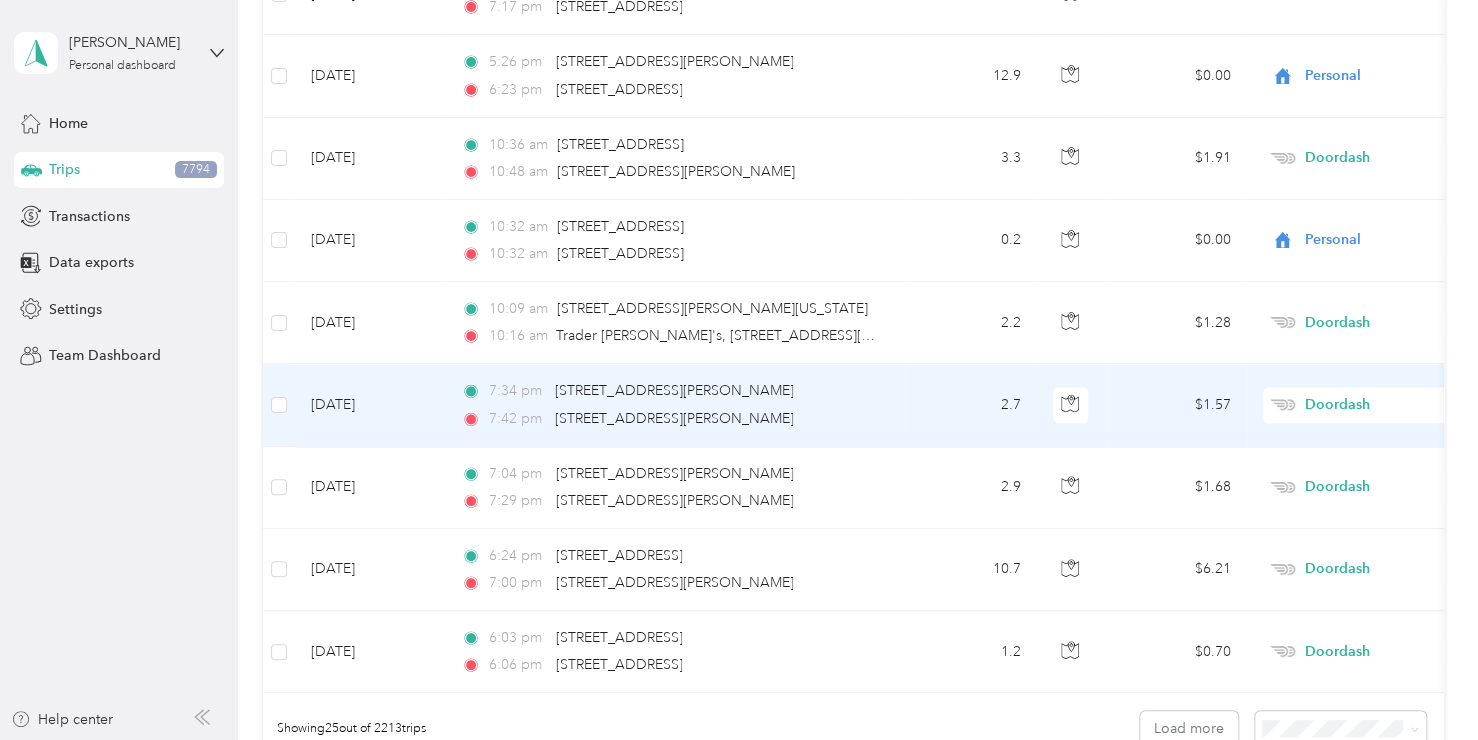 click on "Personal" at bounding box center [1371, 472] 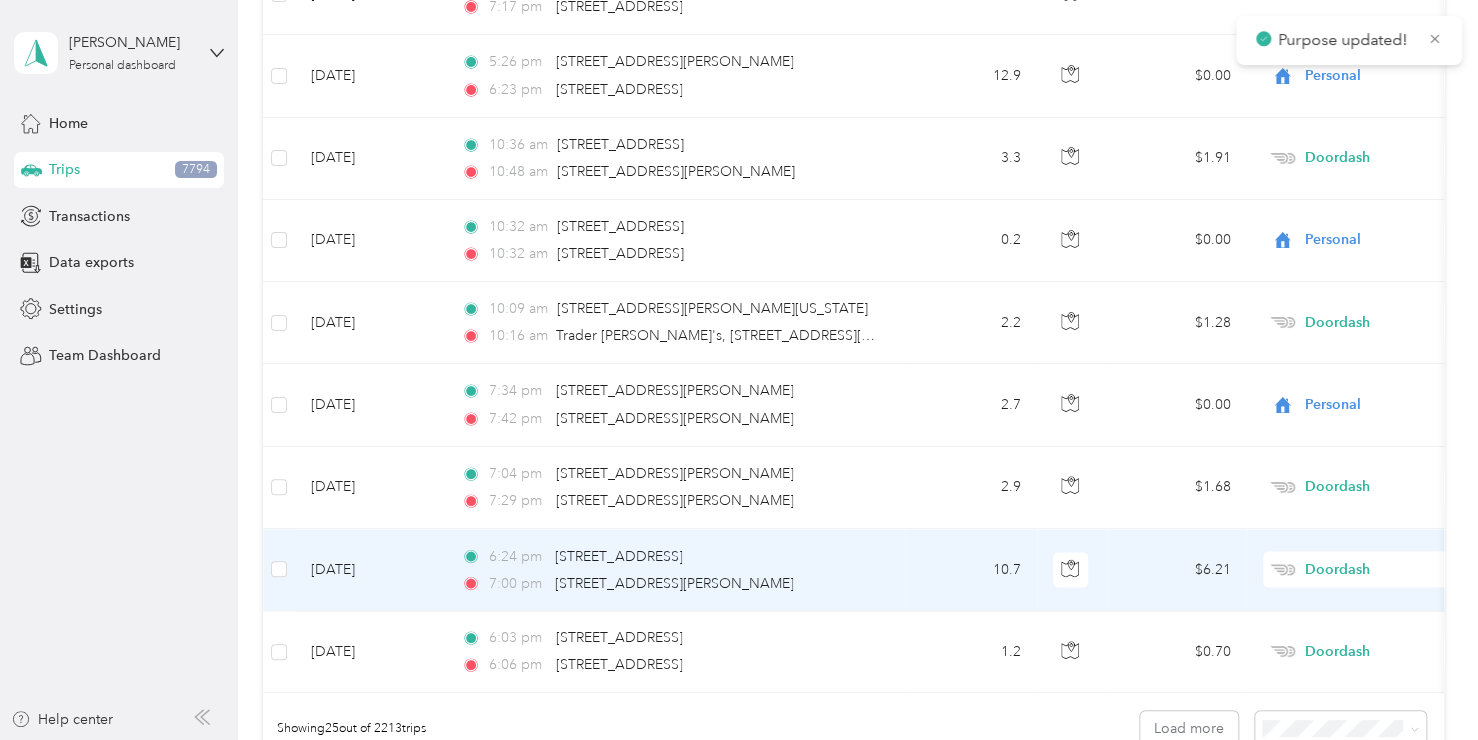 click on "Doordash" at bounding box center [1396, 569] 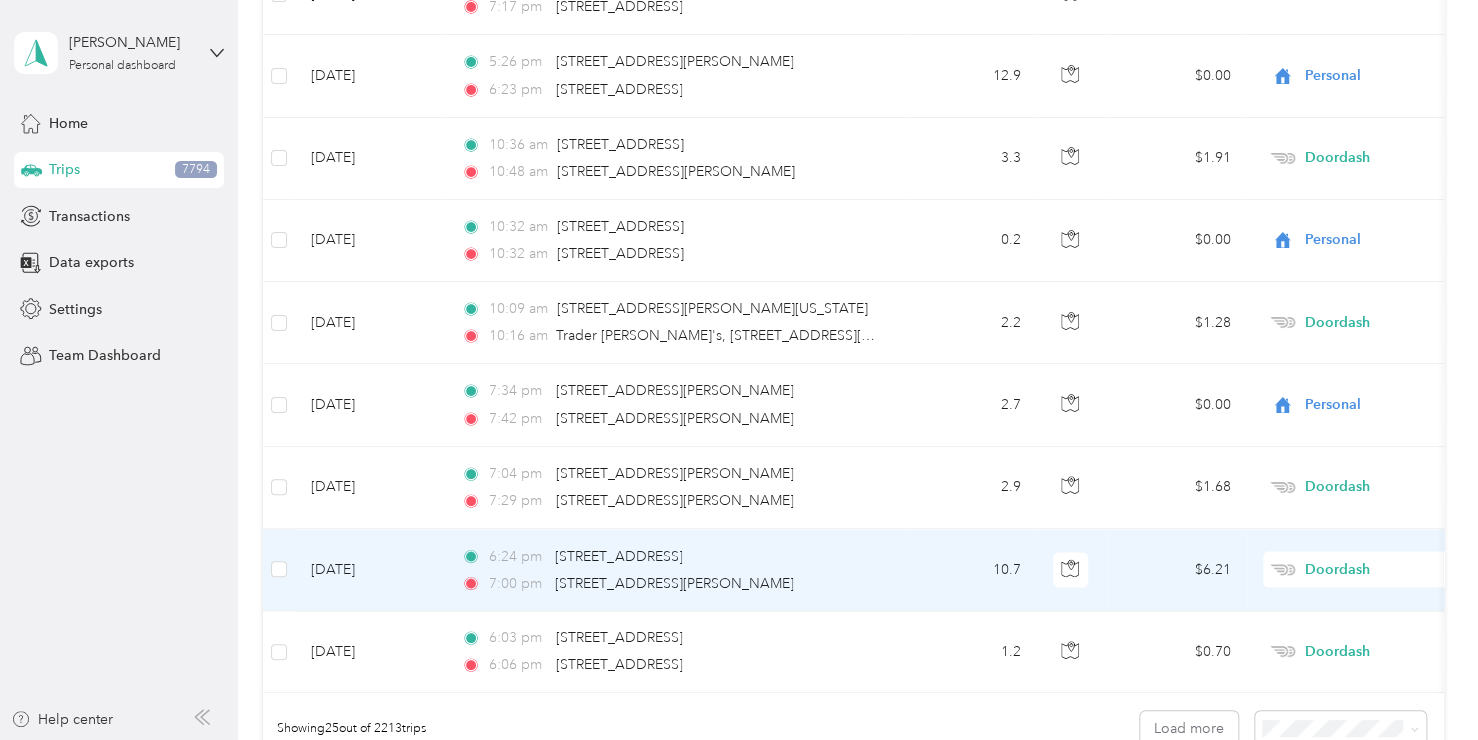 click on "Personal" at bounding box center (1371, 309) 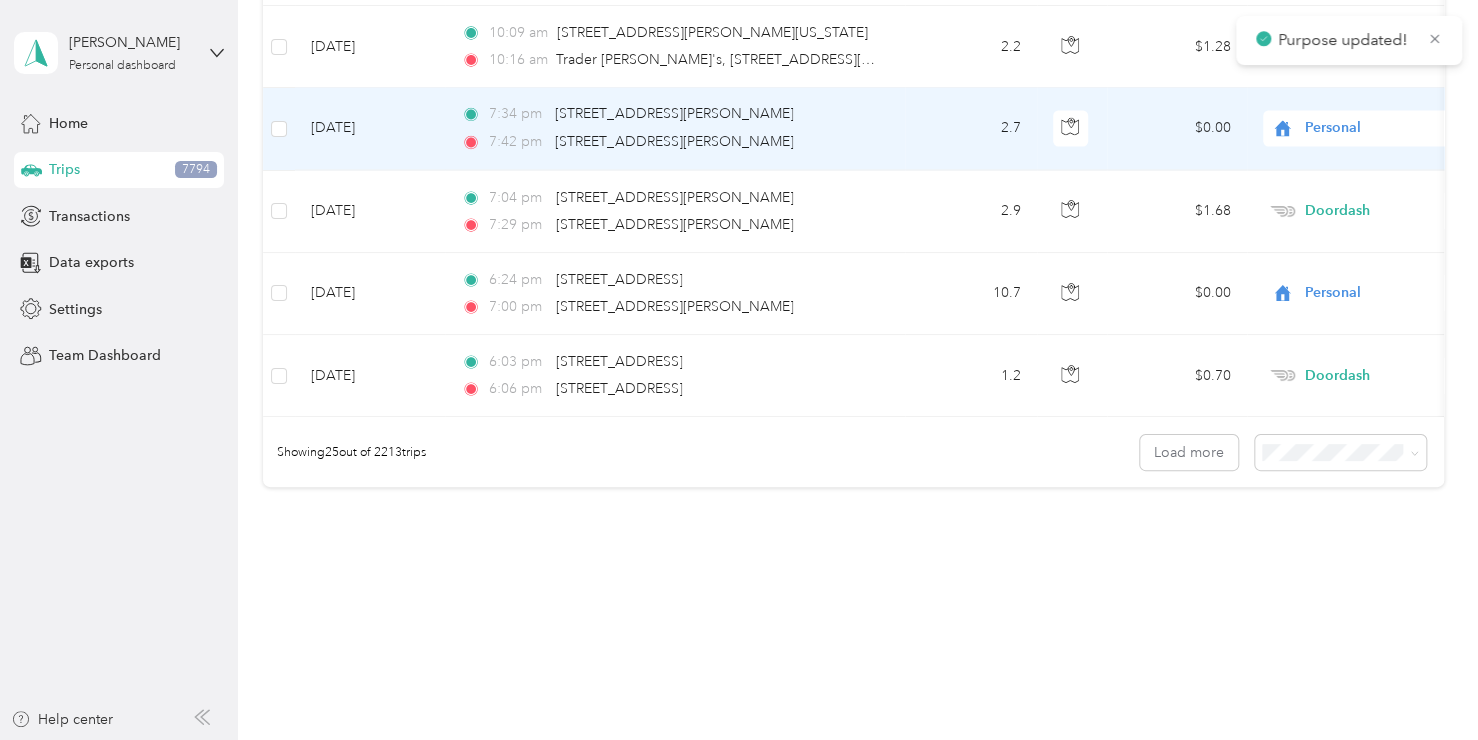 scroll, scrollTop: 2009, scrollLeft: 0, axis: vertical 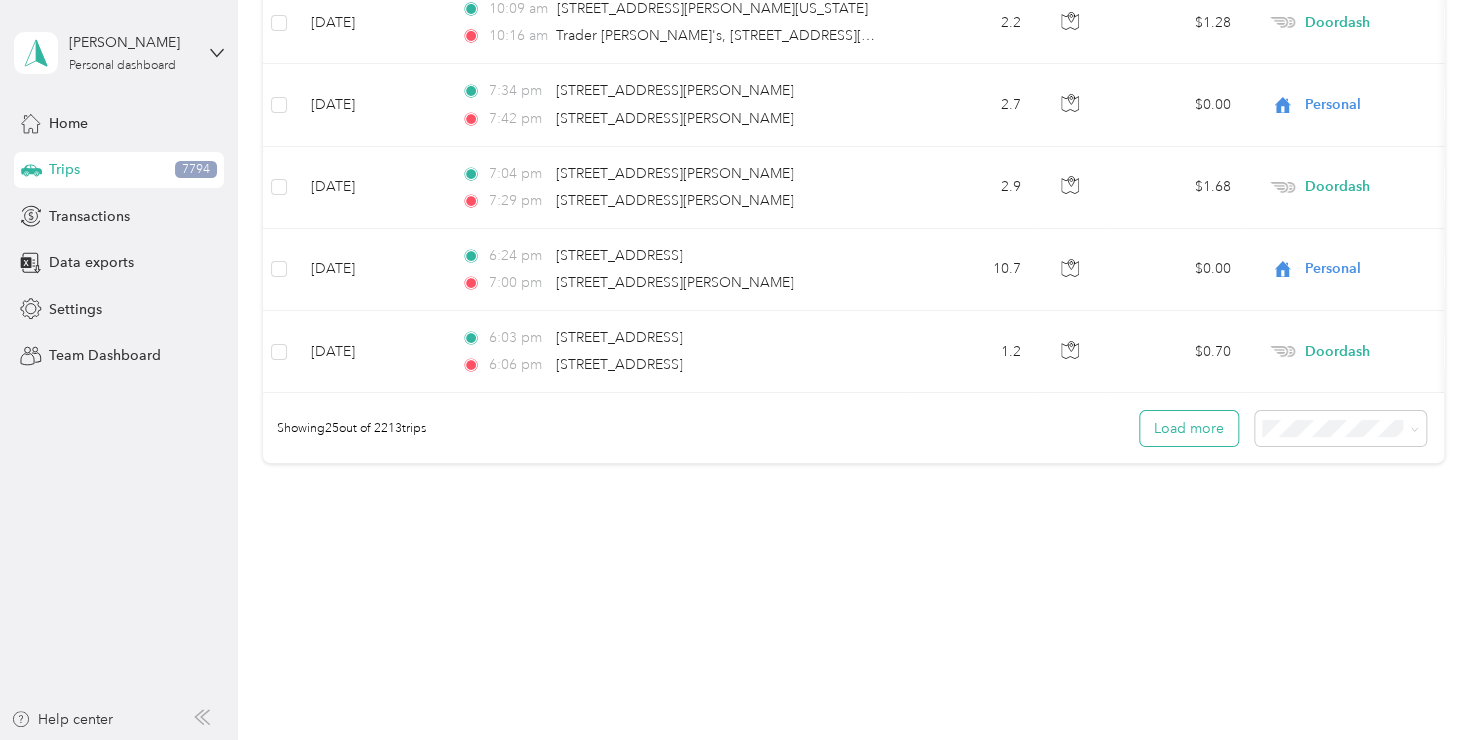 click on "Load more" at bounding box center [1189, 428] 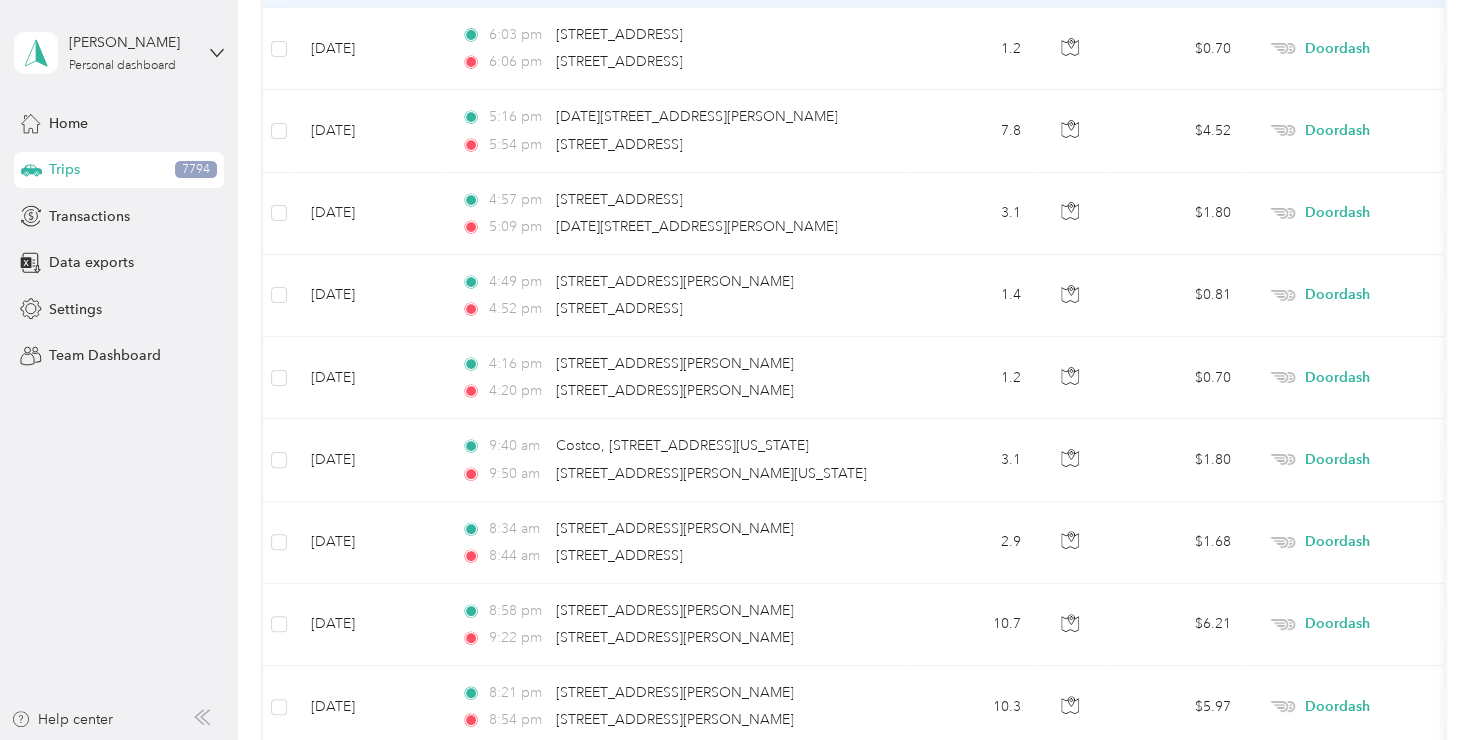 scroll, scrollTop: 2309, scrollLeft: 0, axis: vertical 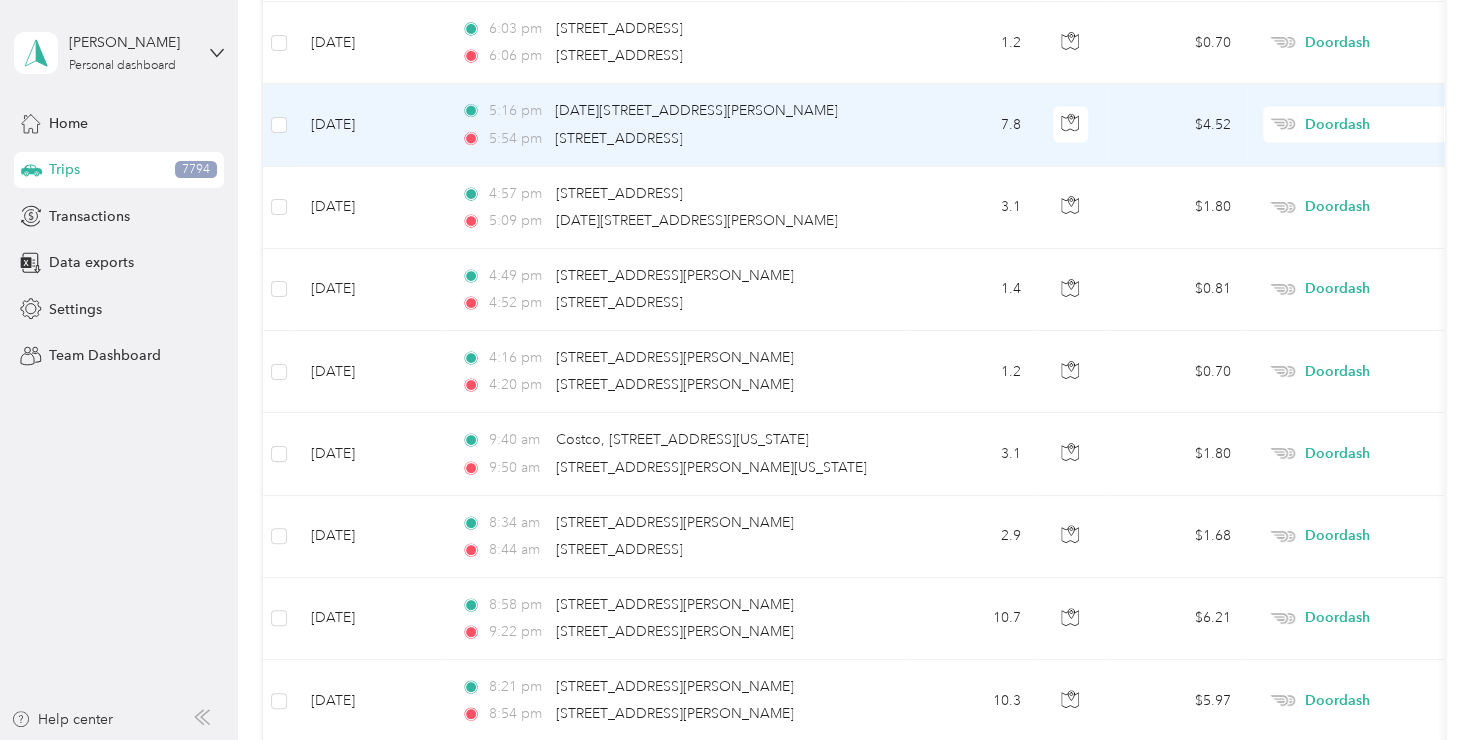 click on "Doordash" at bounding box center (1396, 125) 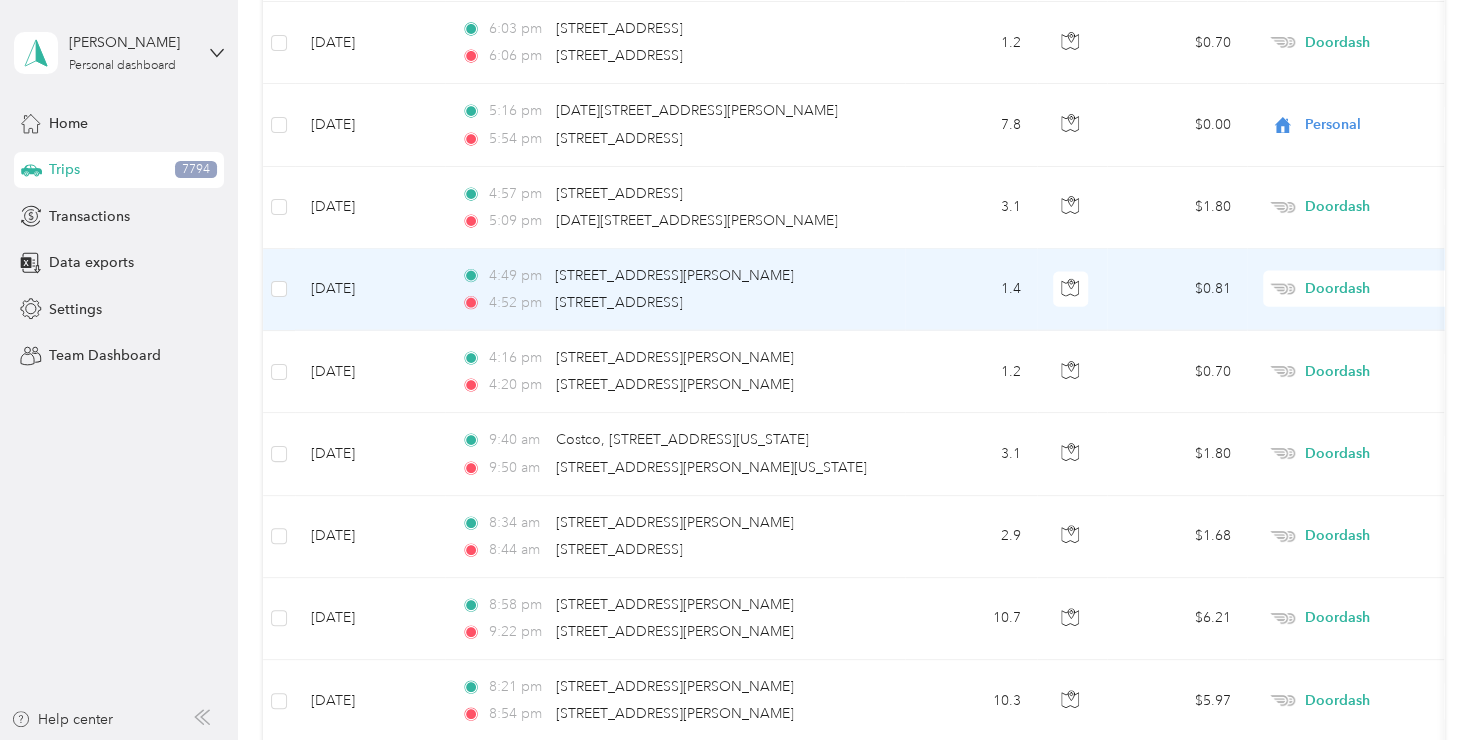 click on "Doordash" at bounding box center [1396, 289] 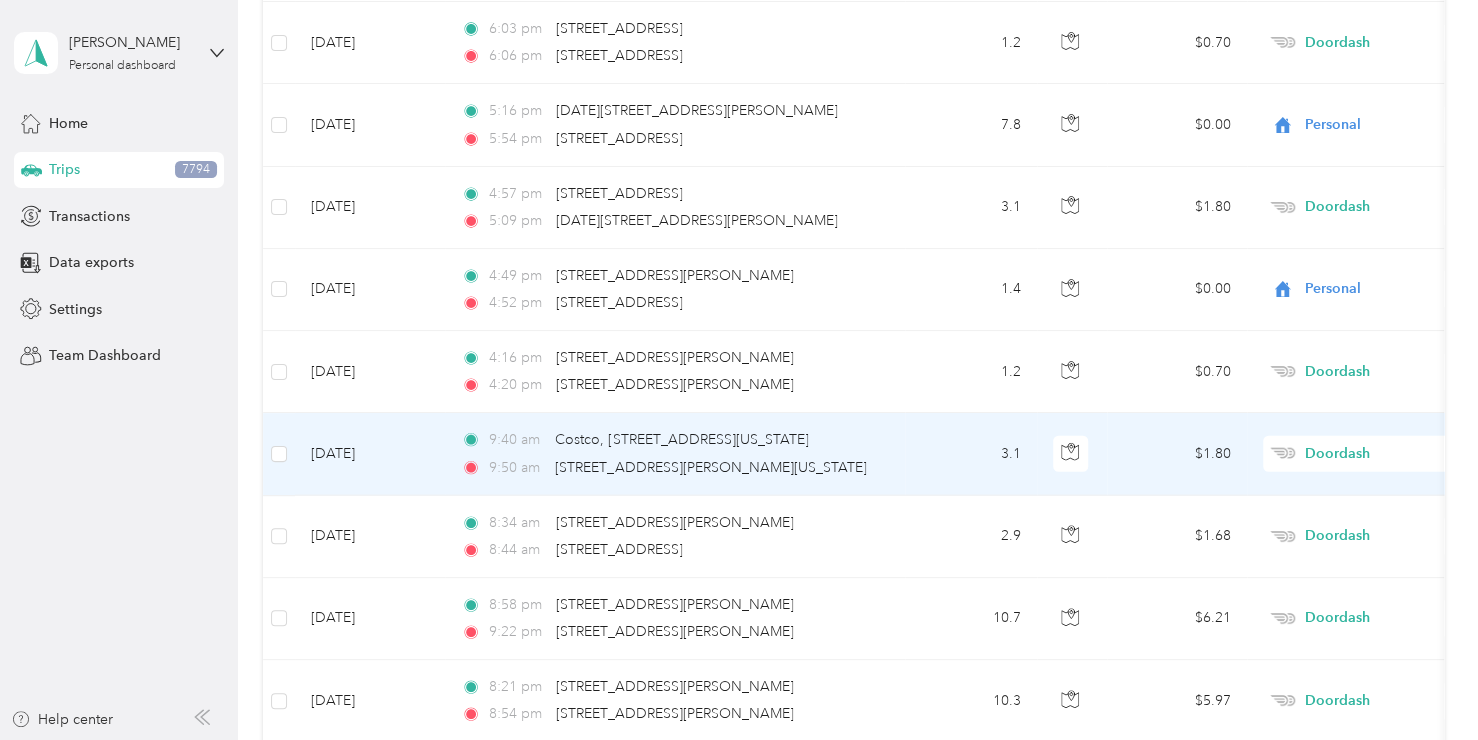 click on "Doordash" at bounding box center (1396, 454) 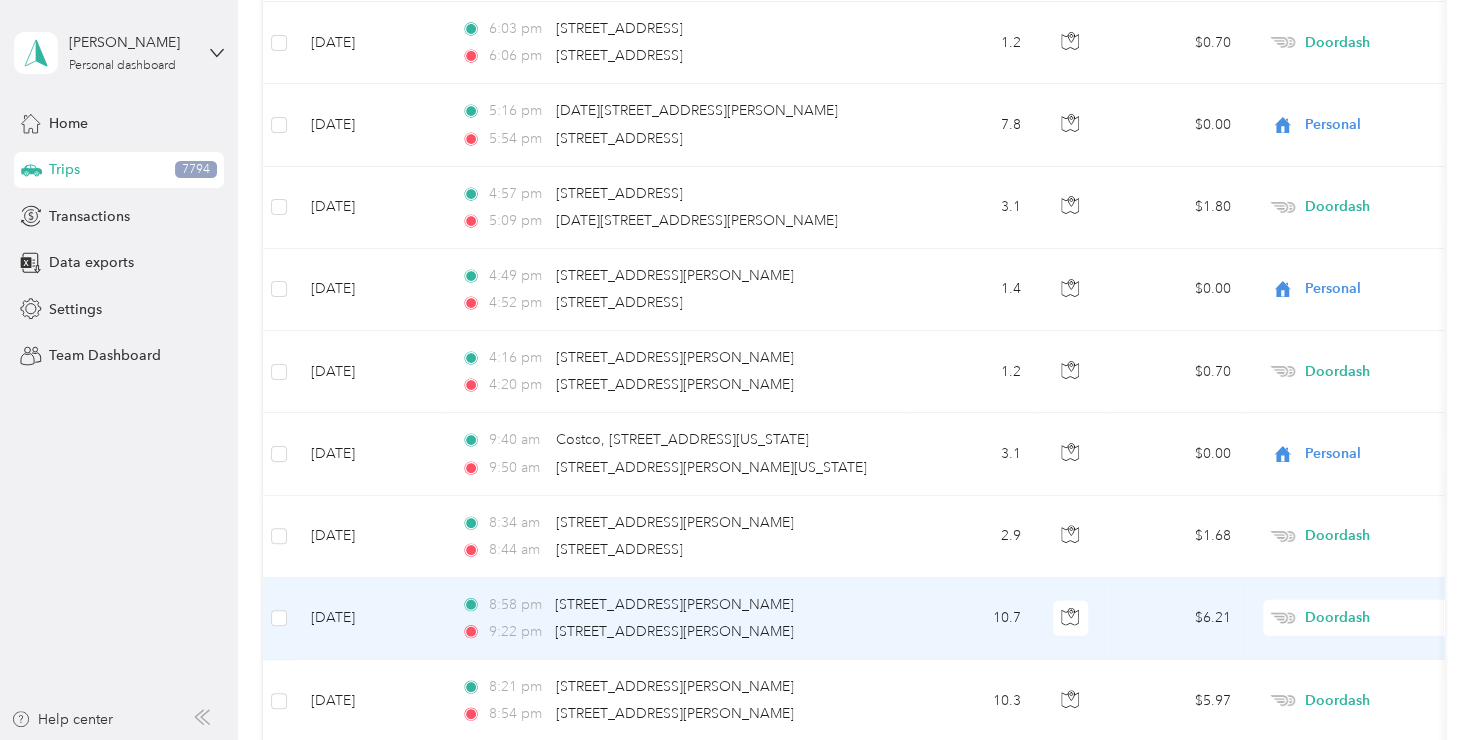 click on "Doordash" at bounding box center (1396, 618) 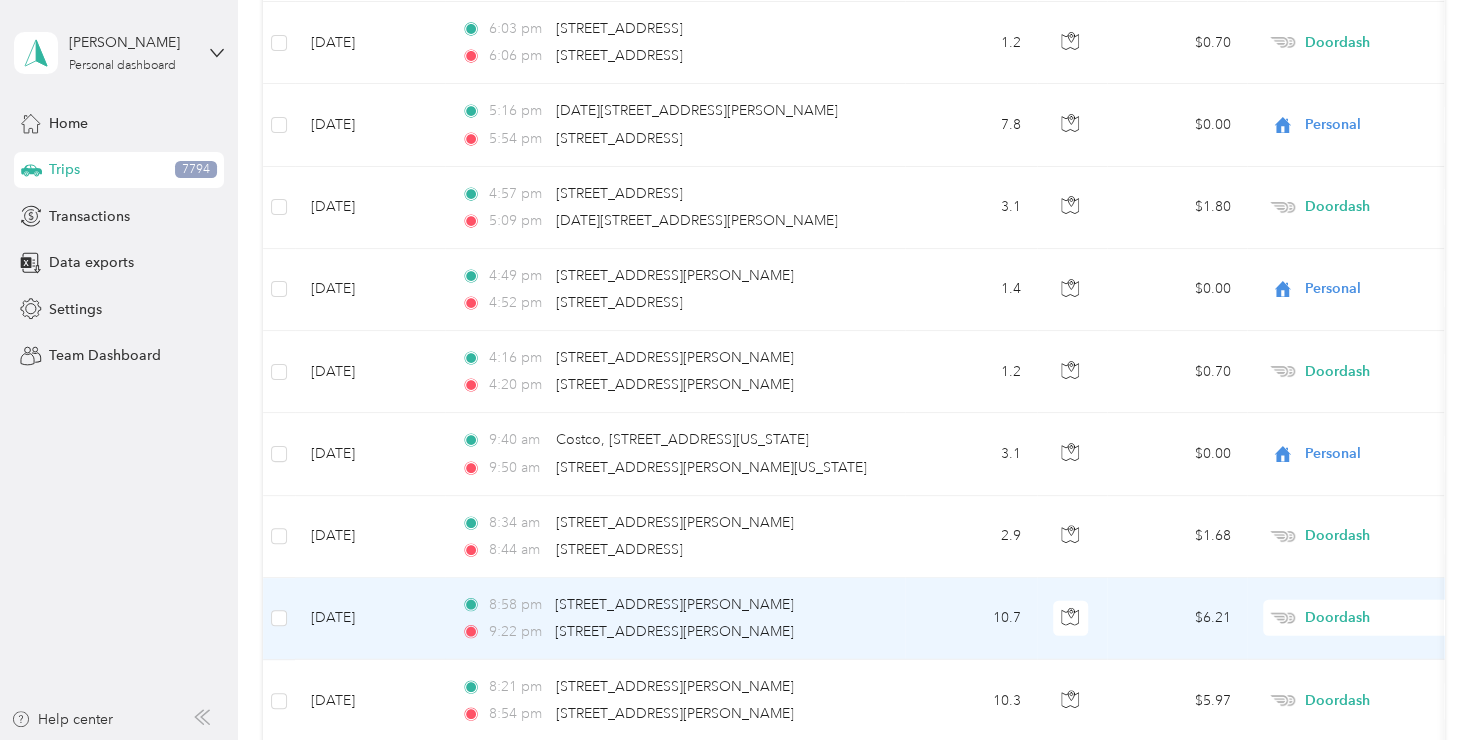 click on "Personal" at bounding box center (1371, 363) 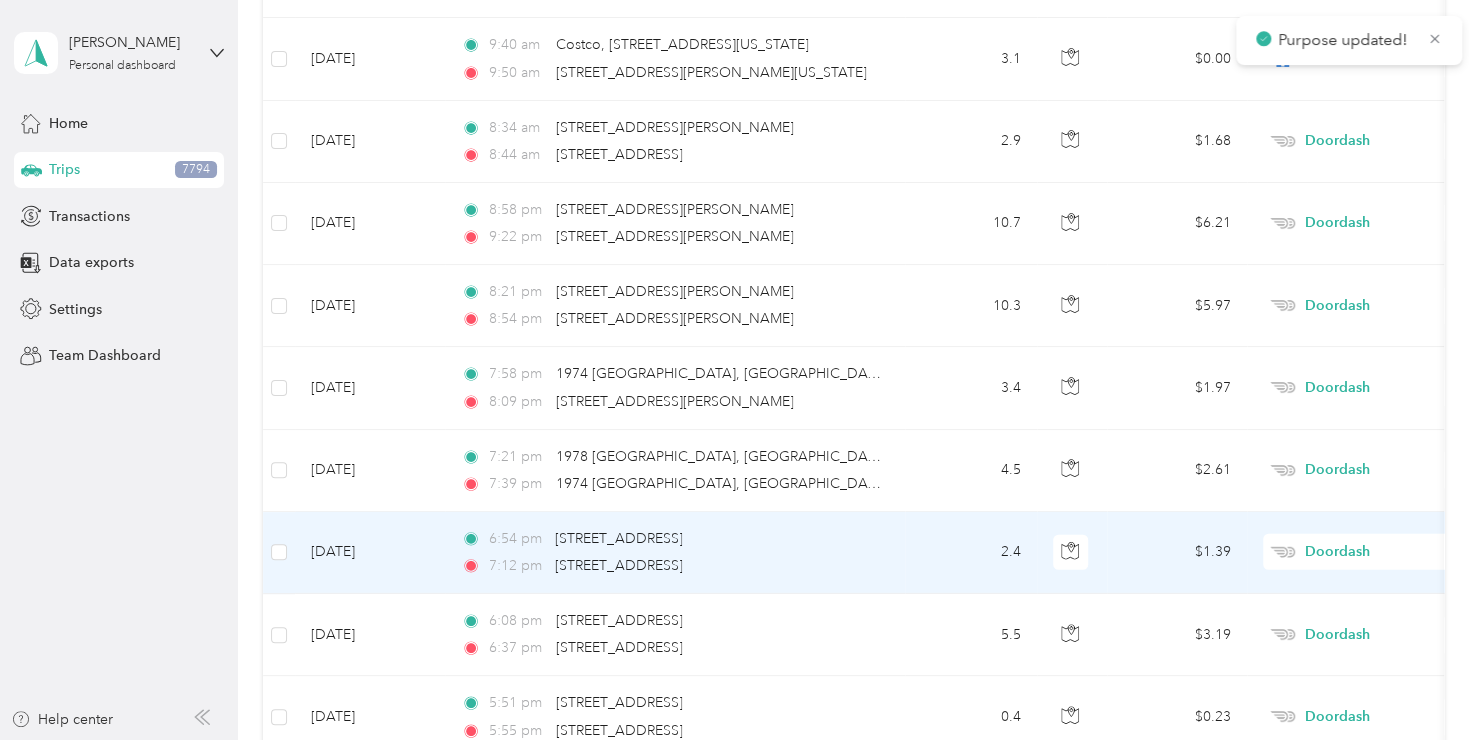 scroll, scrollTop: 2709, scrollLeft: 0, axis: vertical 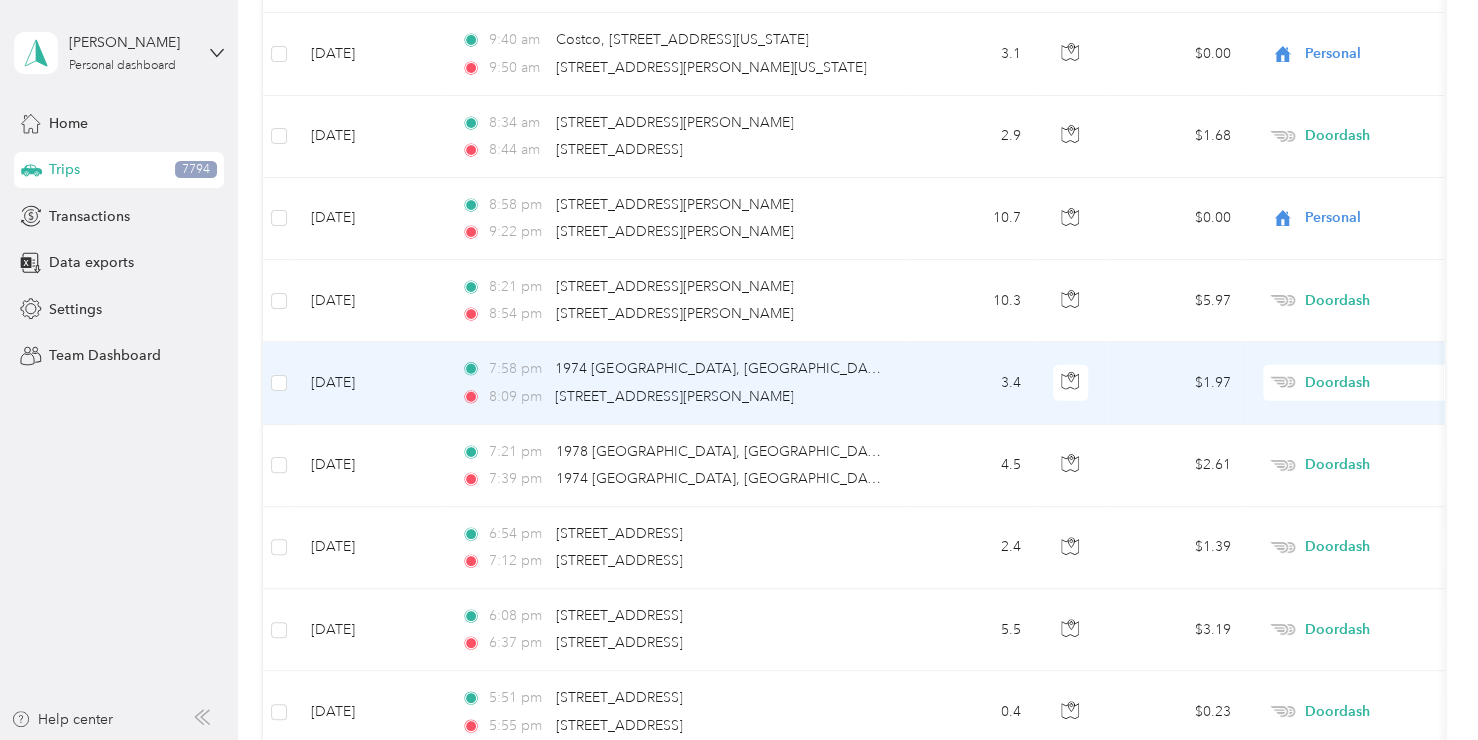 click on "Doordash" at bounding box center [1396, 383] 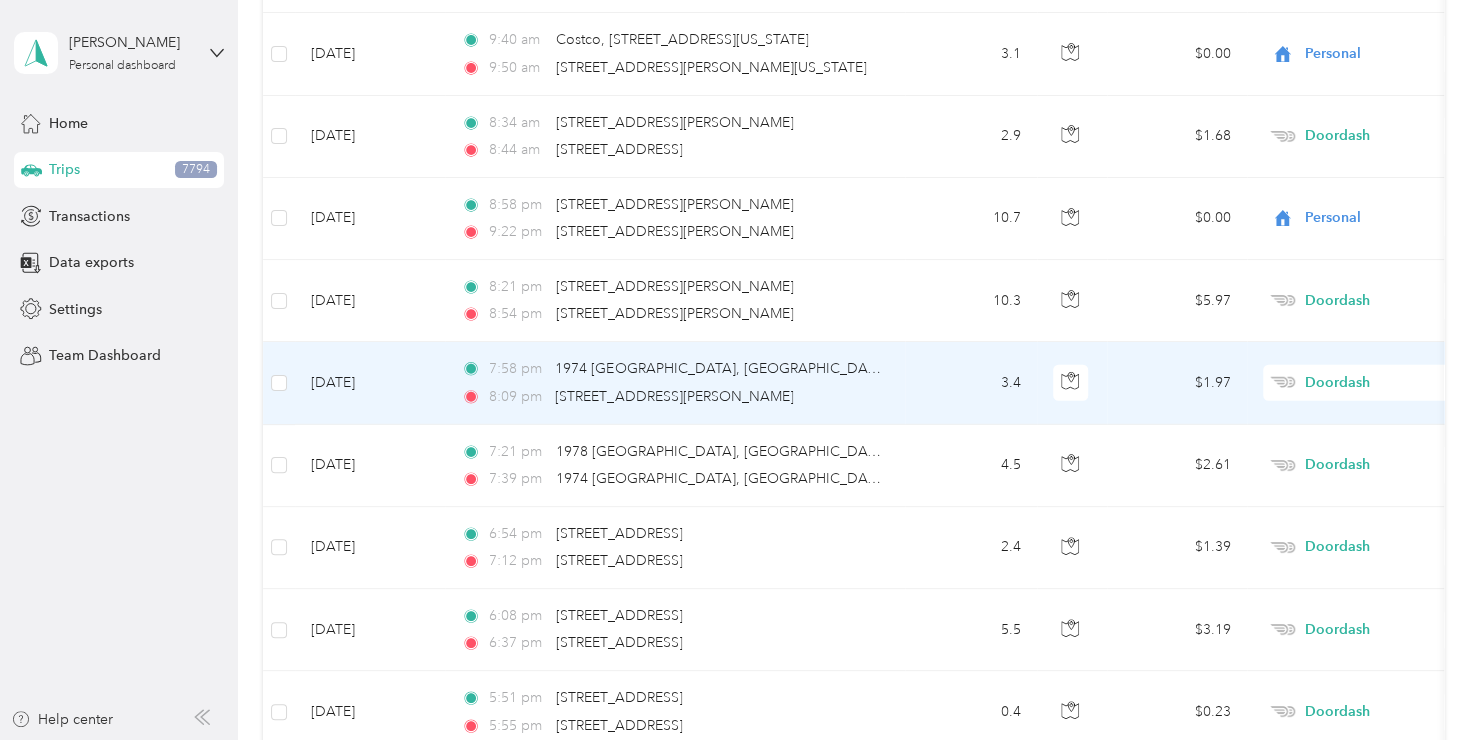 click on "Personal" at bounding box center (1371, 441) 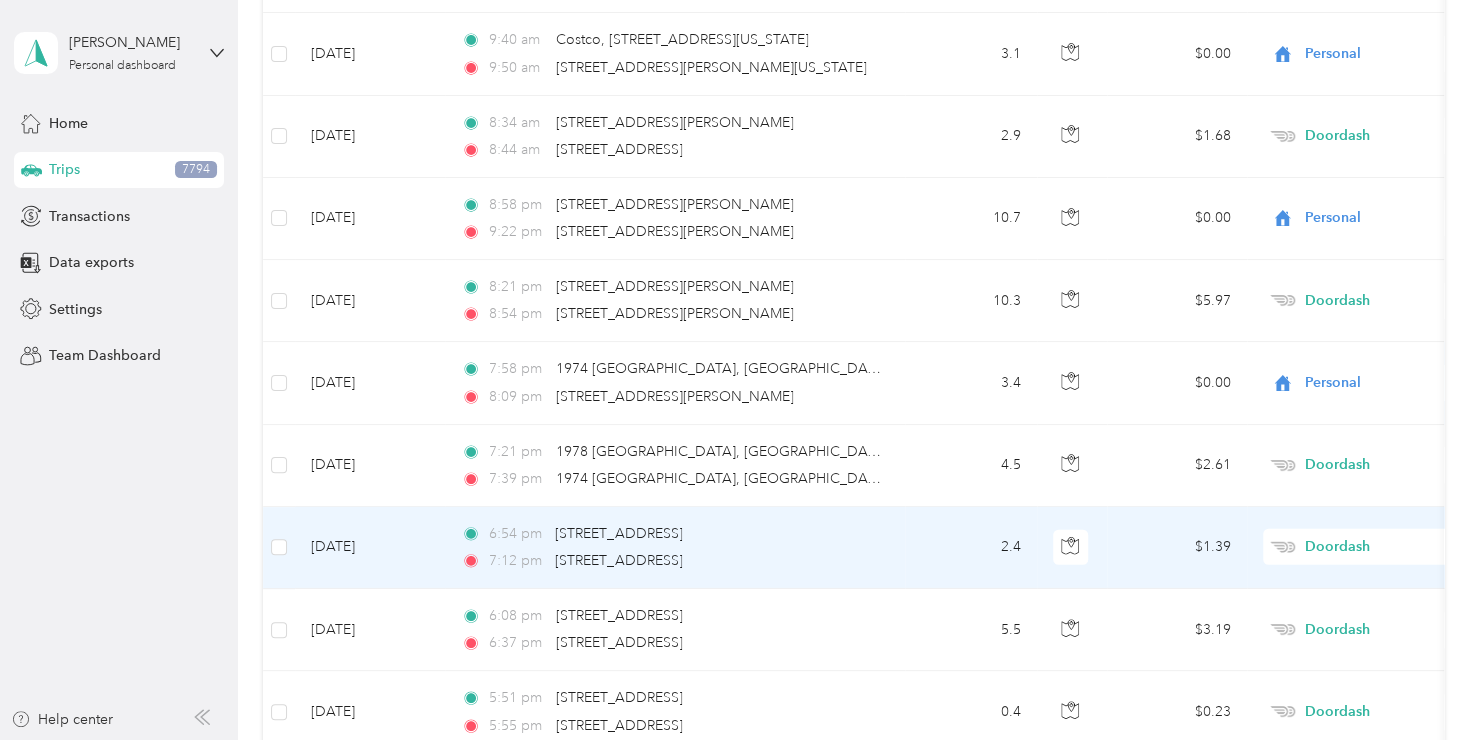 click on "Doordash" at bounding box center [1396, 547] 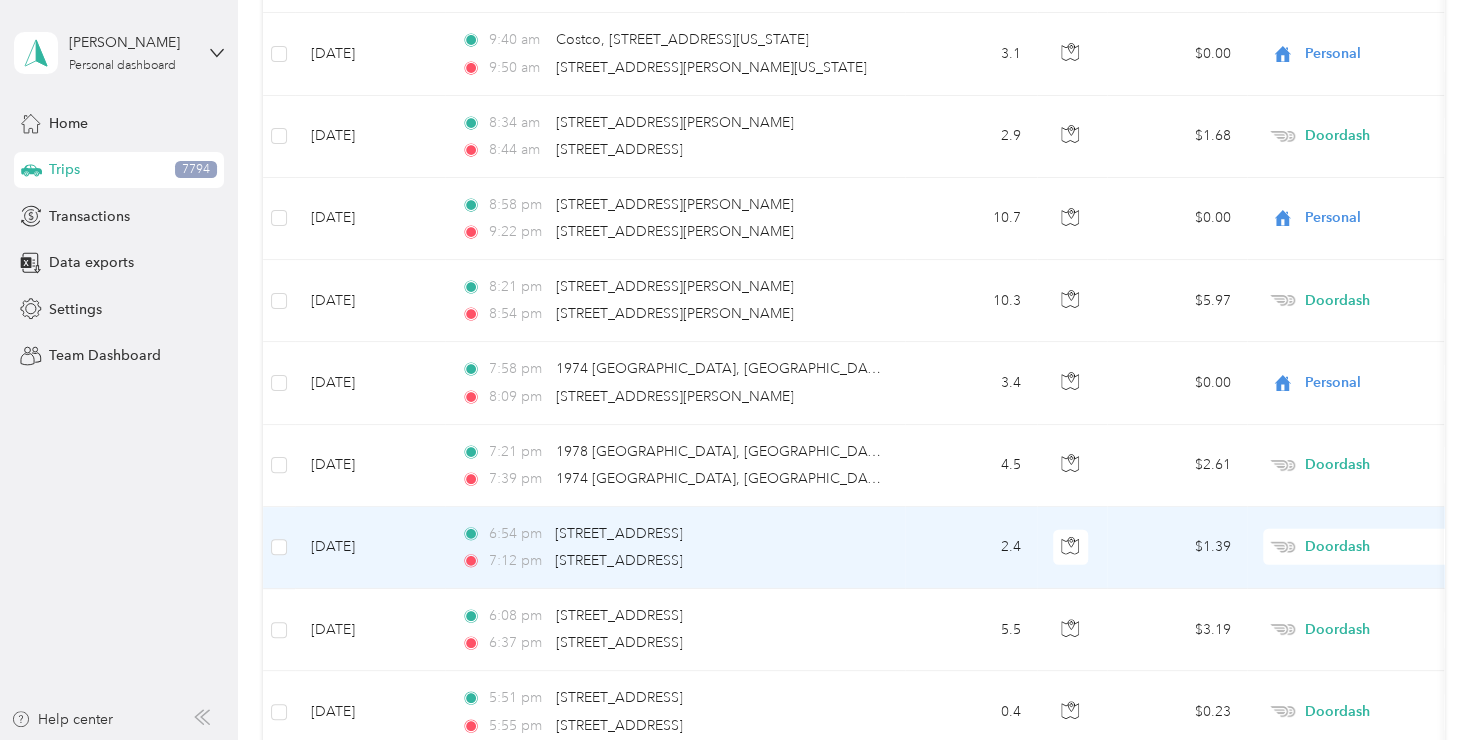 click on "Personal" at bounding box center (1371, 291) 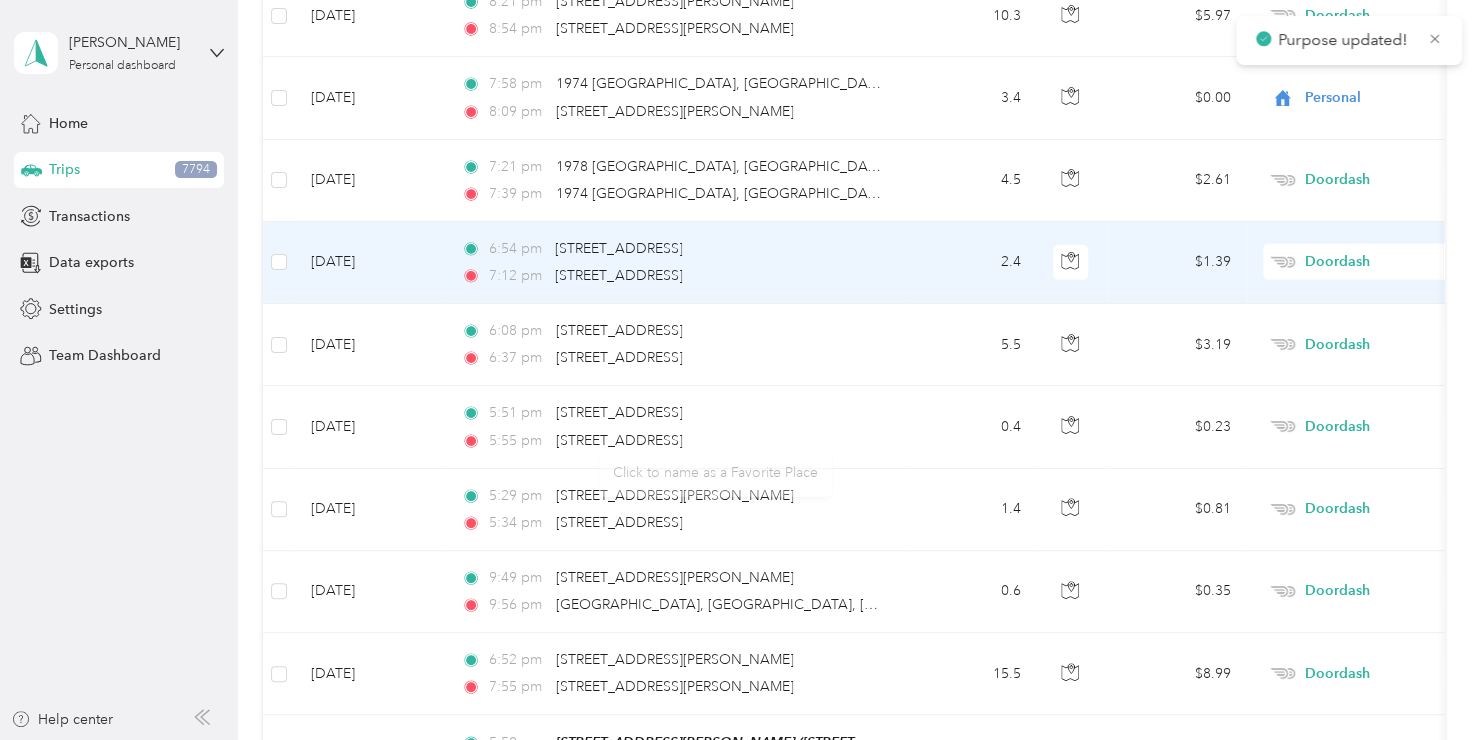 scroll, scrollTop: 3009, scrollLeft: 0, axis: vertical 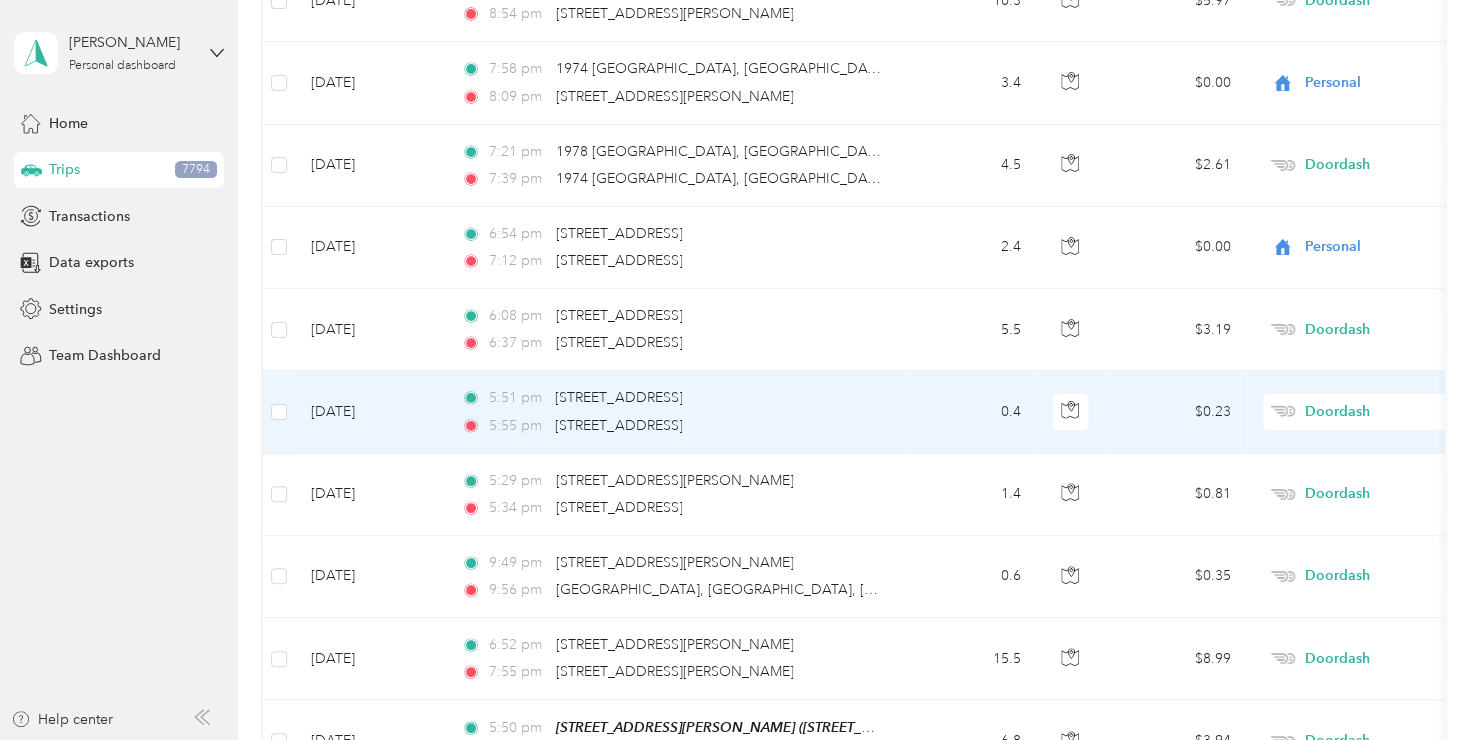 click on "Doordash" at bounding box center (1396, 412) 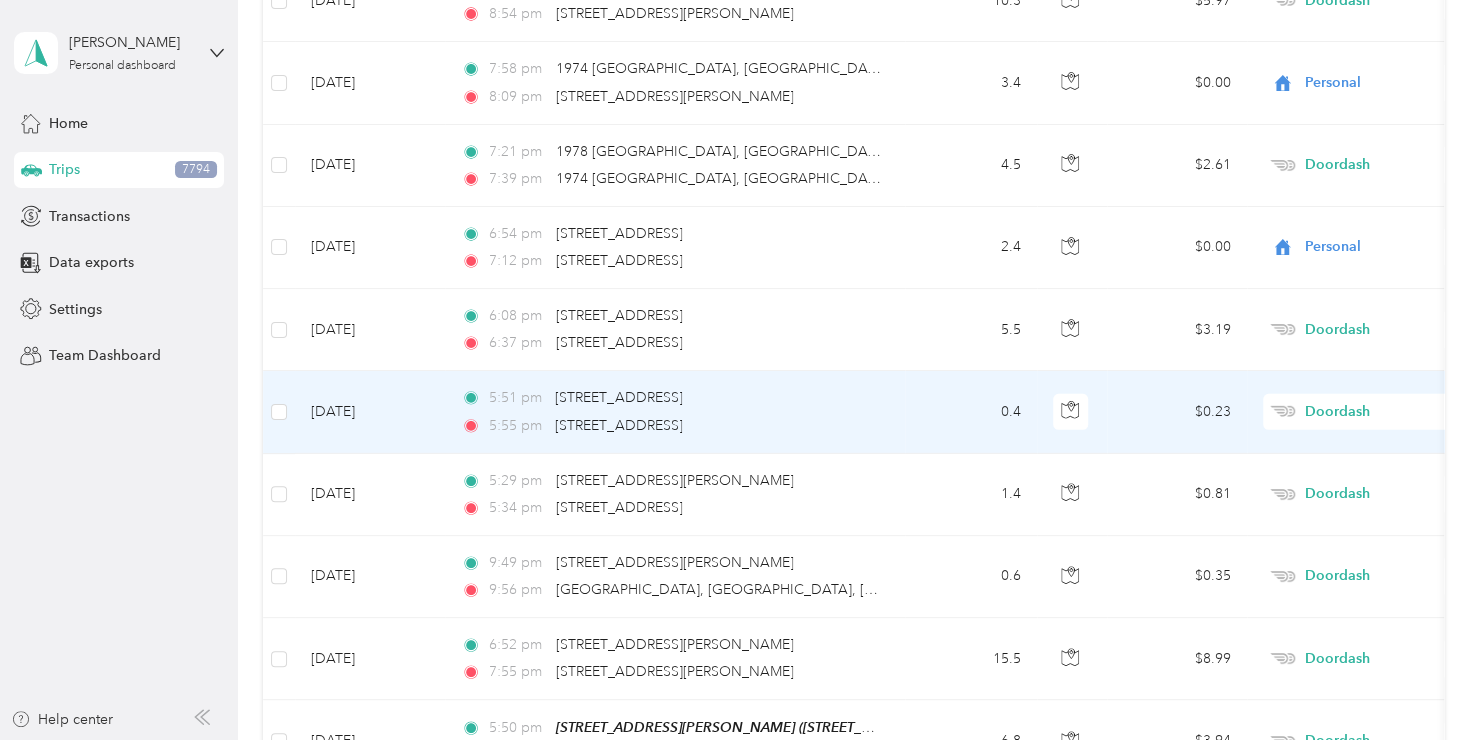 click on "Personal" at bounding box center [1371, 475] 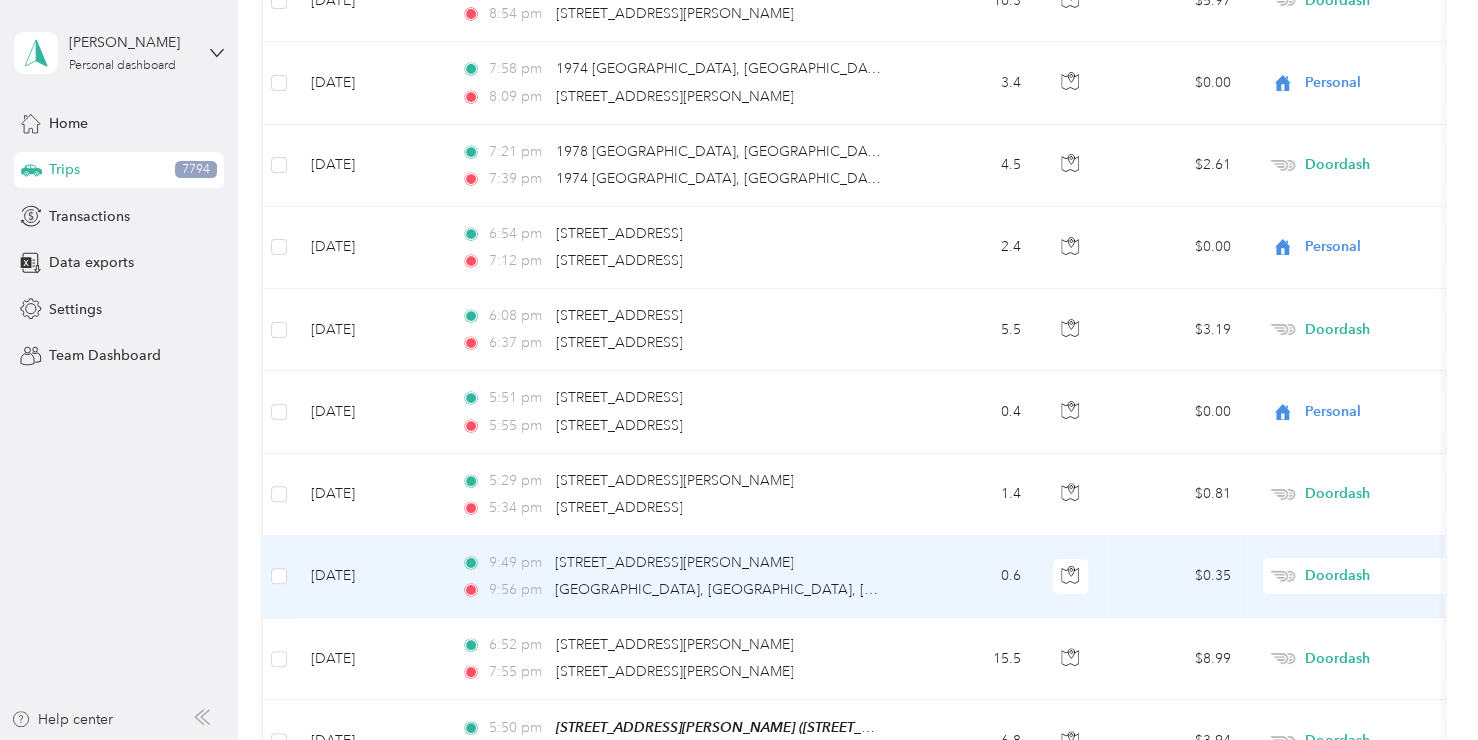 click on "Doordash" at bounding box center (1396, 576) 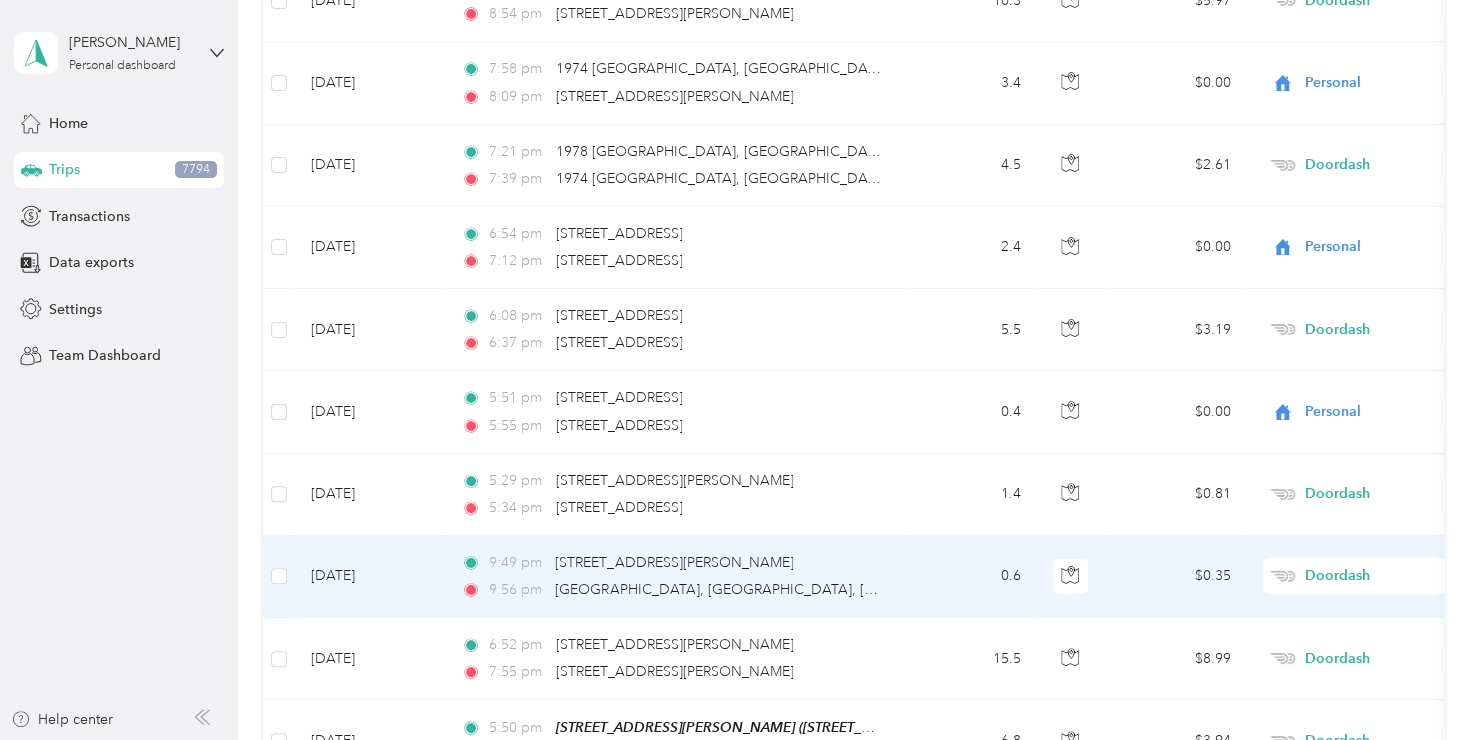 click on "Personal" at bounding box center (1354, 319) 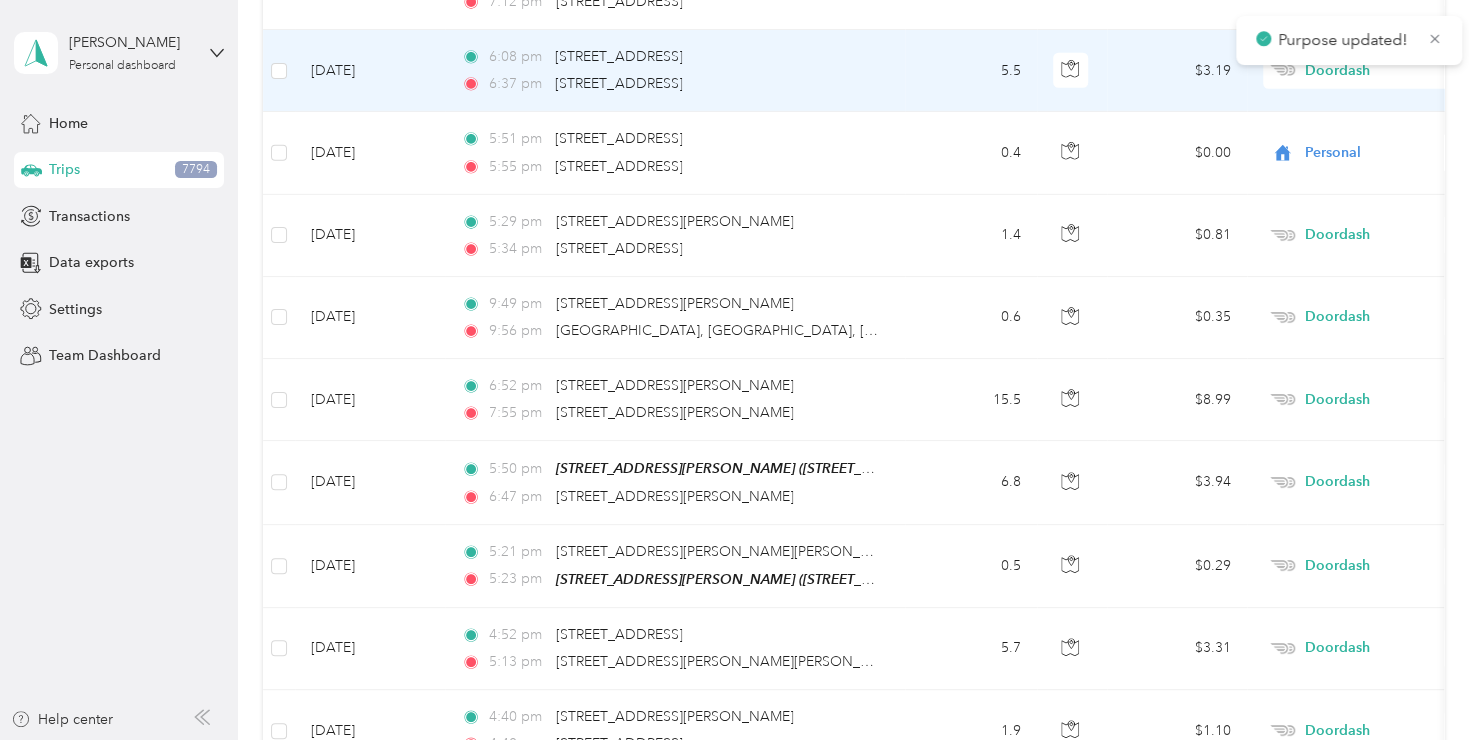 scroll, scrollTop: 3309, scrollLeft: 0, axis: vertical 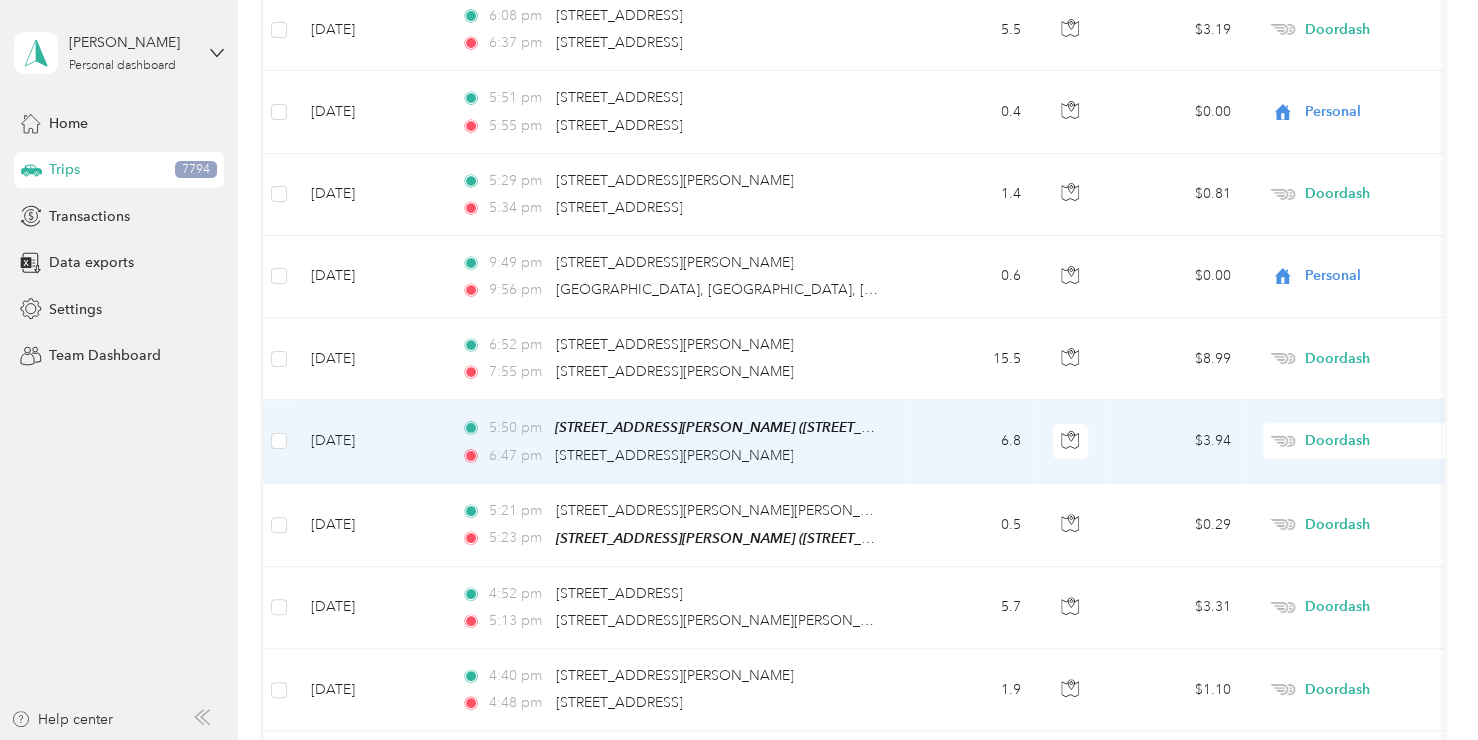 click on "Doordash" at bounding box center [1396, 441] 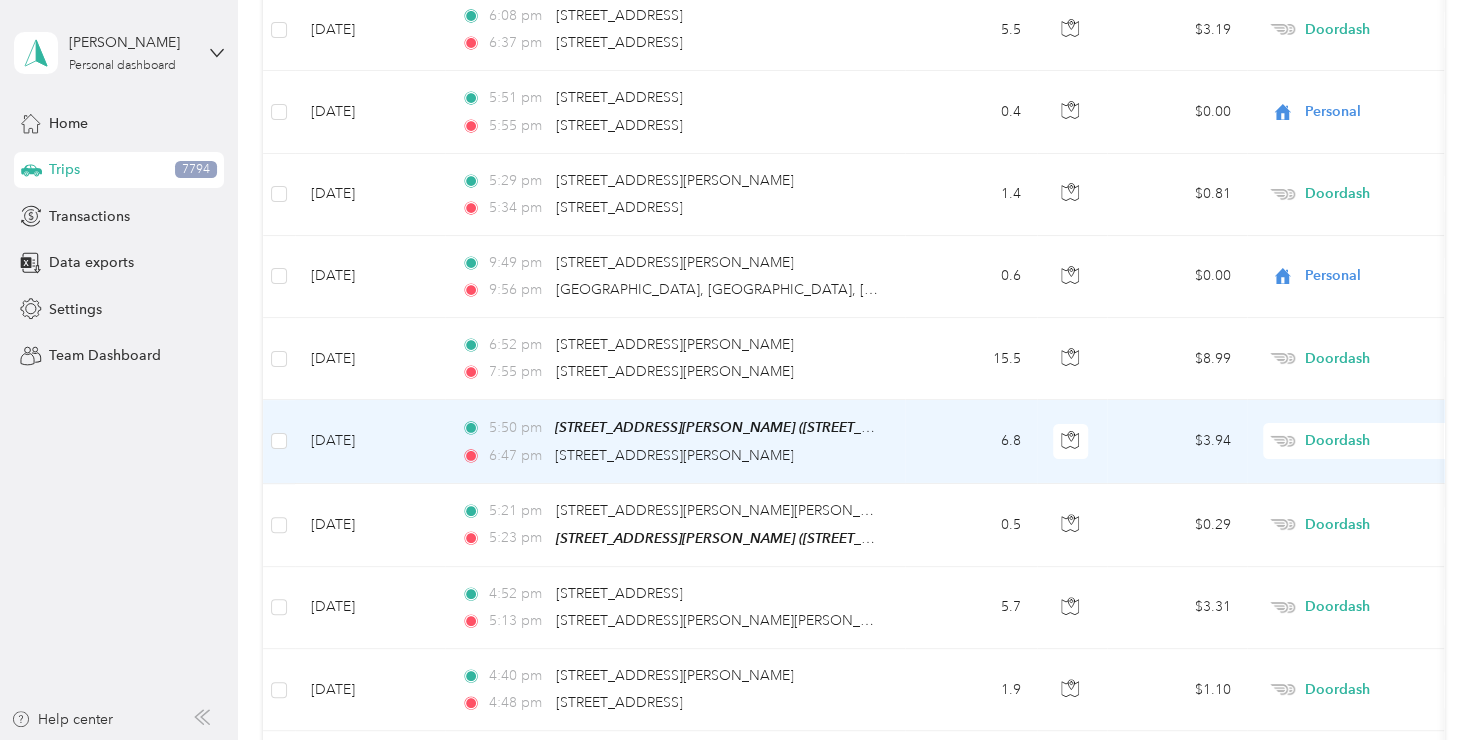click on "Personal" at bounding box center (1371, 503) 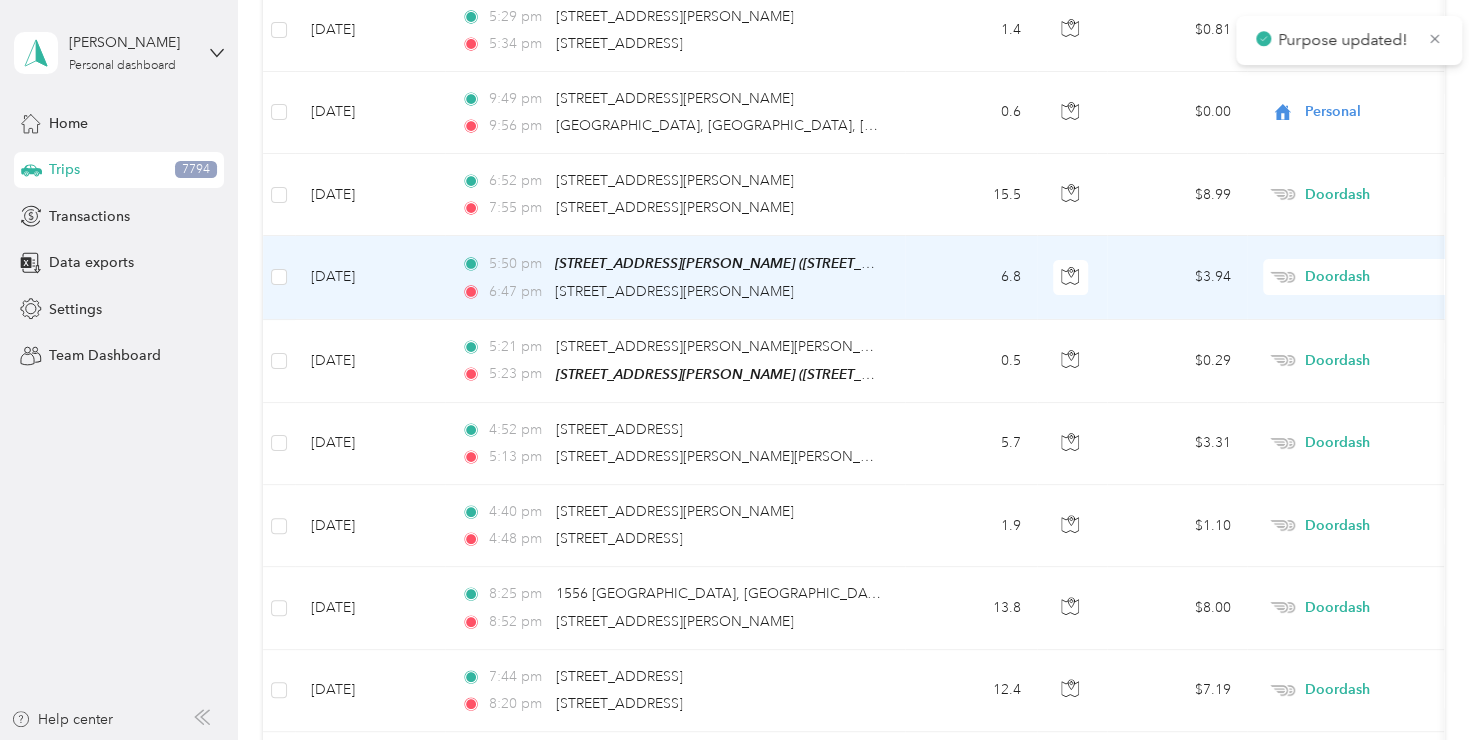scroll, scrollTop: 3609, scrollLeft: 0, axis: vertical 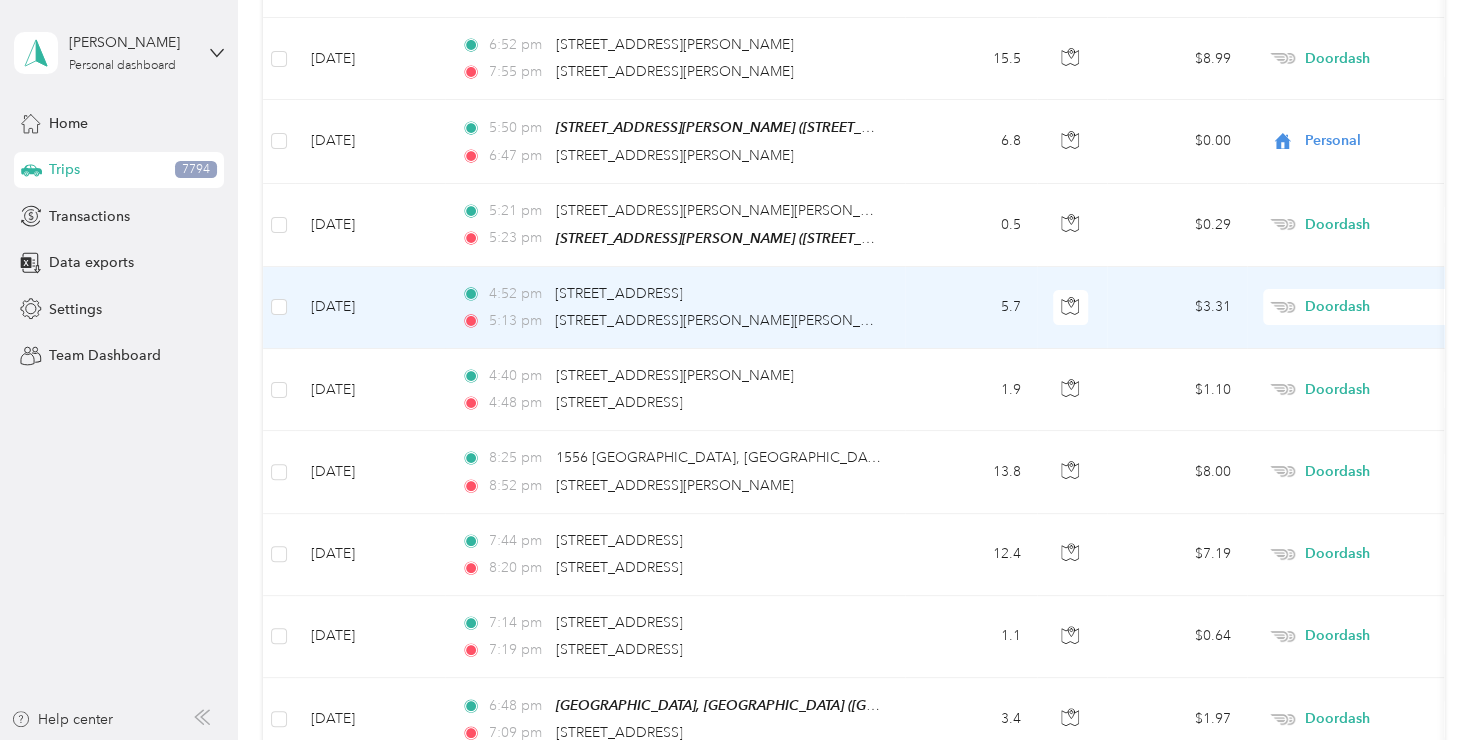click on "Doordash" at bounding box center [1396, 307] 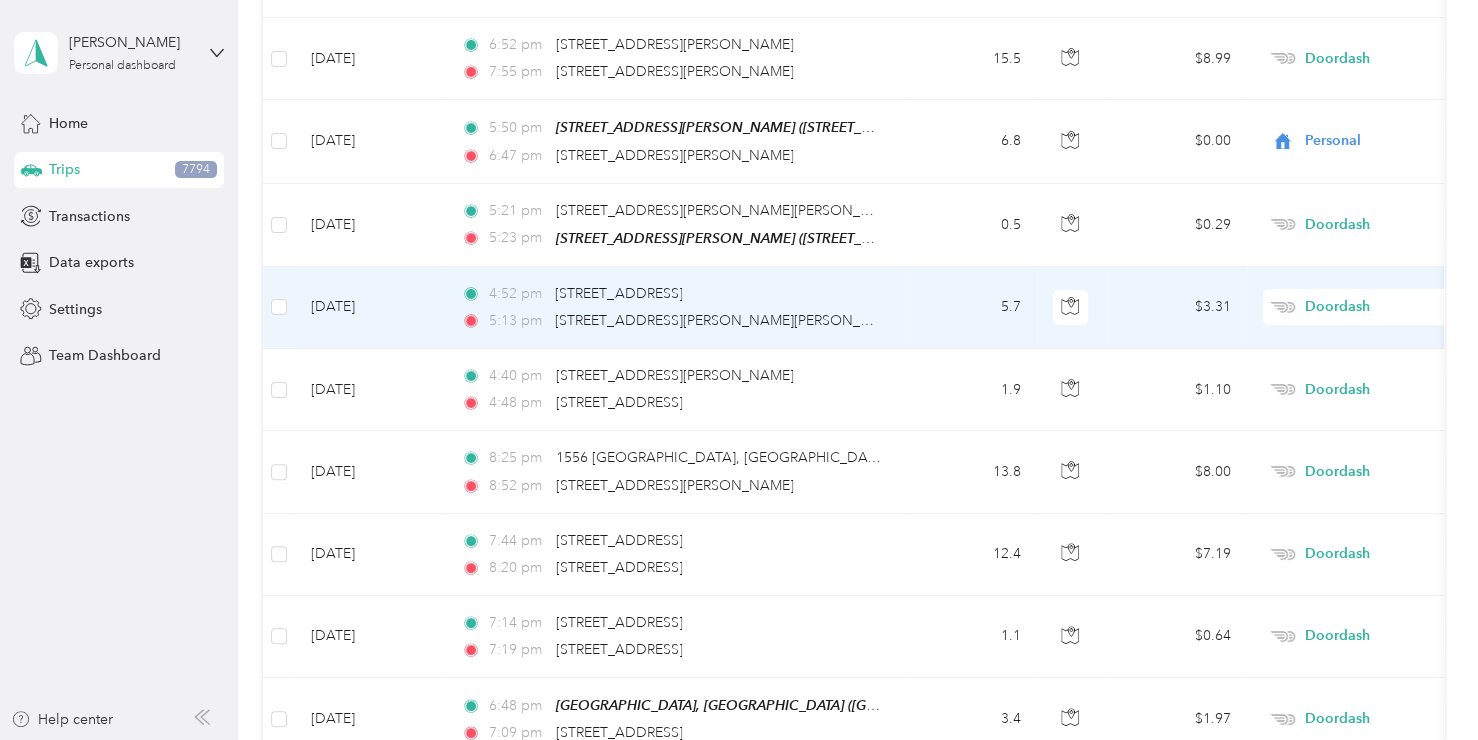click on "Personal" at bounding box center [1354, 368] 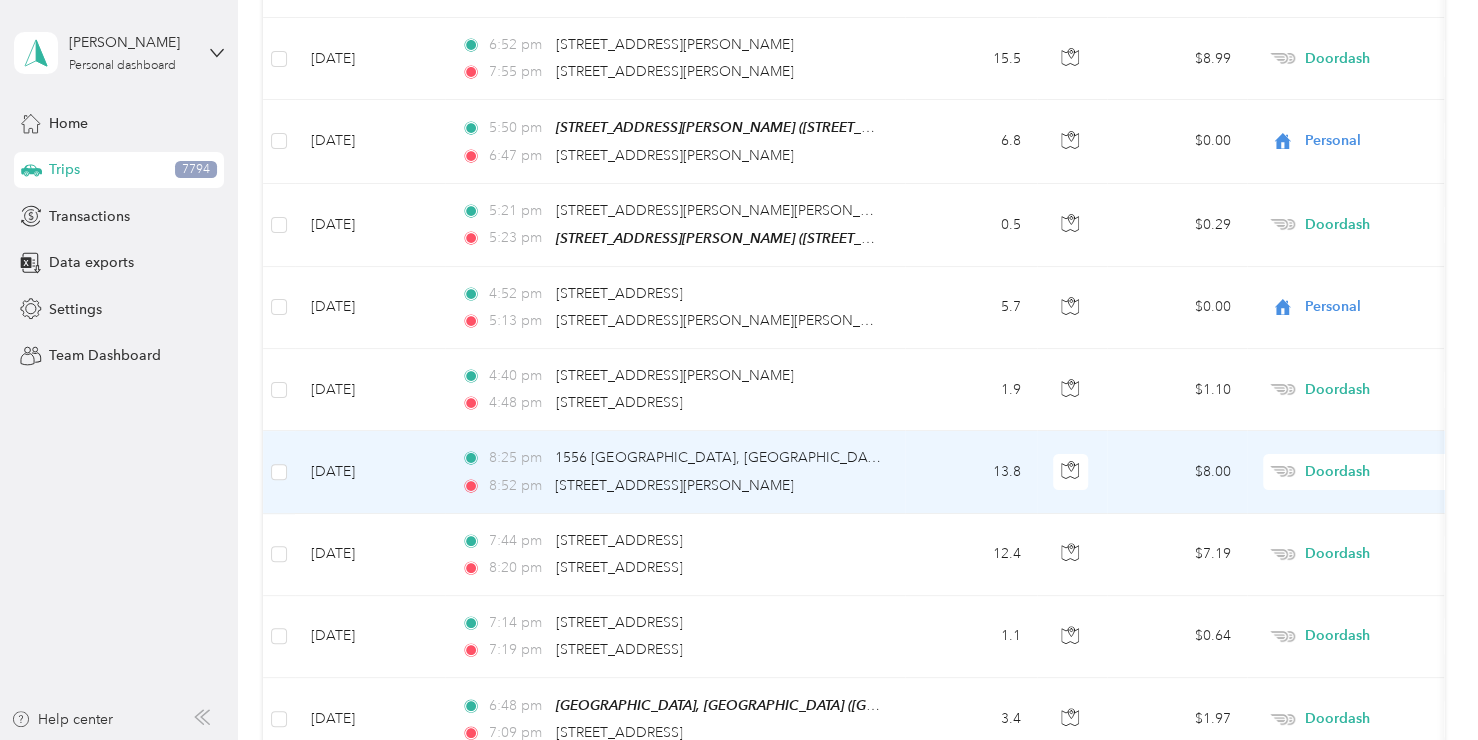 click on "Doordash" at bounding box center [1396, 472] 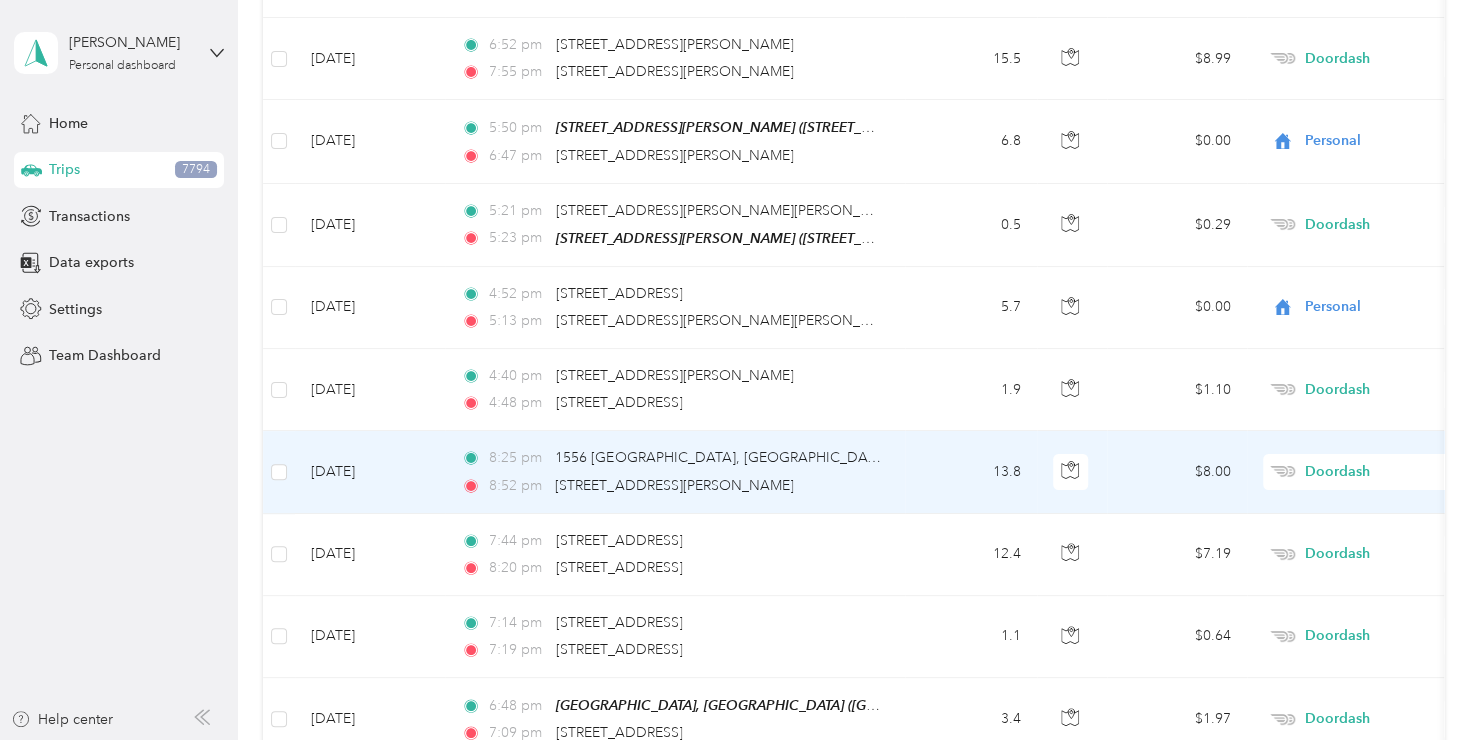 click on "Personal" at bounding box center [1371, 206] 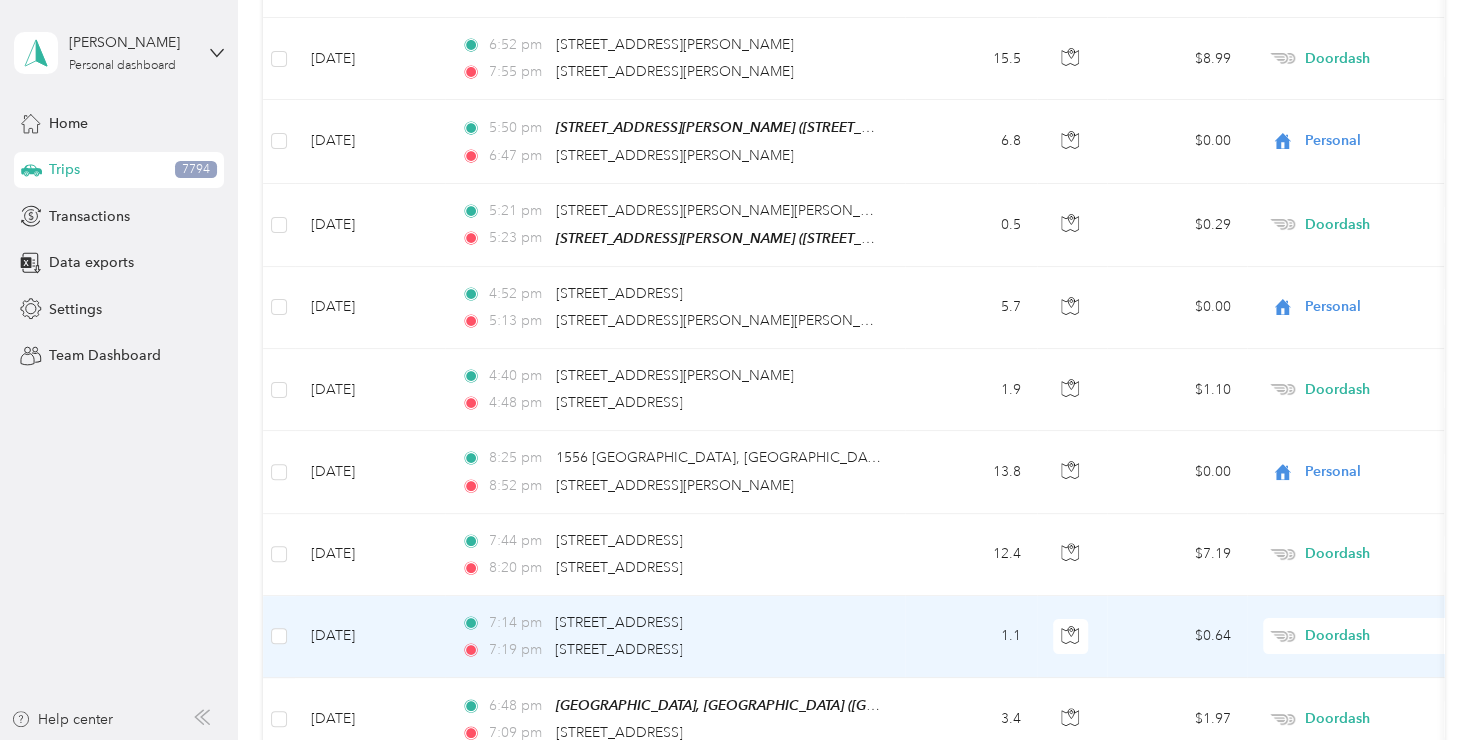click on "Doordash" at bounding box center [1396, 636] 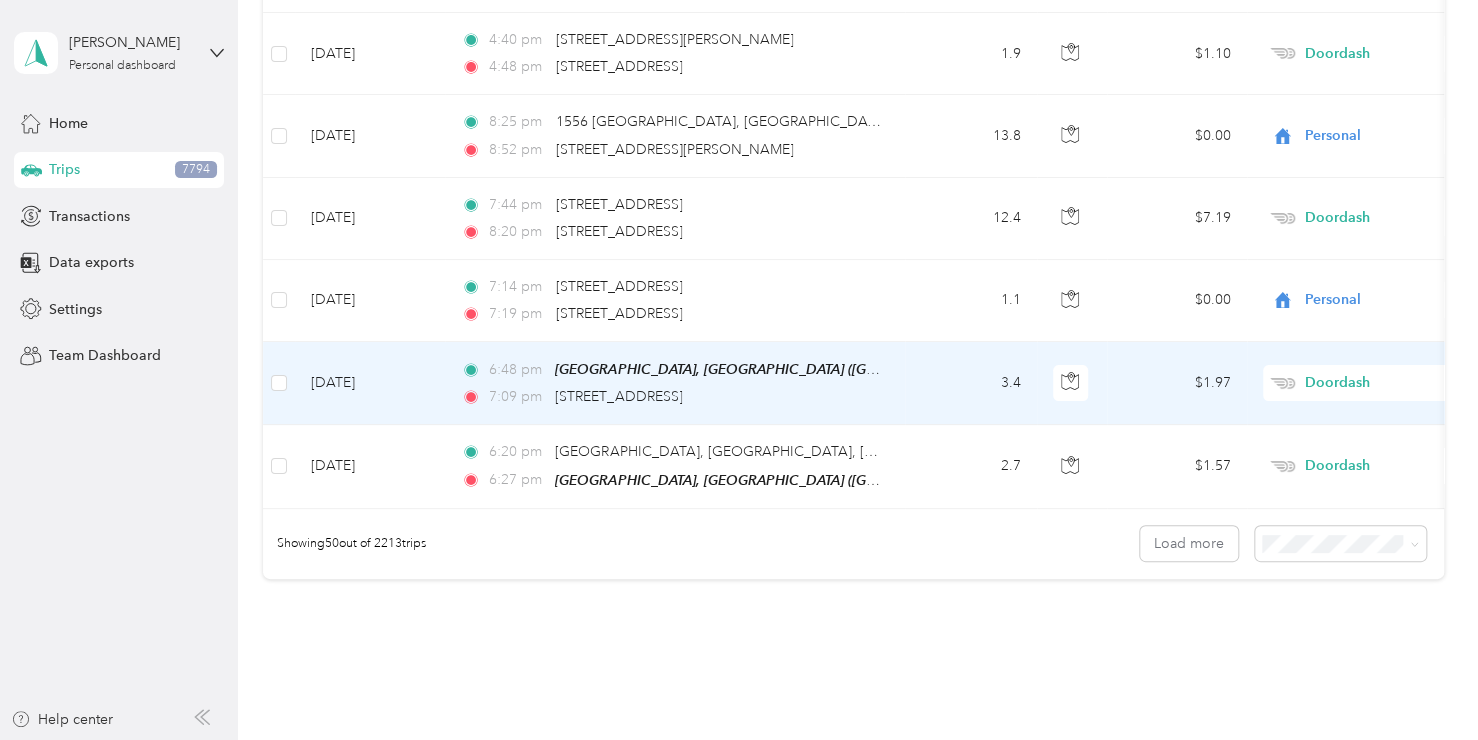 scroll, scrollTop: 4060, scrollLeft: 0, axis: vertical 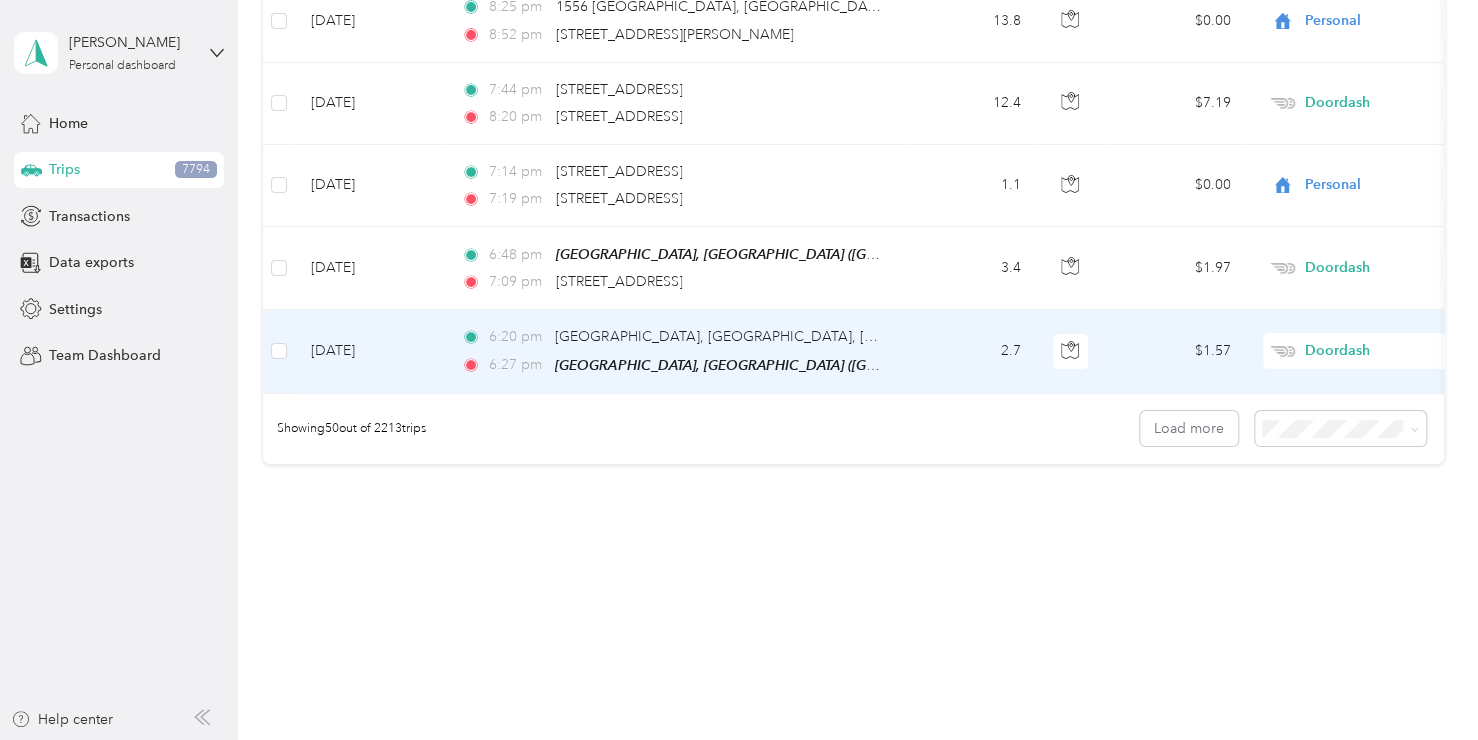 click on "Doordash" at bounding box center [1396, 351] 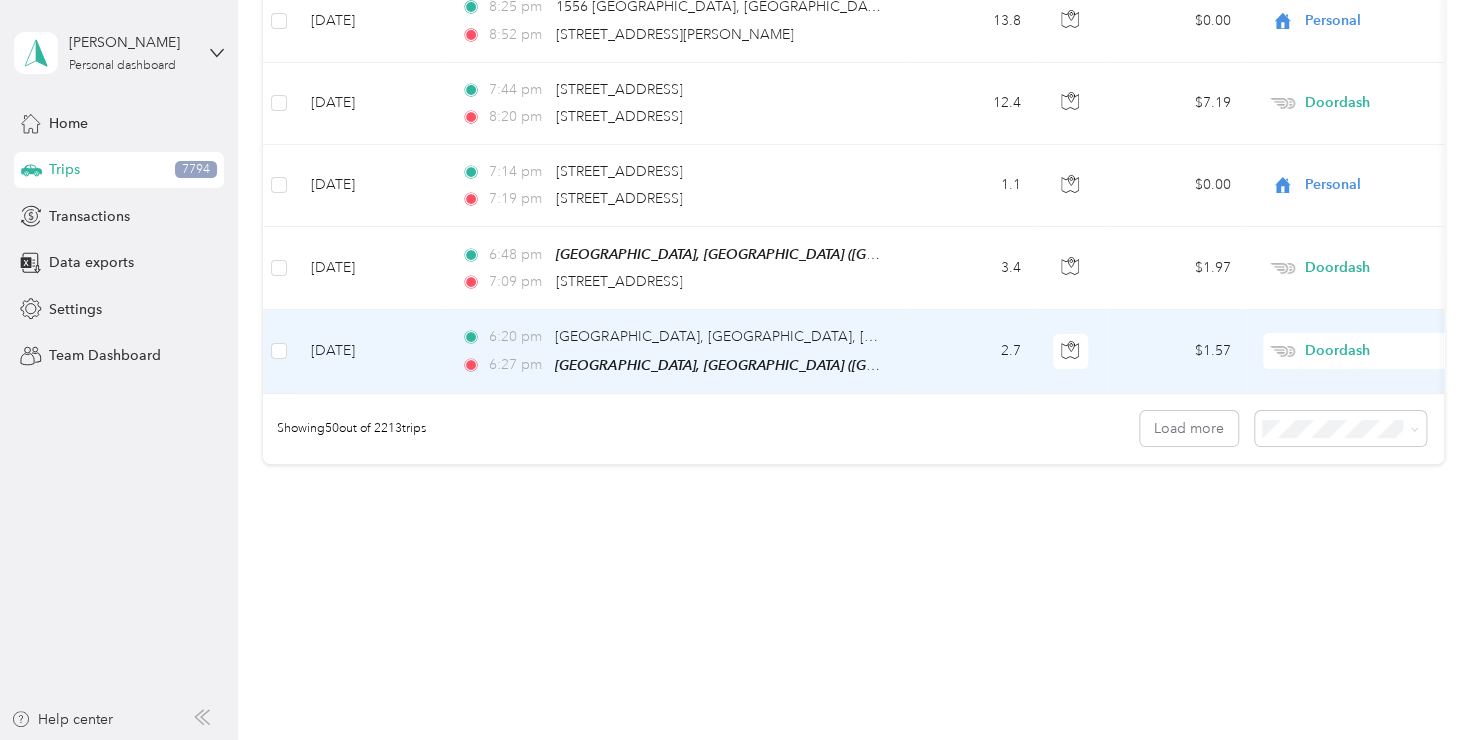 click on "Personal" at bounding box center (1354, 409) 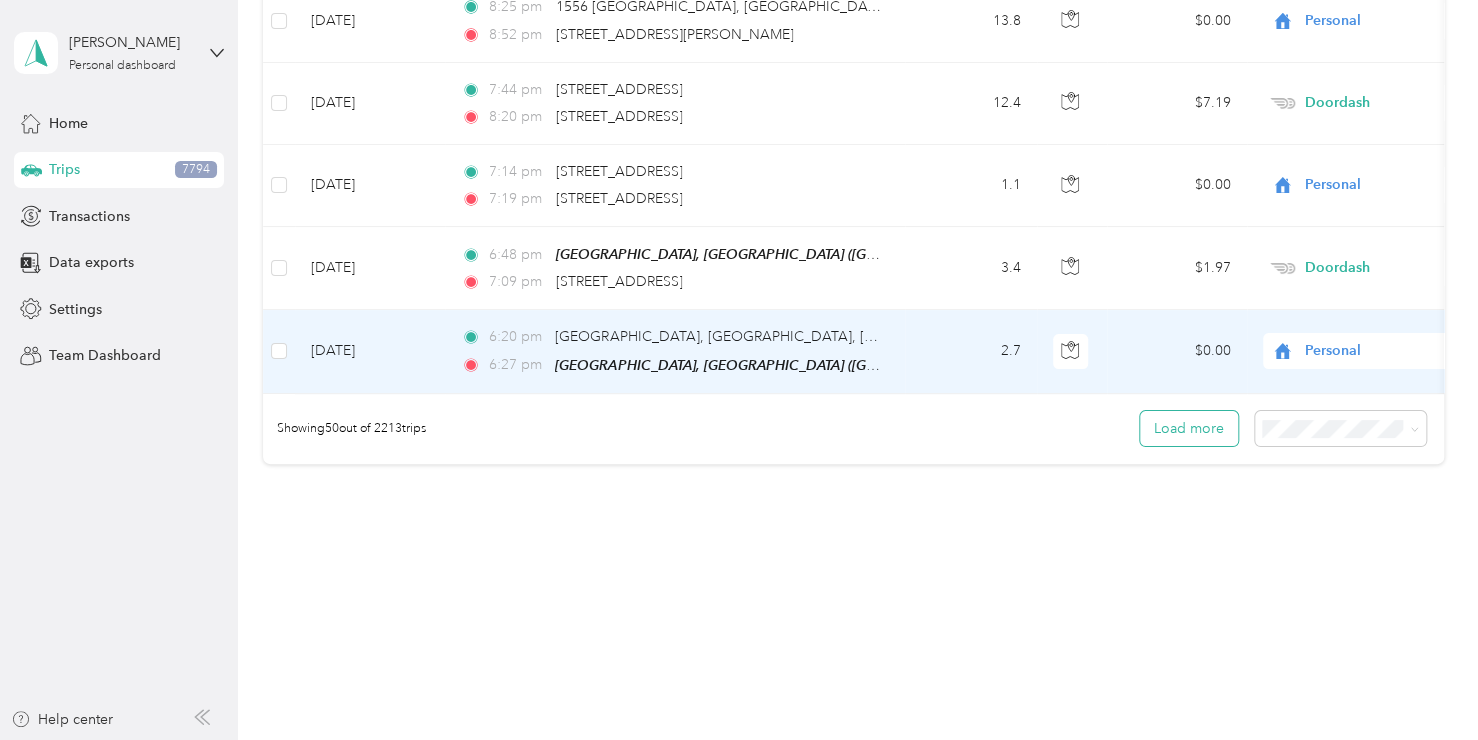 click on "Load more" at bounding box center [1189, 428] 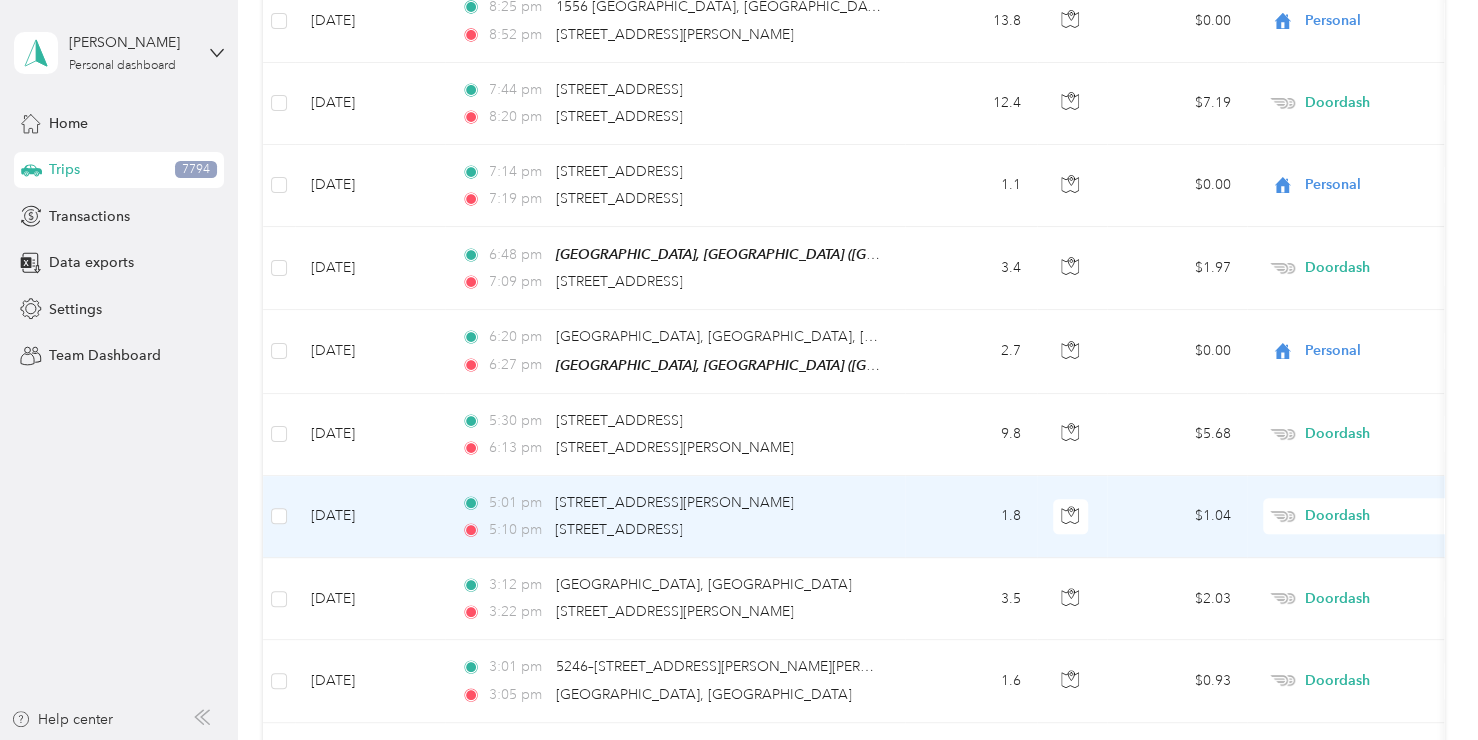 click on "Doordash" at bounding box center [1396, 516] 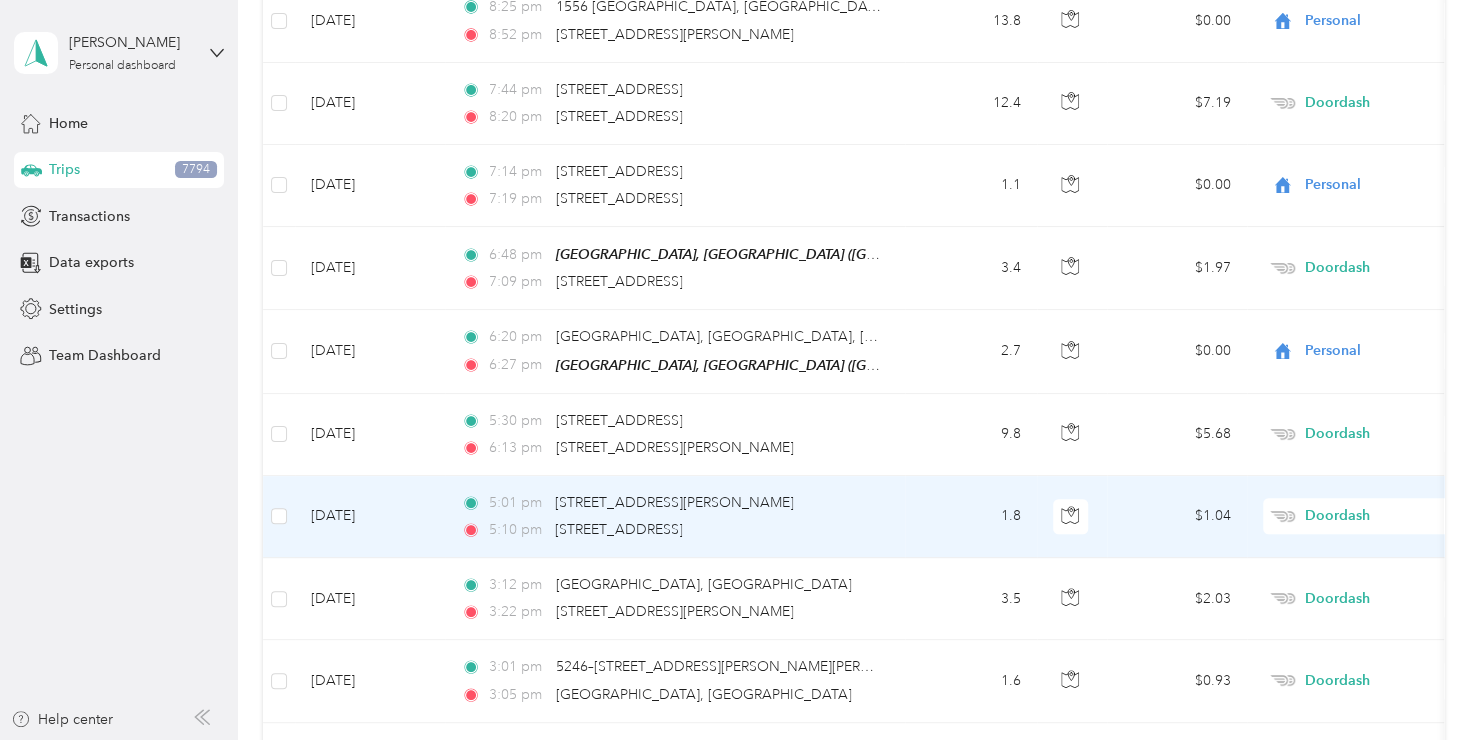click on "Personal" at bounding box center (1371, 253) 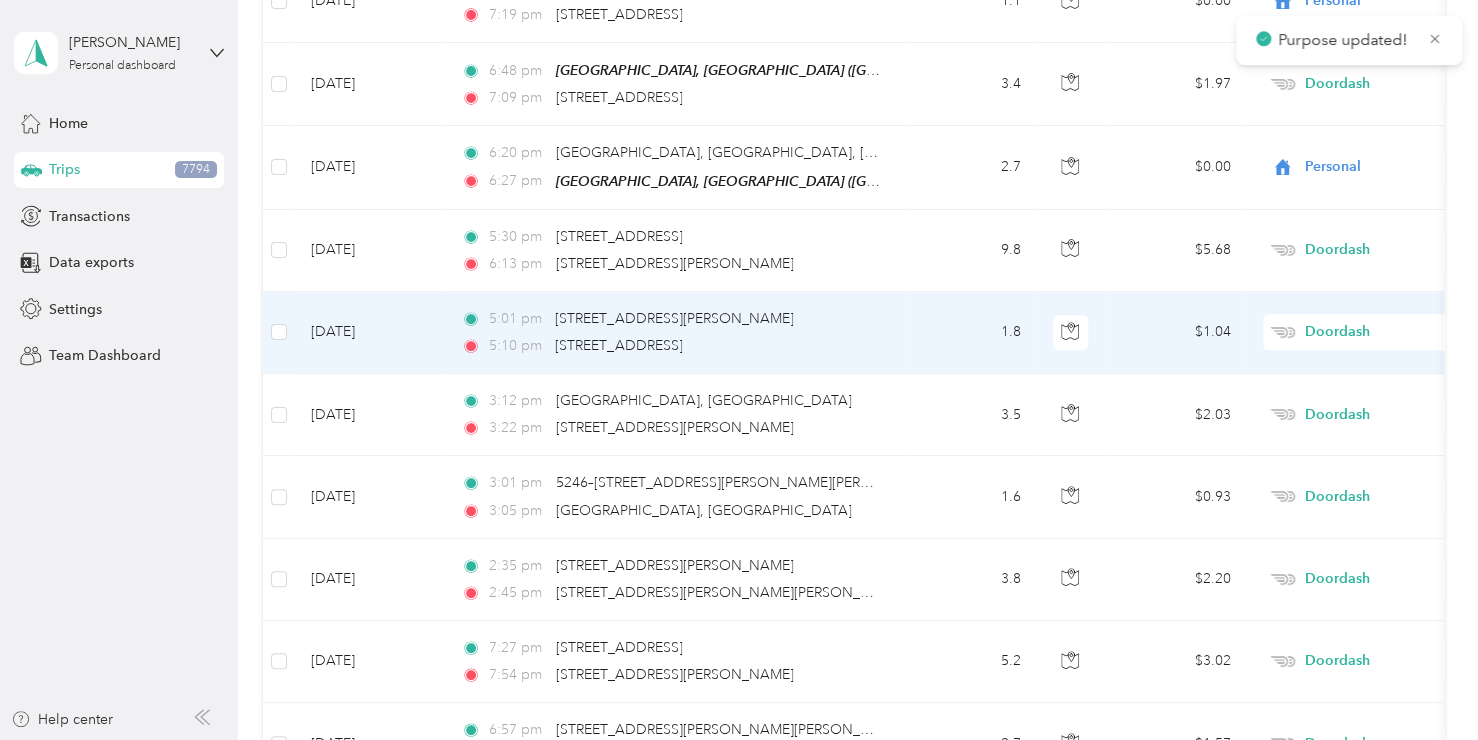 scroll, scrollTop: 4360, scrollLeft: 0, axis: vertical 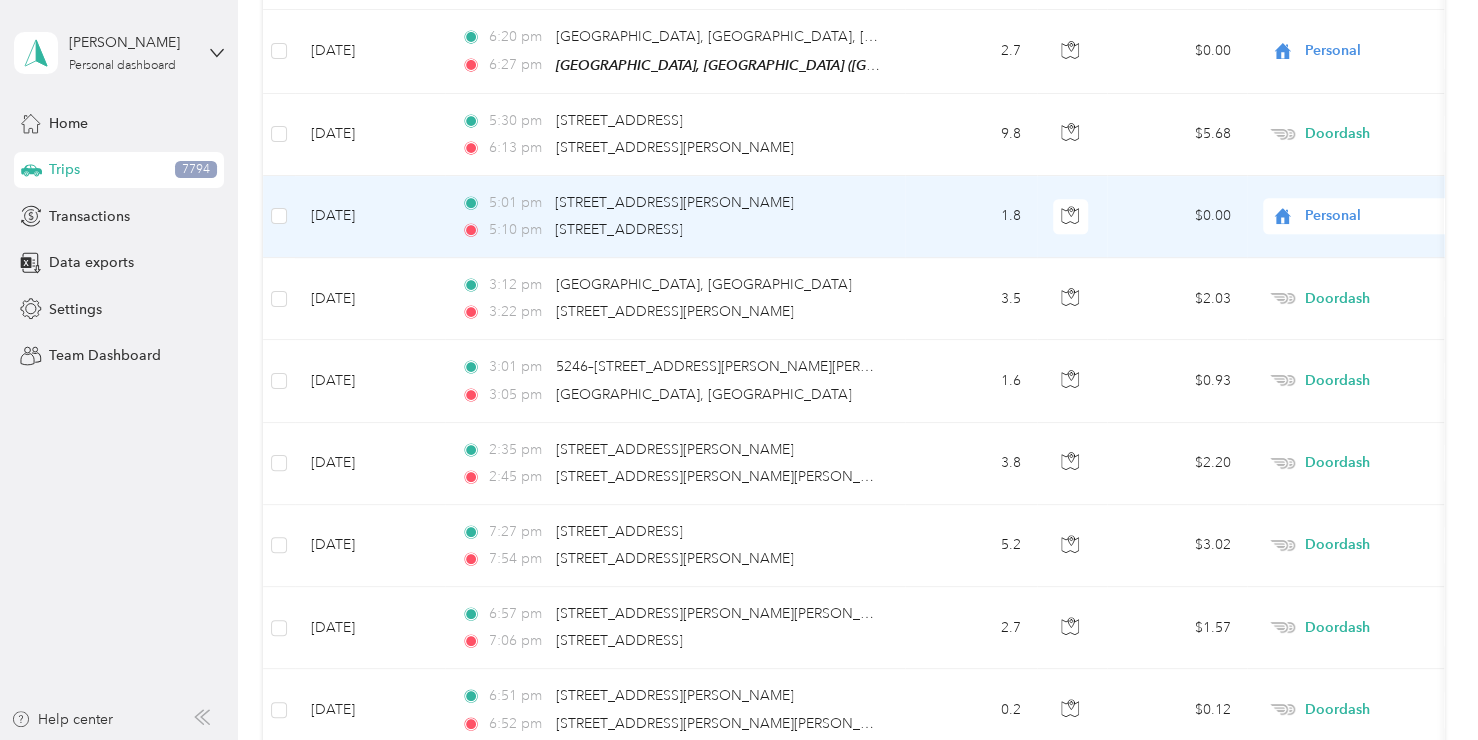 click on "Personal" at bounding box center [1396, 216] 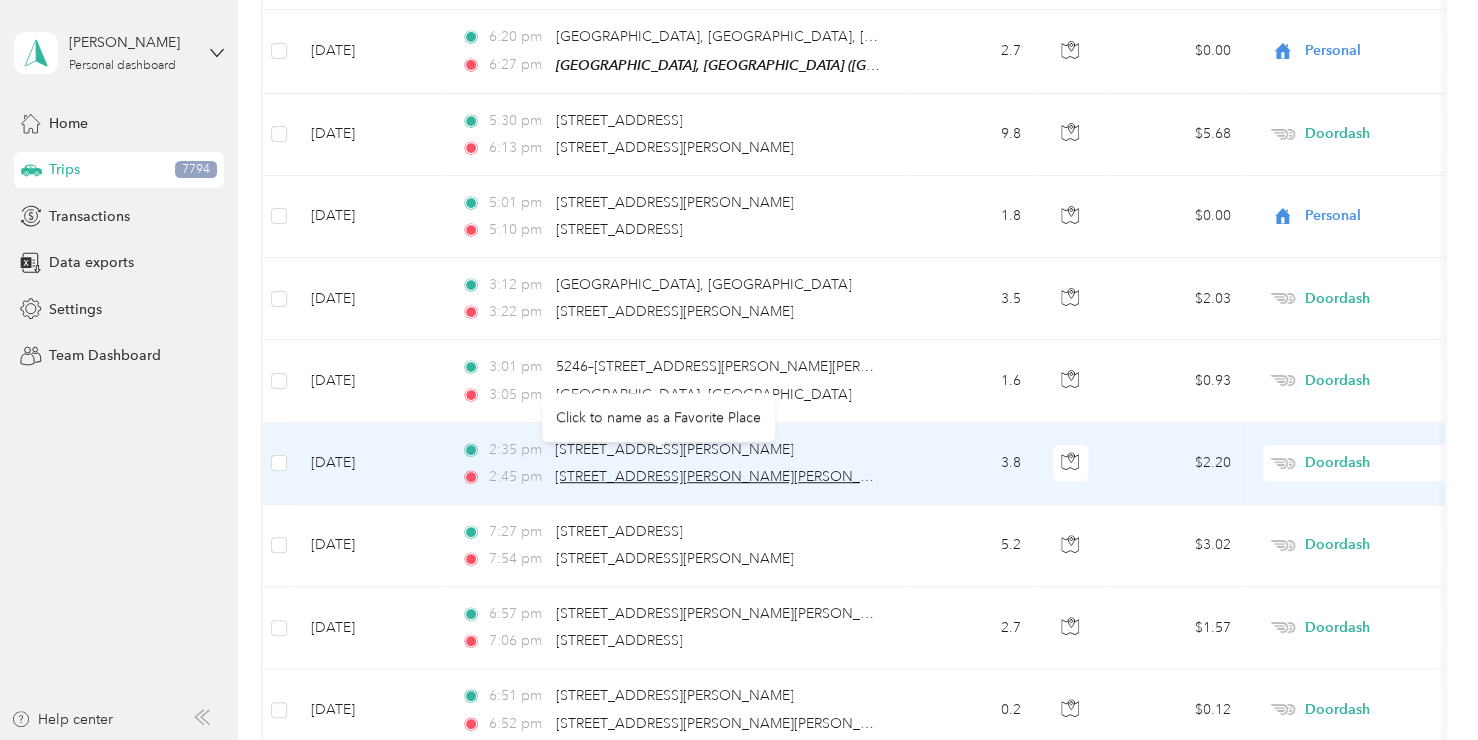 click on "[STREET_ADDRESS][PERSON_NAME][PERSON_NAME]" at bounding box center [729, 476] 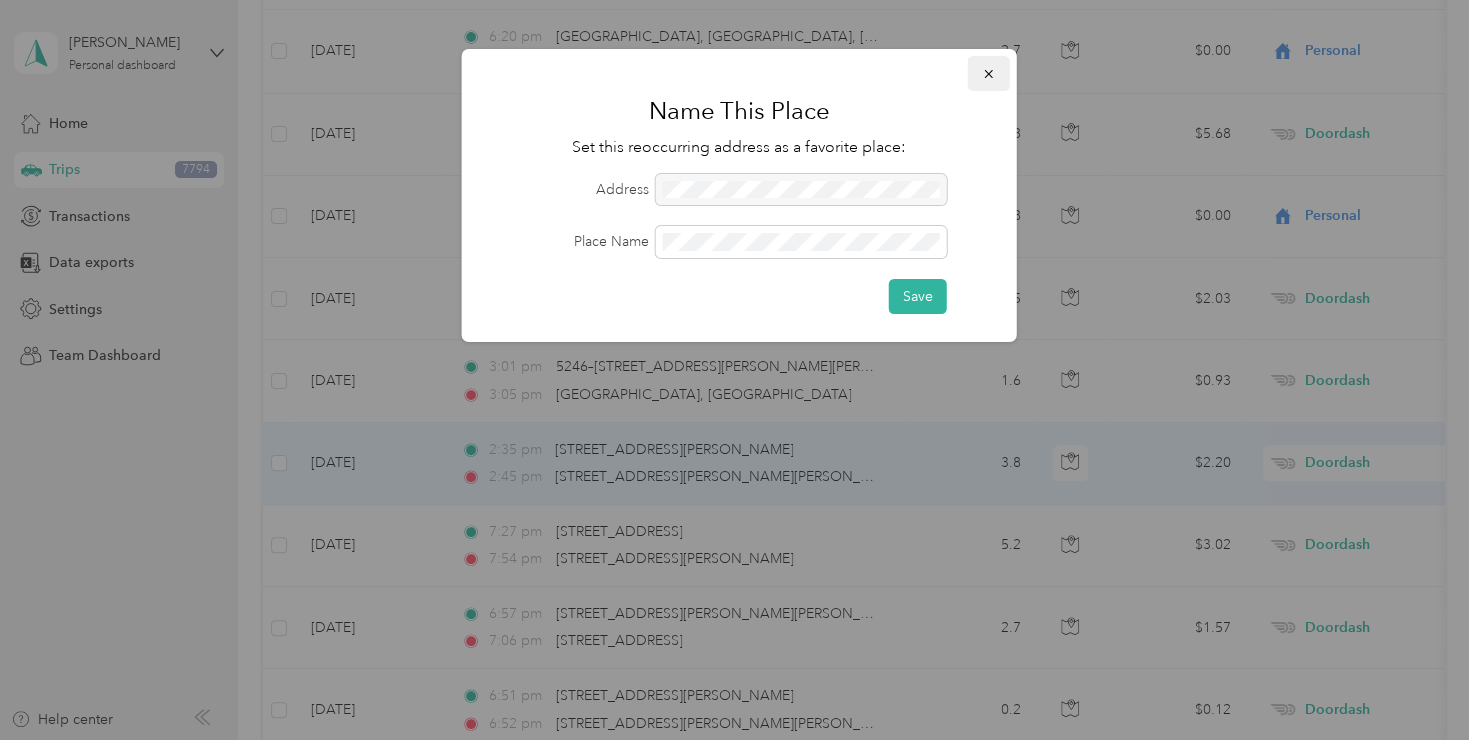 click at bounding box center [989, 73] 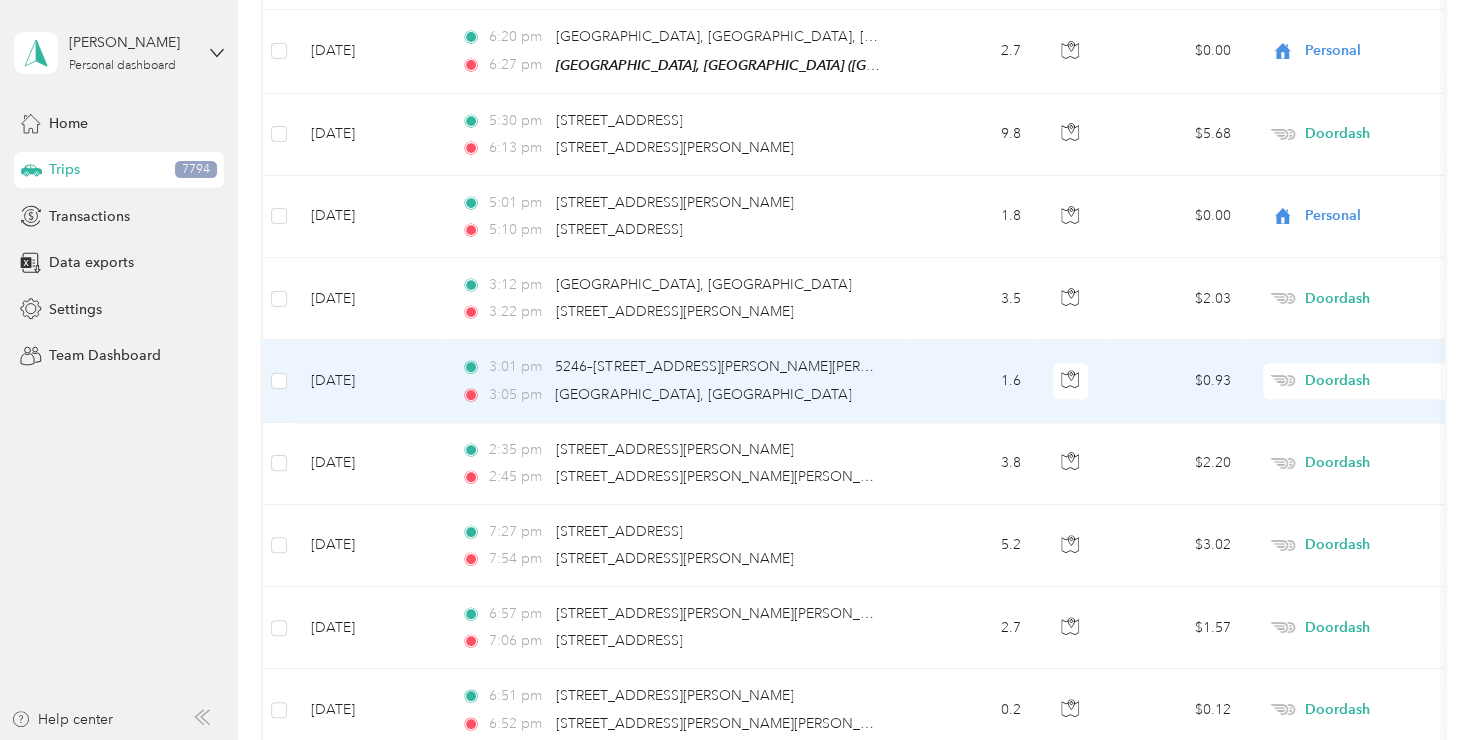 click on "Doordash" at bounding box center [1396, 381] 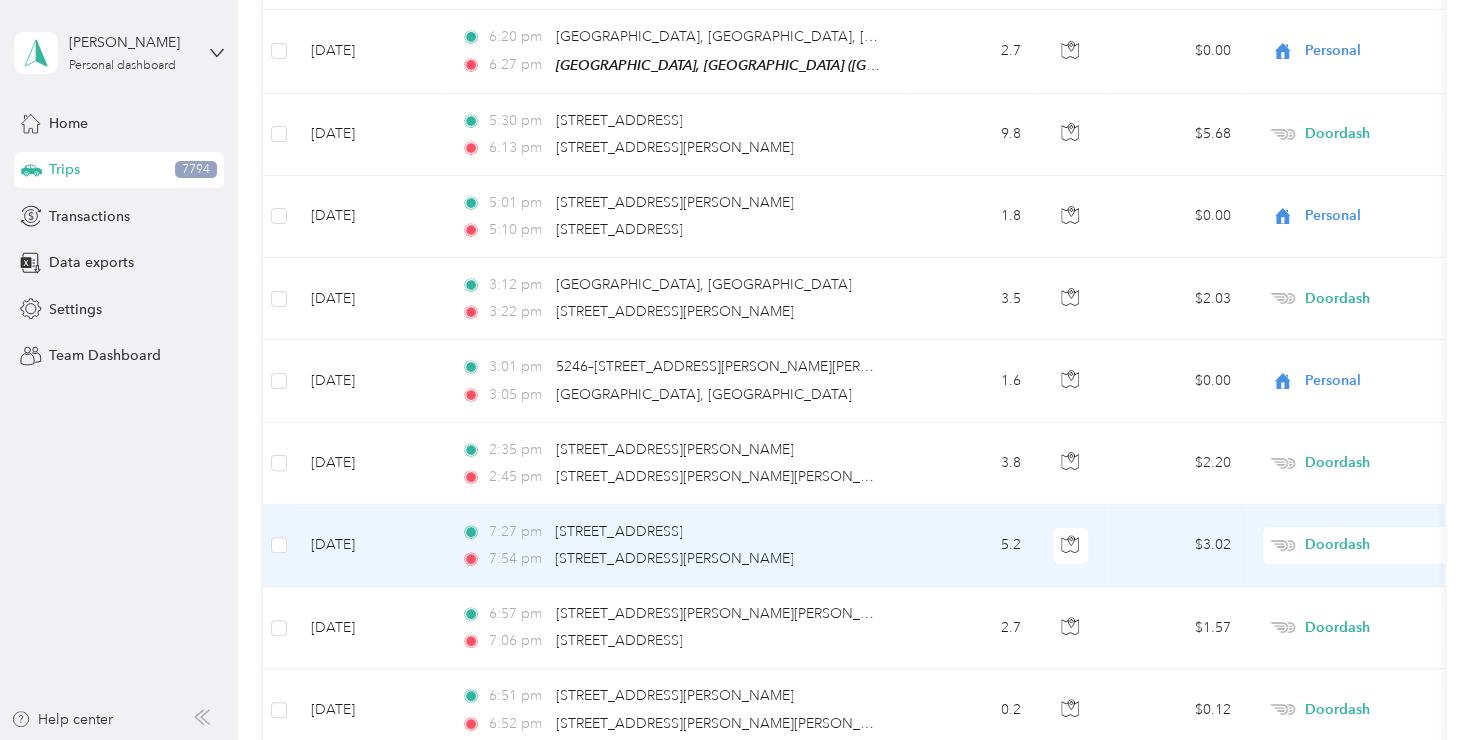 click on "Doordash" at bounding box center [1396, 545] 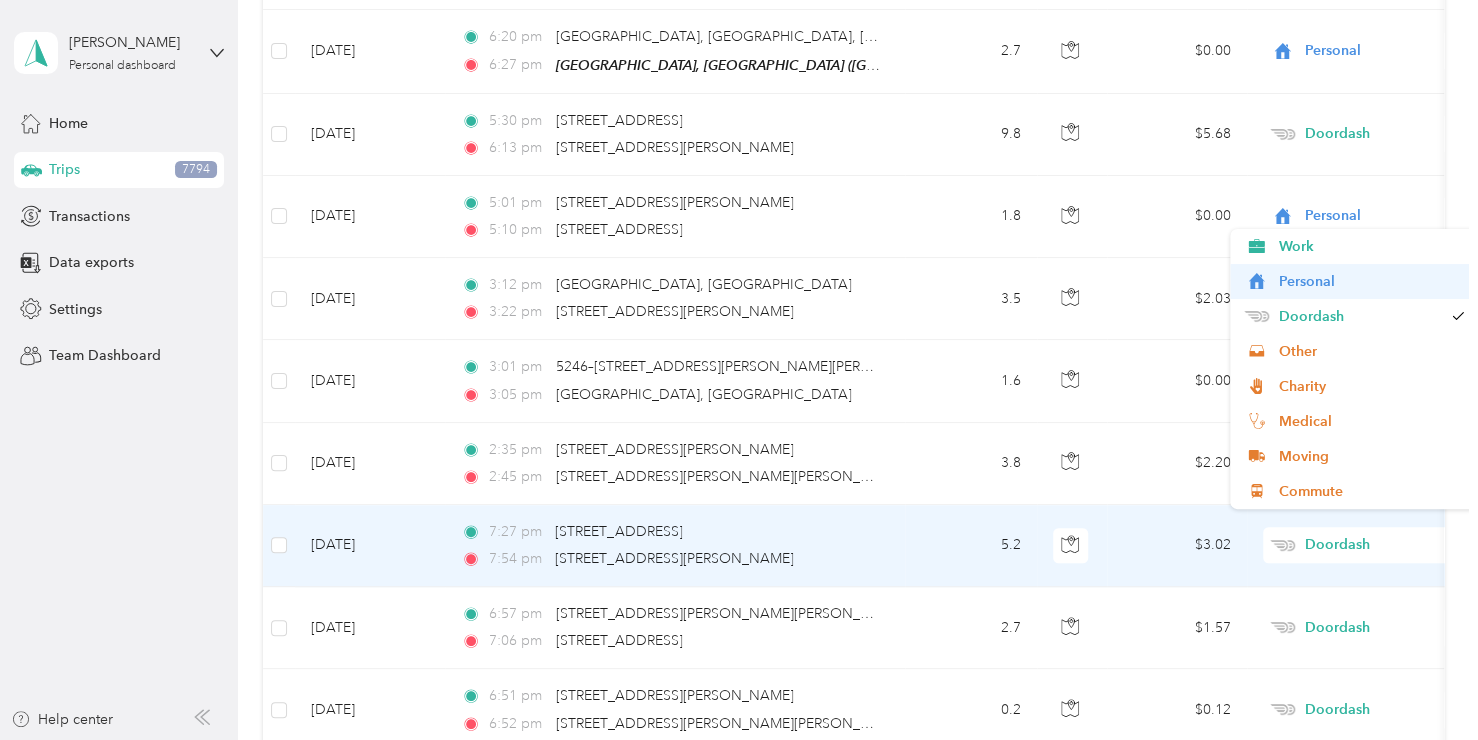 click on "Personal" at bounding box center [1371, 281] 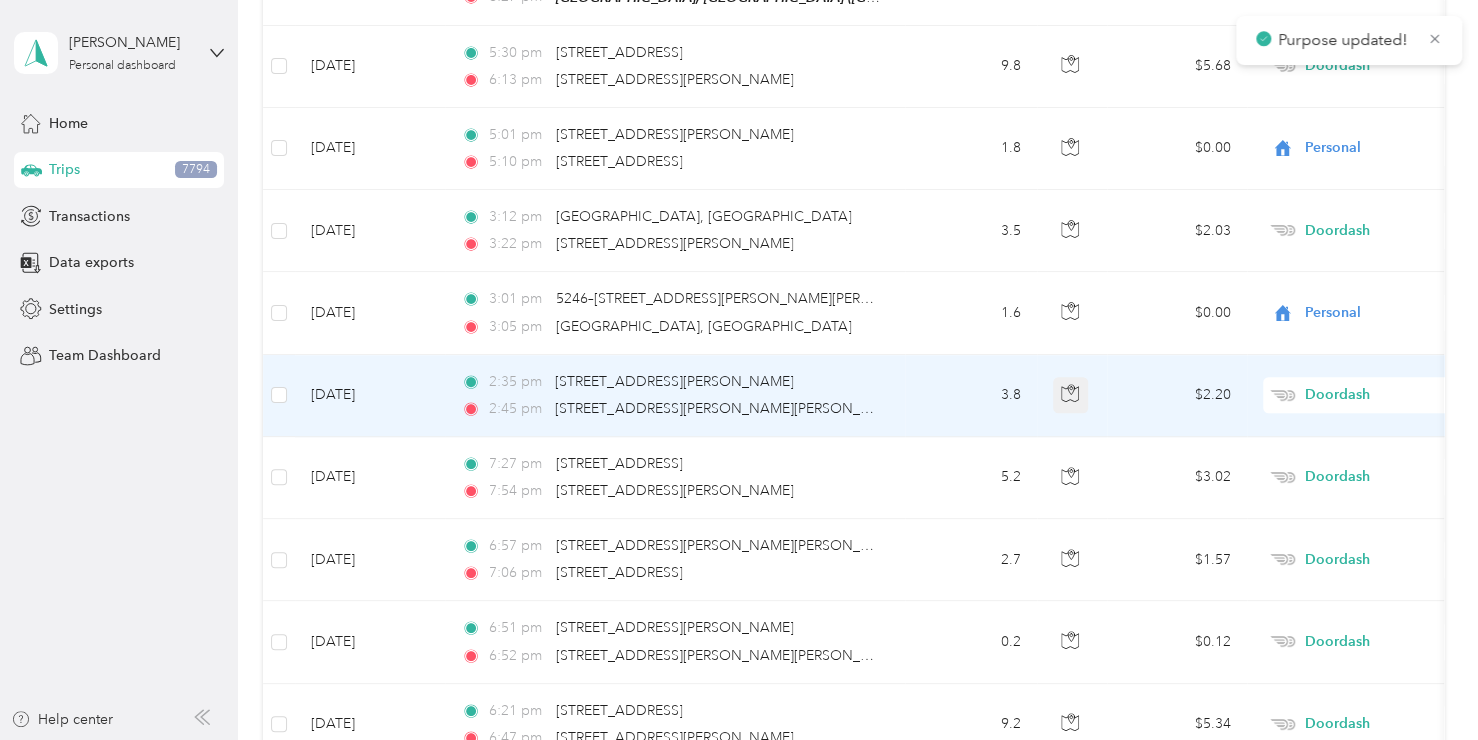 scroll, scrollTop: 4660, scrollLeft: 0, axis: vertical 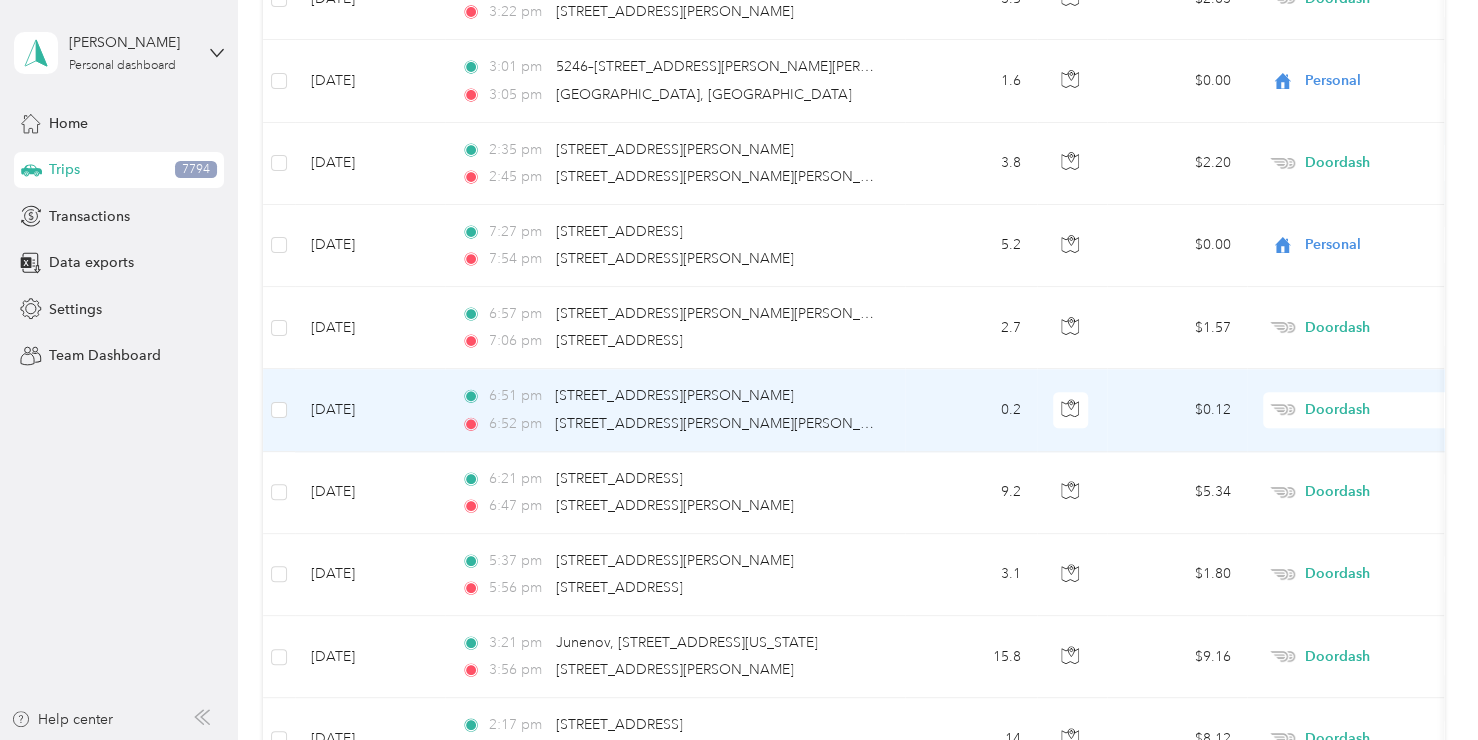 click on "Doordash" at bounding box center [1396, 410] 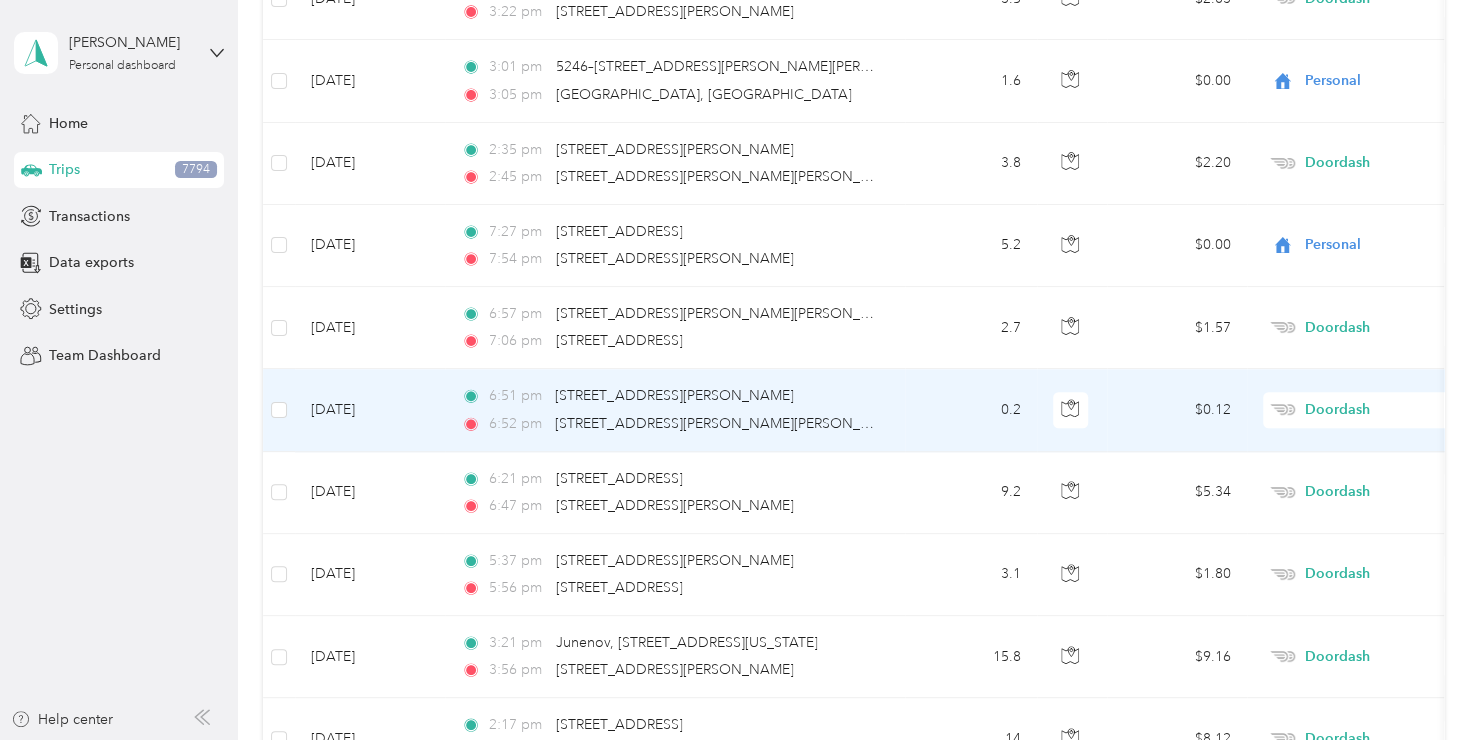 click on "Personal" at bounding box center (1354, 464) 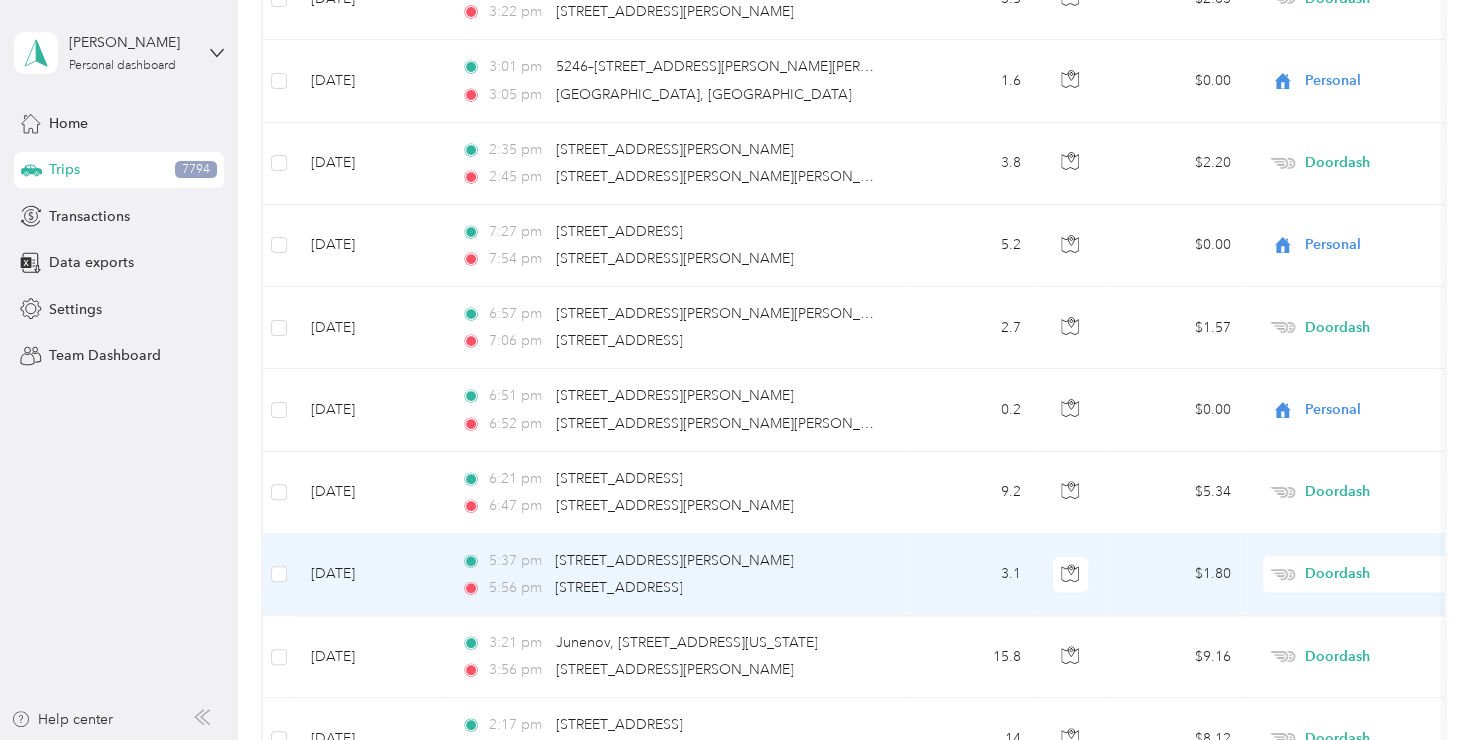 click on "Doordash" at bounding box center (1396, 574) 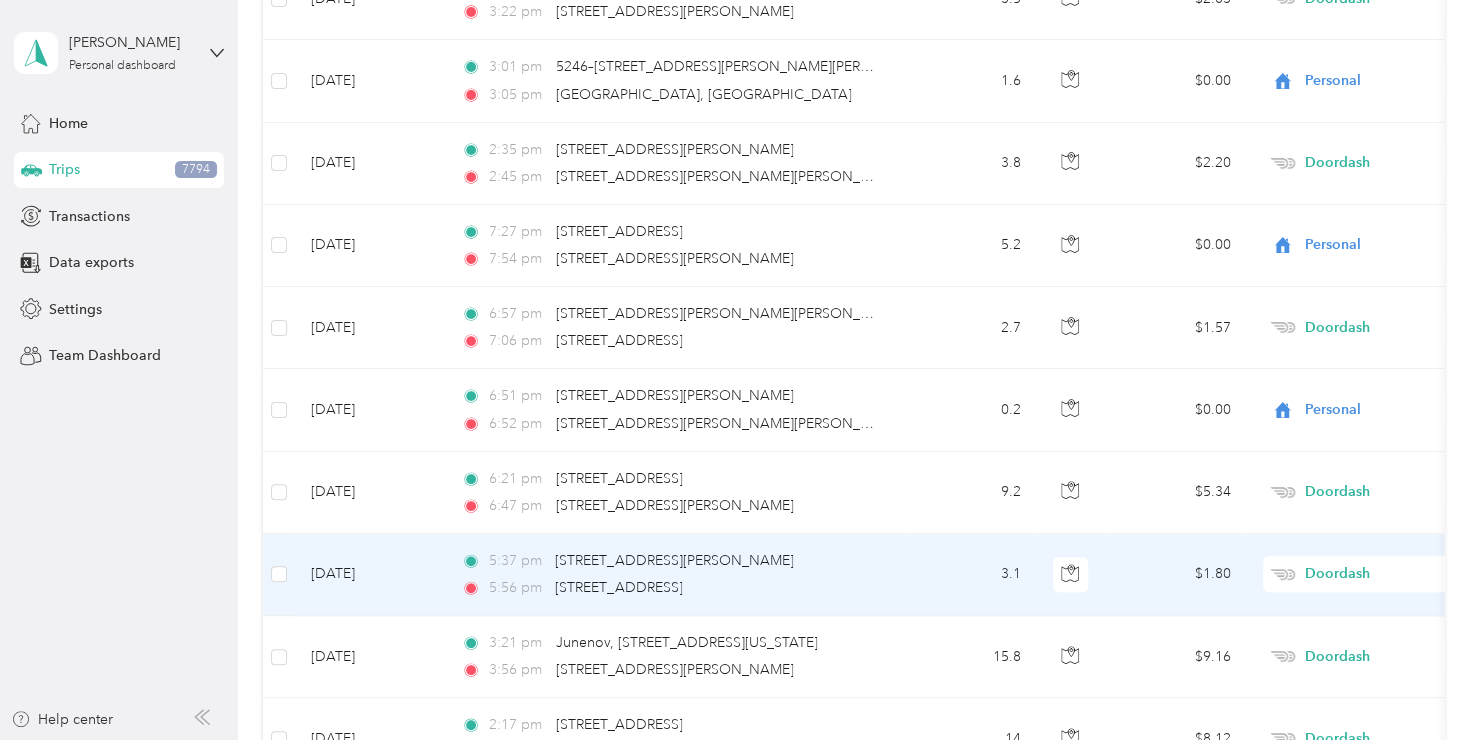 click on "Personal" at bounding box center (1371, 307) 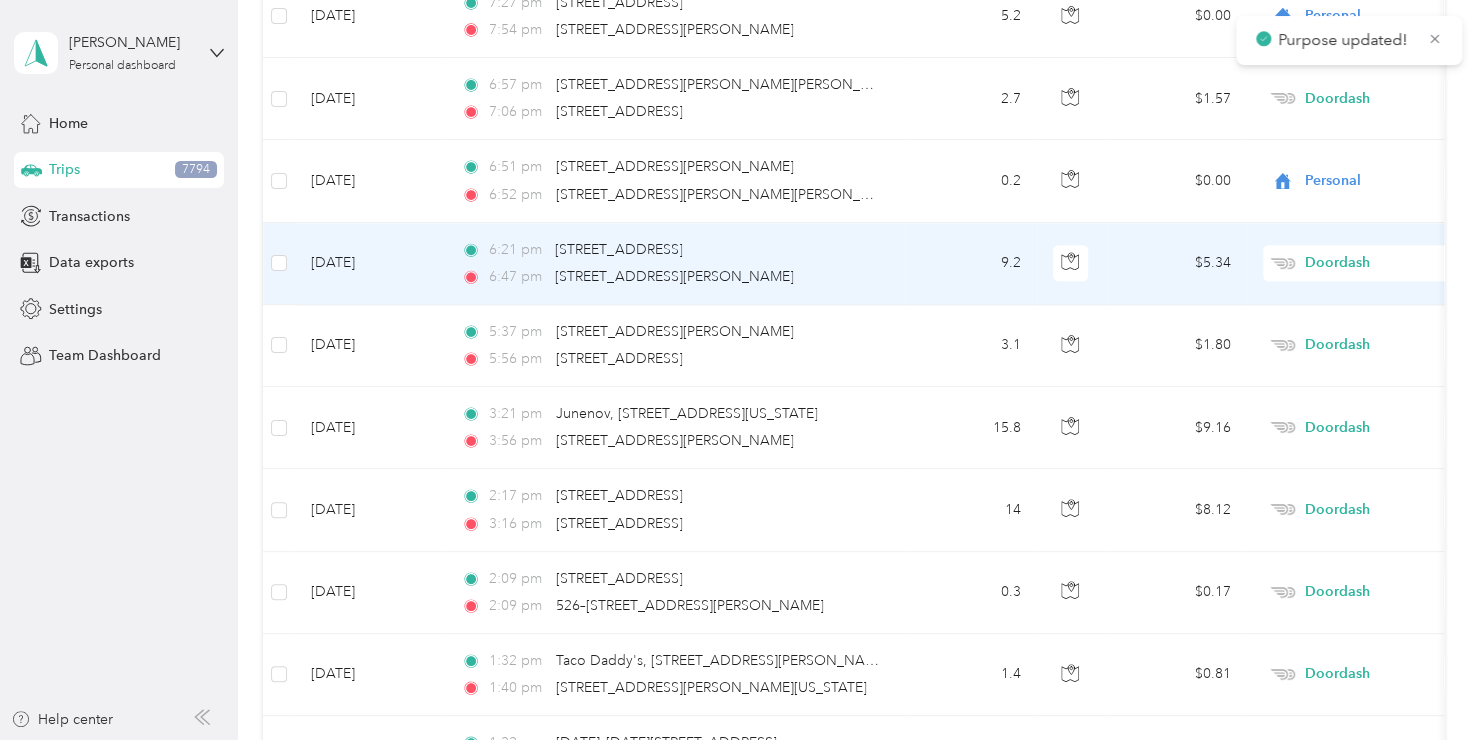 scroll, scrollTop: 5060, scrollLeft: 0, axis: vertical 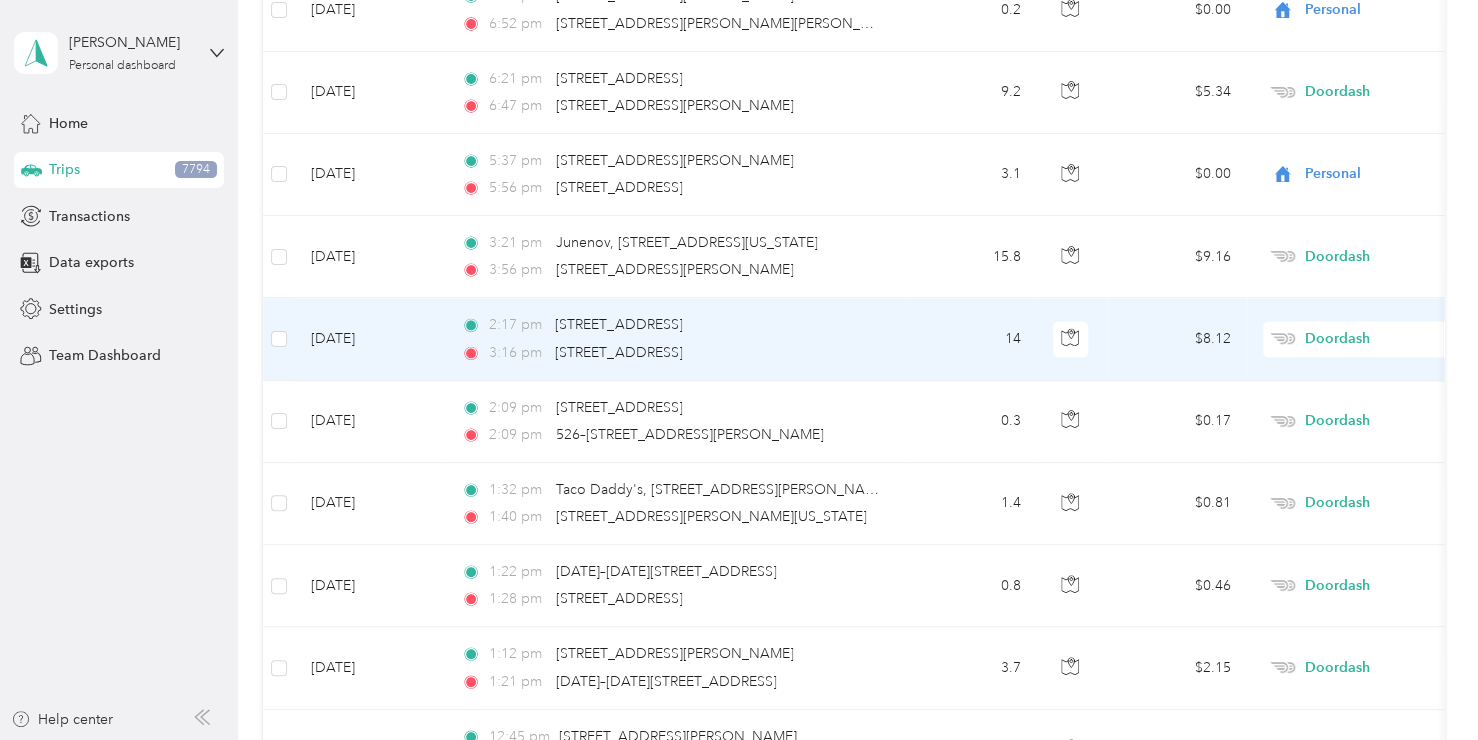 click on "Doordash" at bounding box center (1396, 339) 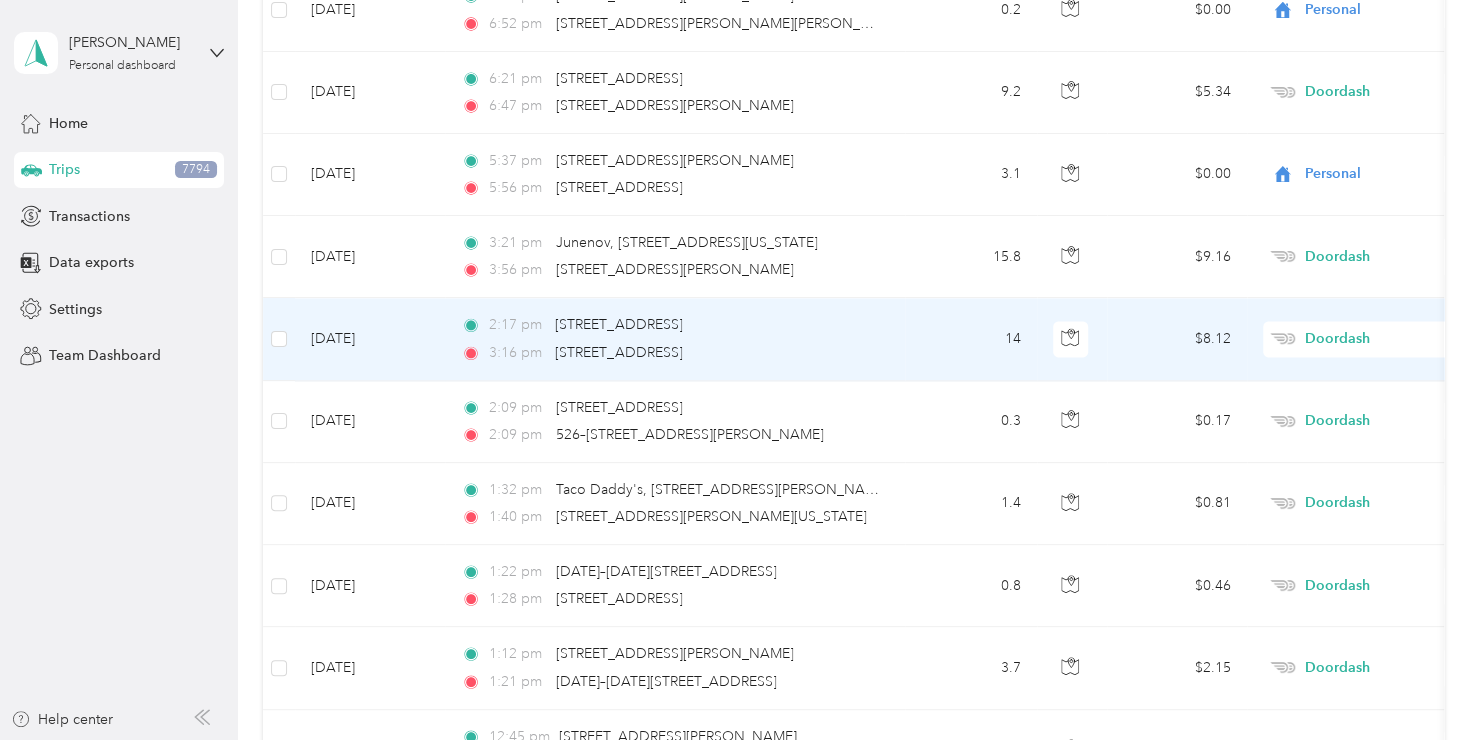 click on "Personal" at bounding box center [1354, 393] 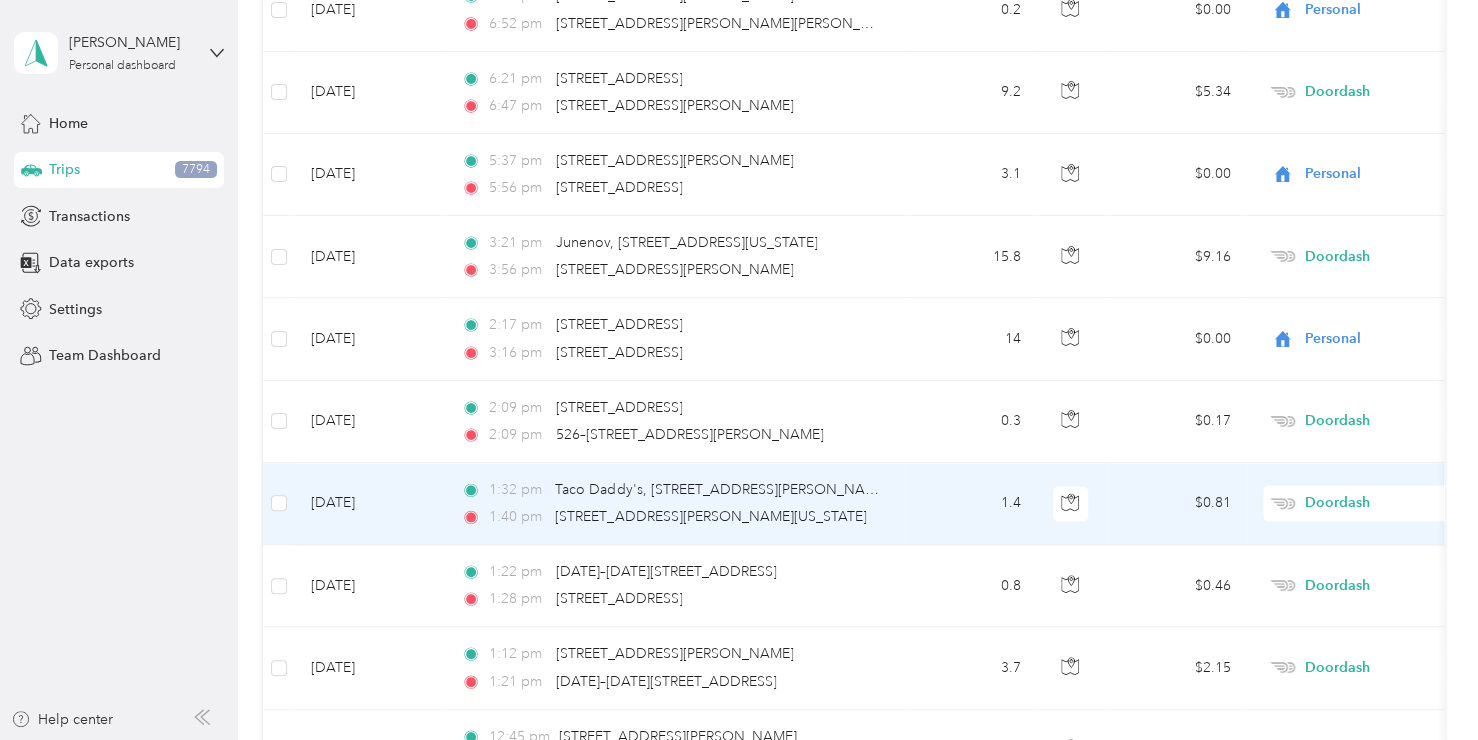click on "Doordash" at bounding box center (1396, 503) 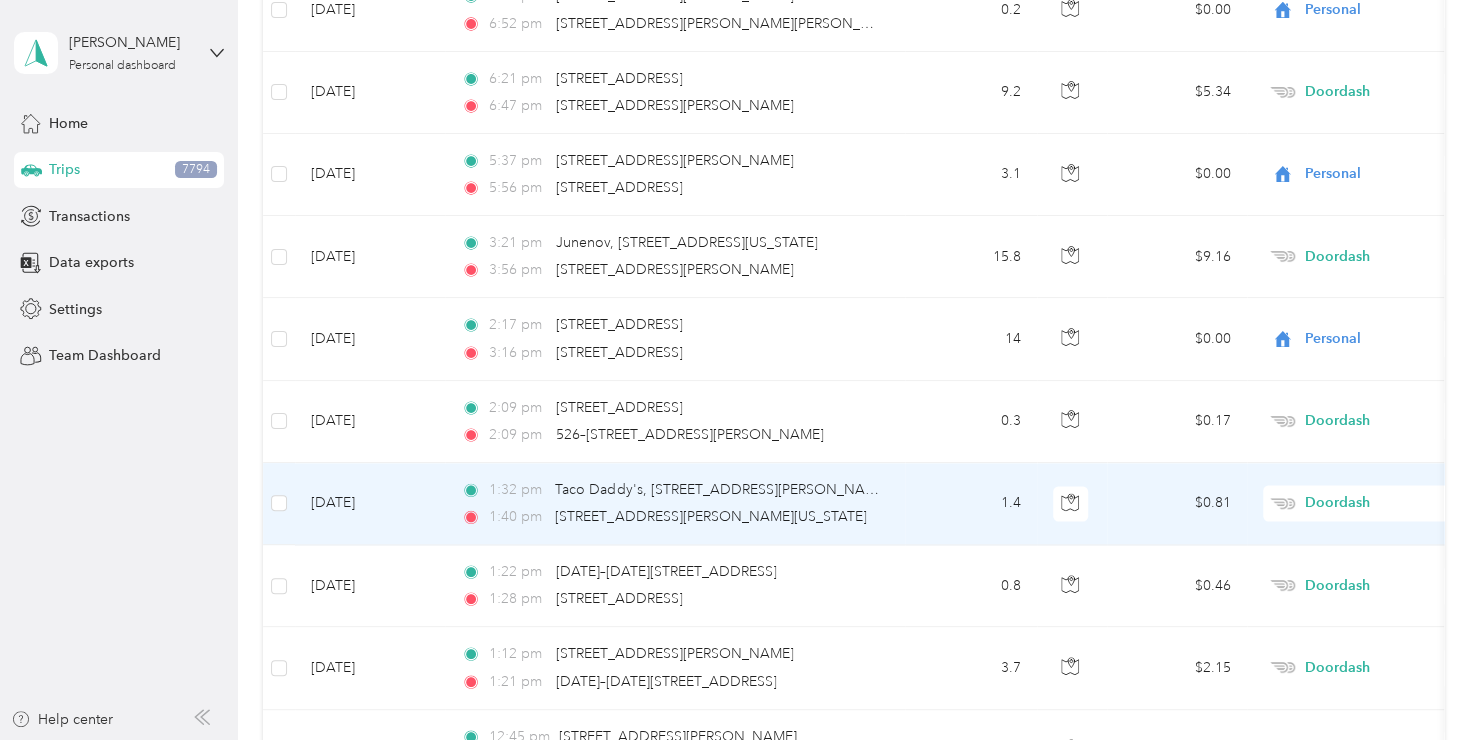 click on "Personal" at bounding box center [1354, 237] 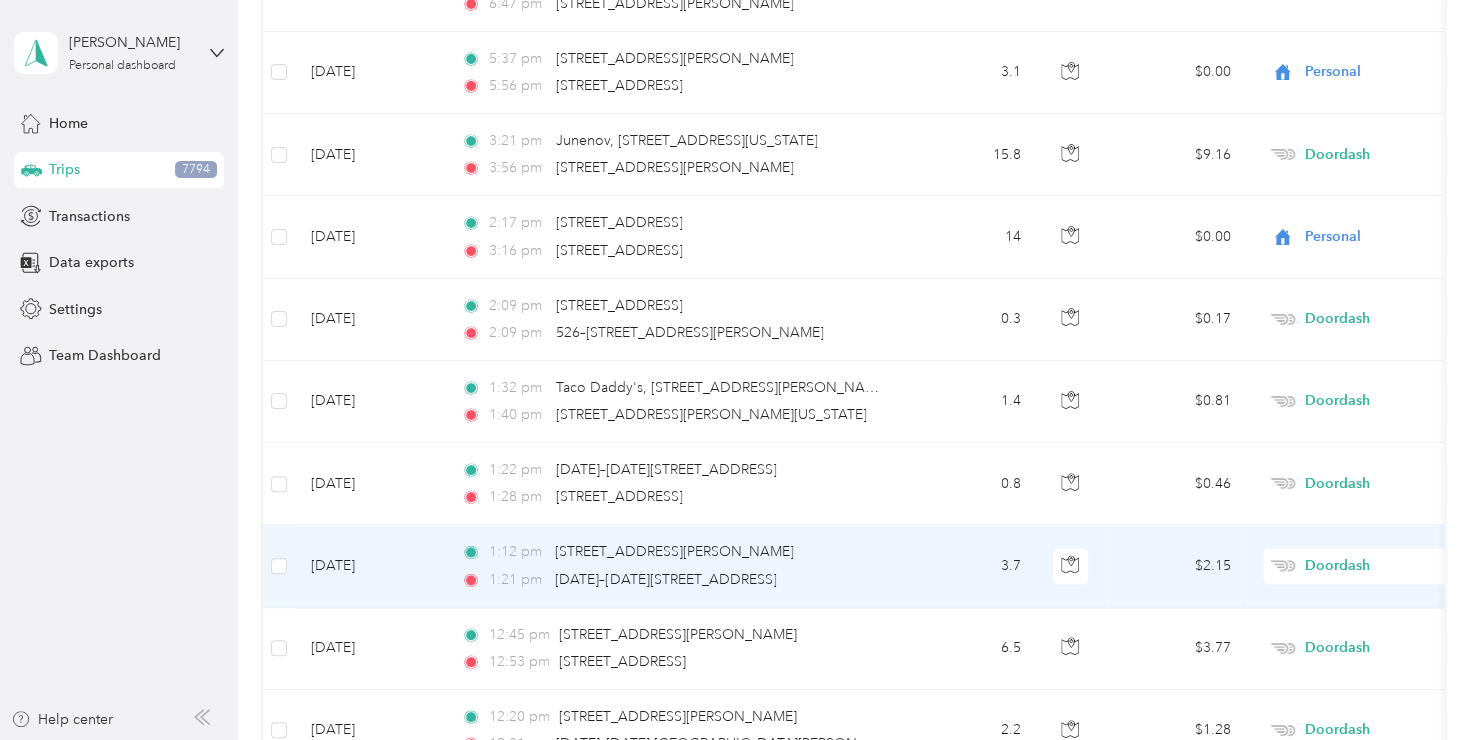 scroll, scrollTop: 5160, scrollLeft: 0, axis: vertical 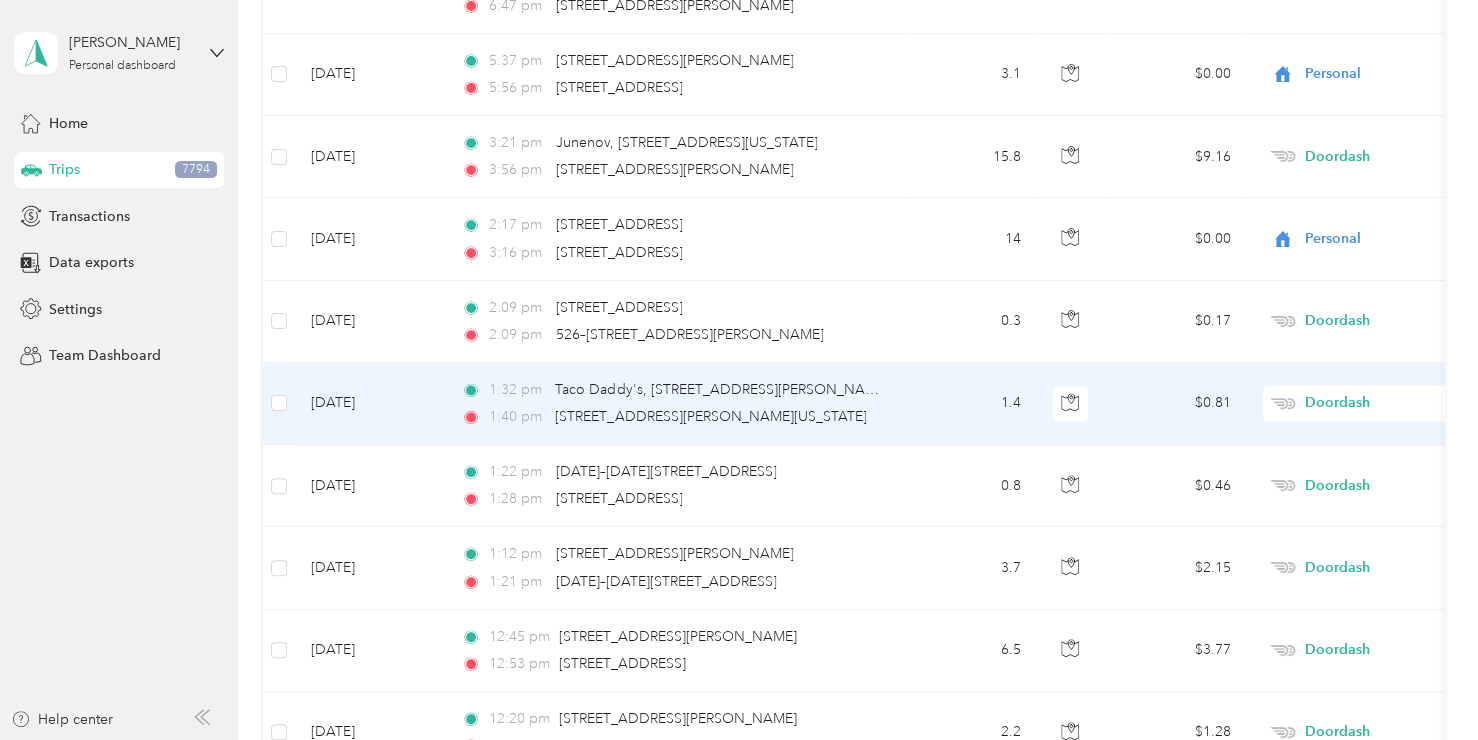 click on "Doordash" at bounding box center (1396, 403) 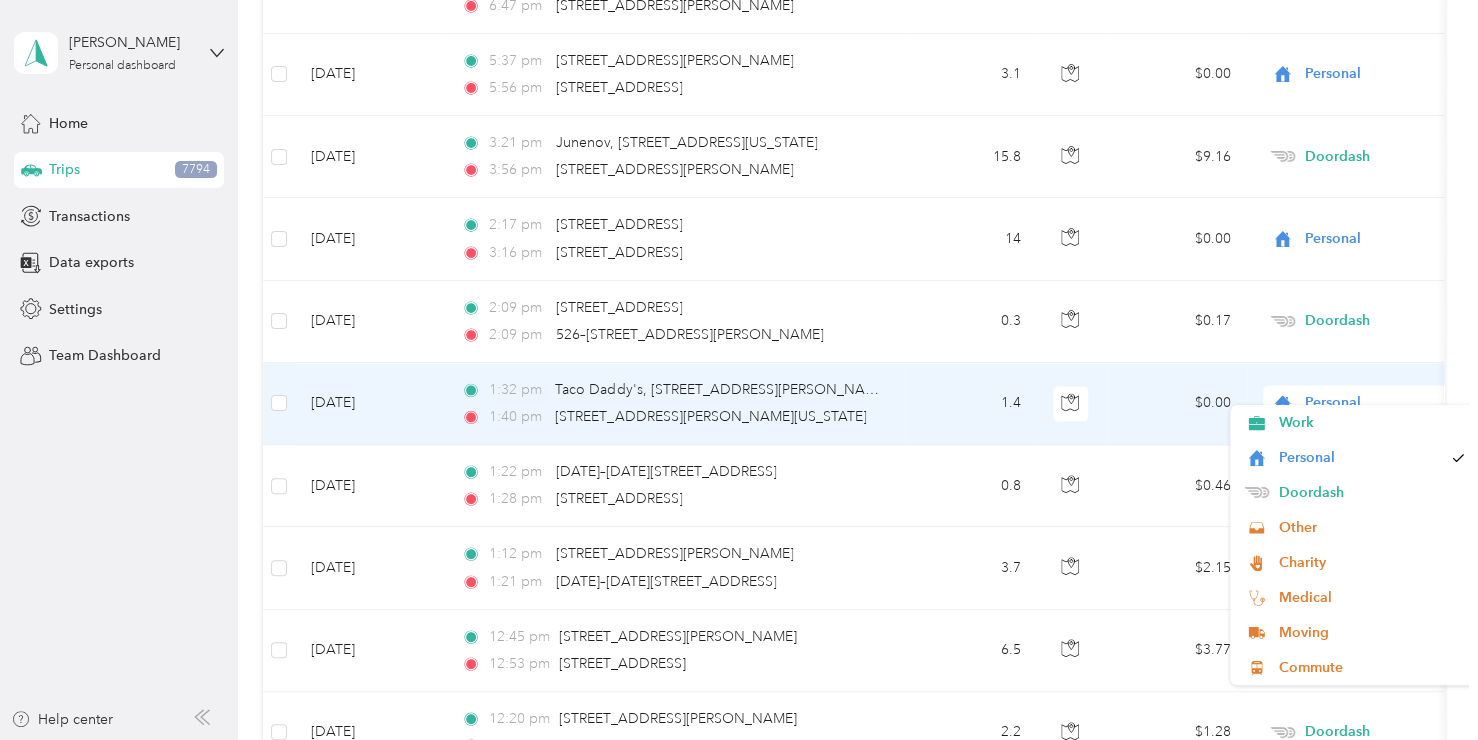 click on "Personal" at bounding box center (1396, 403) 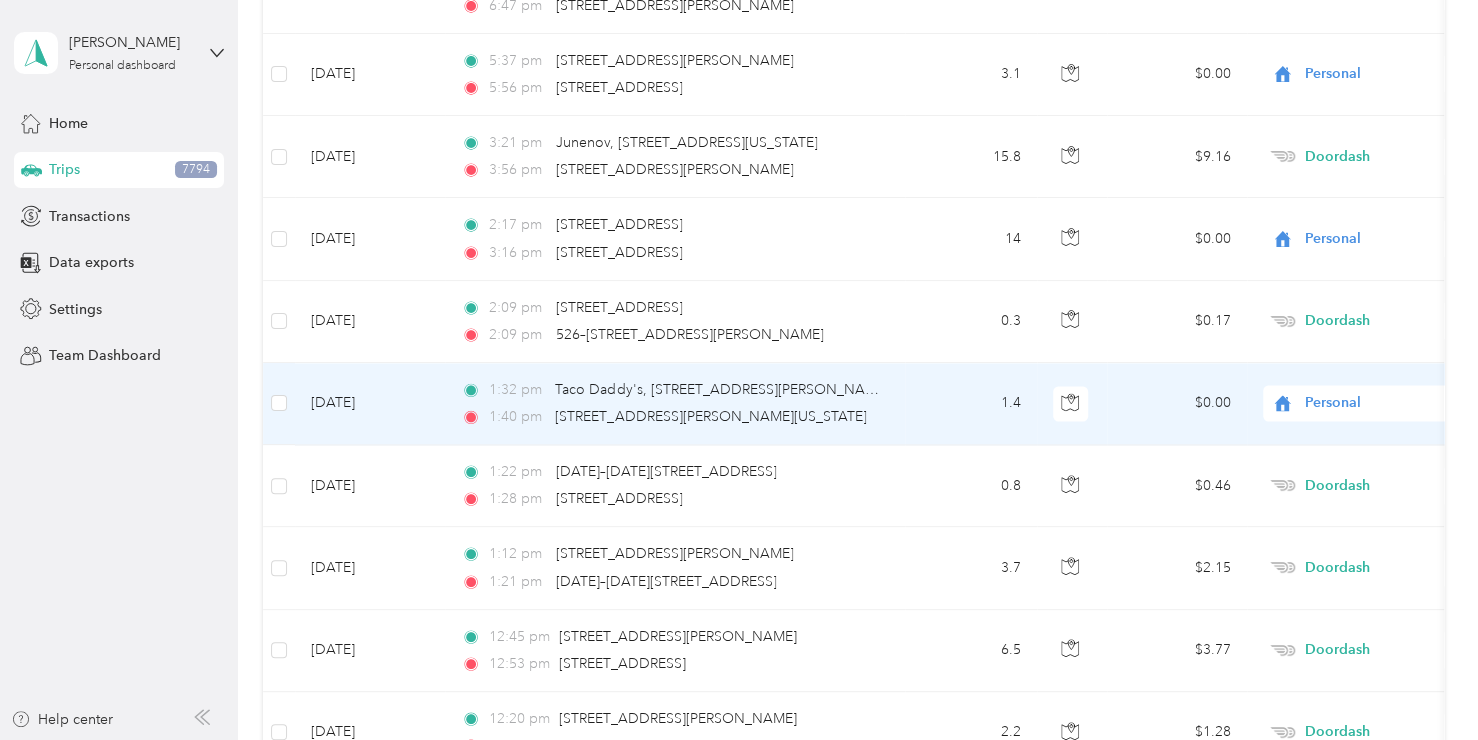 click on "Personal" at bounding box center [1360, 457] 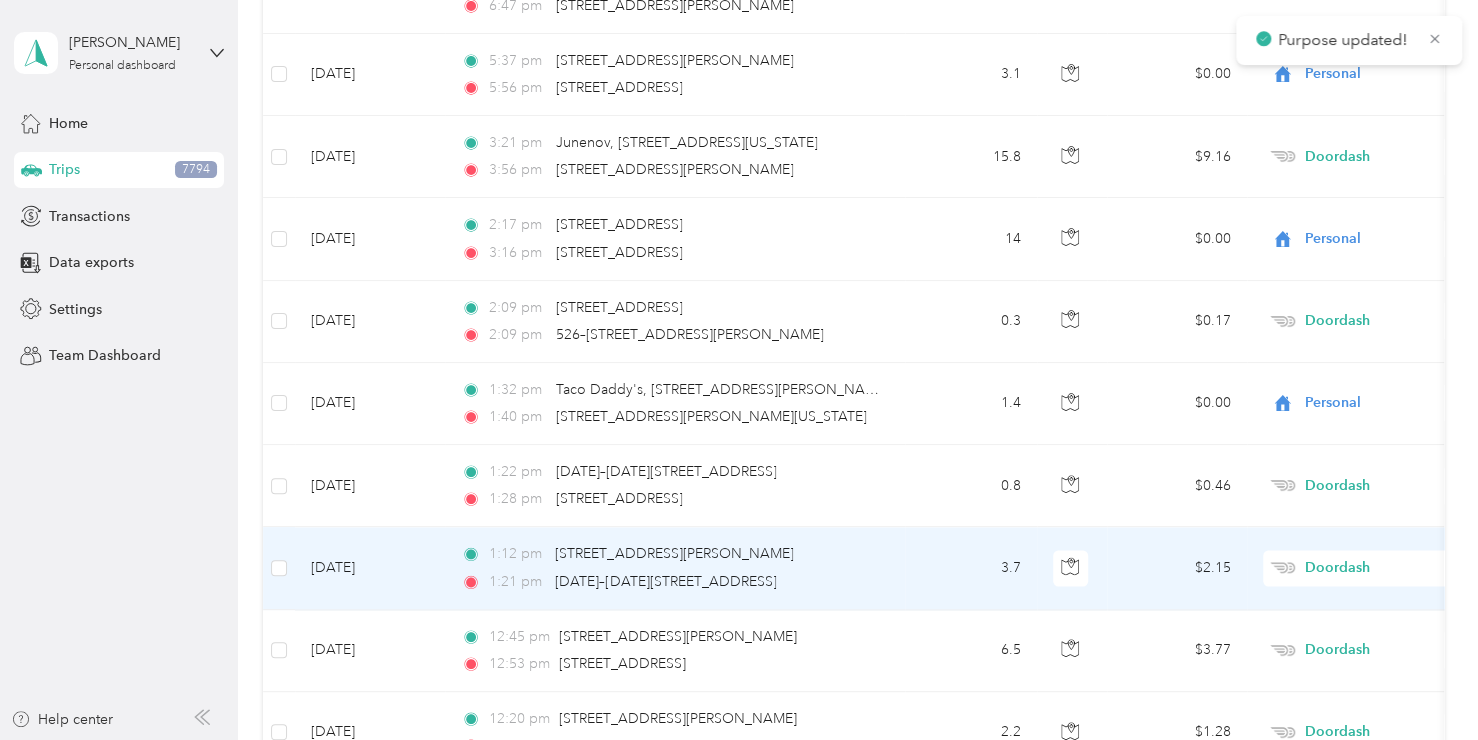 click on "Doordash" at bounding box center [1396, 568] 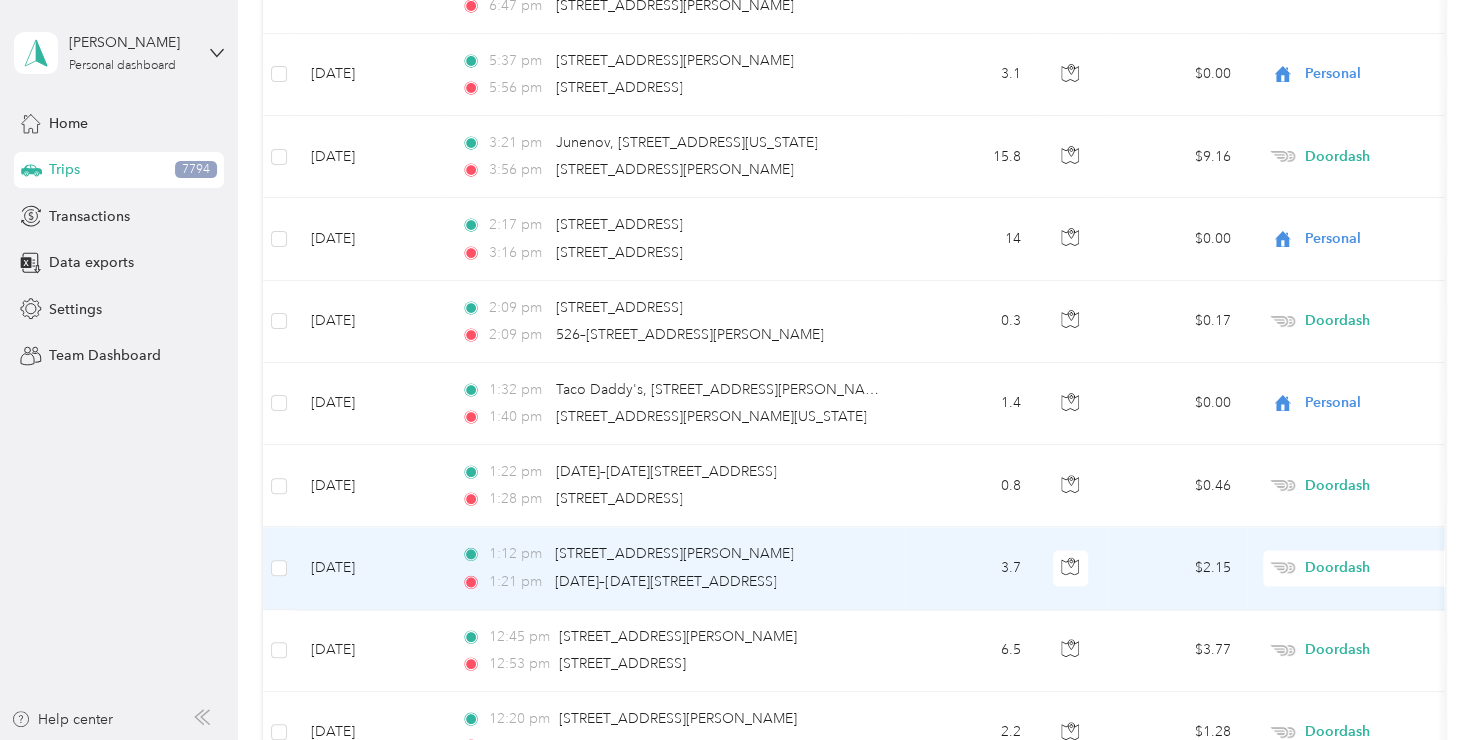 click on "Personal" at bounding box center (1371, 301) 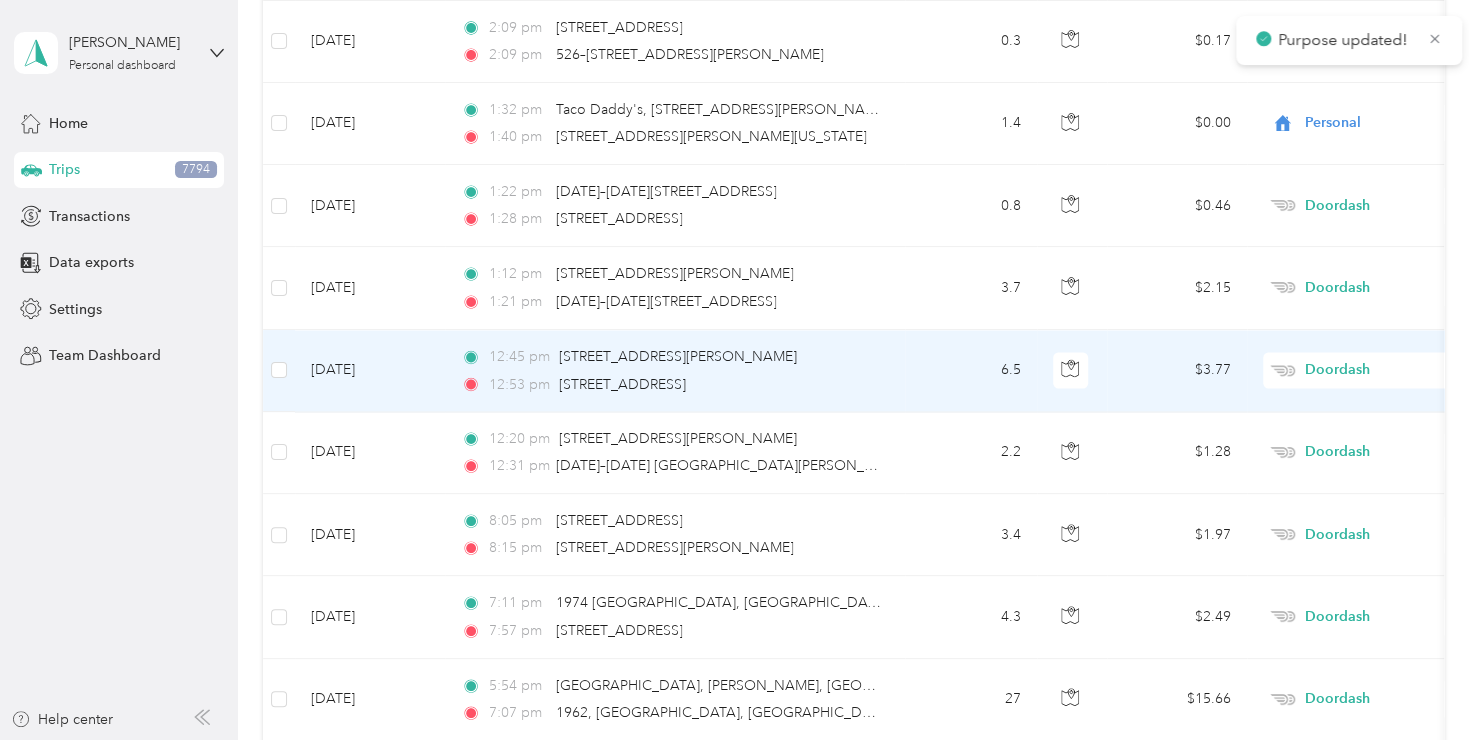 scroll, scrollTop: 5460, scrollLeft: 0, axis: vertical 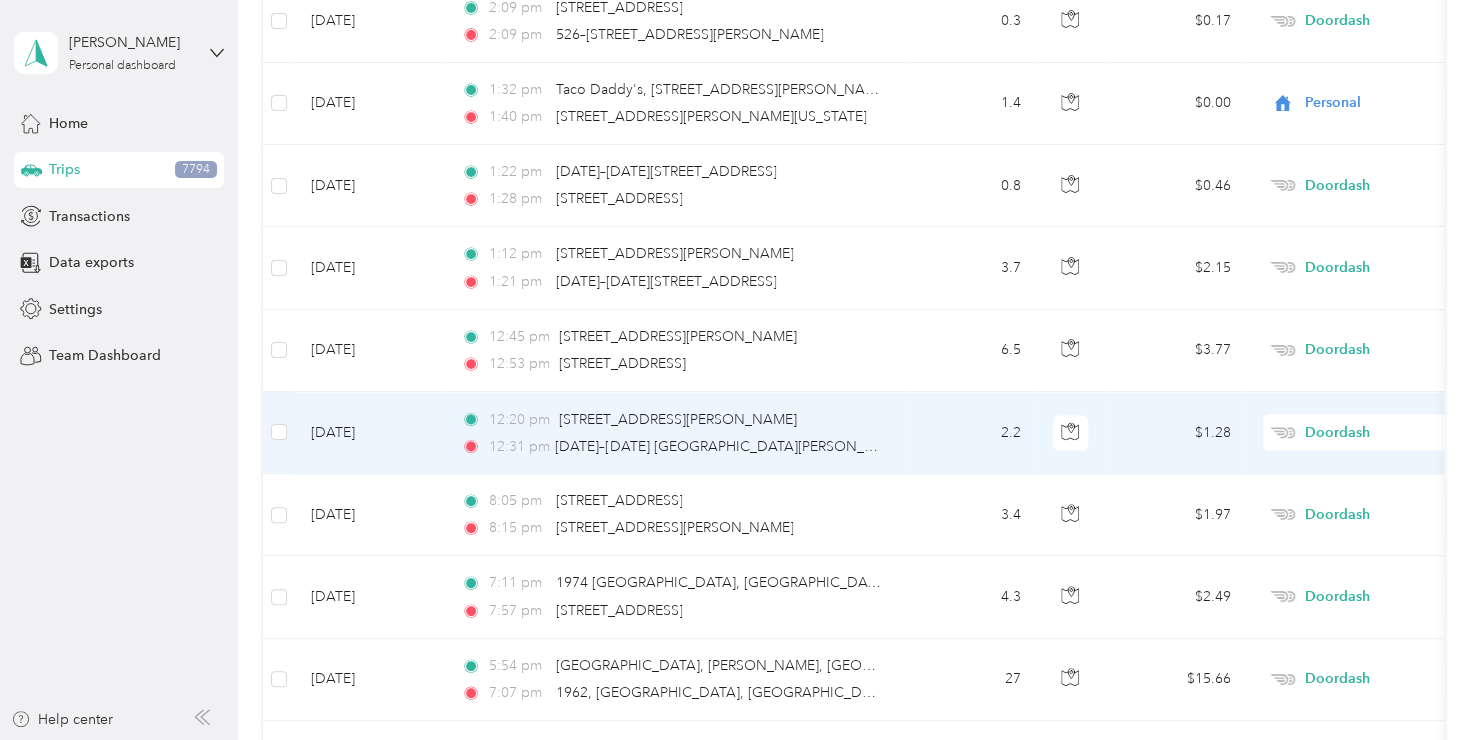 click on "Doordash" at bounding box center [1396, 432] 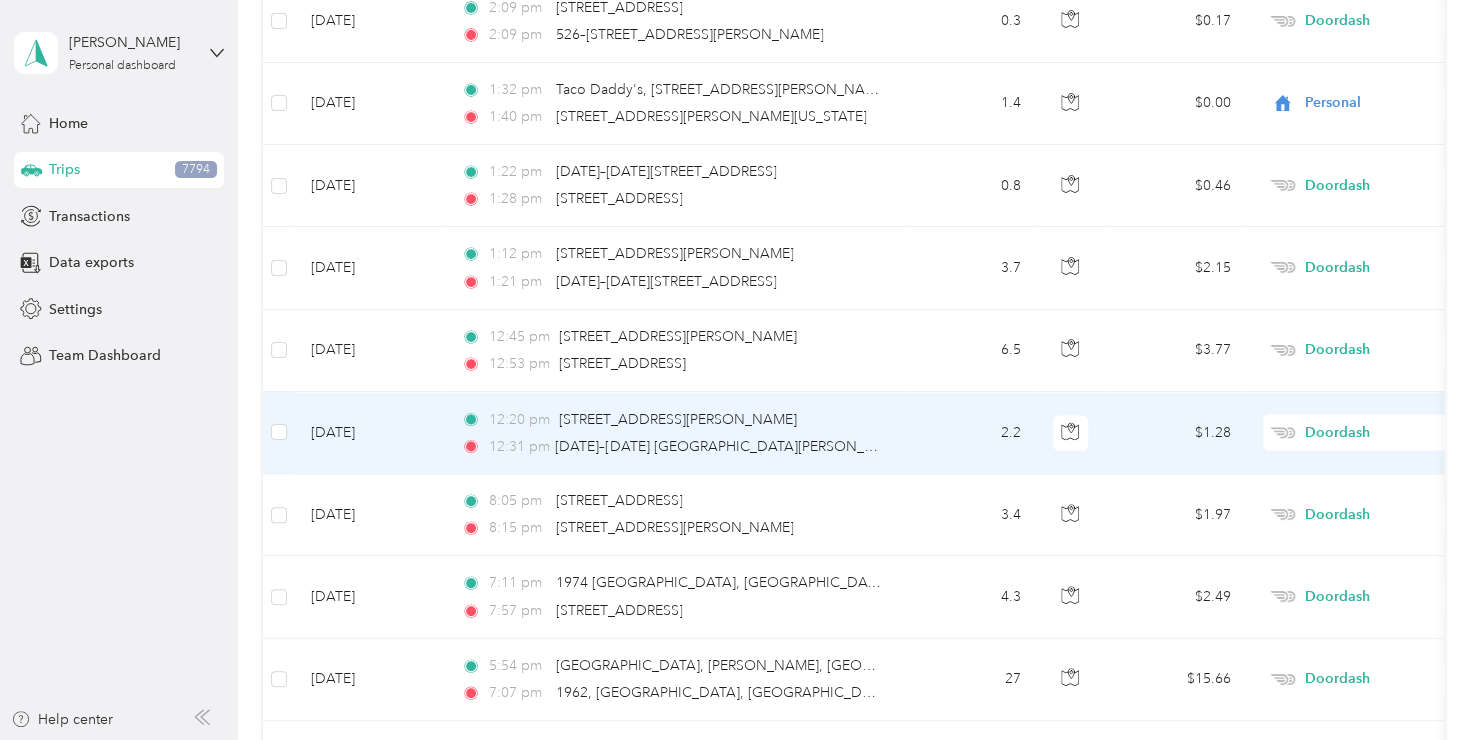 click on "Personal" at bounding box center (1354, 486) 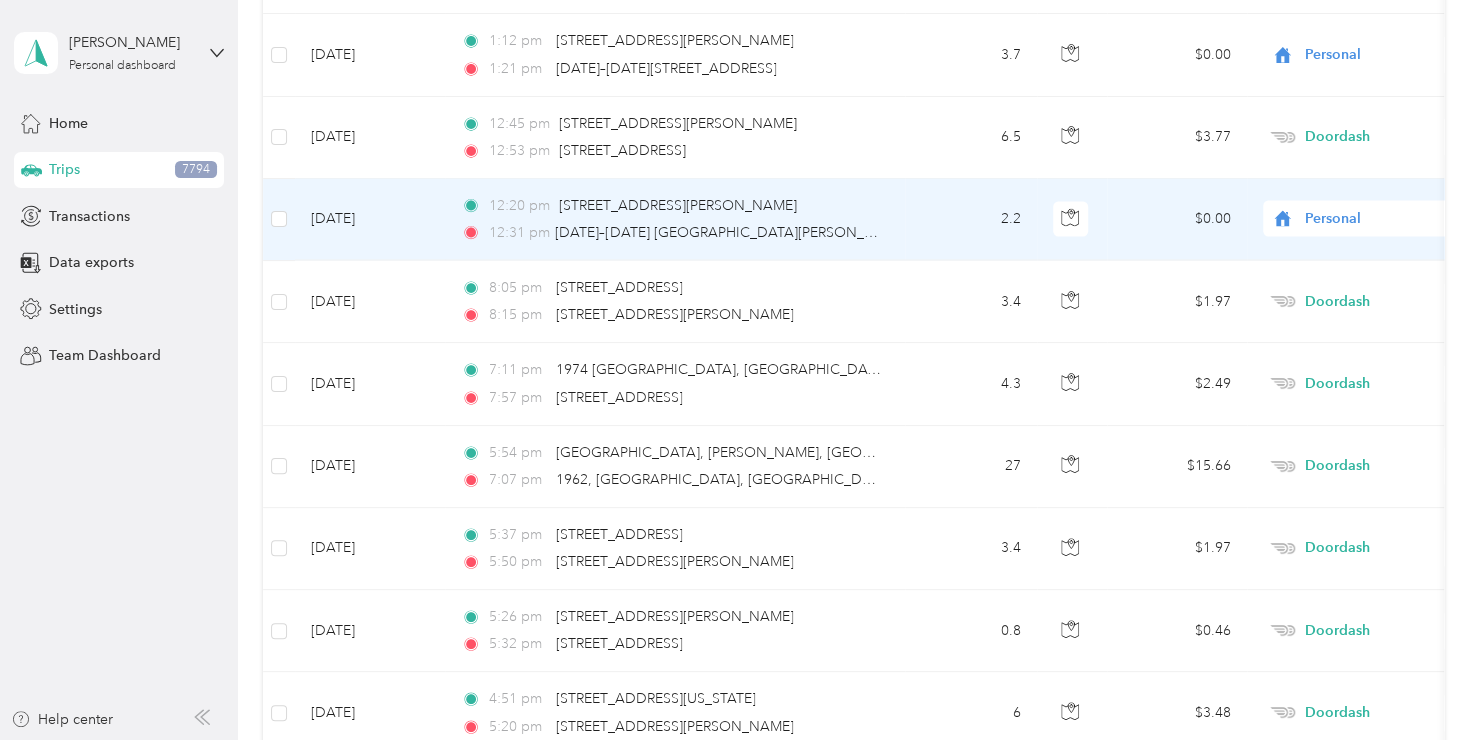 scroll, scrollTop: 5760, scrollLeft: 0, axis: vertical 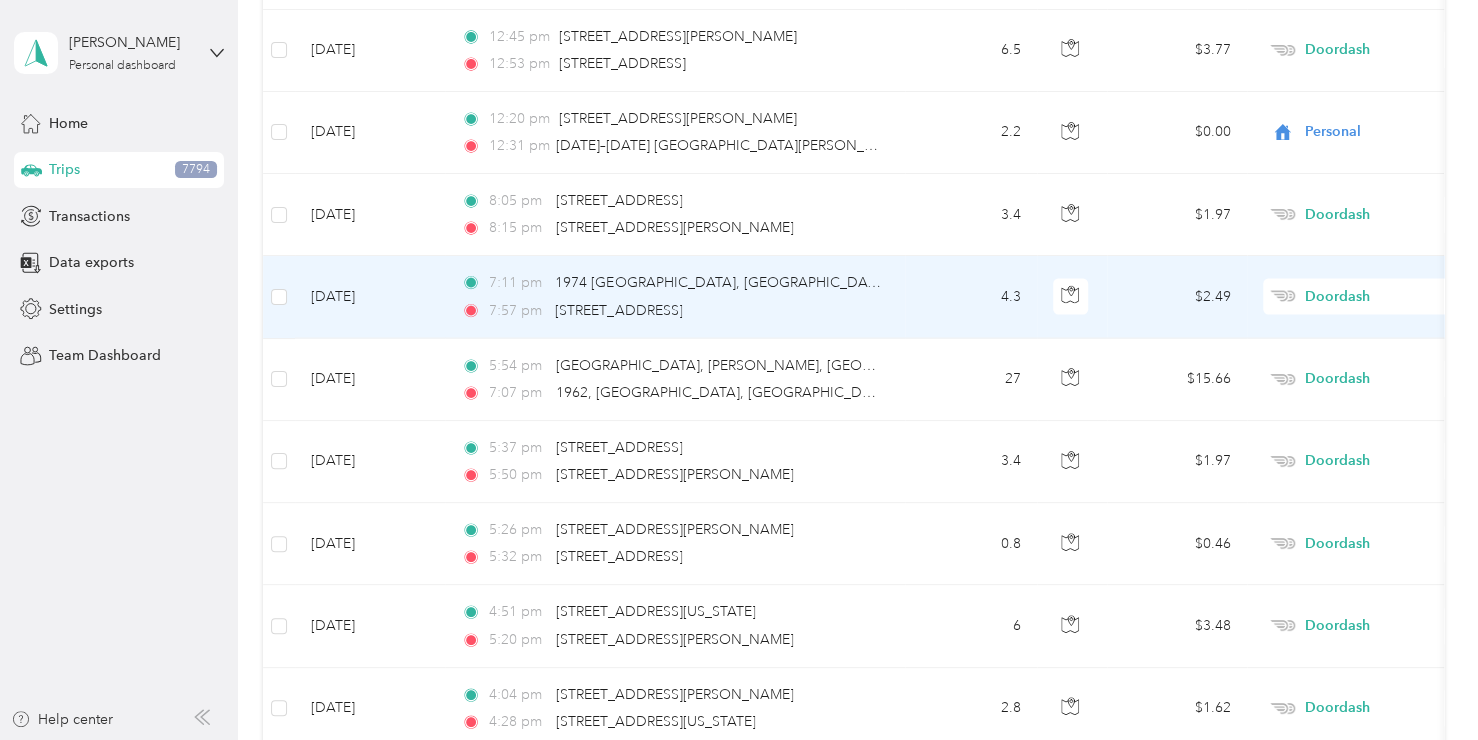 click on "Doordash" at bounding box center (1396, 297) 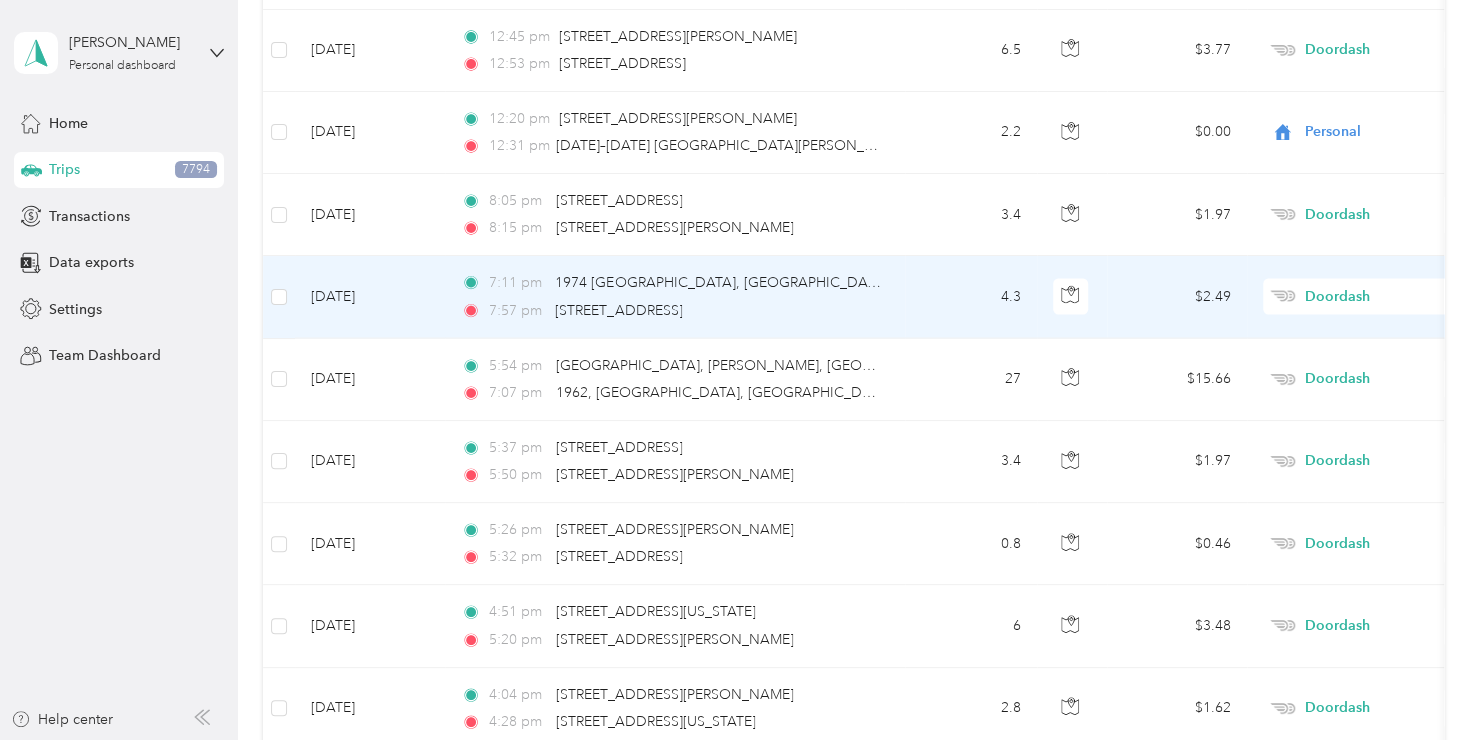 click on "Personal" at bounding box center (1354, 349) 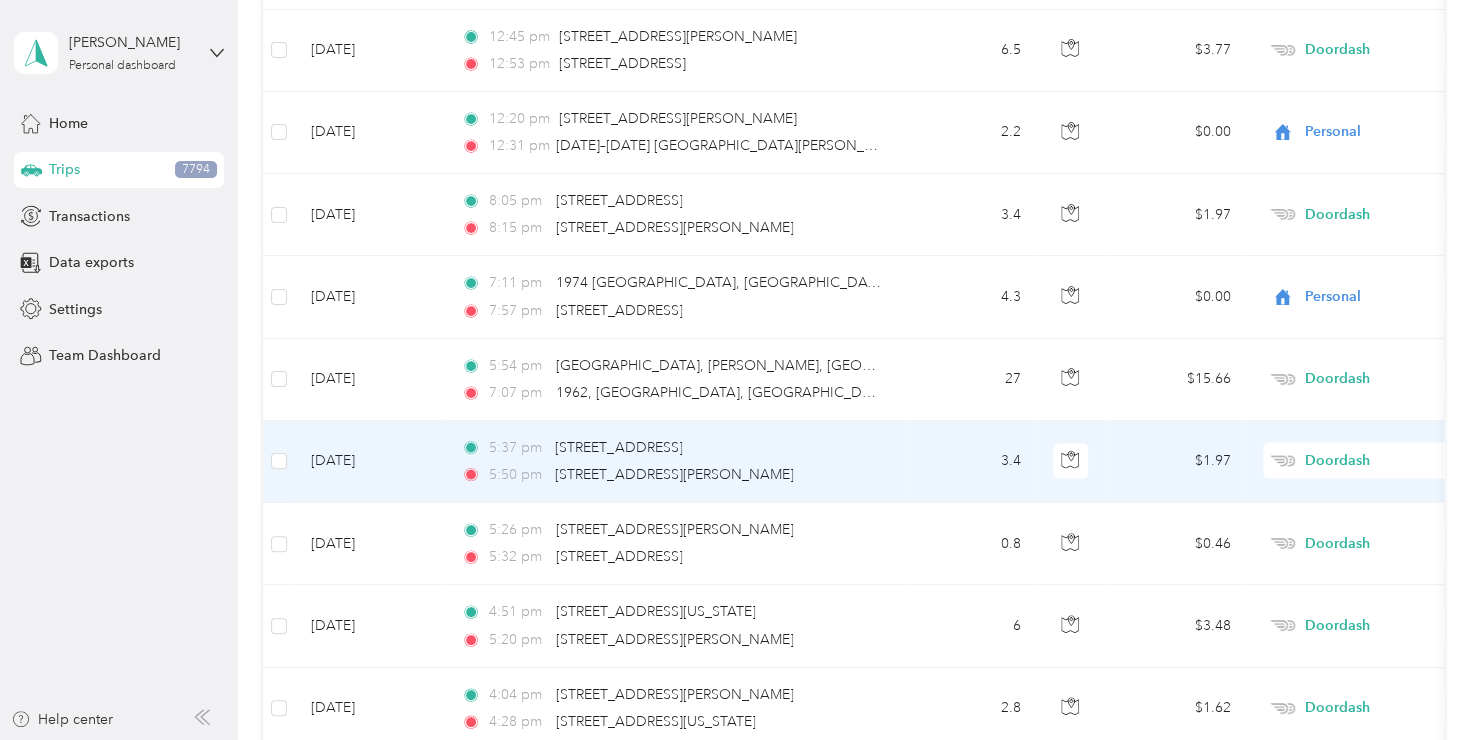 click on "Doordash" at bounding box center [1396, 461] 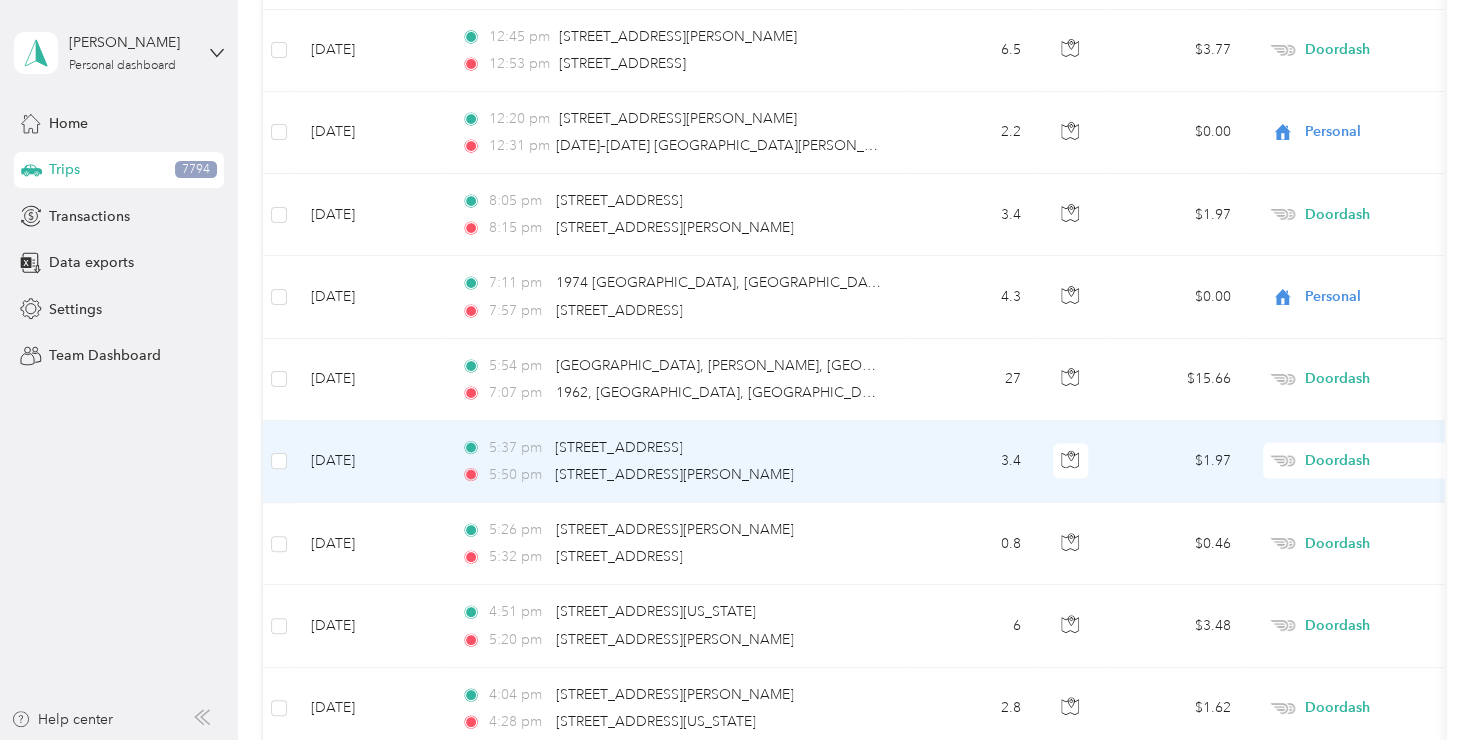 click on "Personal" at bounding box center (1371, 193) 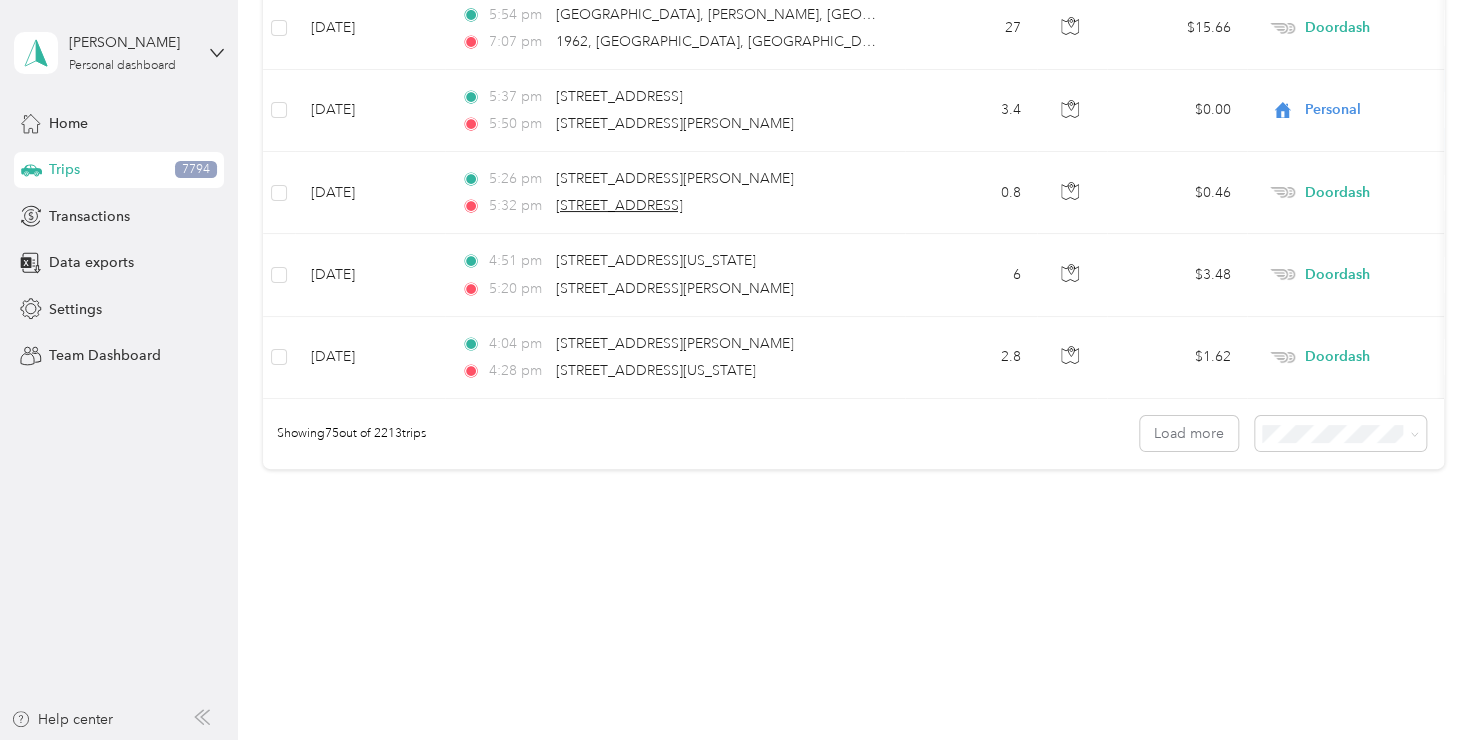 scroll, scrollTop: 6112, scrollLeft: 0, axis: vertical 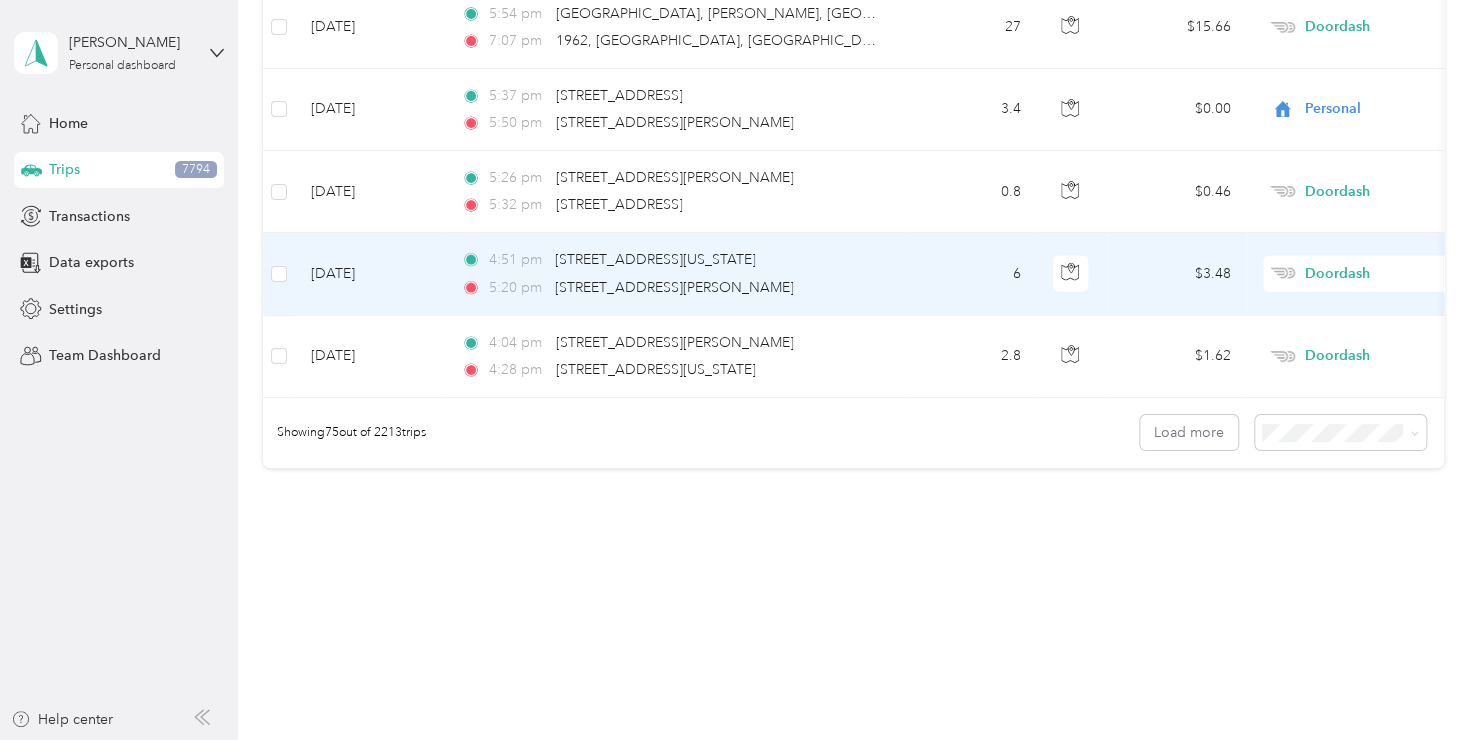 click on "Doordash" at bounding box center (1396, 274) 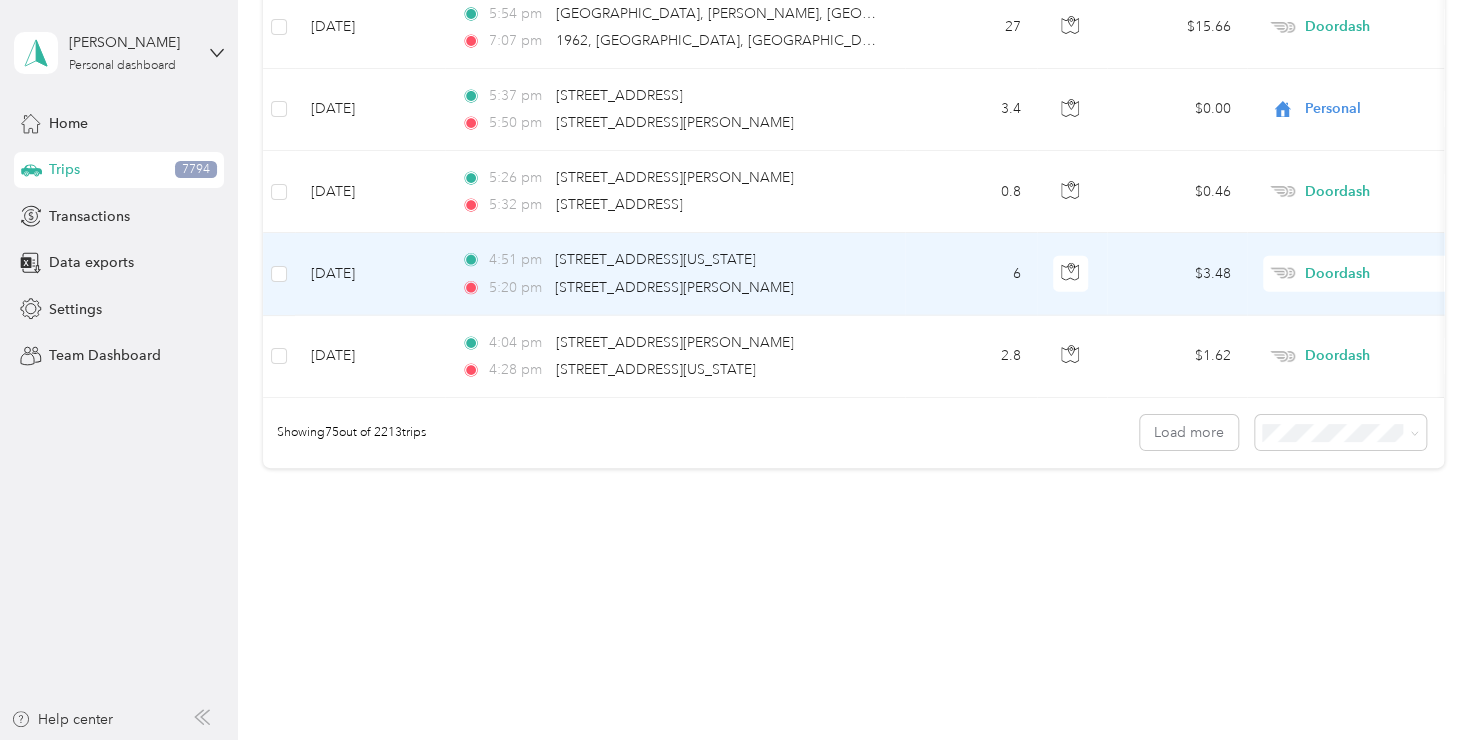 click on "Personal" at bounding box center (1371, 327) 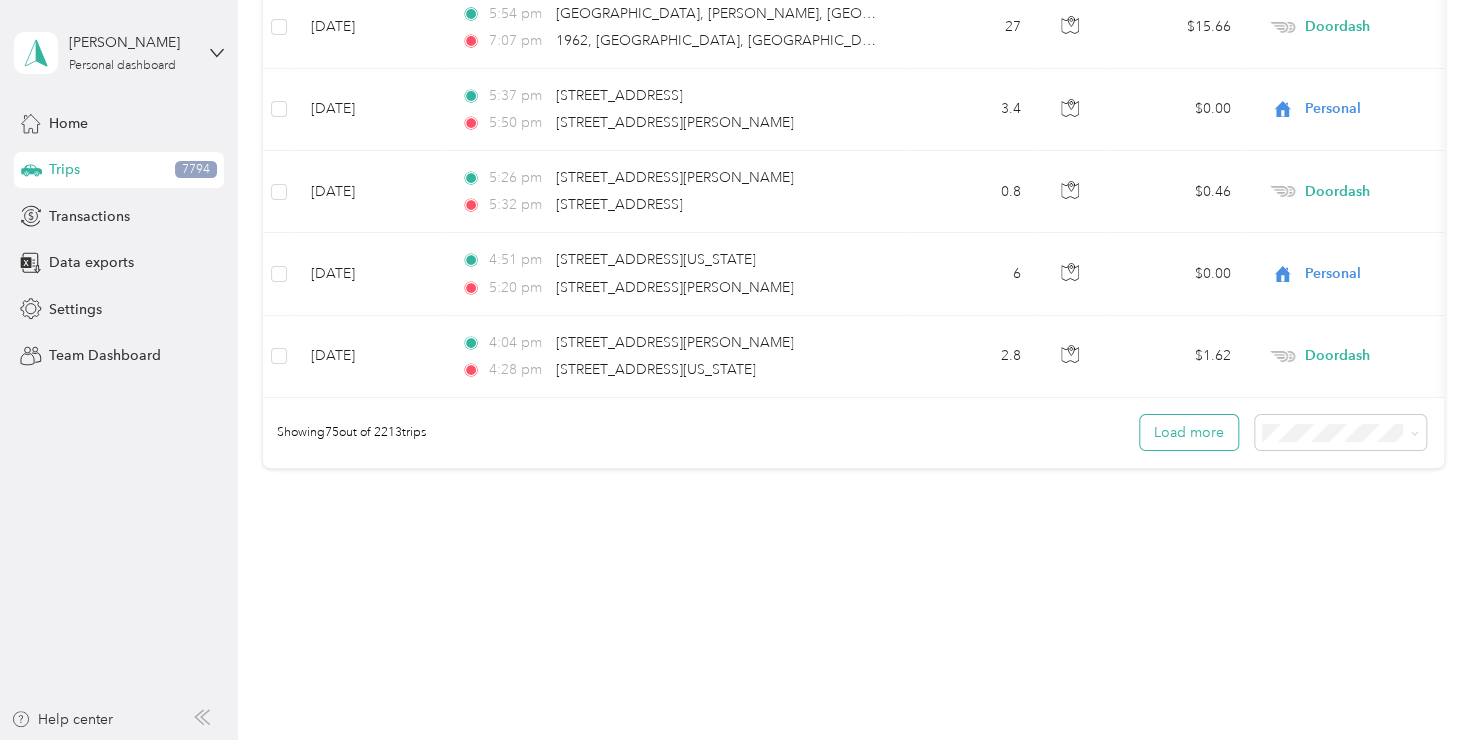 click on "Load more" at bounding box center (1189, 432) 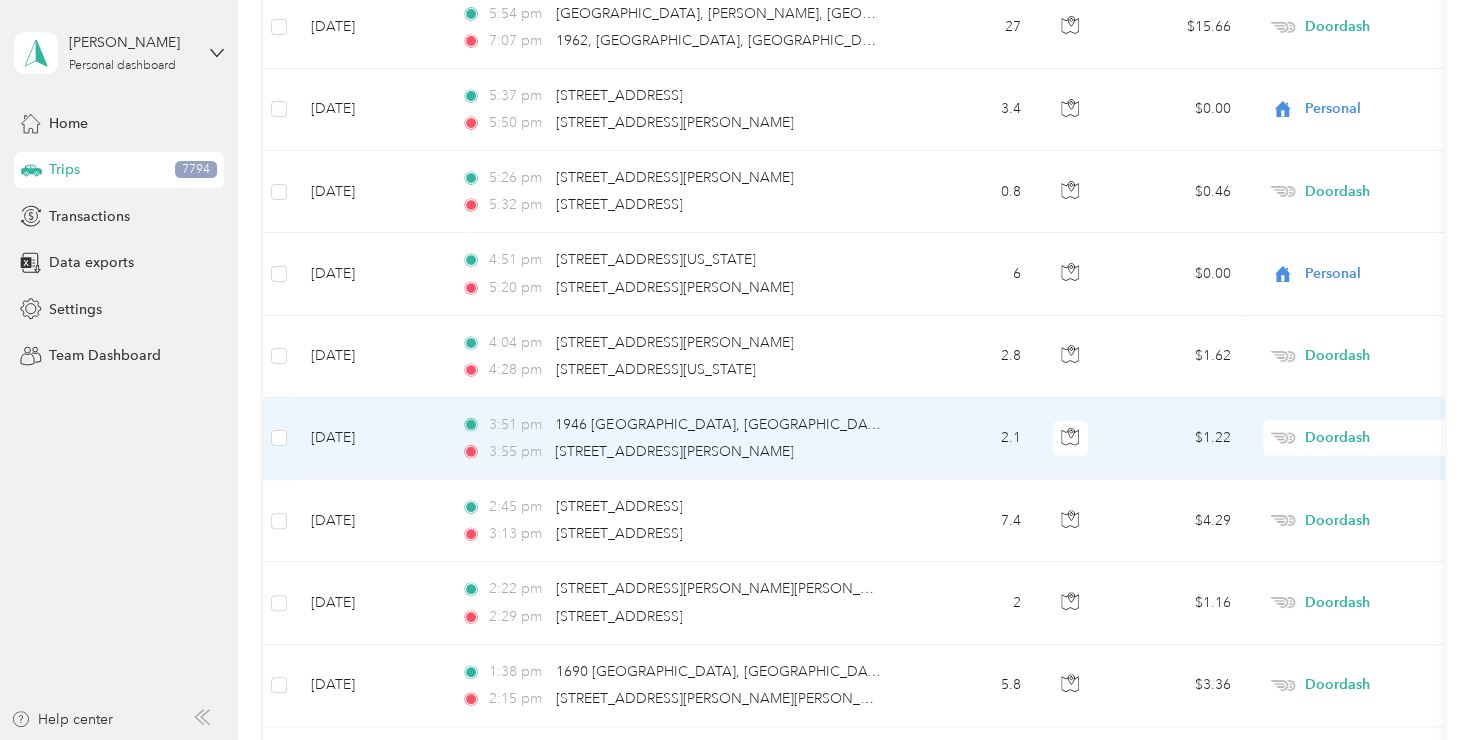 click on "Doordash" at bounding box center [1396, 438] 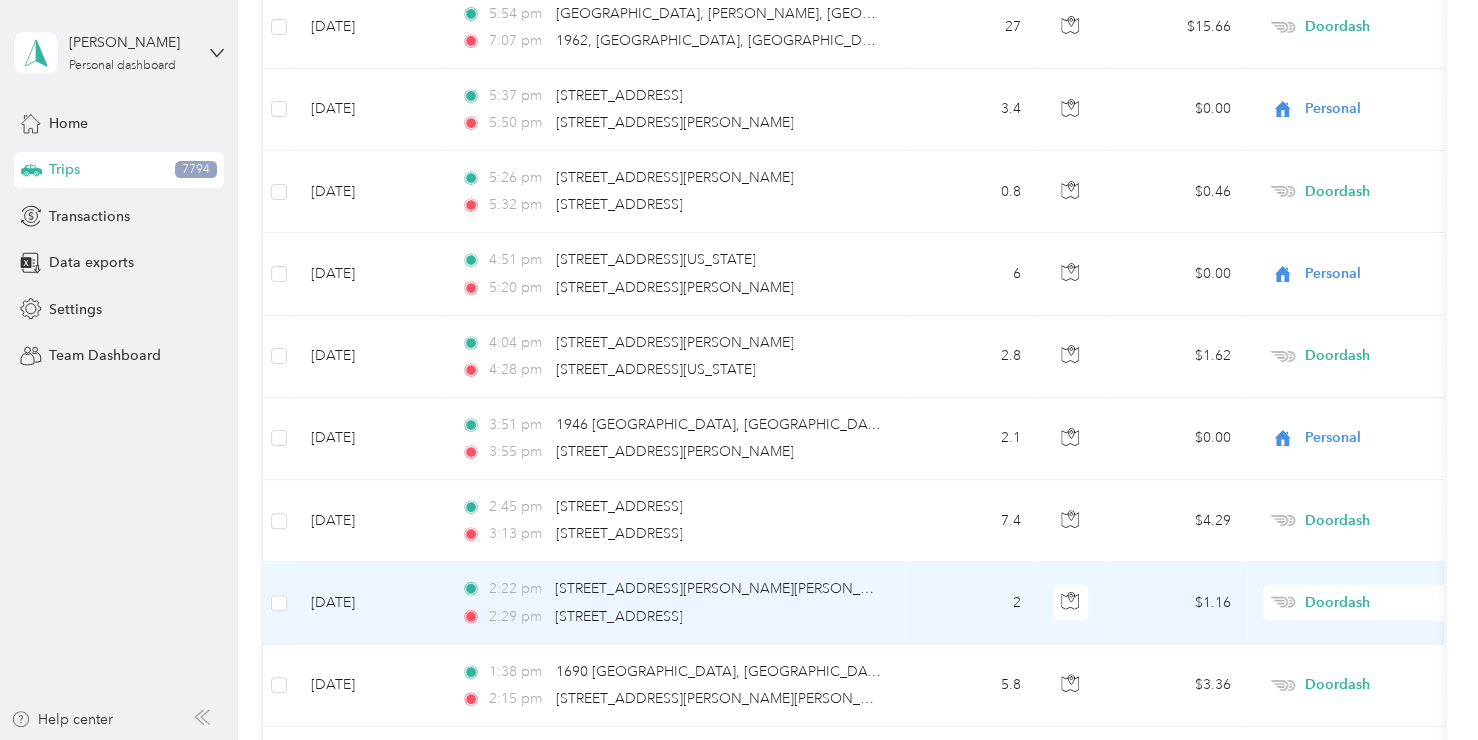 click on "Doordash" at bounding box center [1396, 603] 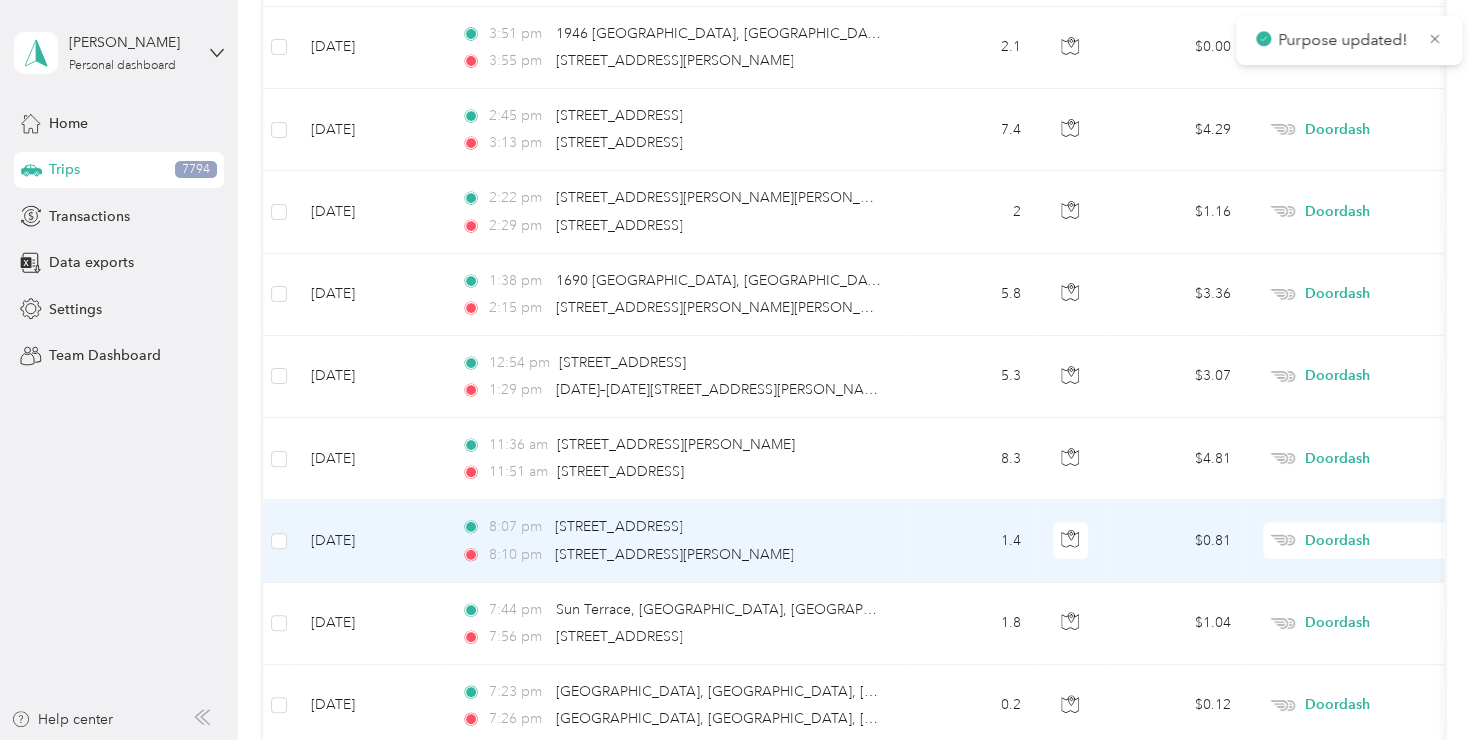 scroll, scrollTop: 6512, scrollLeft: 0, axis: vertical 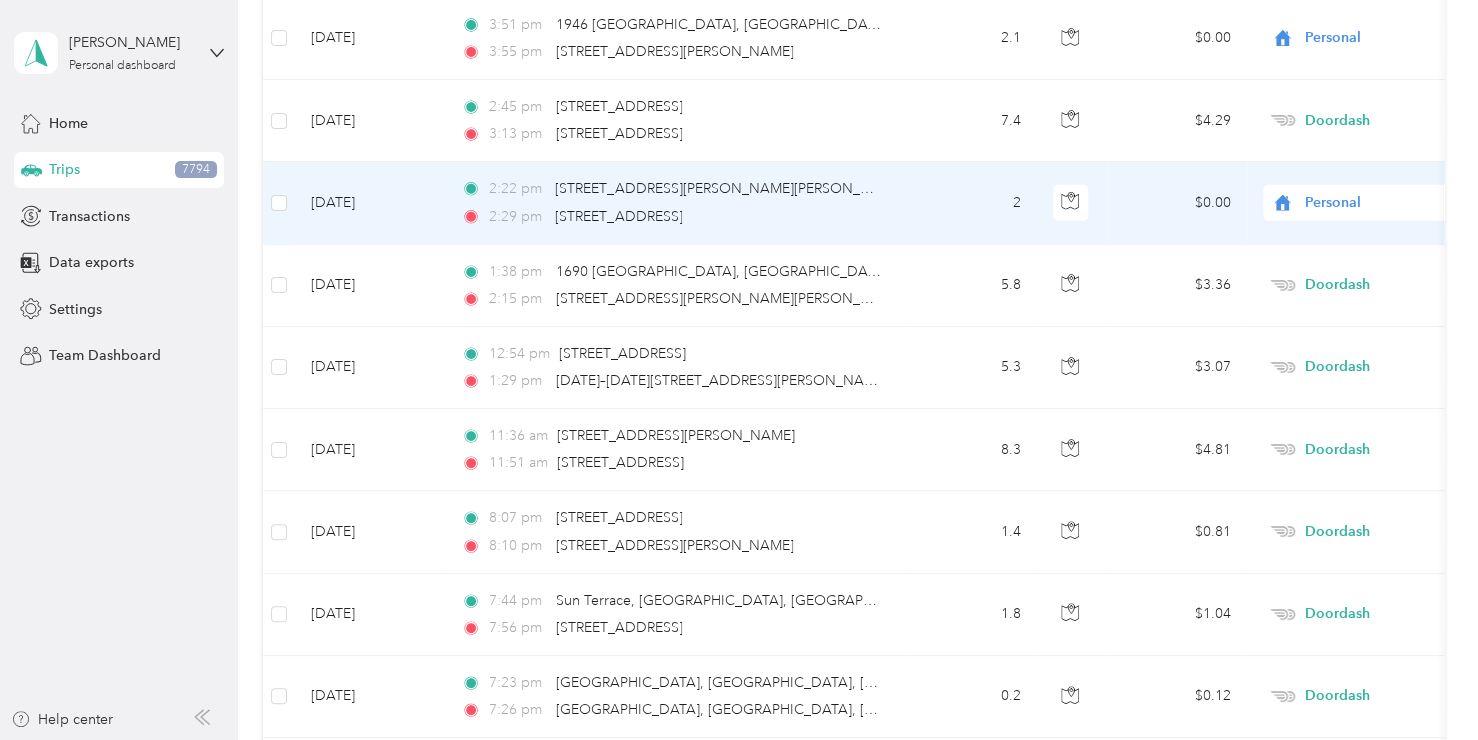 click on "Personal" at bounding box center [1396, 203] 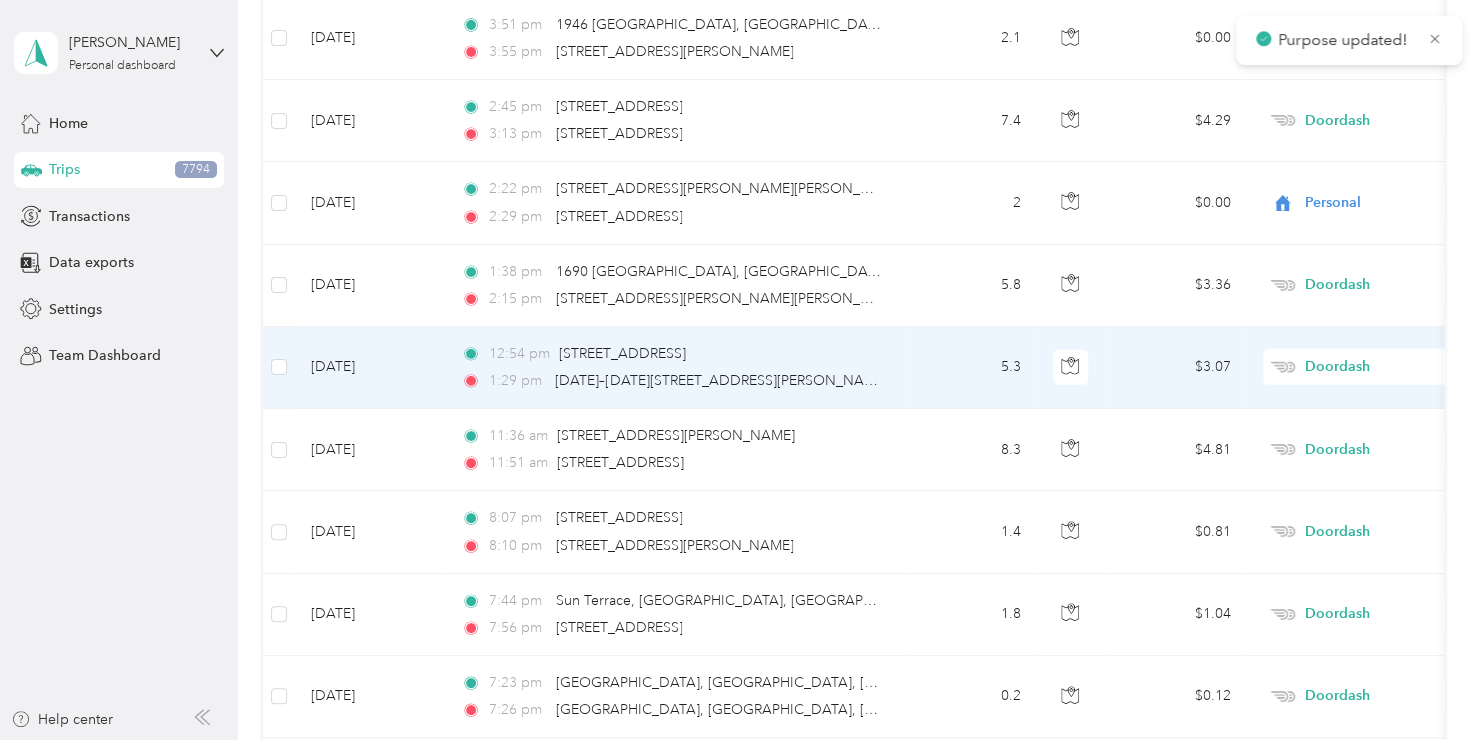 click on "Doordash" at bounding box center (1396, 367) 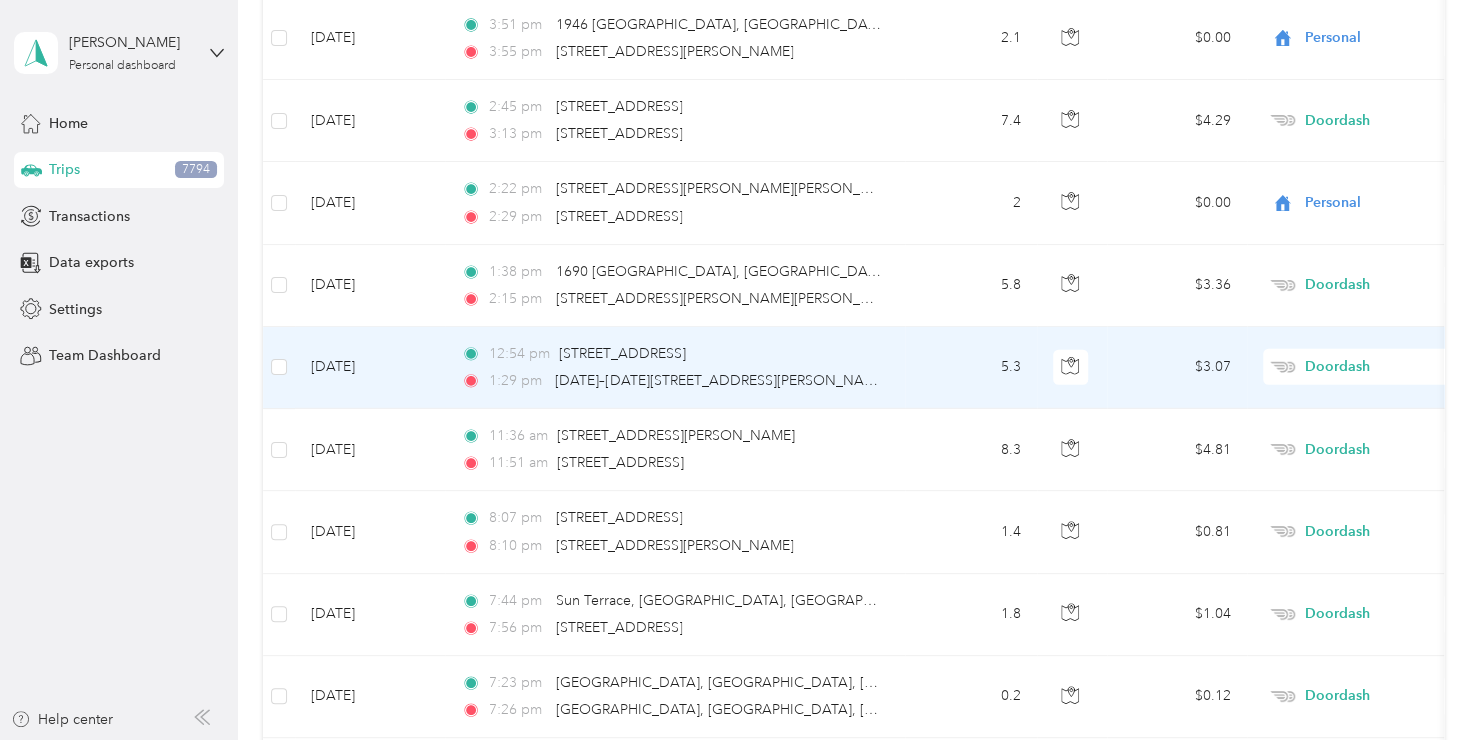 click on "Personal" at bounding box center [1354, 419] 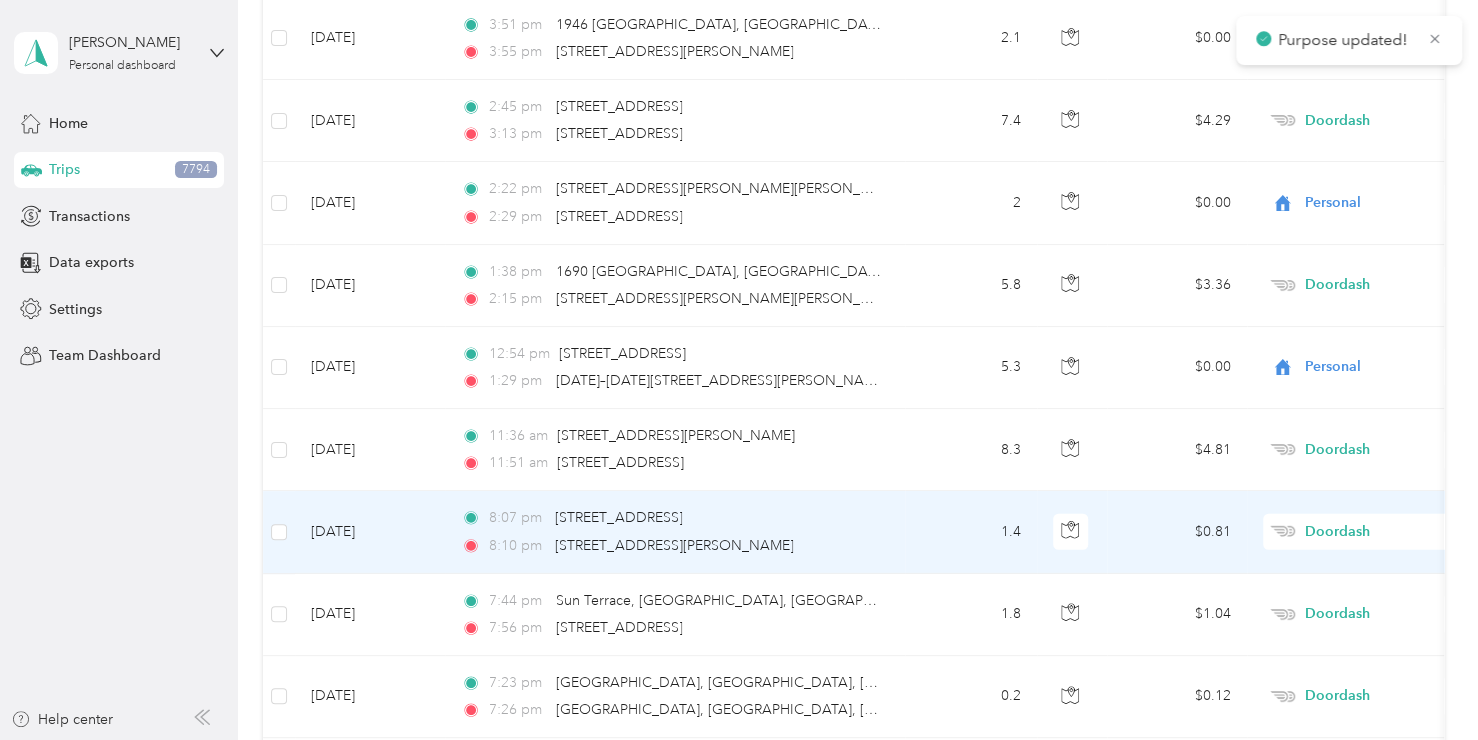 click on "Doordash" at bounding box center (1396, 532) 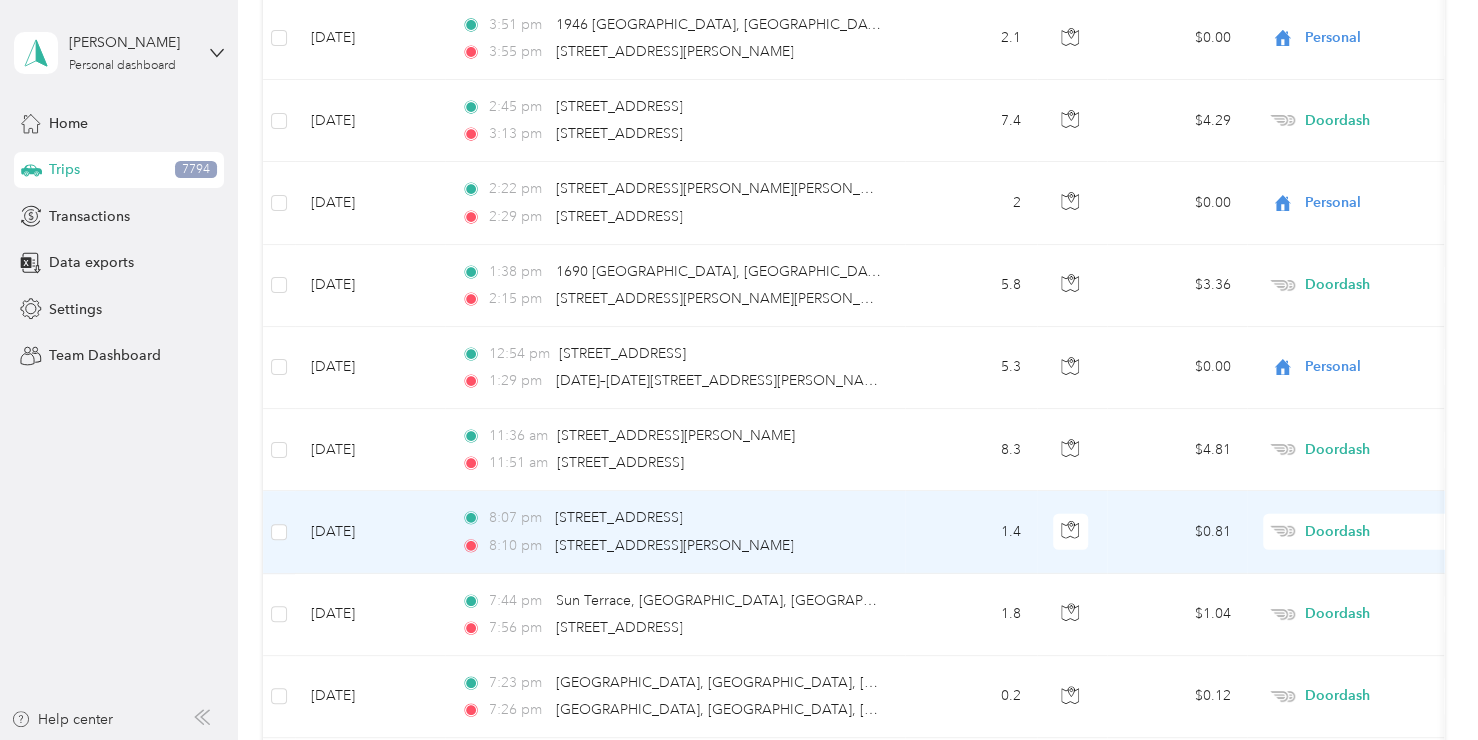 click on "Personal" at bounding box center [1371, 263] 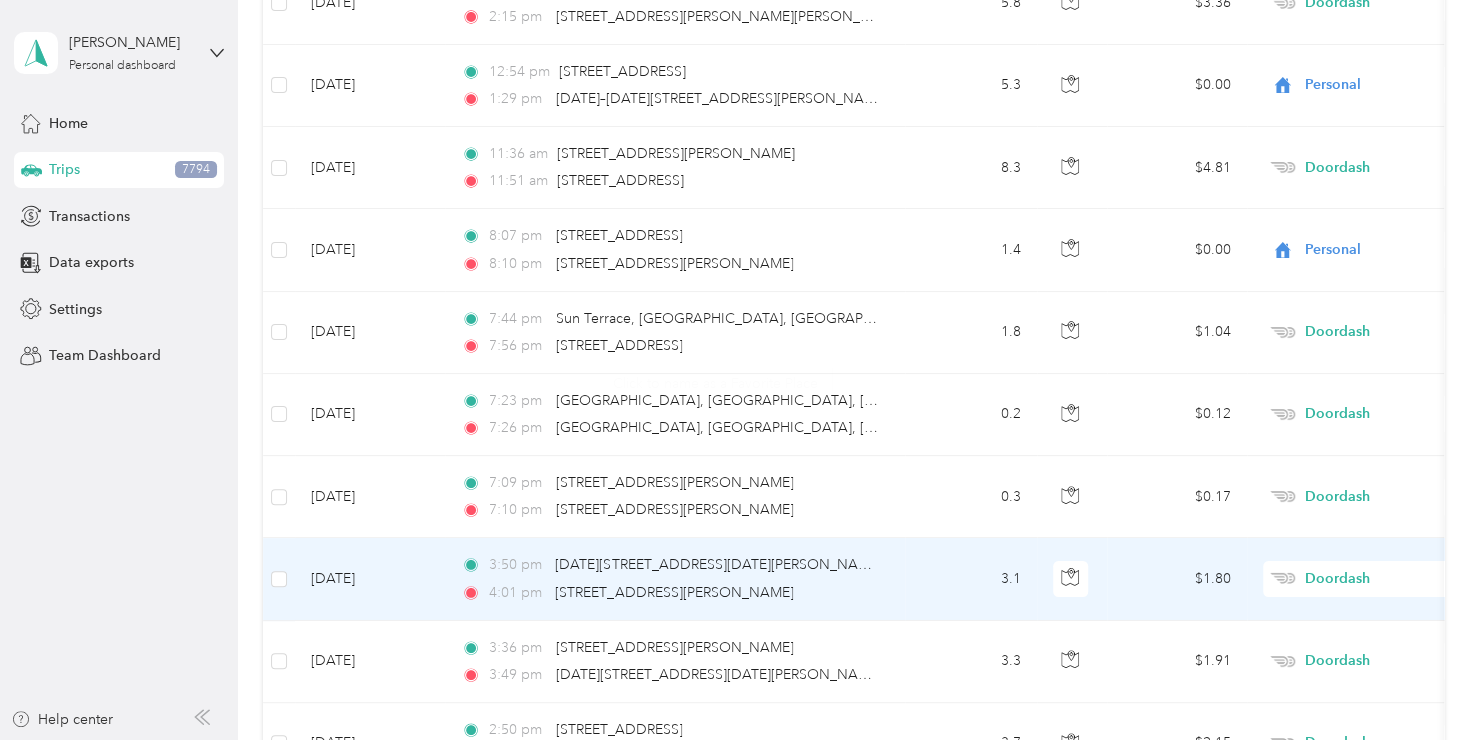 scroll, scrollTop: 6912, scrollLeft: 0, axis: vertical 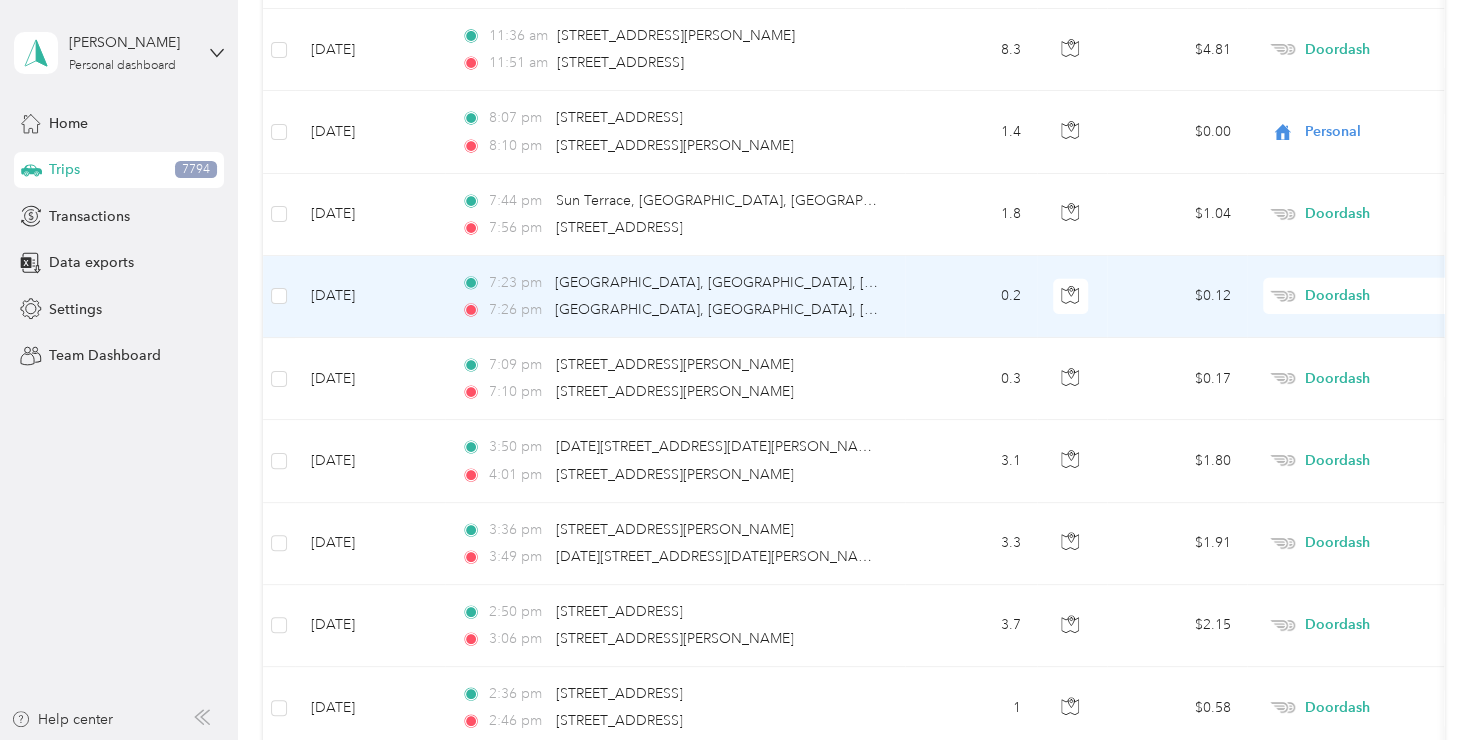 click on "Doordash" at bounding box center [1396, 296] 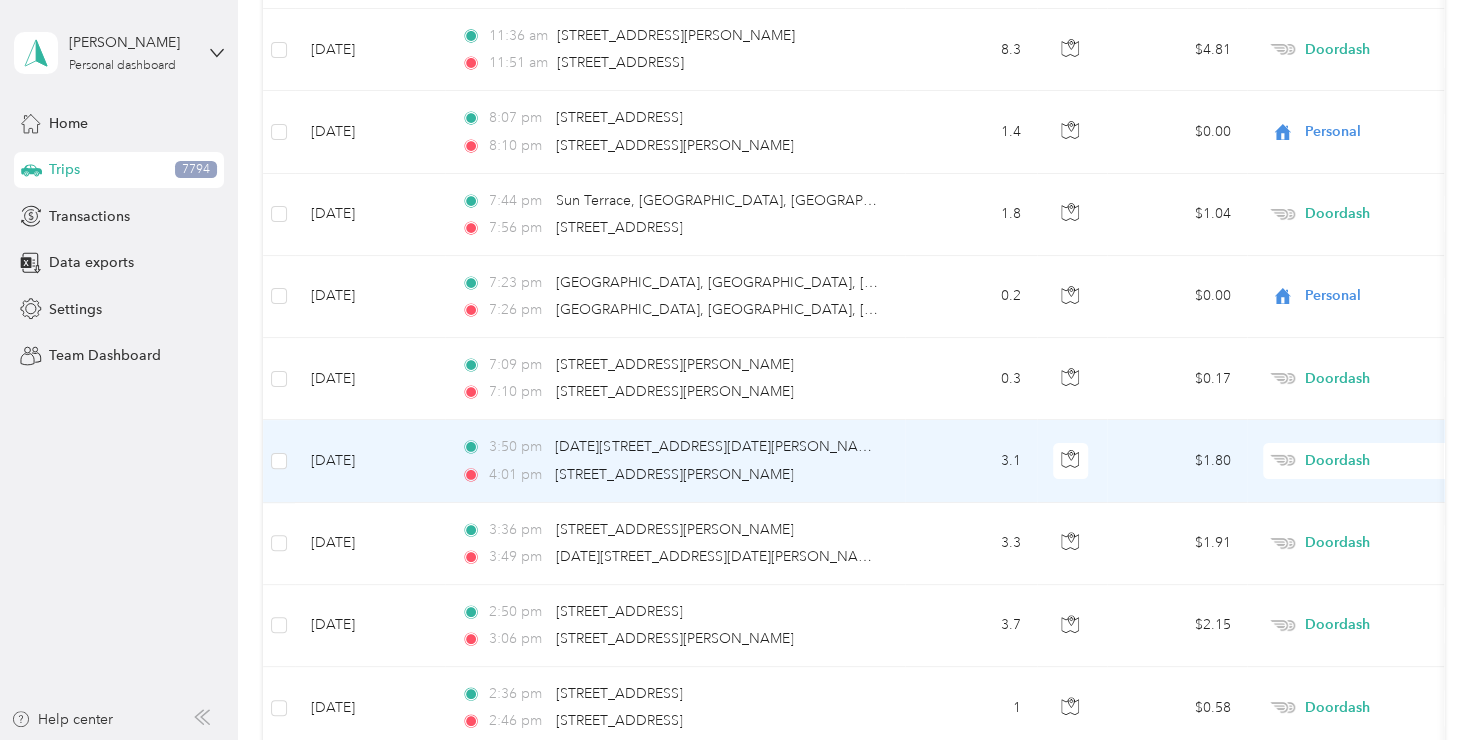 click on "Doordash" at bounding box center [1396, 461] 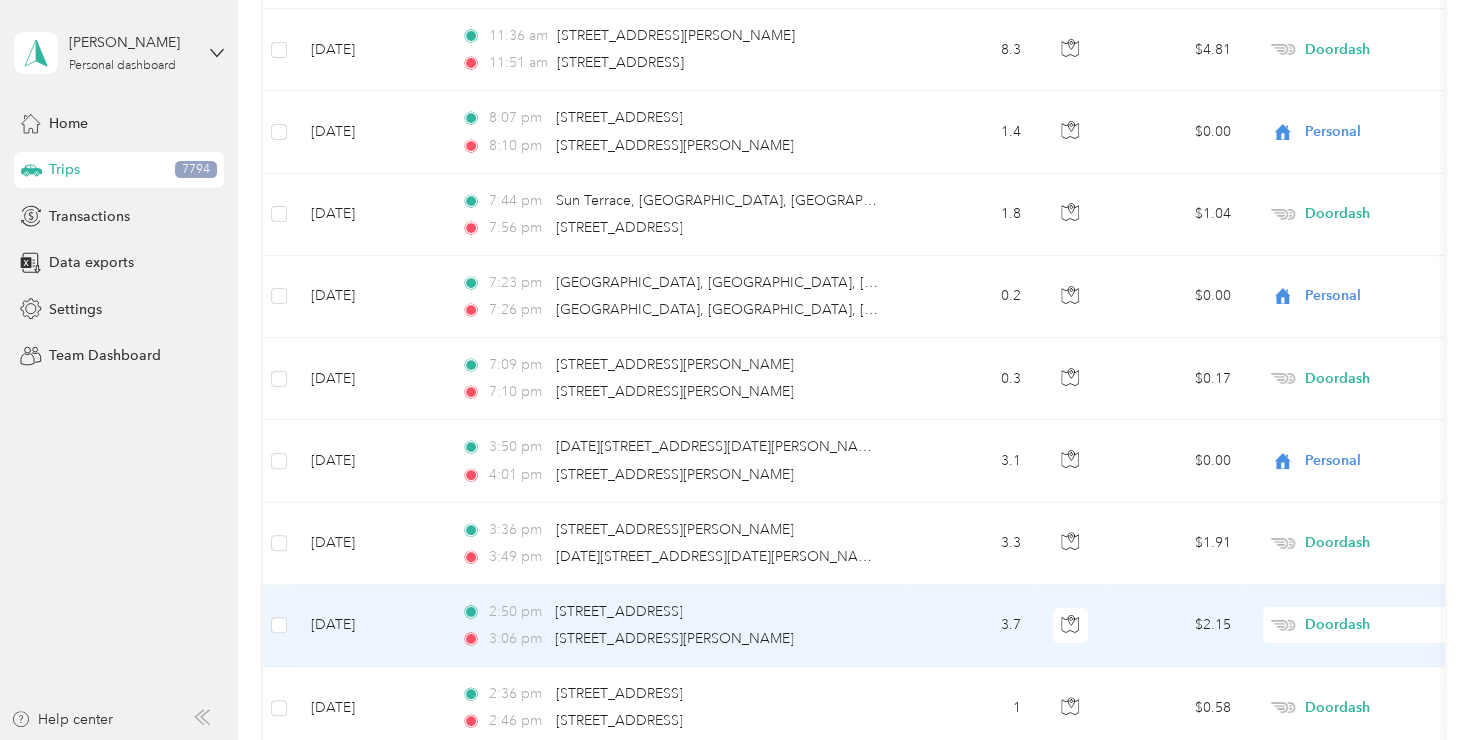 click on "Doordash" at bounding box center [1396, 625] 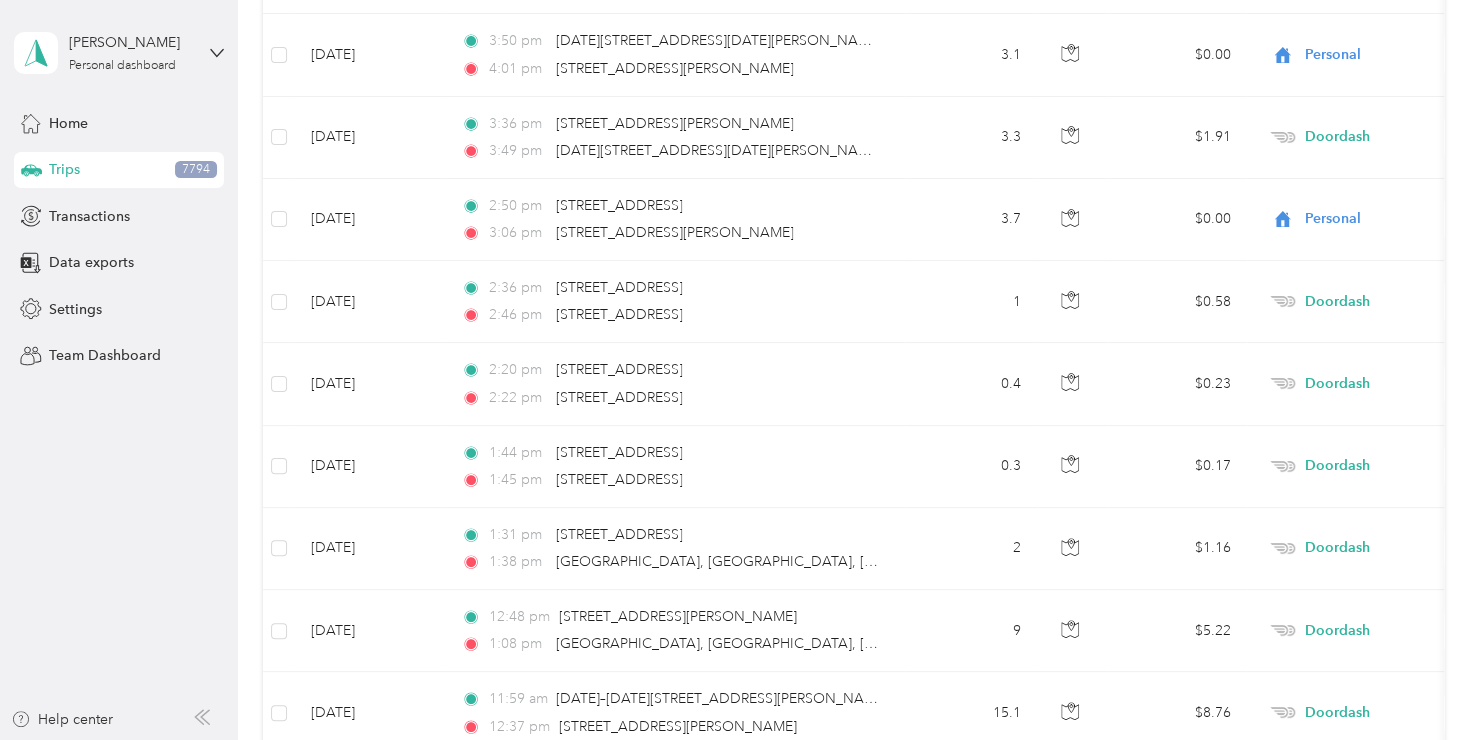 scroll, scrollTop: 7412, scrollLeft: 0, axis: vertical 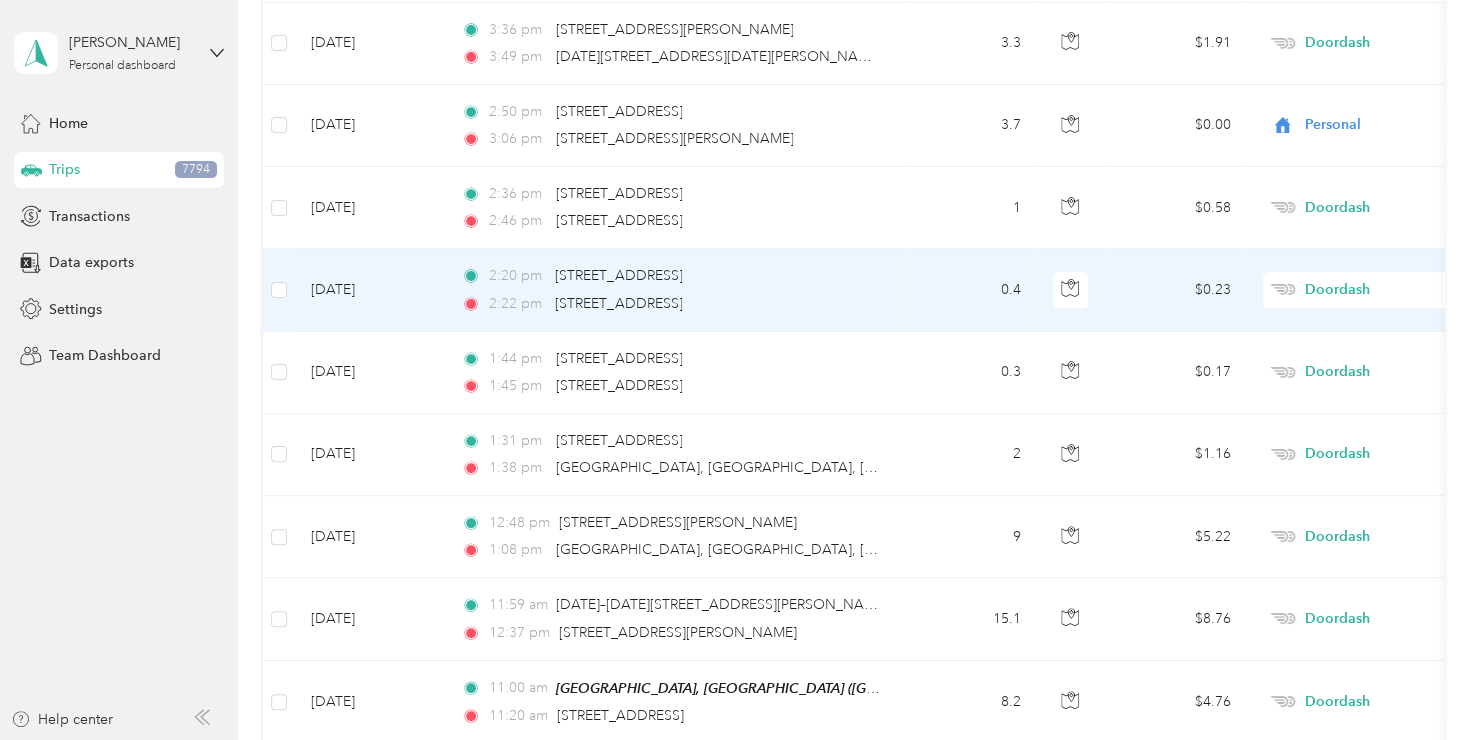 click on "Doordash" at bounding box center [1396, 290] 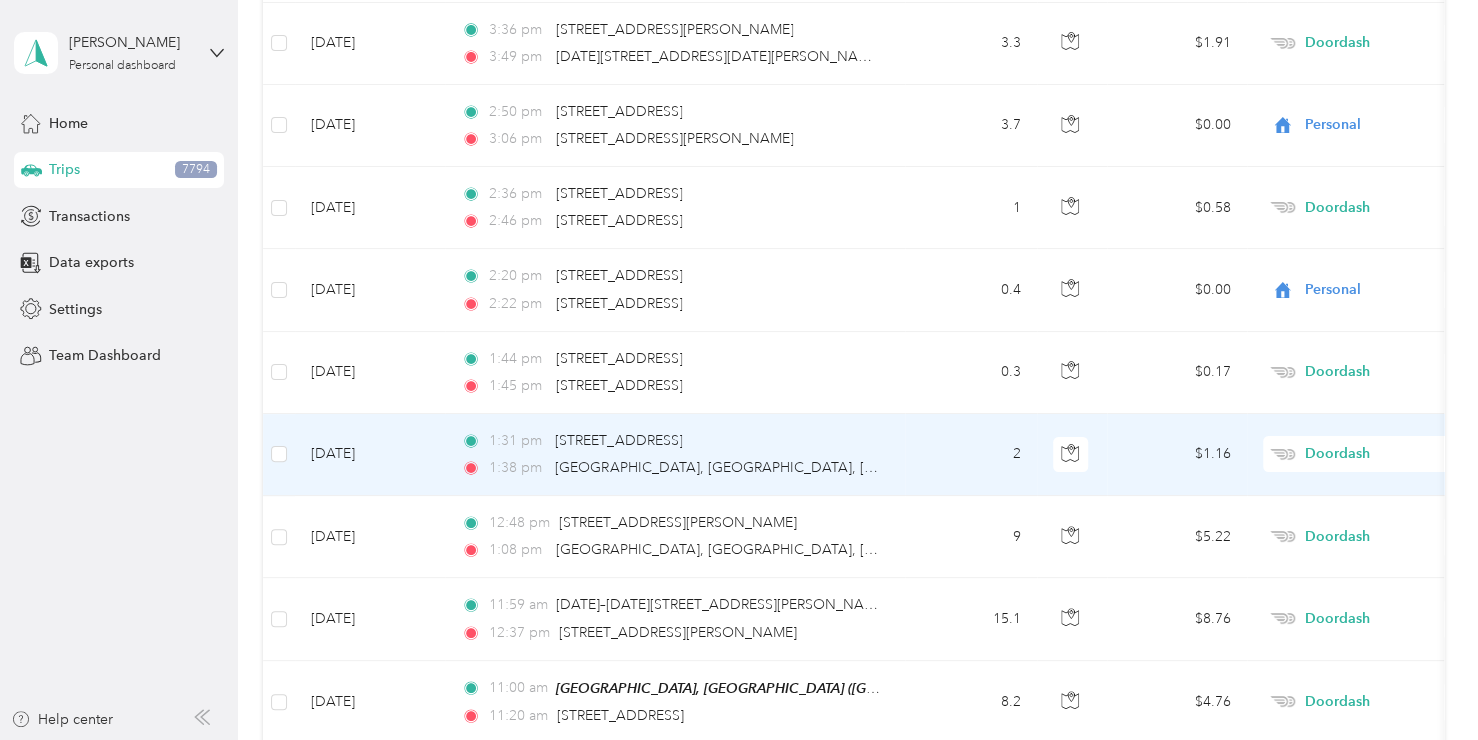 click on "Doordash" at bounding box center [1396, 454] 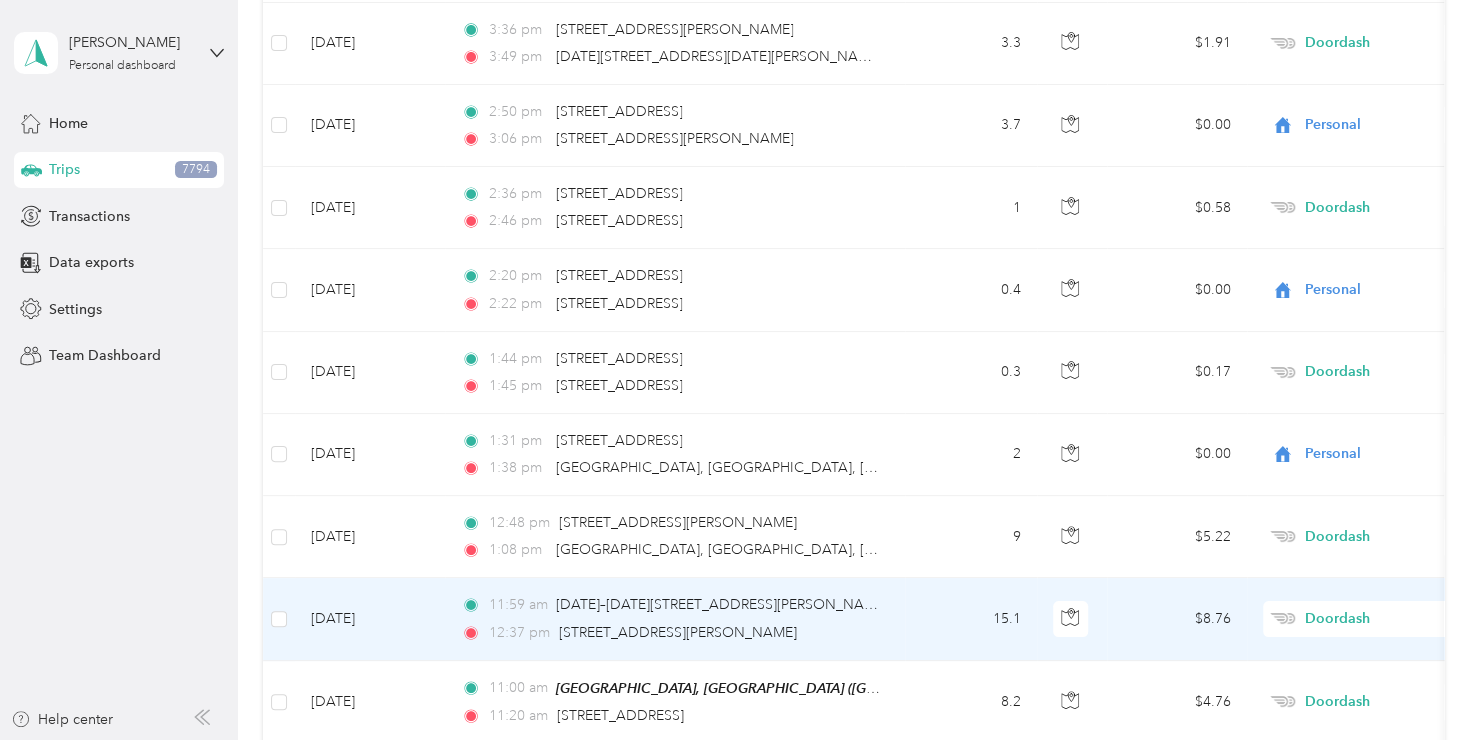 click on "Doordash" at bounding box center [1396, 619] 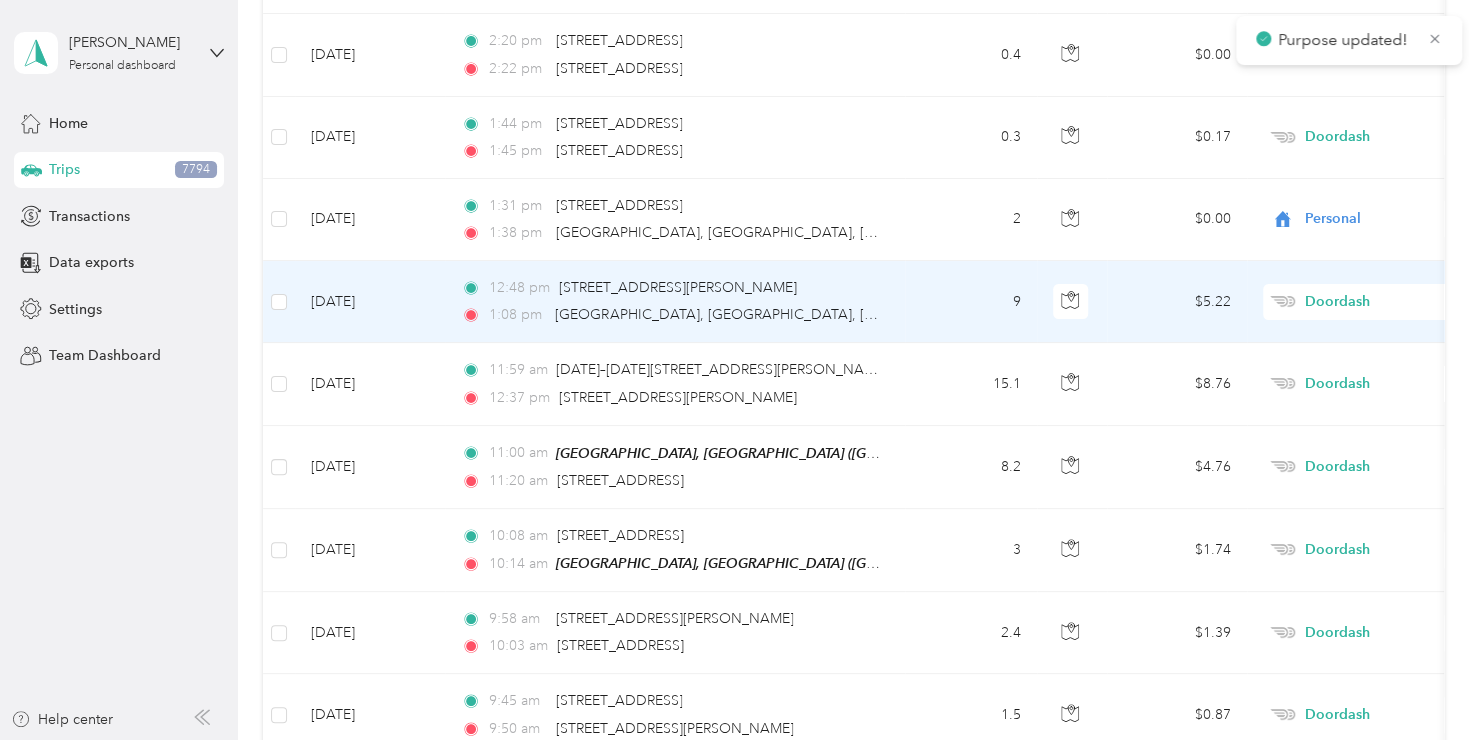 scroll, scrollTop: 7812, scrollLeft: 0, axis: vertical 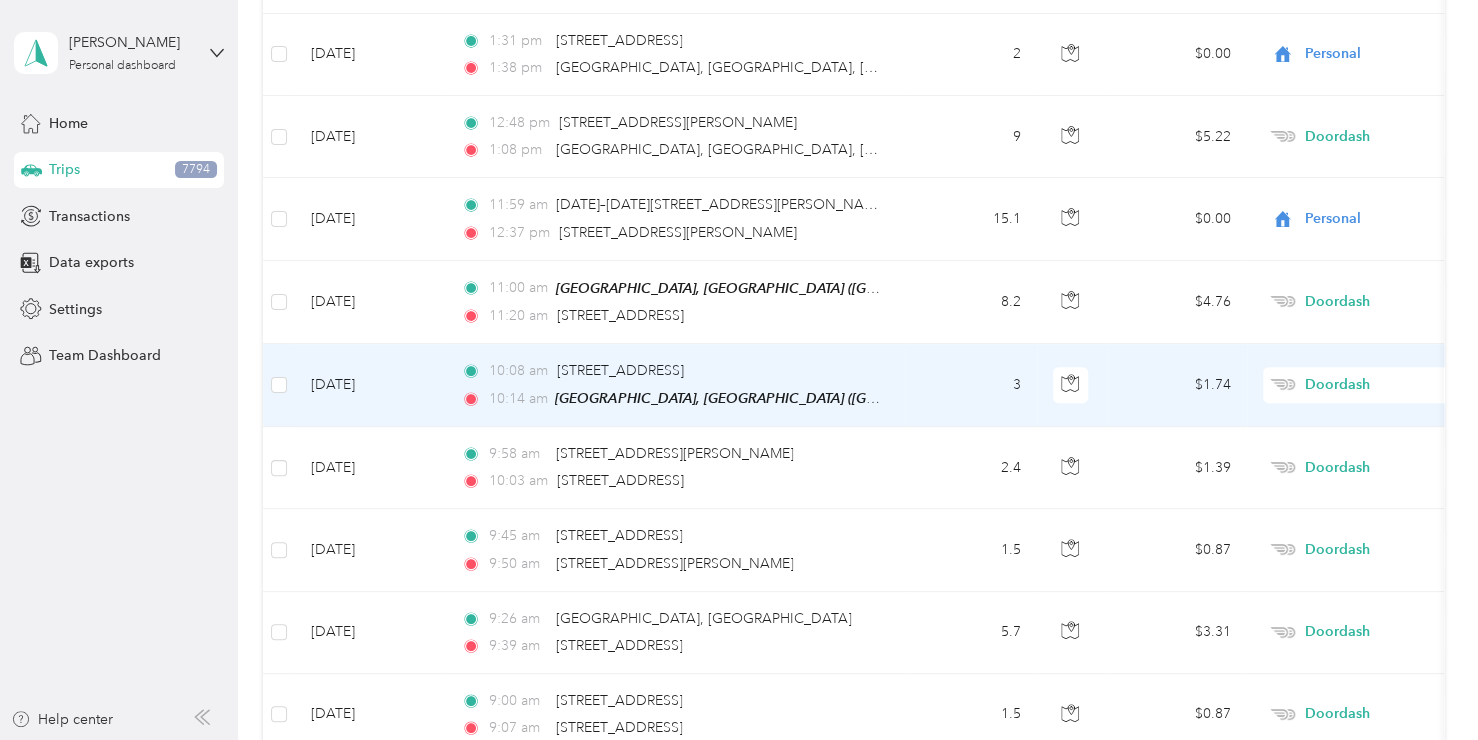 click on "Doordash" at bounding box center [1396, 385] 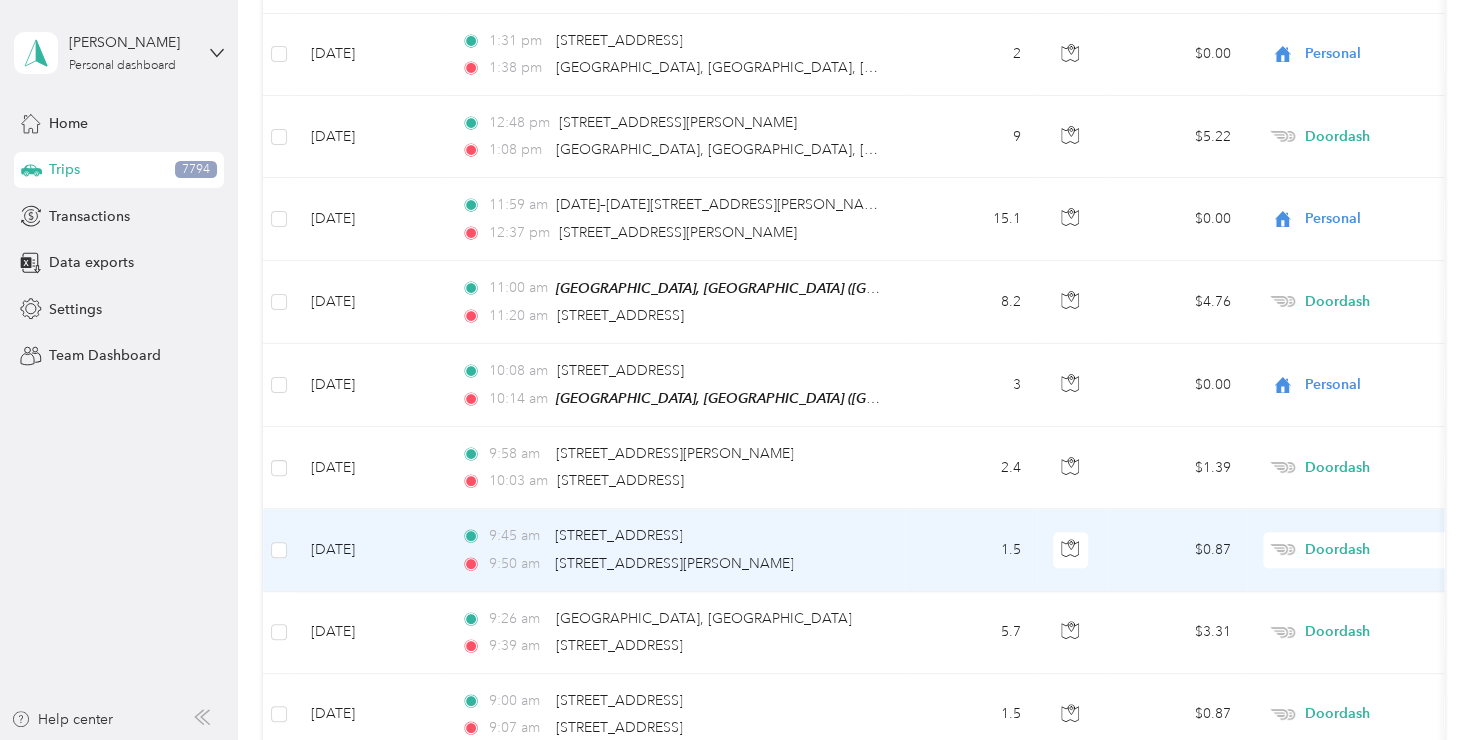 click on "Doordash" at bounding box center [1396, 550] 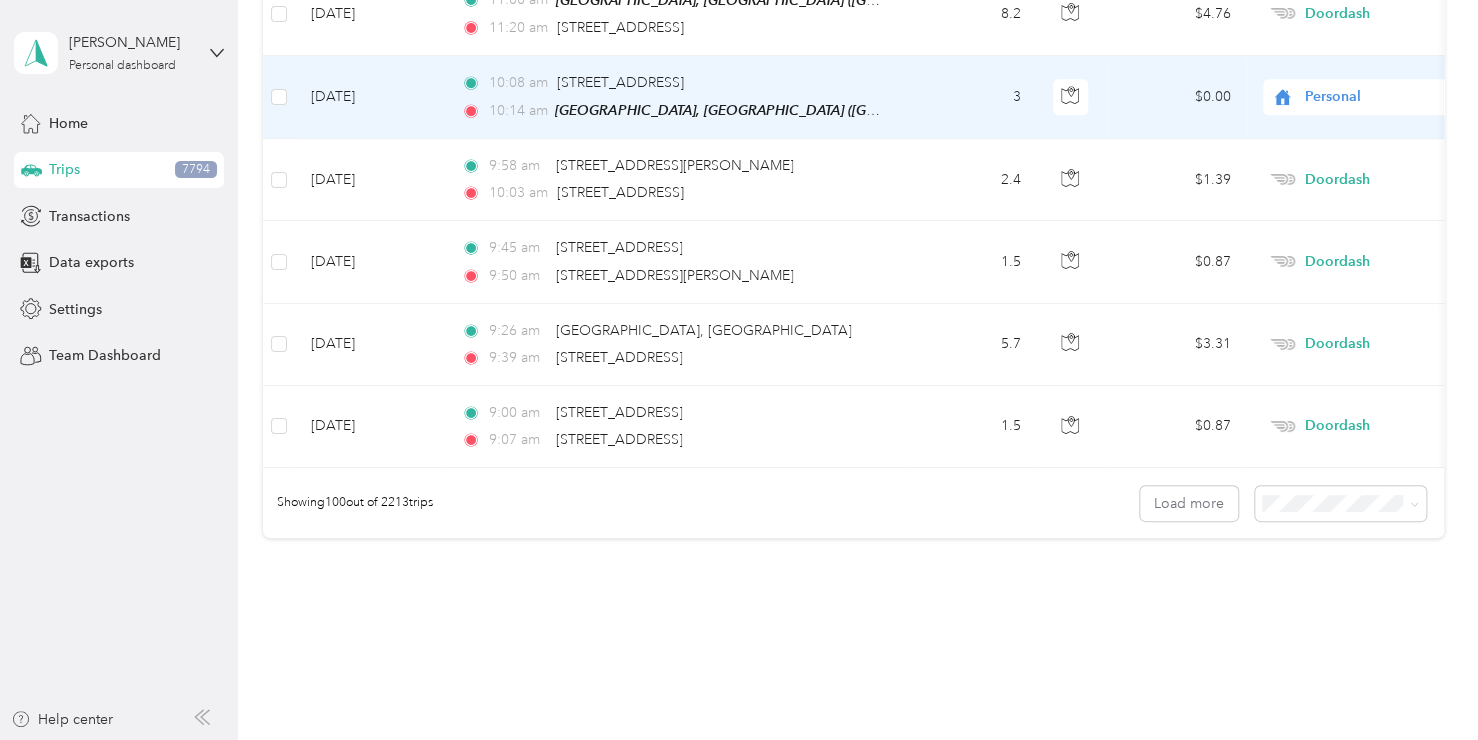scroll, scrollTop: 8112, scrollLeft: 0, axis: vertical 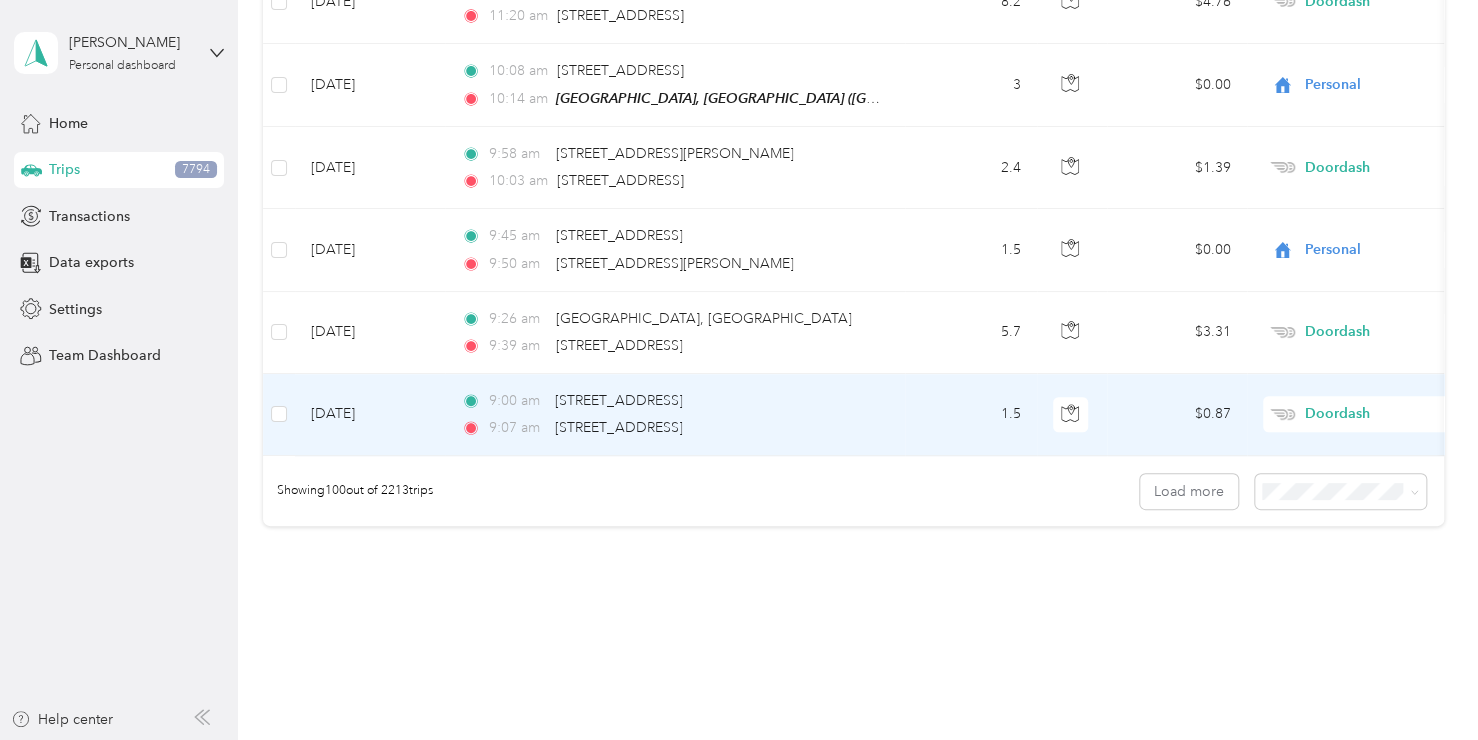click on "Doordash" at bounding box center (1396, 414) 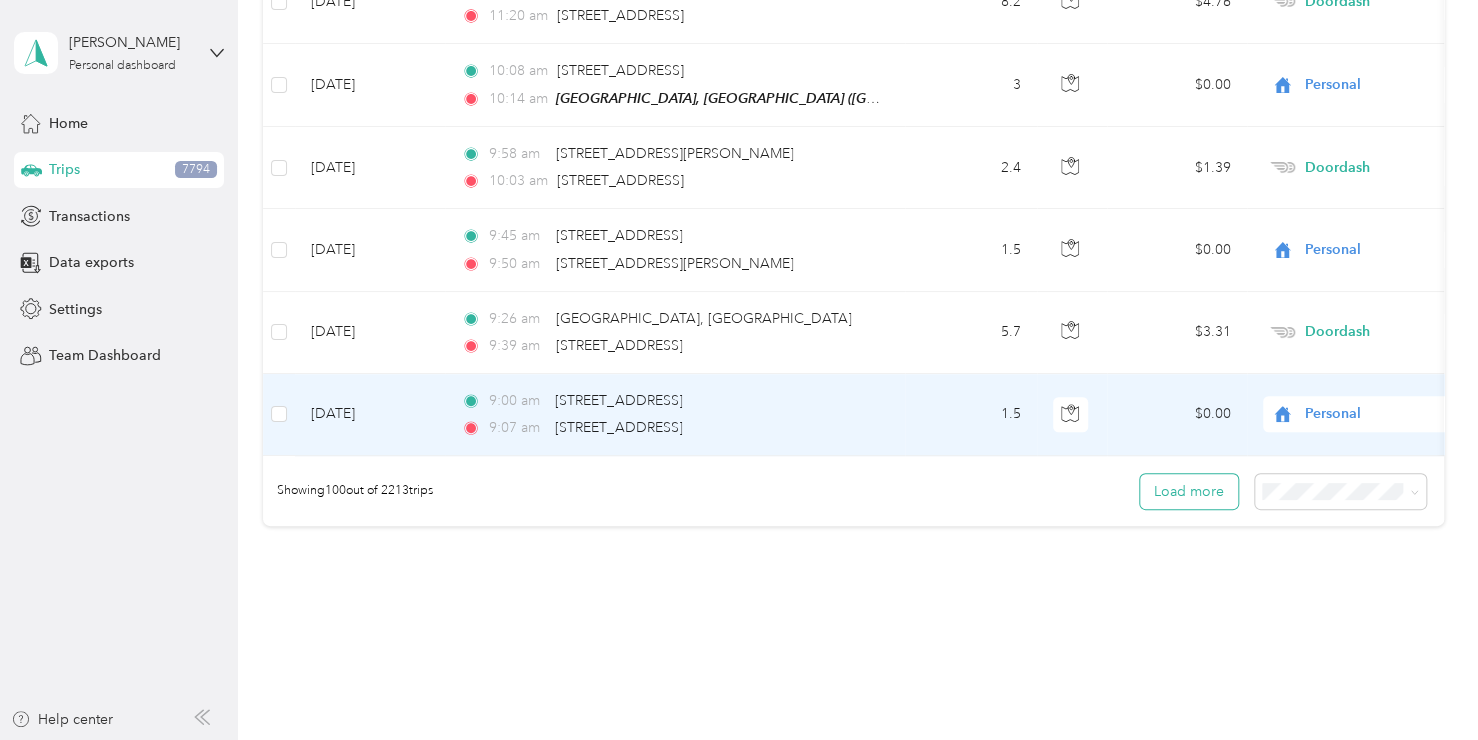 click on "Load more" at bounding box center [1189, 491] 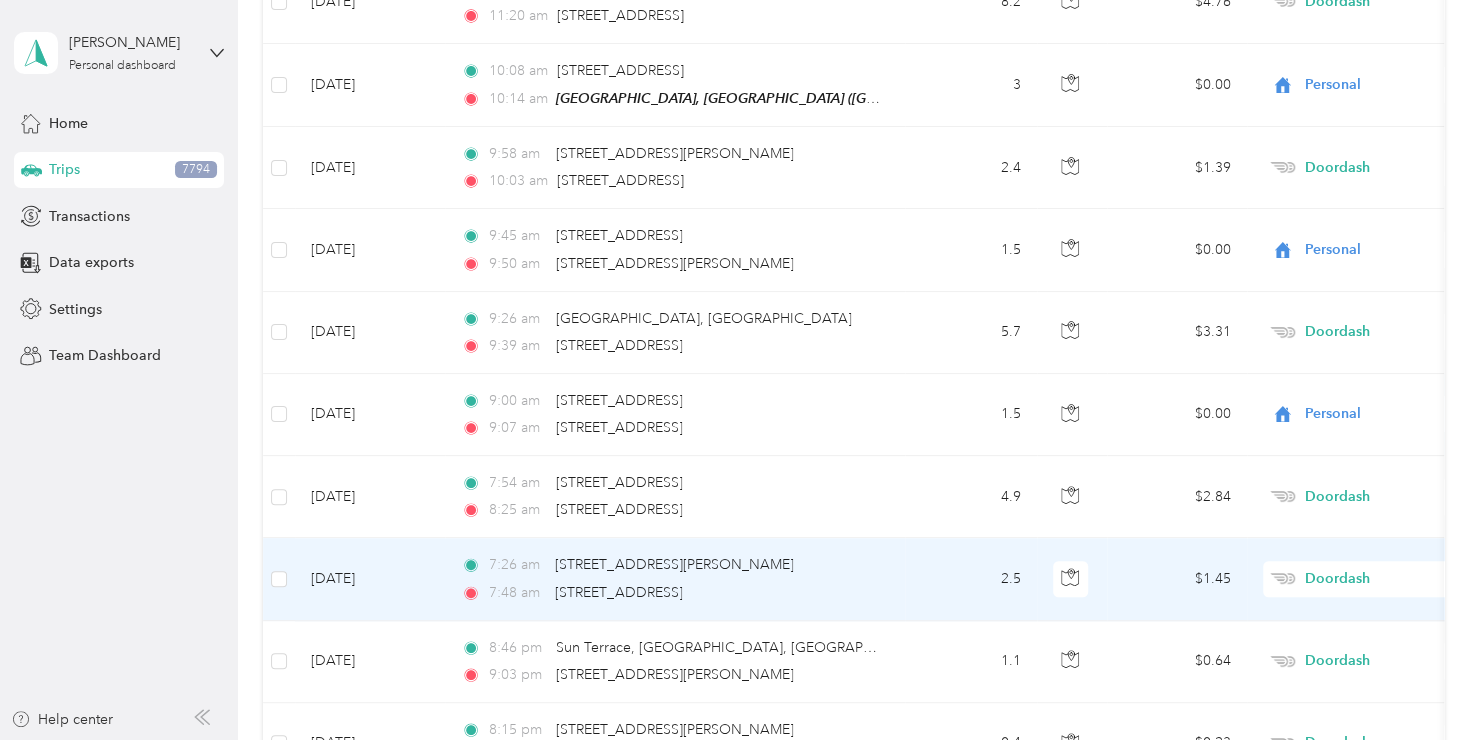 click on "Doordash" at bounding box center [1396, 579] 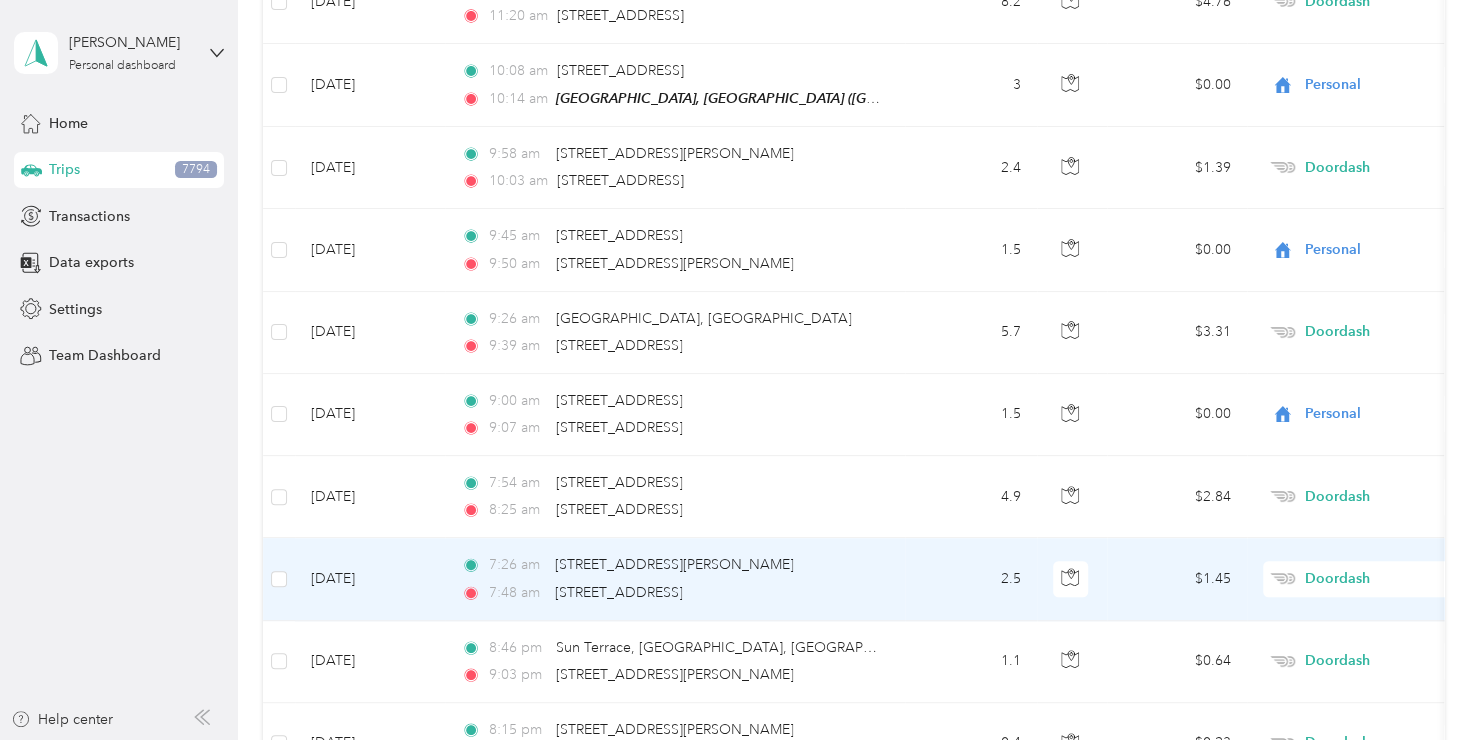 click on "Doordash" at bounding box center (1354, 339) 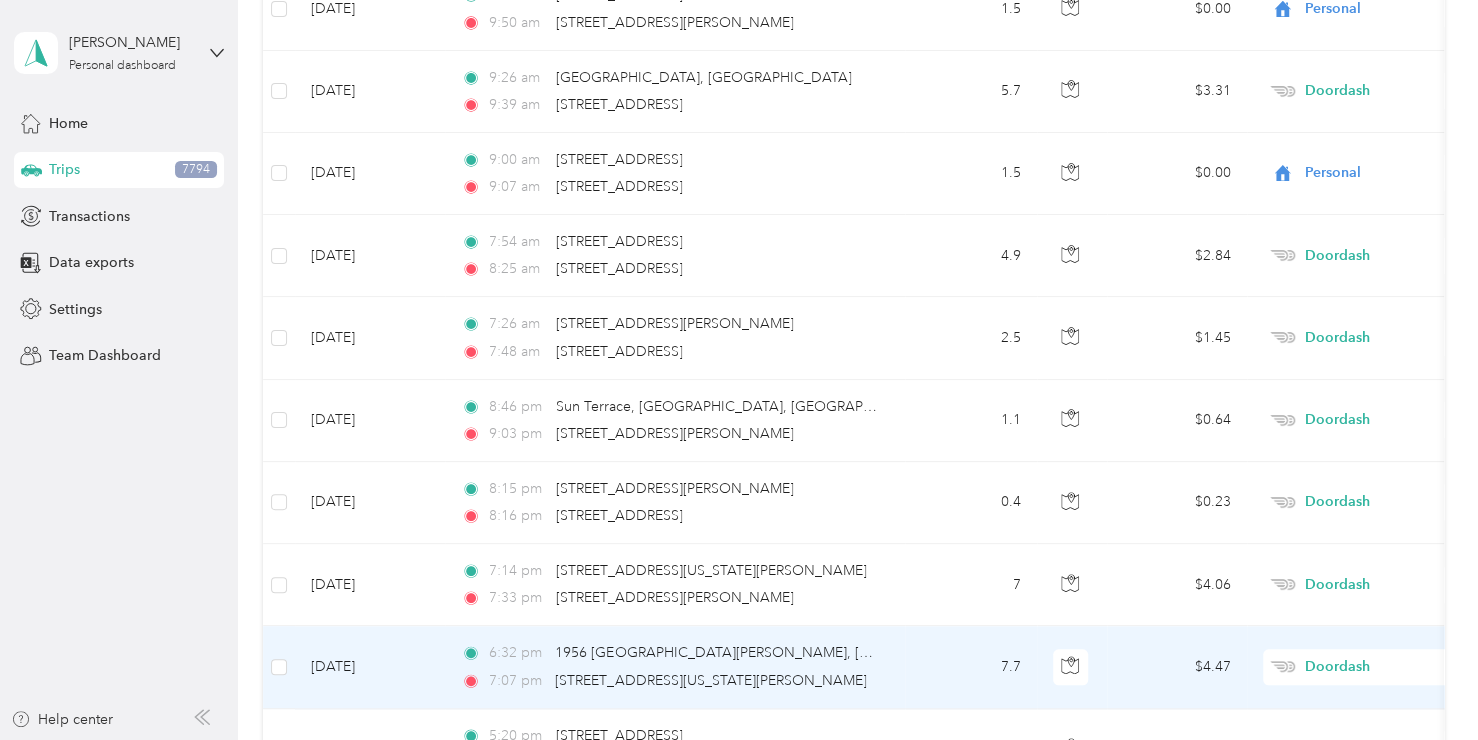 scroll, scrollTop: 8312, scrollLeft: 0, axis: vertical 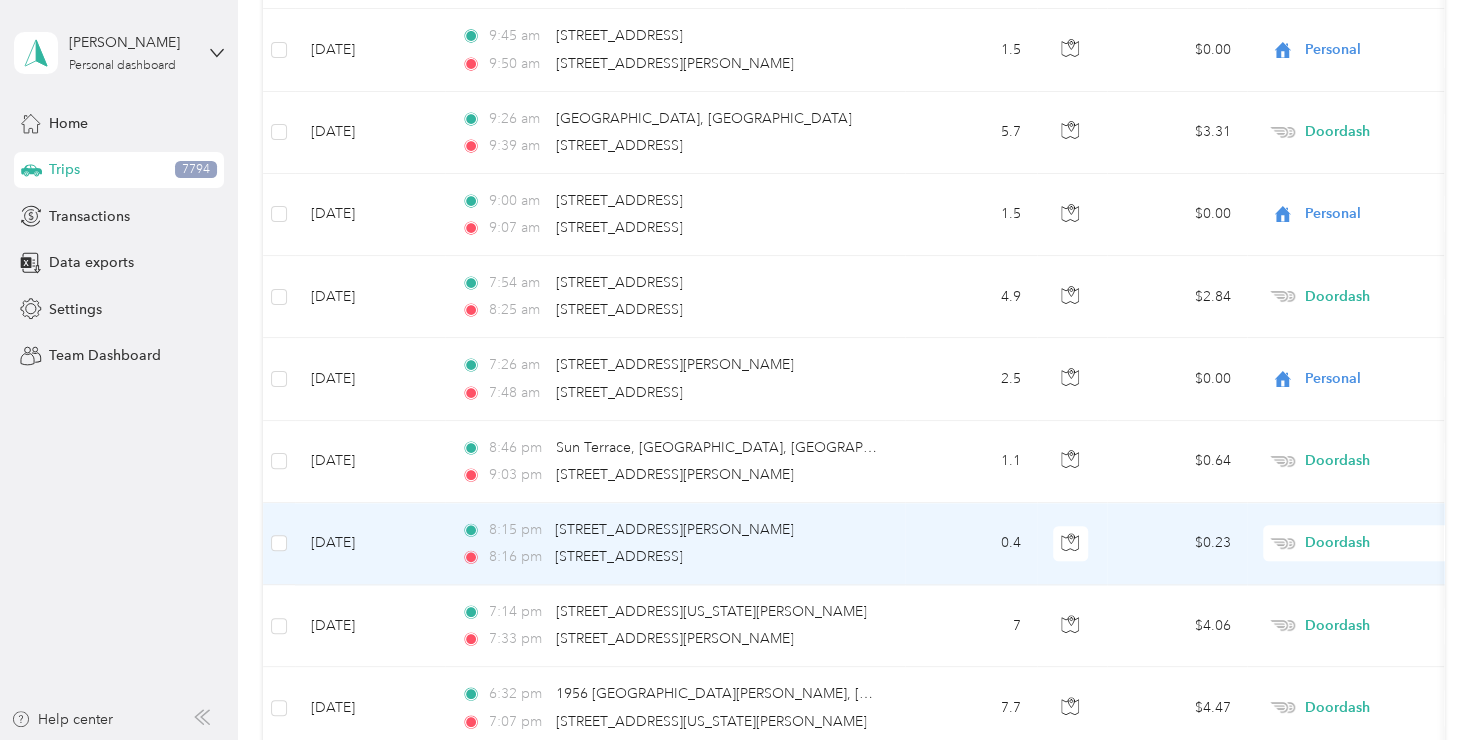 click on "Doordash" at bounding box center (1396, 543) 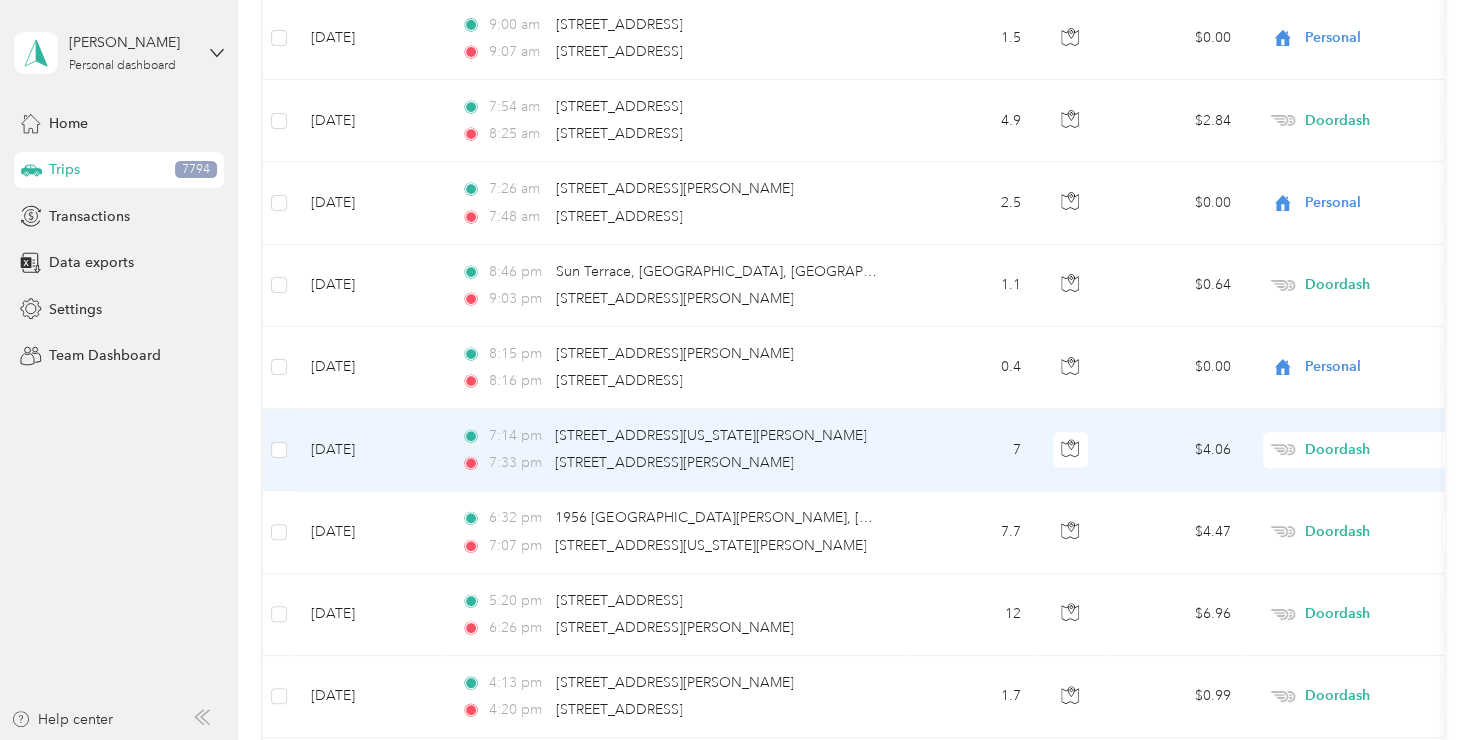 scroll, scrollTop: 8712, scrollLeft: 0, axis: vertical 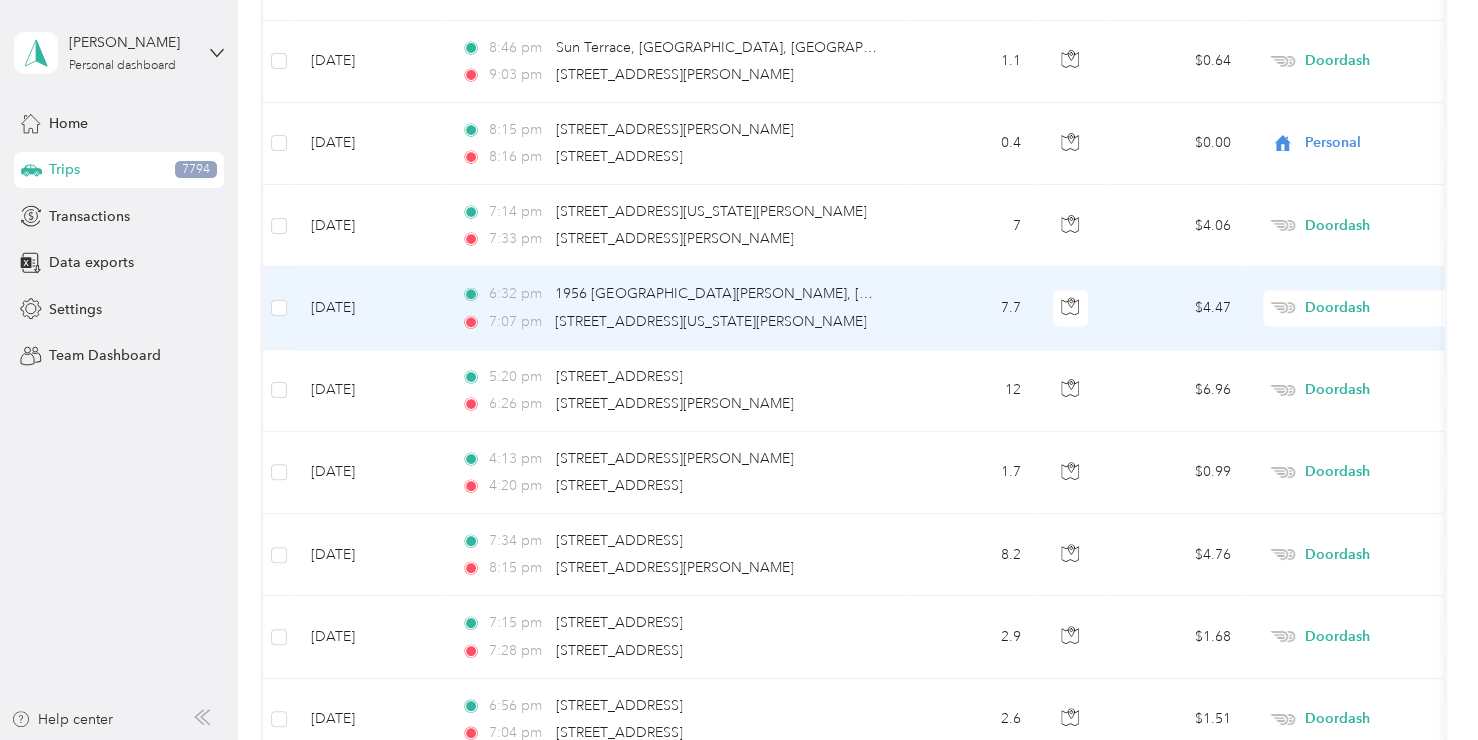 click on "Doordash" at bounding box center (1396, 308) 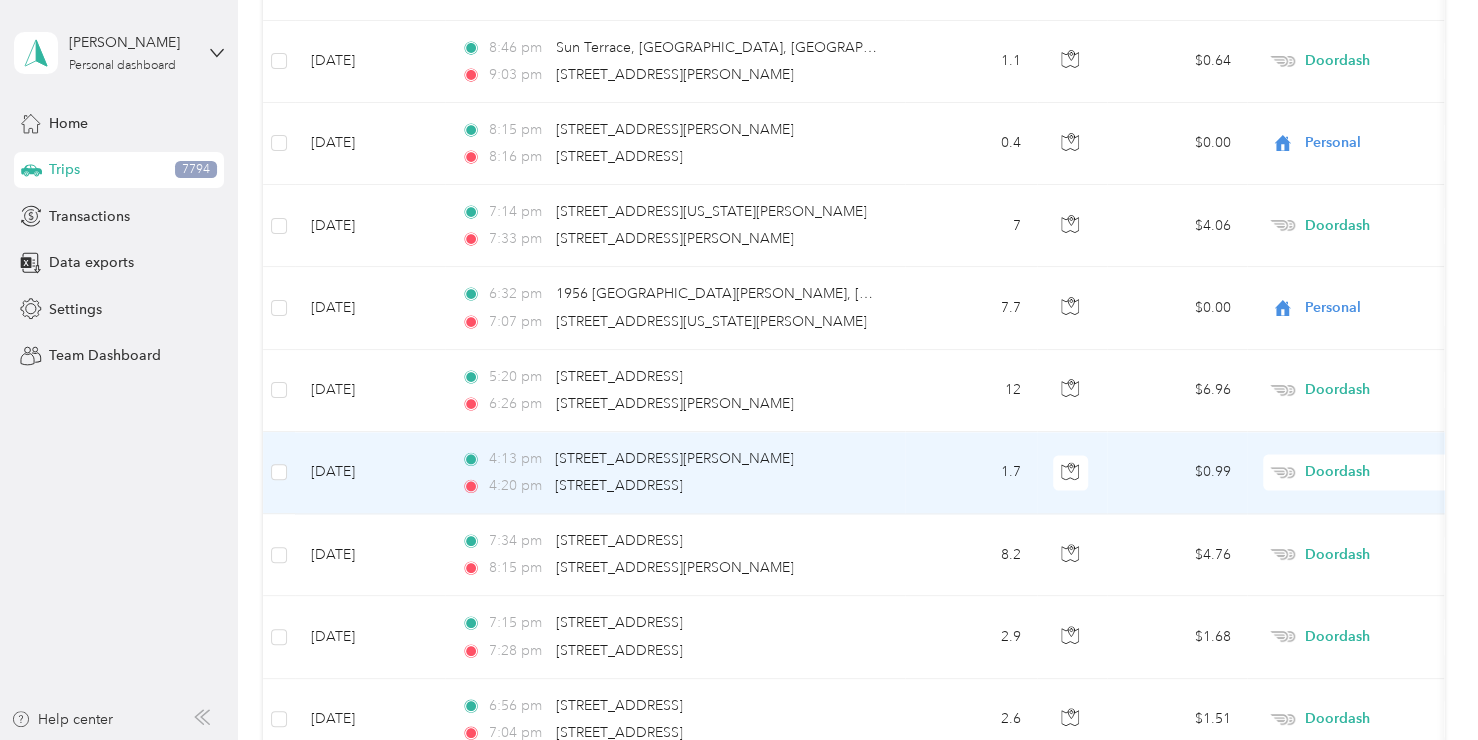 click on "Doordash" at bounding box center (1396, 472) 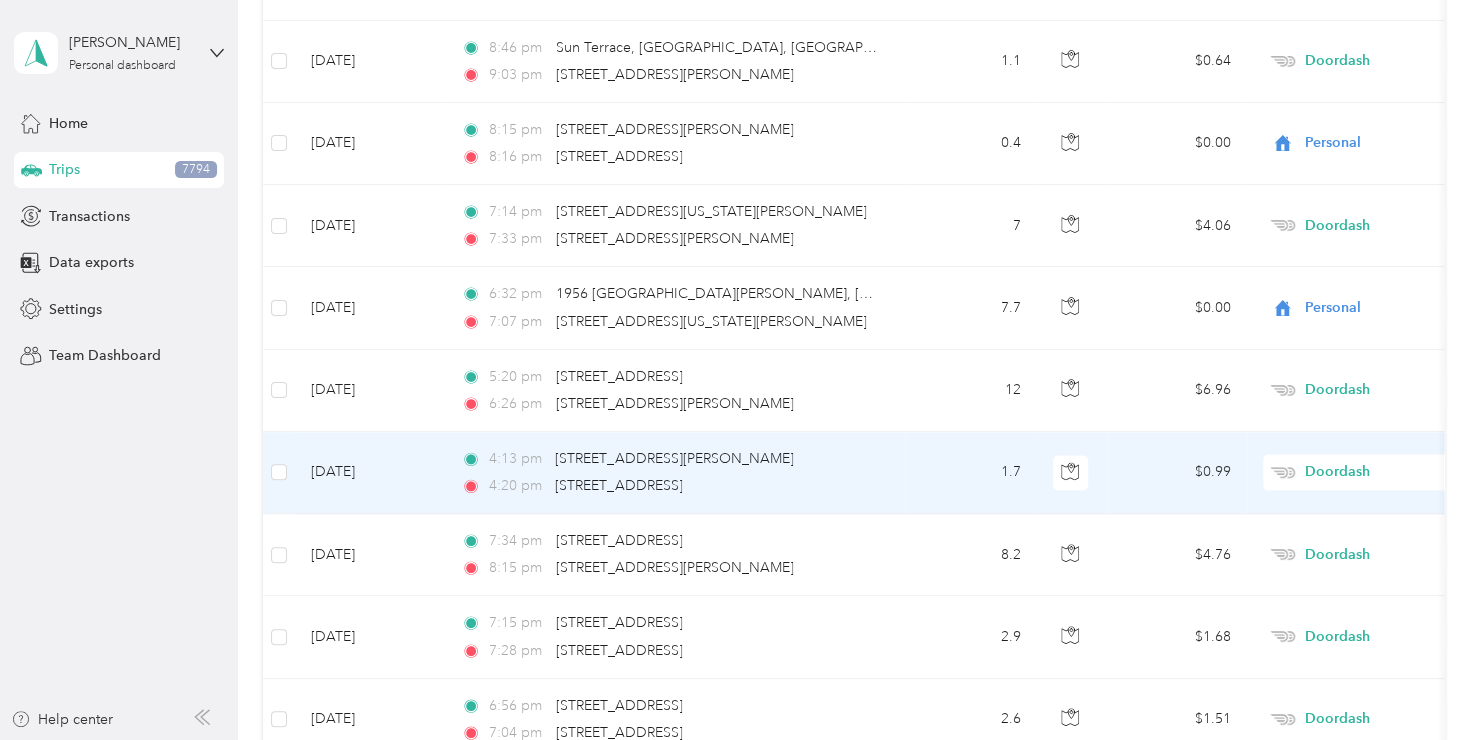 click on "Personal" at bounding box center [1371, 196] 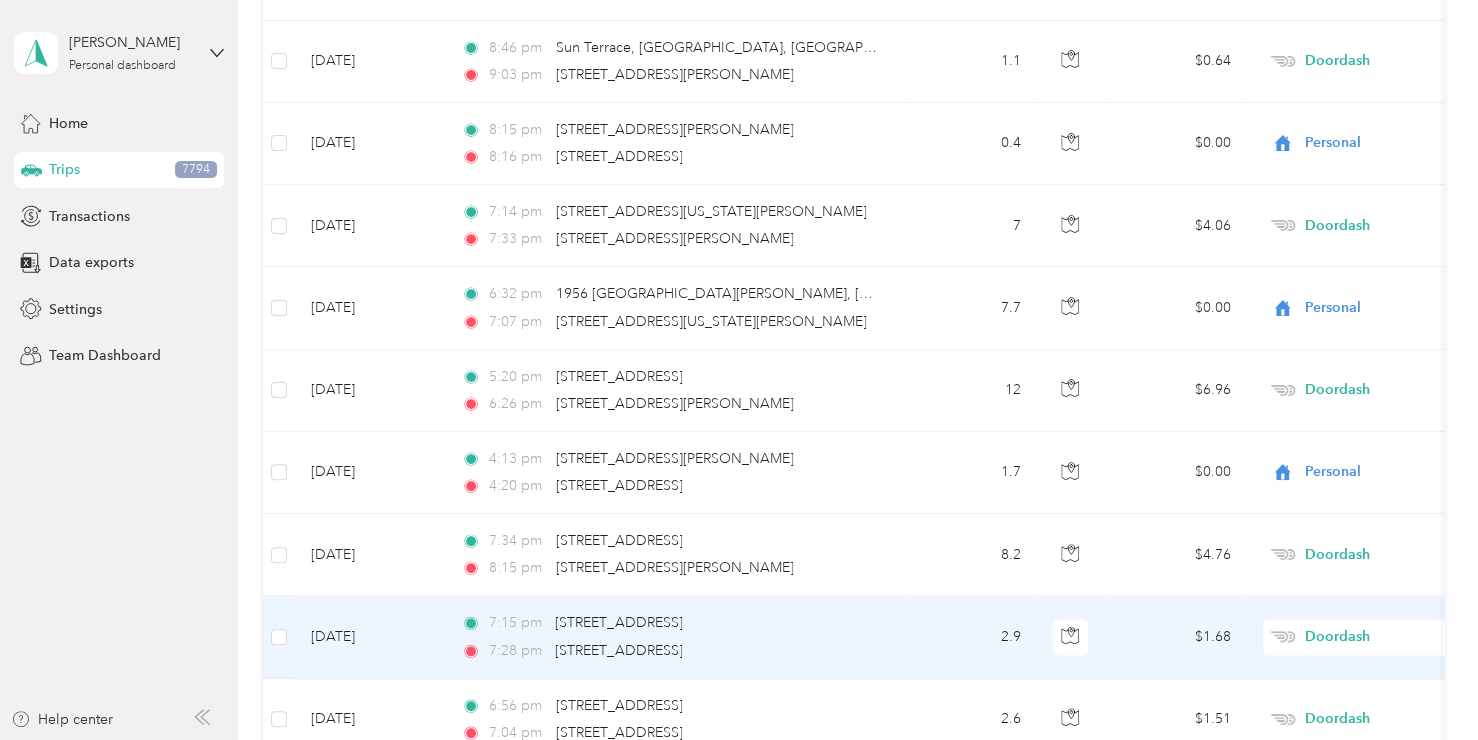click on "Doordash" at bounding box center [1396, 637] 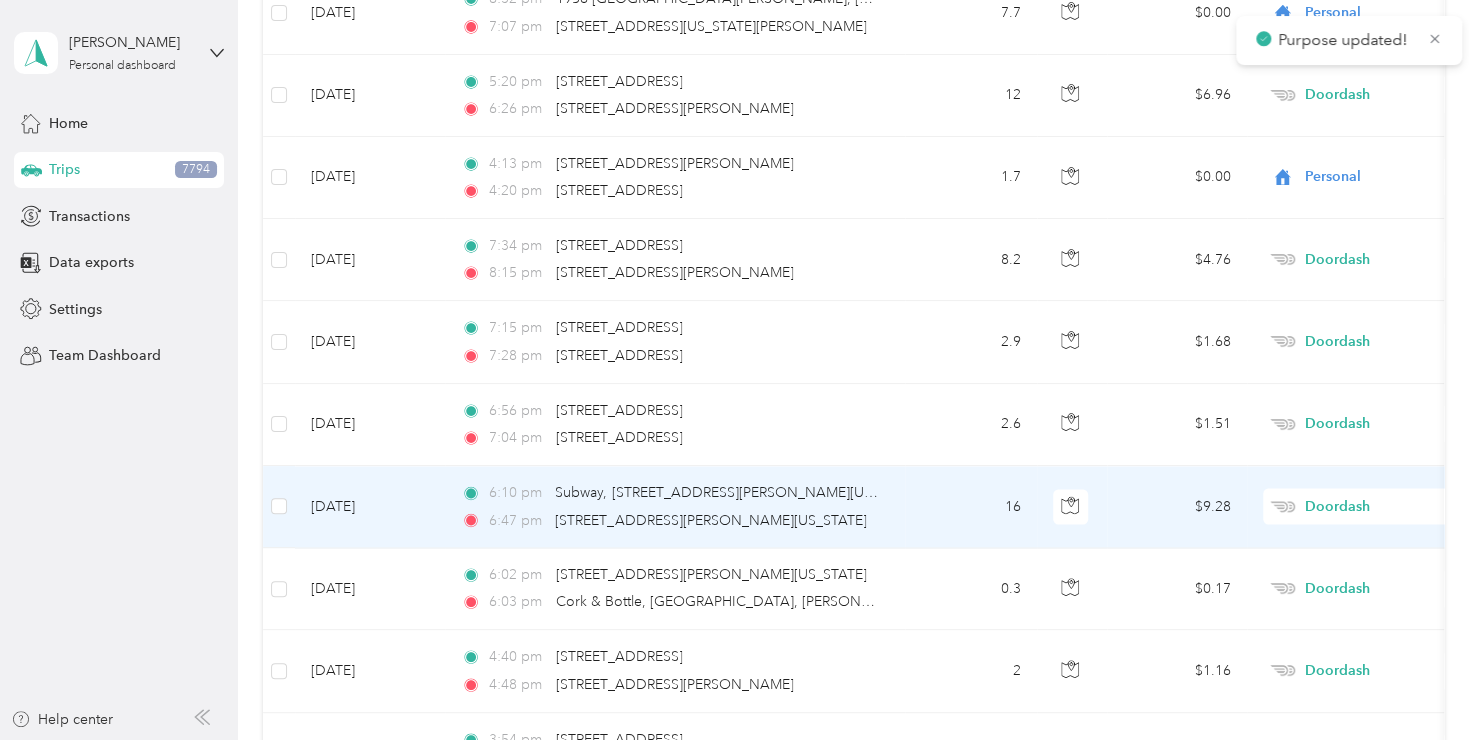 scroll, scrollTop: 9012, scrollLeft: 0, axis: vertical 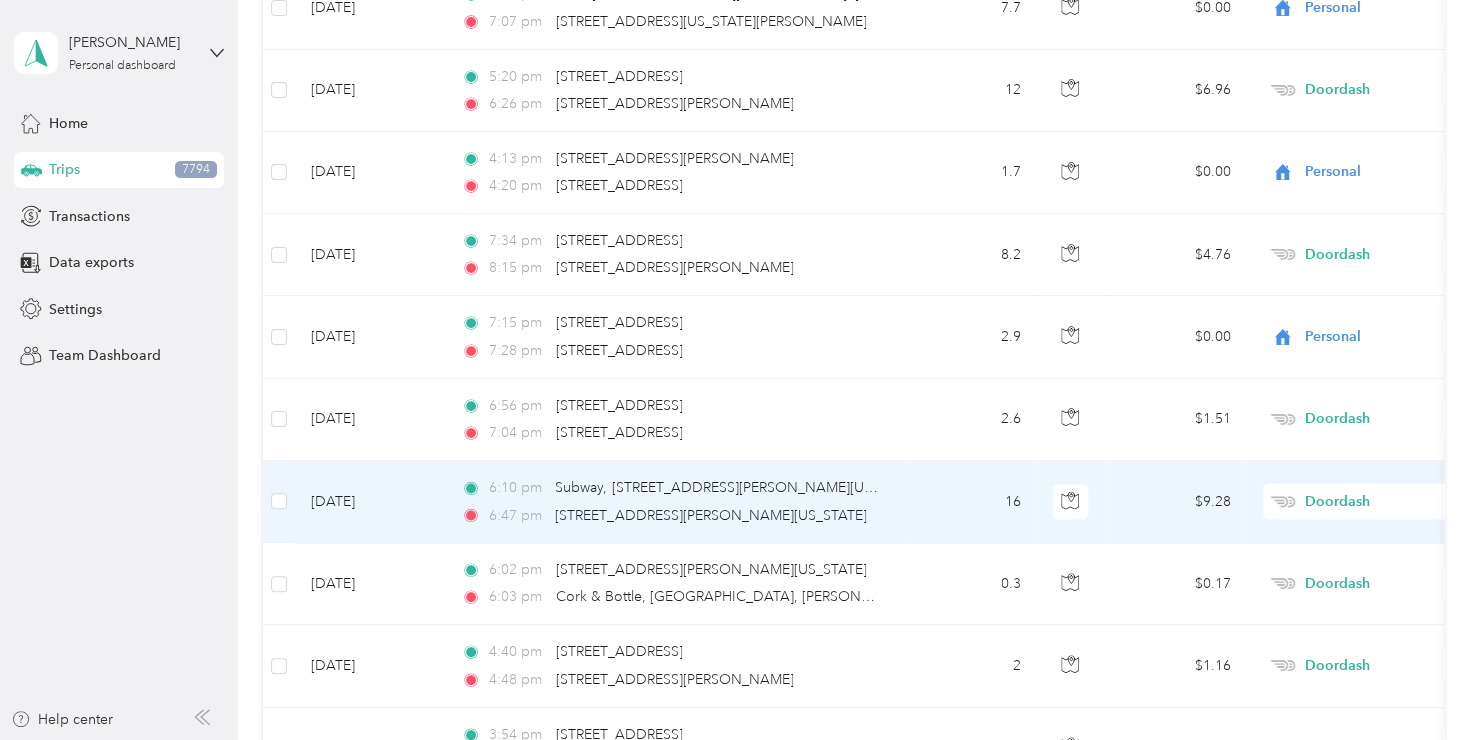 click on "Doordash" at bounding box center (1396, 501) 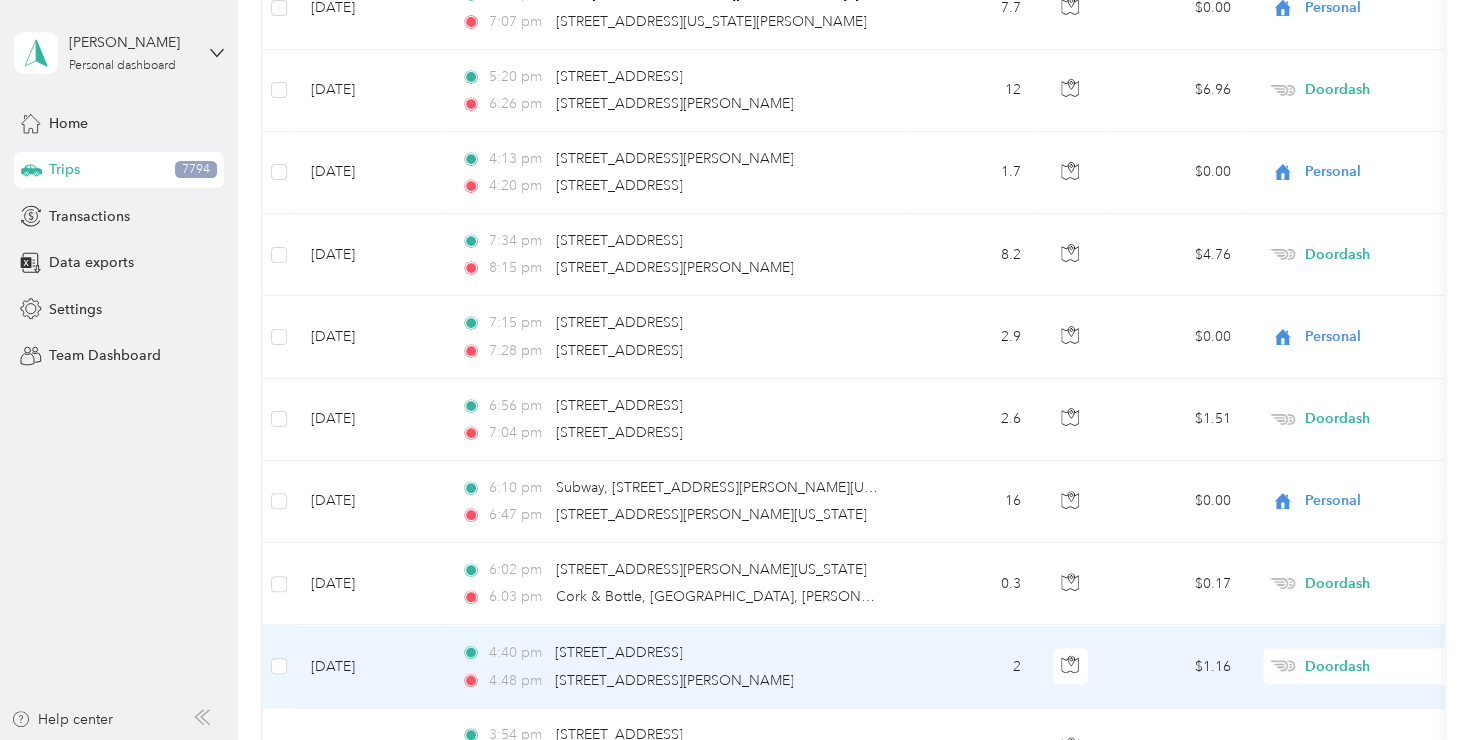 click on "Doordash" at bounding box center [1396, 666] 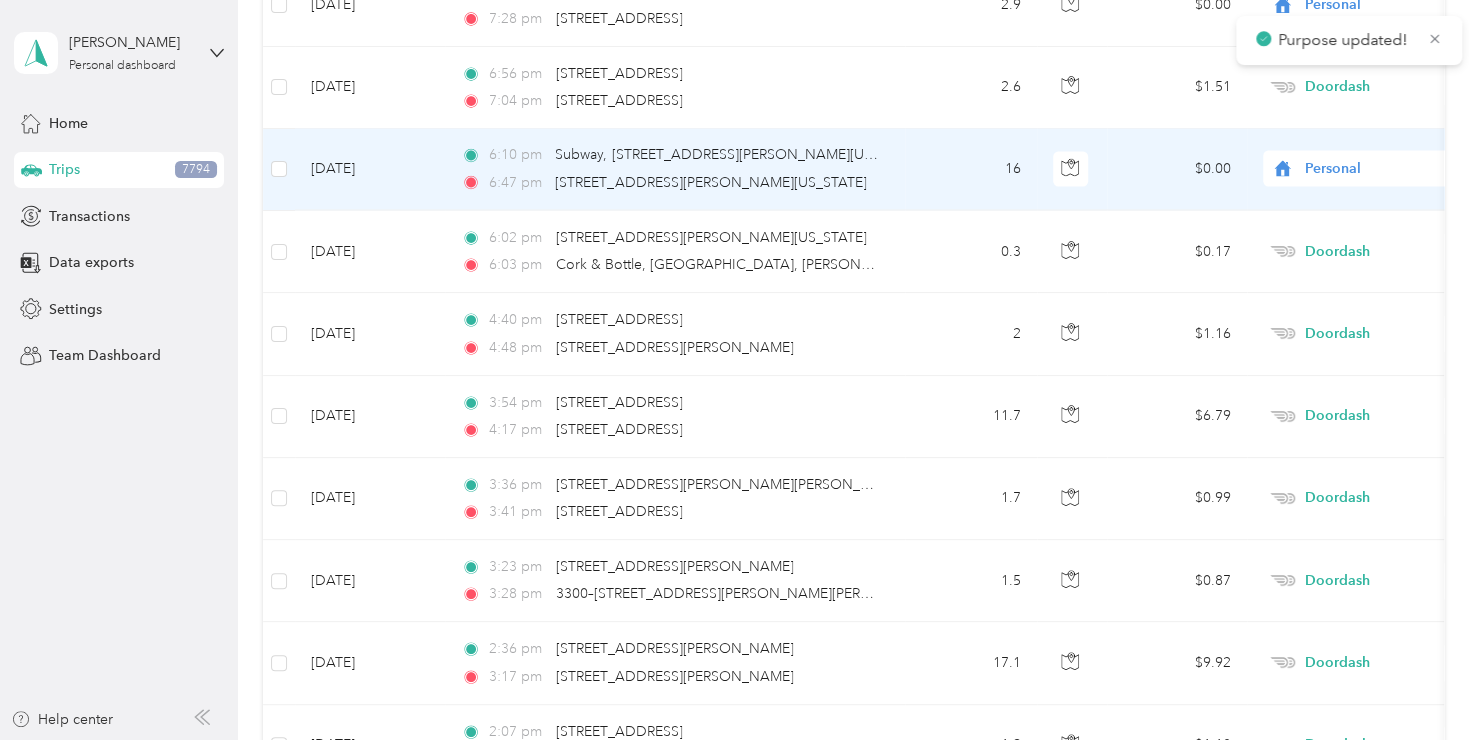 scroll, scrollTop: 9412, scrollLeft: 0, axis: vertical 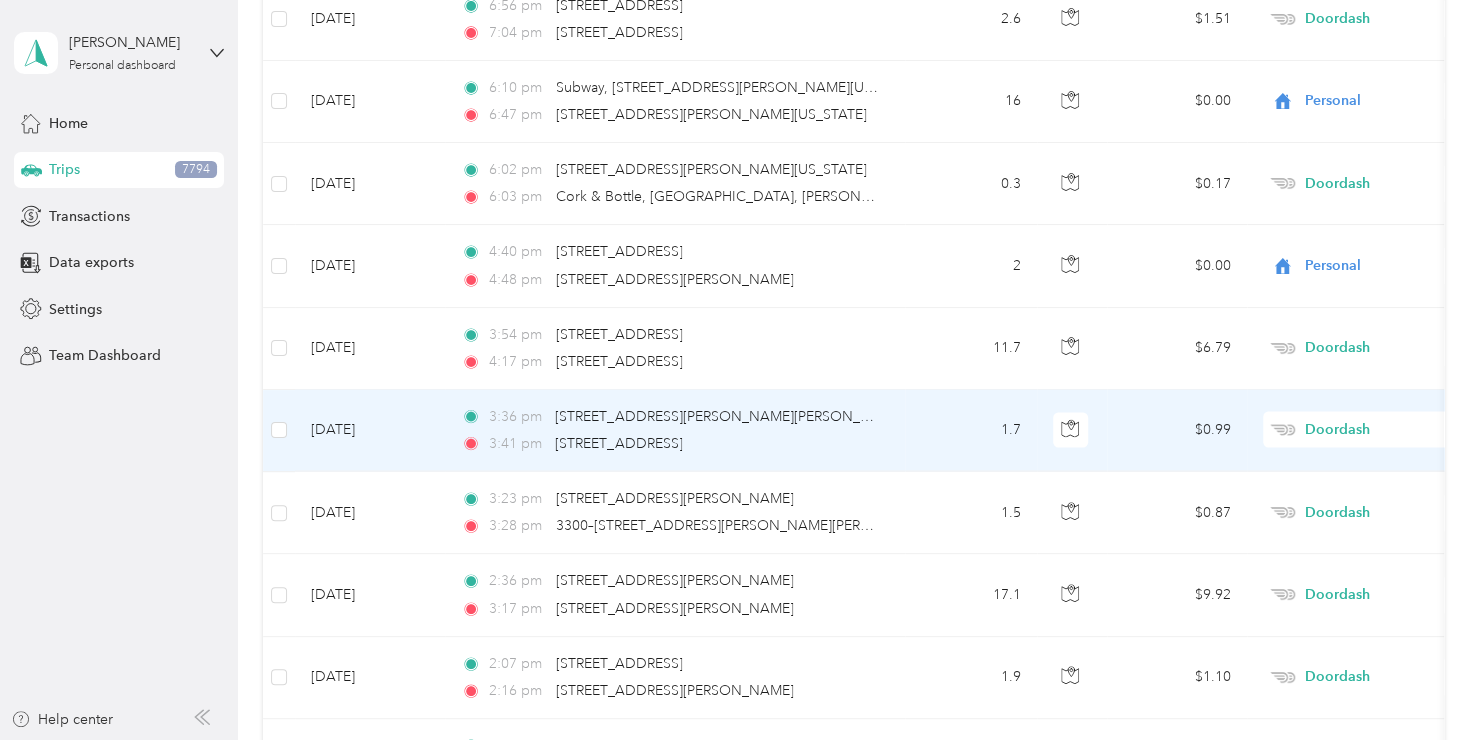 click on "Doordash" at bounding box center (1396, 430) 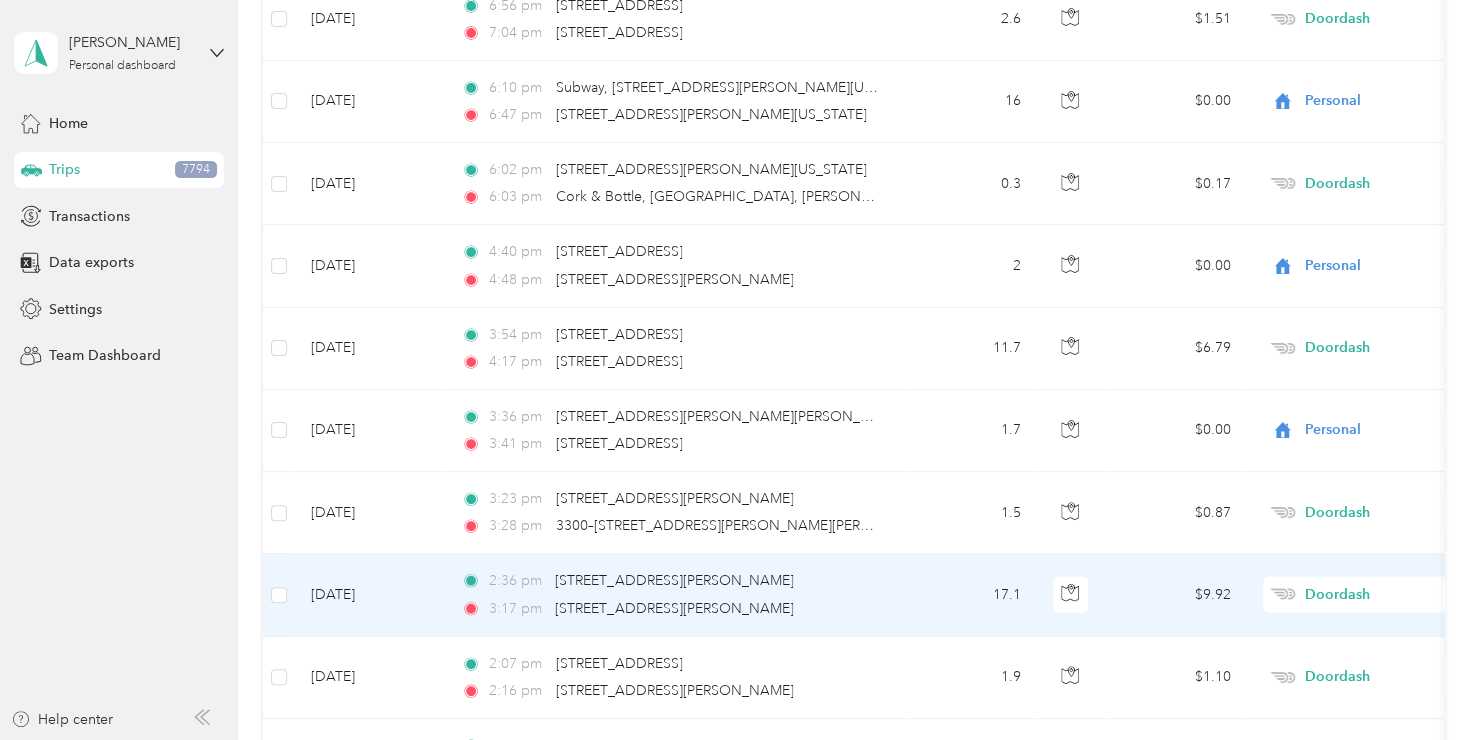 click on "Doordash" at bounding box center [1396, 595] 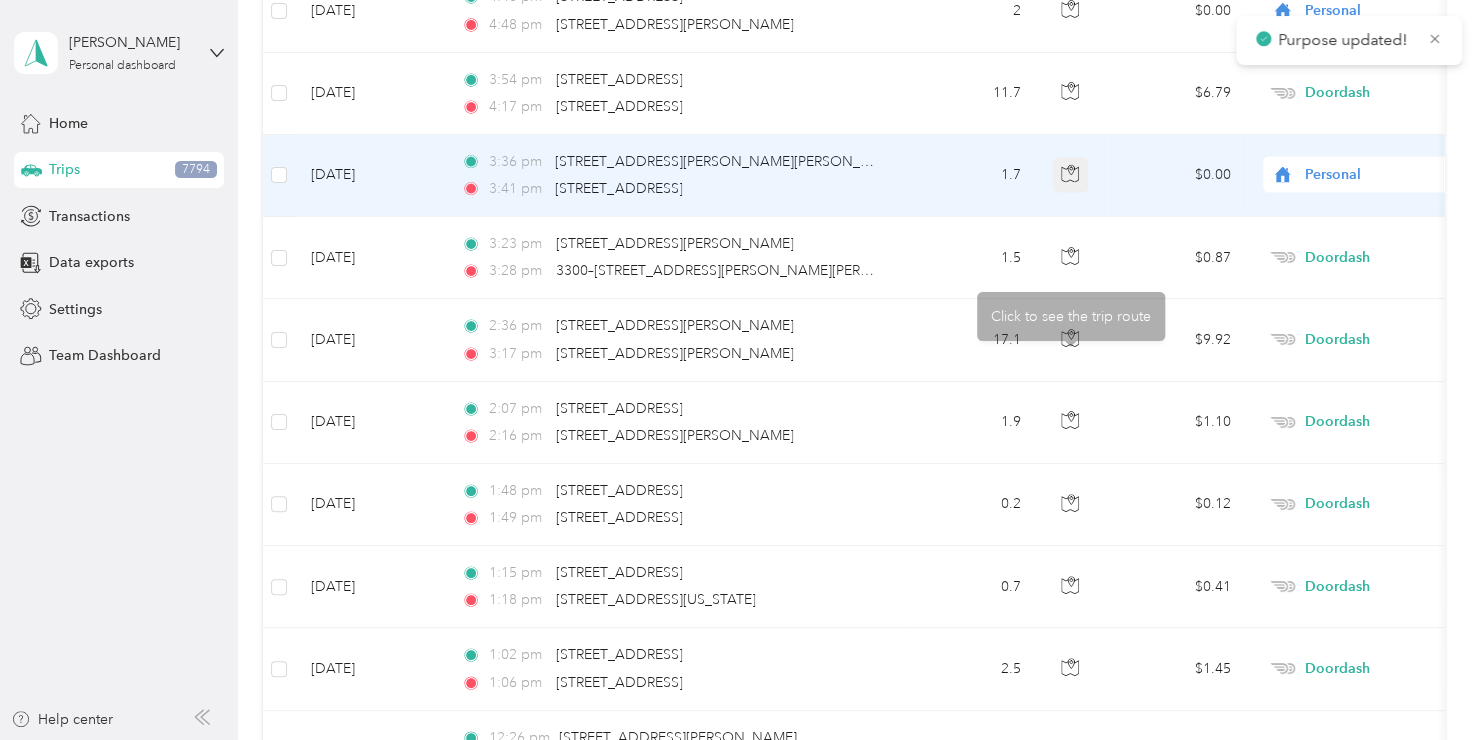 scroll, scrollTop: 9712, scrollLeft: 0, axis: vertical 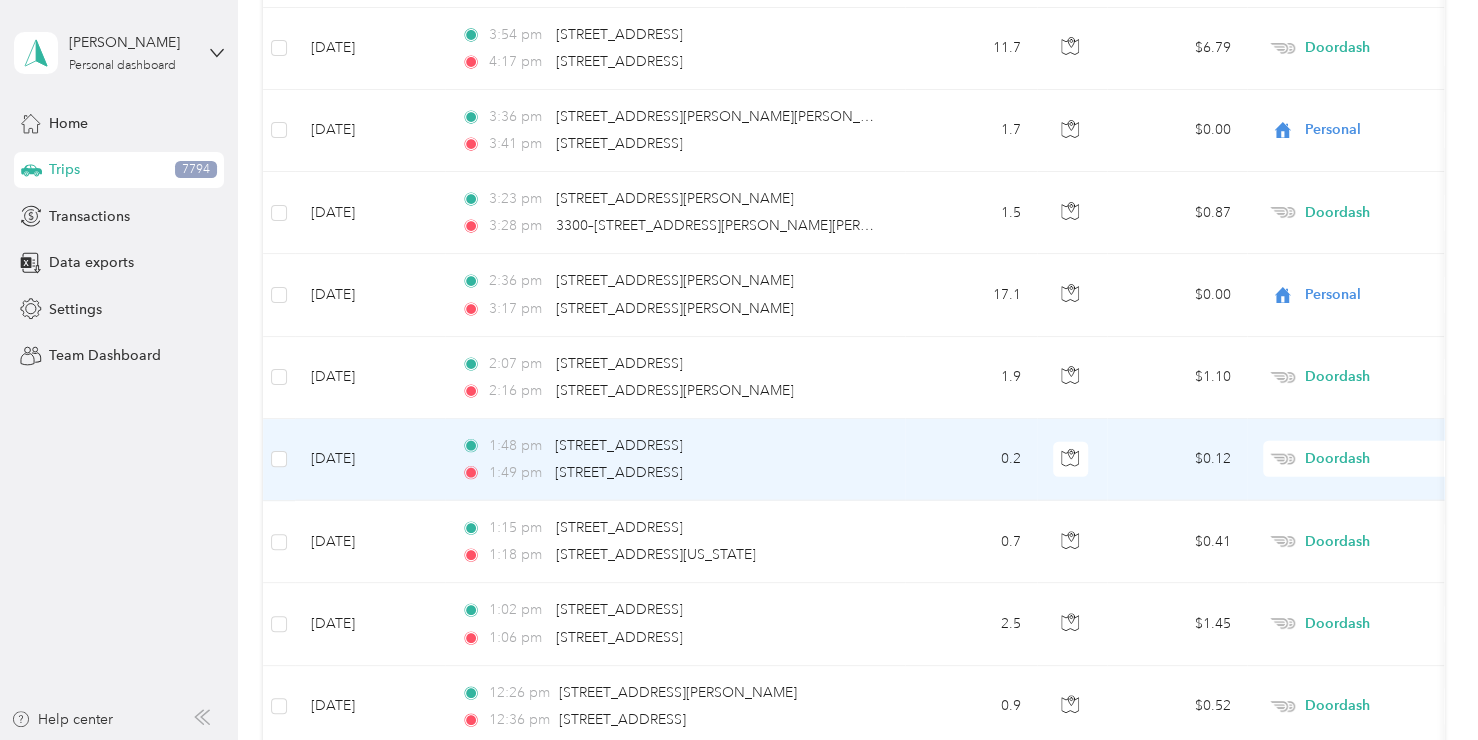click on "Doordash" at bounding box center (1396, 459) 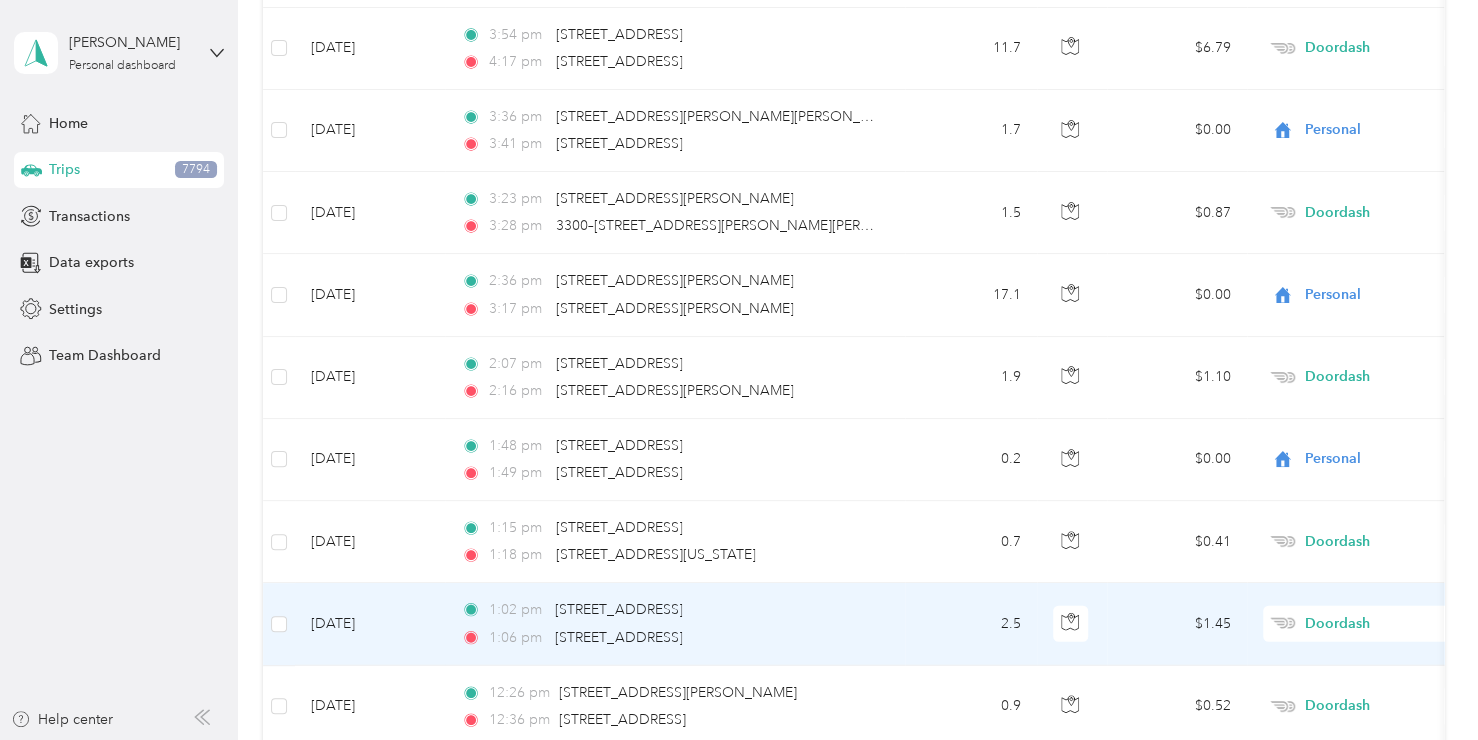 click on "Doordash" at bounding box center [1396, 624] 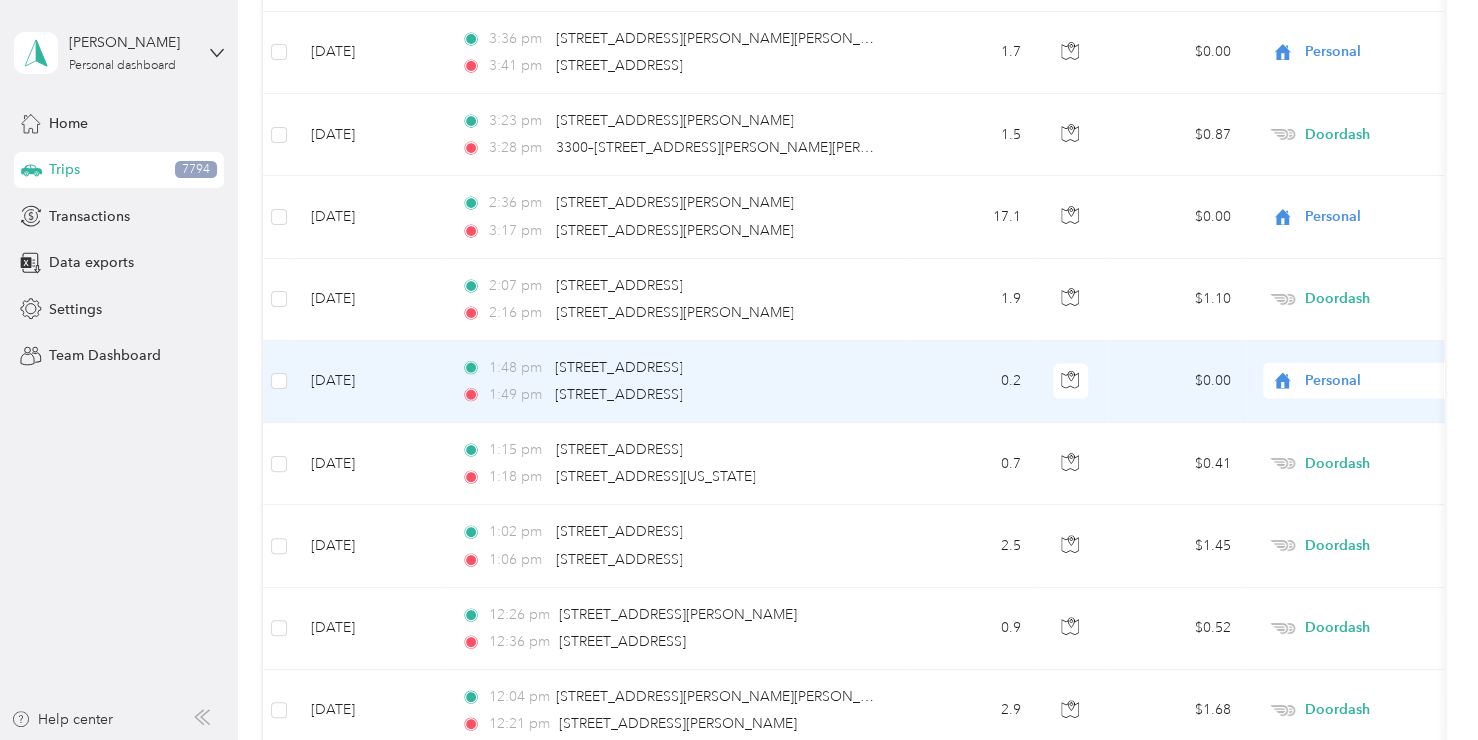 scroll, scrollTop: 10112, scrollLeft: 0, axis: vertical 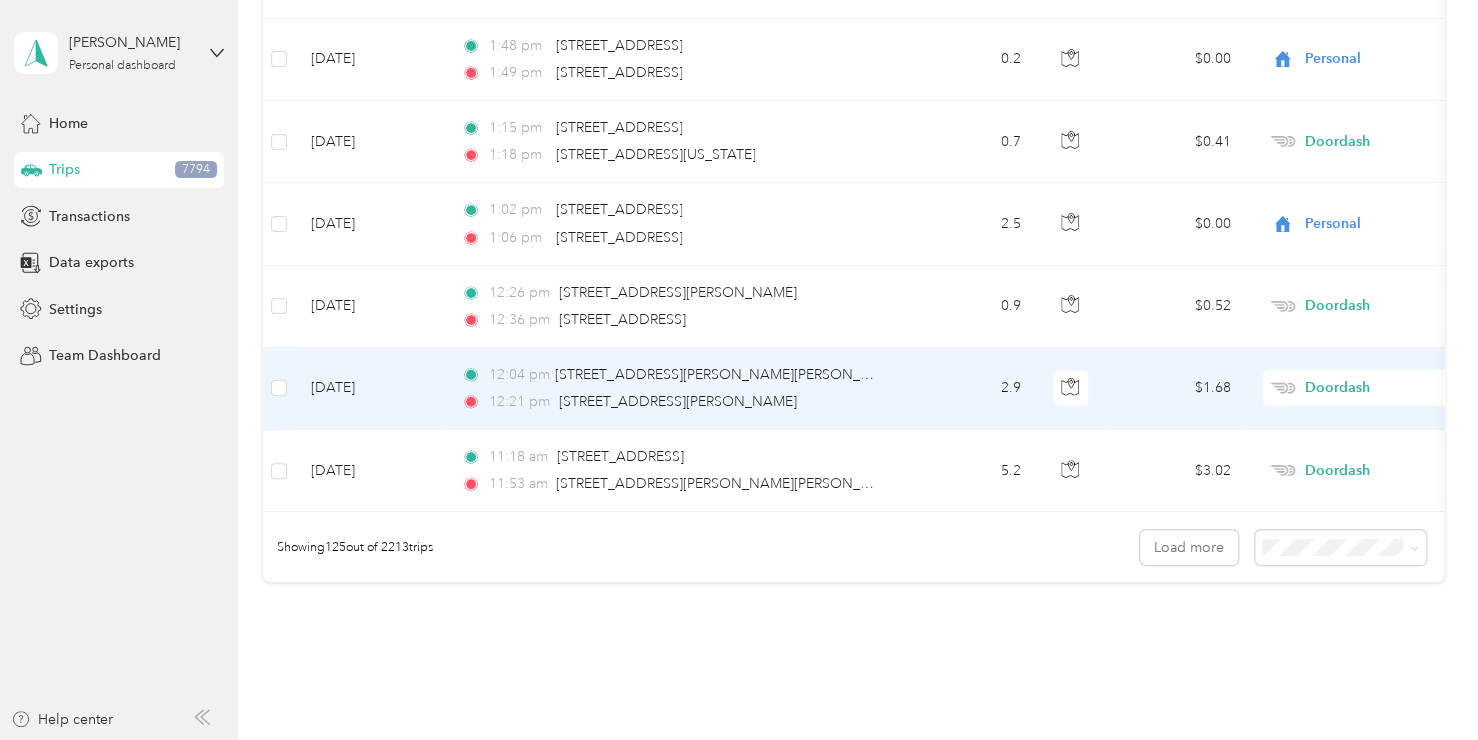 click on "Doordash" at bounding box center (1396, 388) 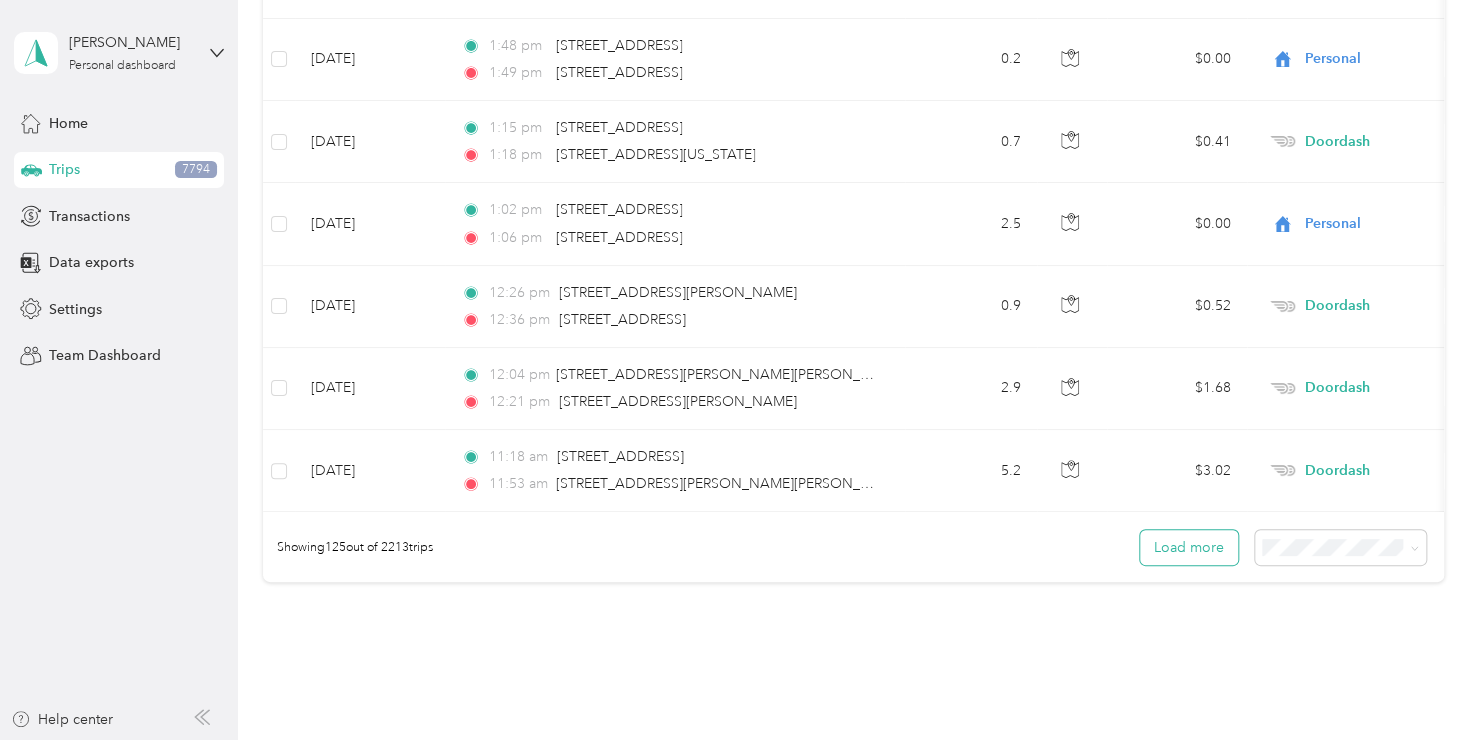 click on "Load more" at bounding box center [1189, 547] 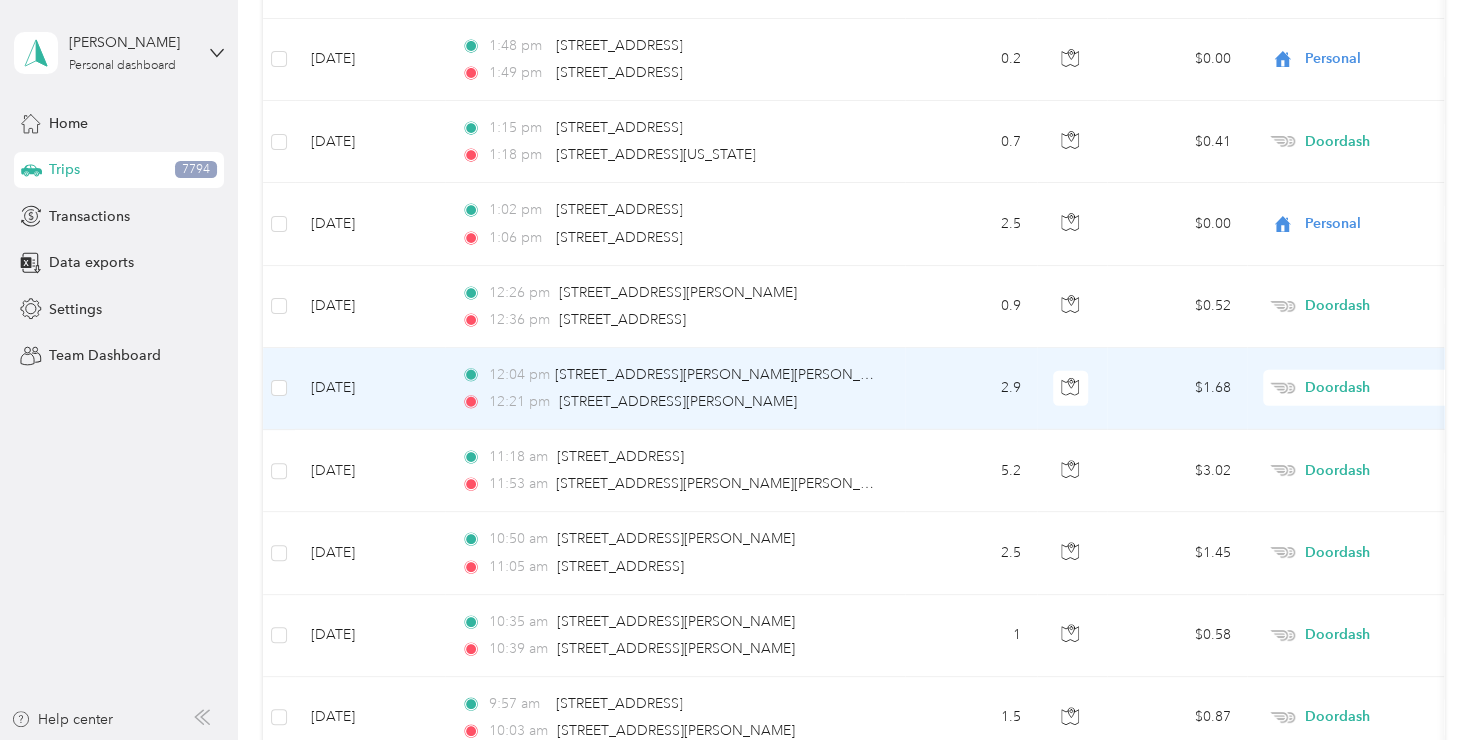 click on "Doordash" at bounding box center [1396, 388] 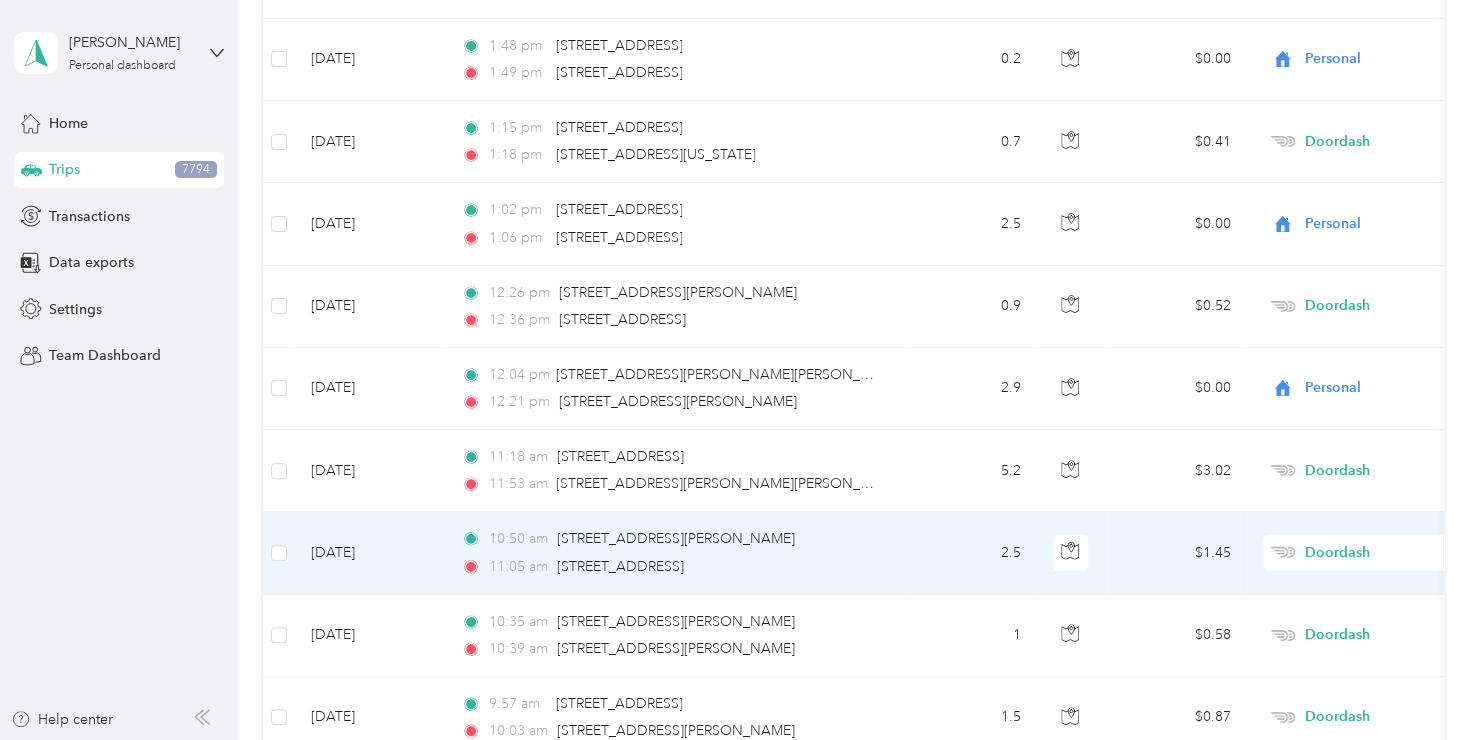 click on "Doordash" at bounding box center [1396, 553] 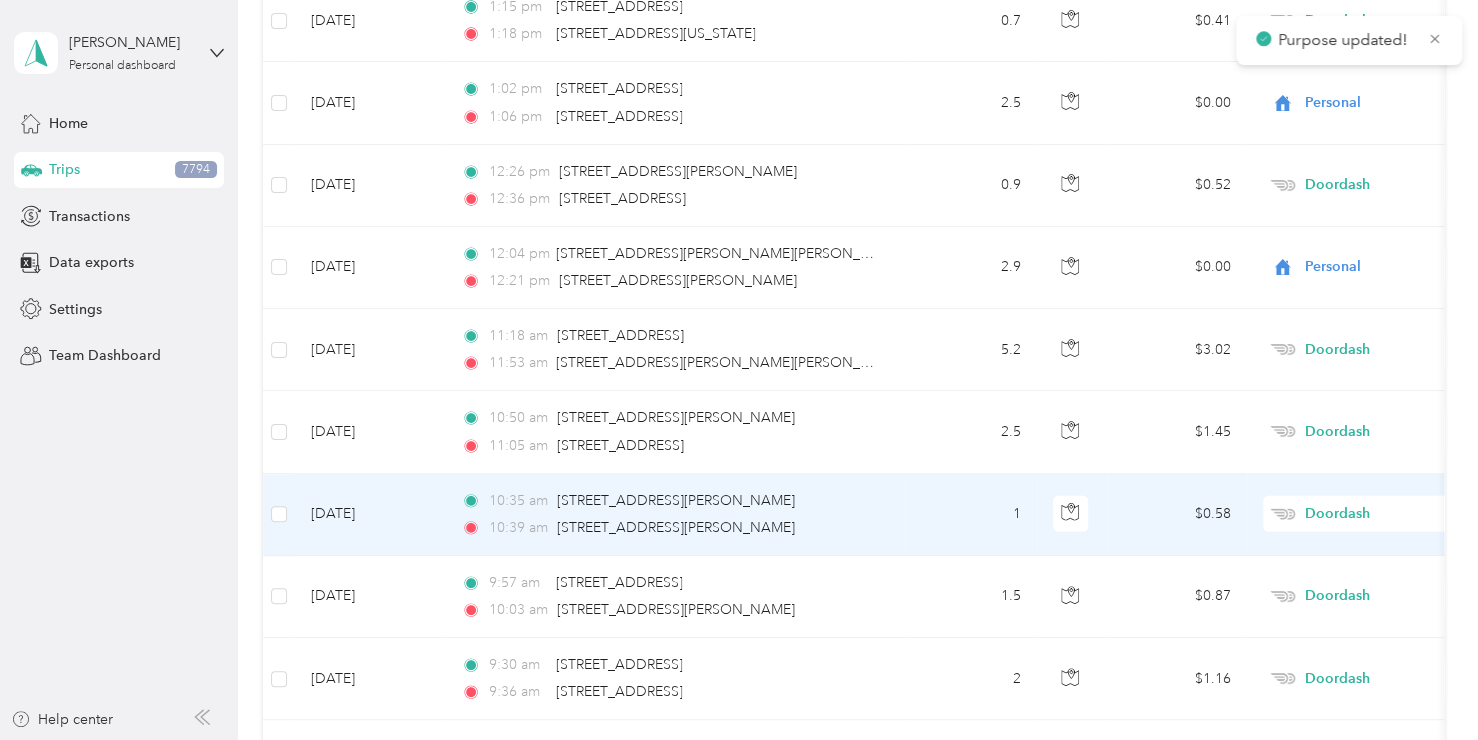 scroll, scrollTop: 10312, scrollLeft: 0, axis: vertical 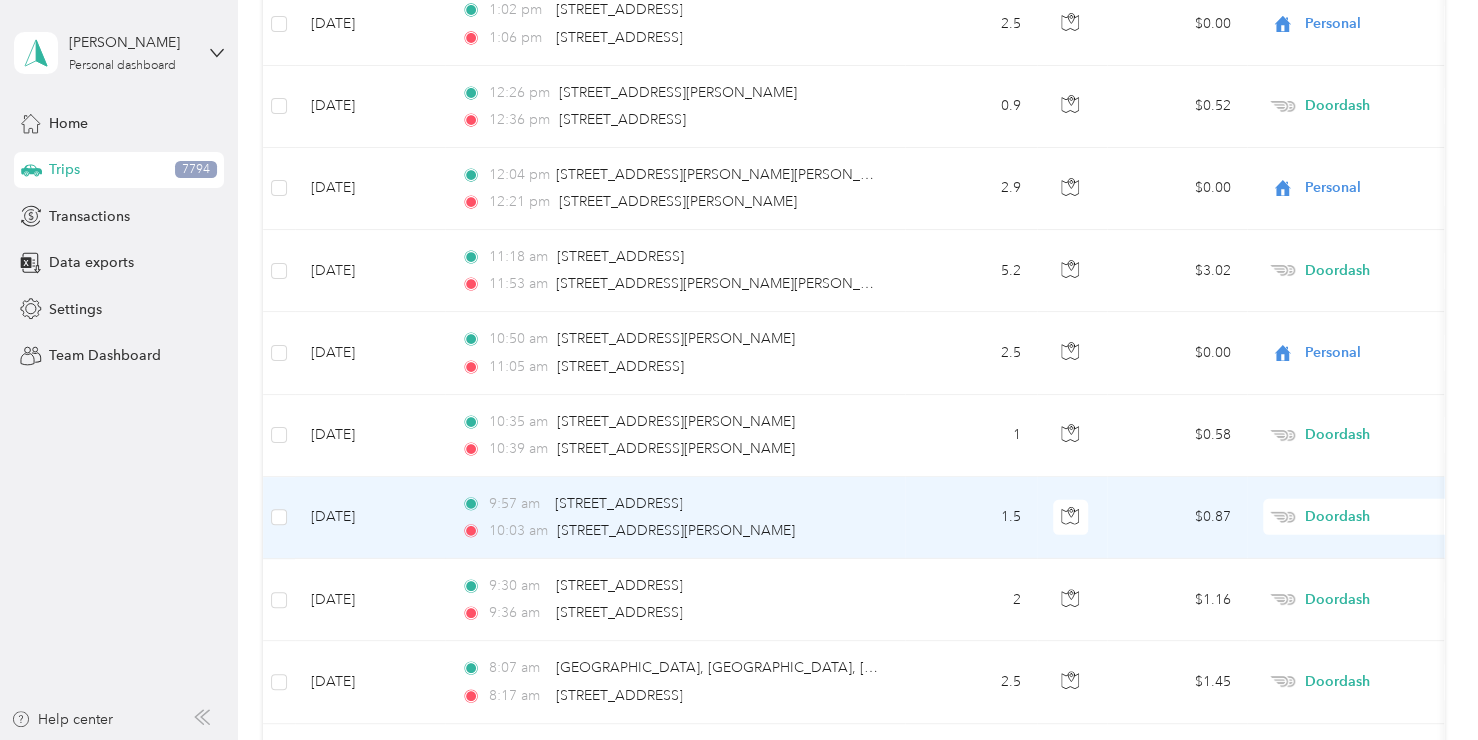 click on "Doordash" at bounding box center (1396, 517) 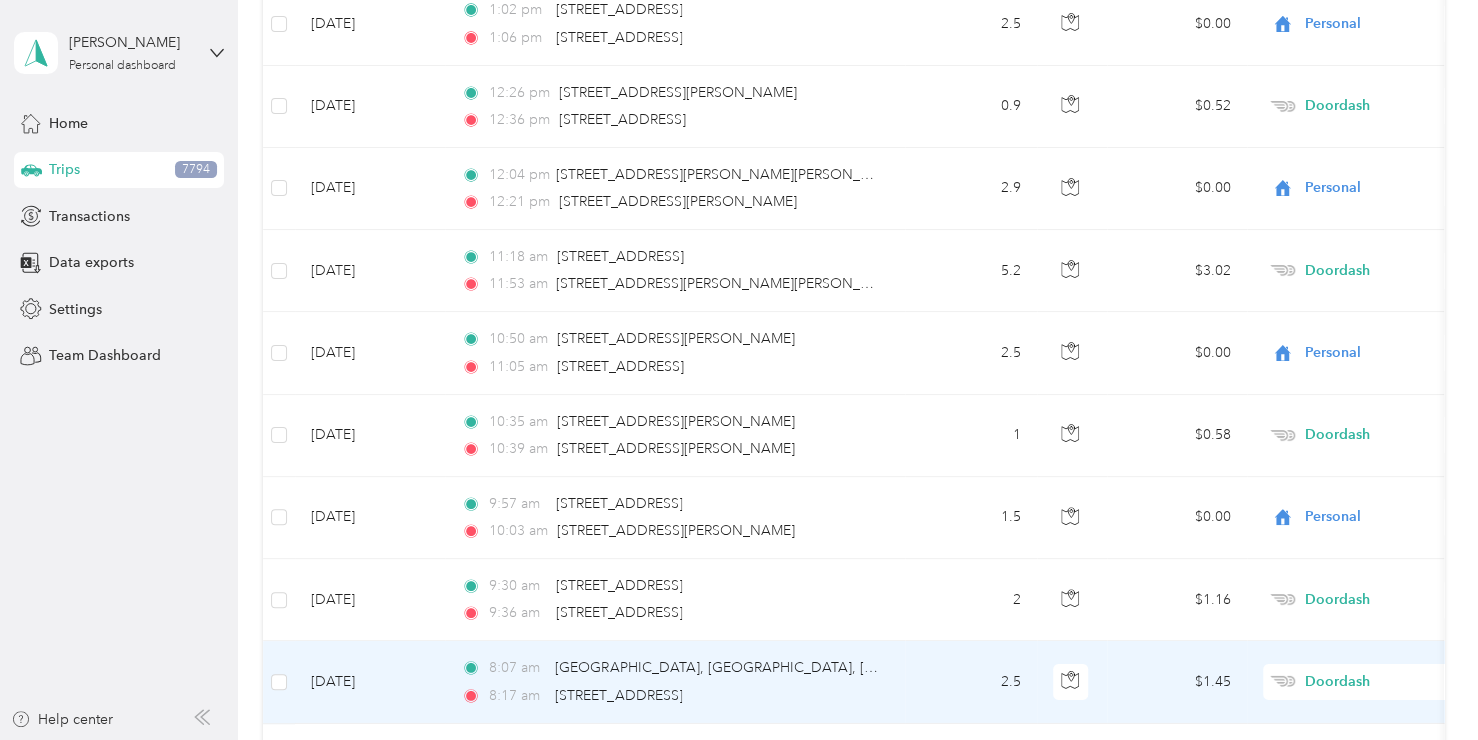 click on "Doordash" at bounding box center [1396, 682] 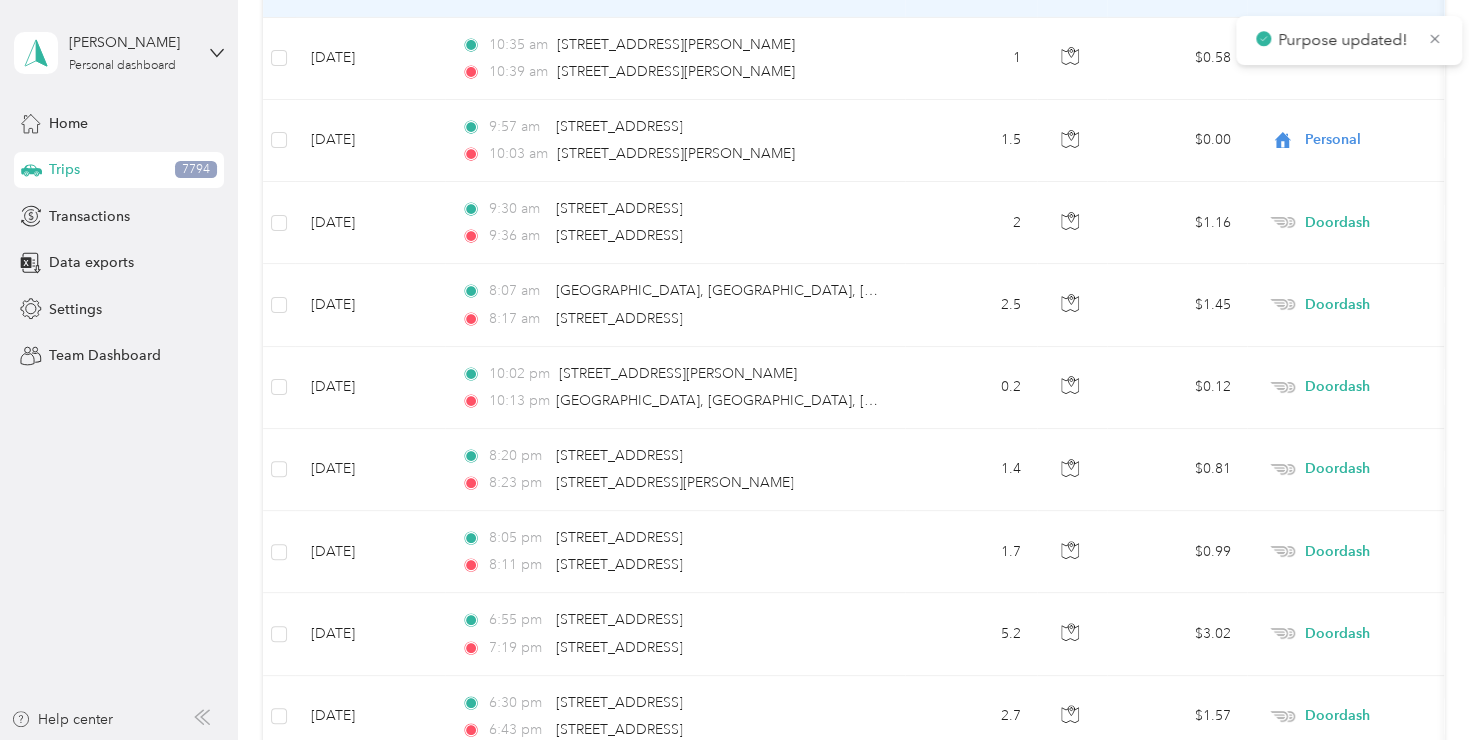 scroll, scrollTop: 10712, scrollLeft: 0, axis: vertical 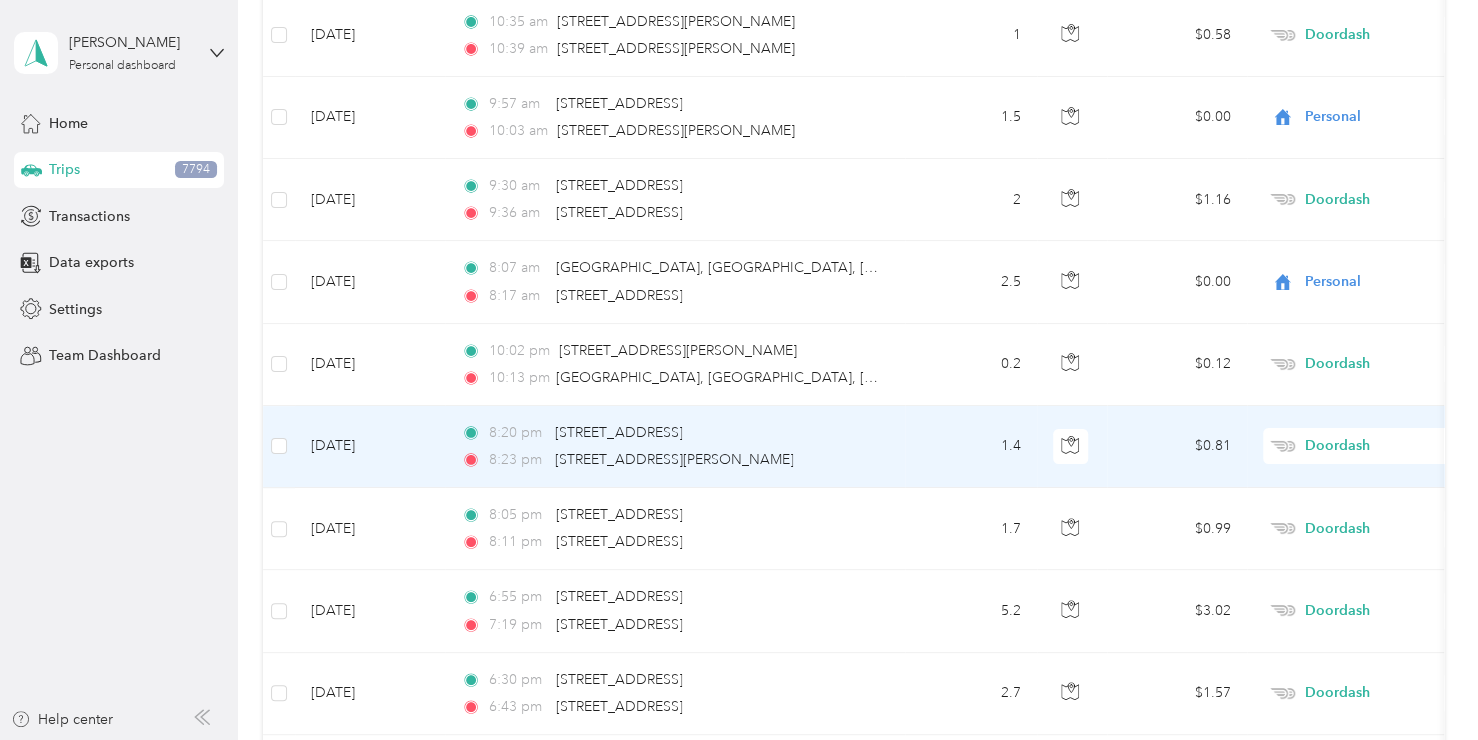 click on "Doordash" at bounding box center [1396, 446] 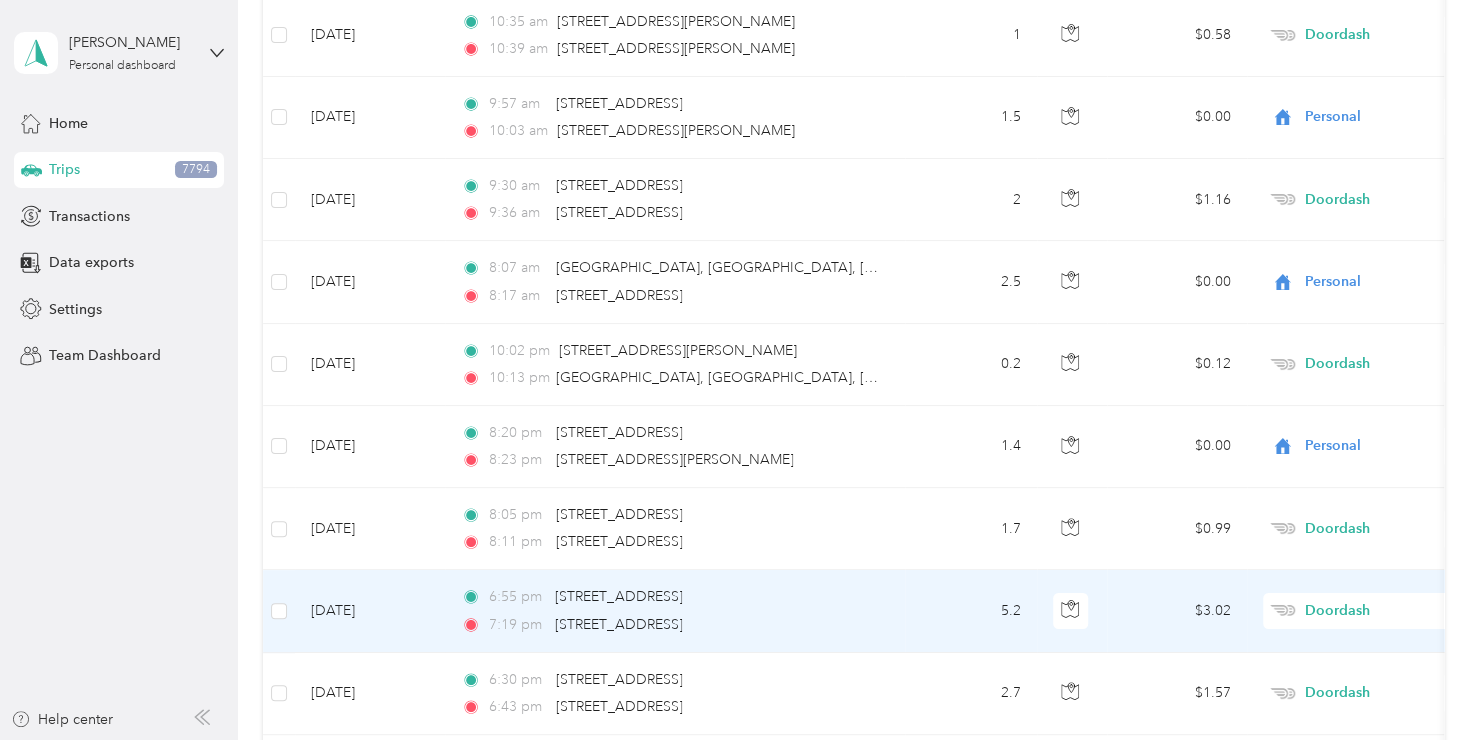click on "Doordash" at bounding box center (1396, 611) 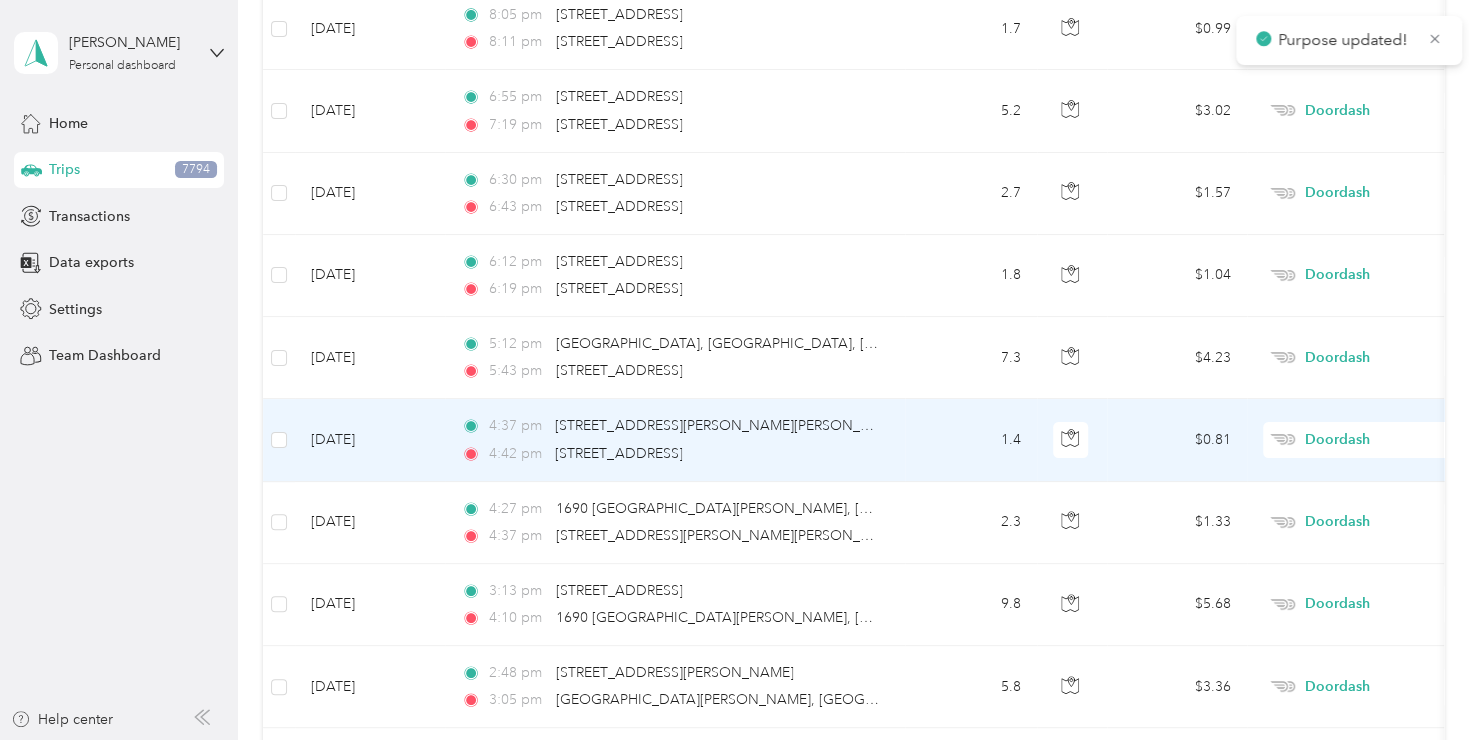 scroll, scrollTop: 11112, scrollLeft: 0, axis: vertical 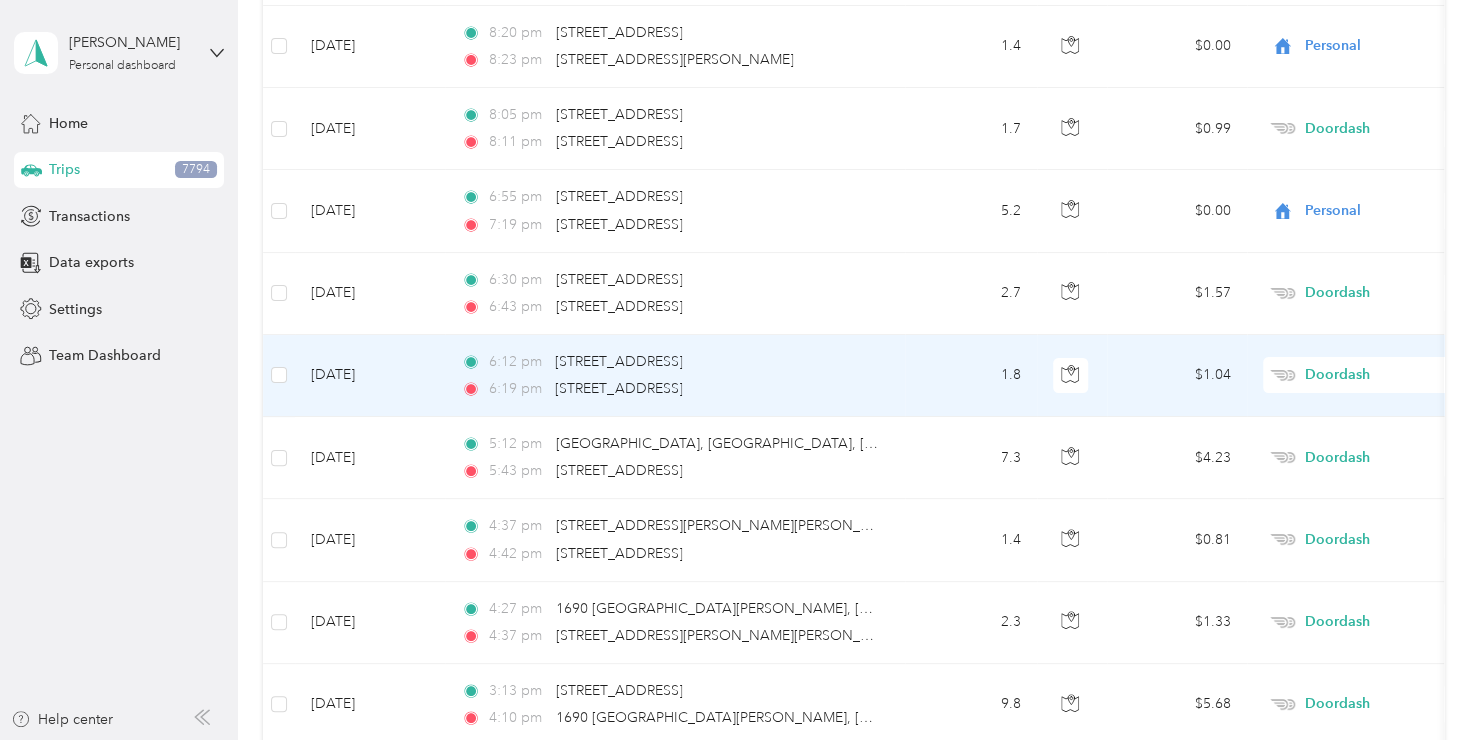 click on "Doordash" at bounding box center [1396, 375] 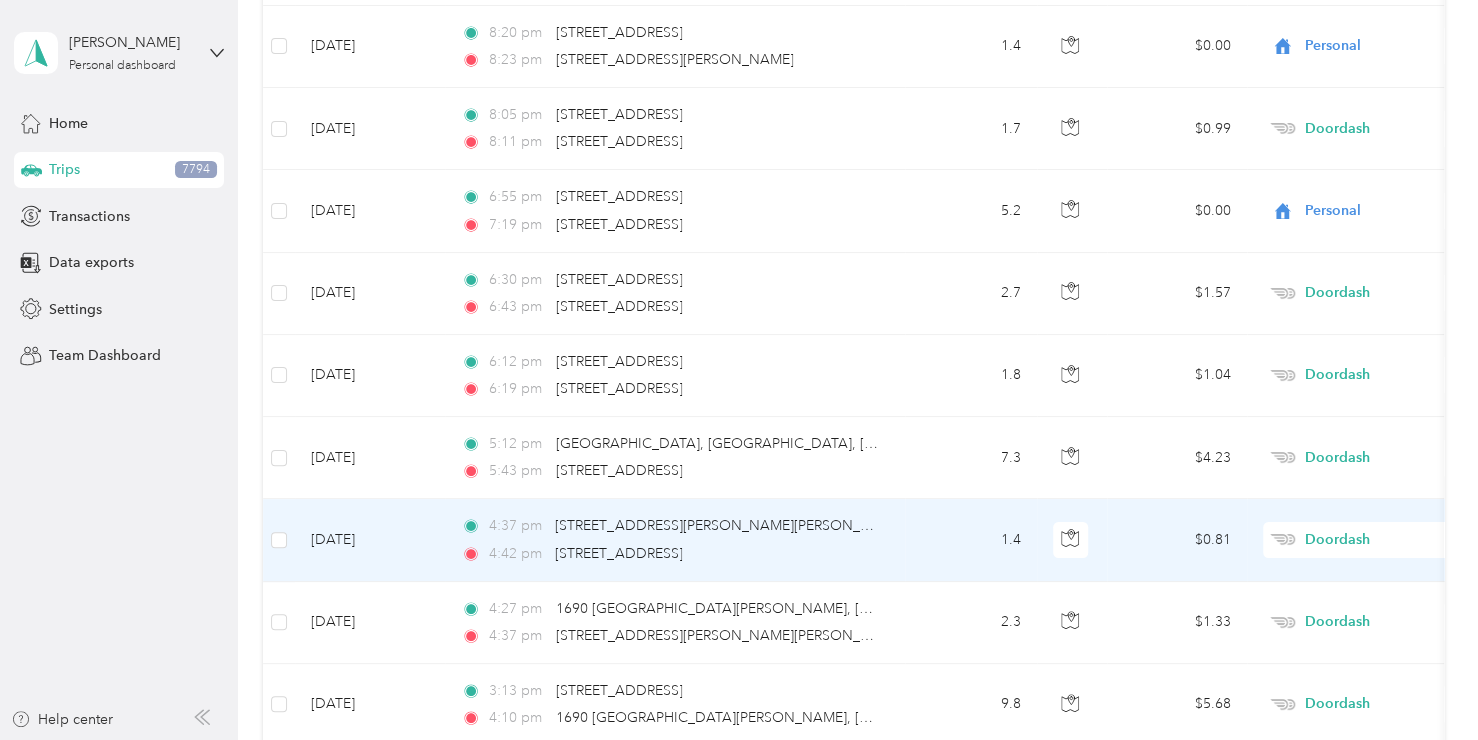 click on "Doordash" at bounding box center [1396, 540] 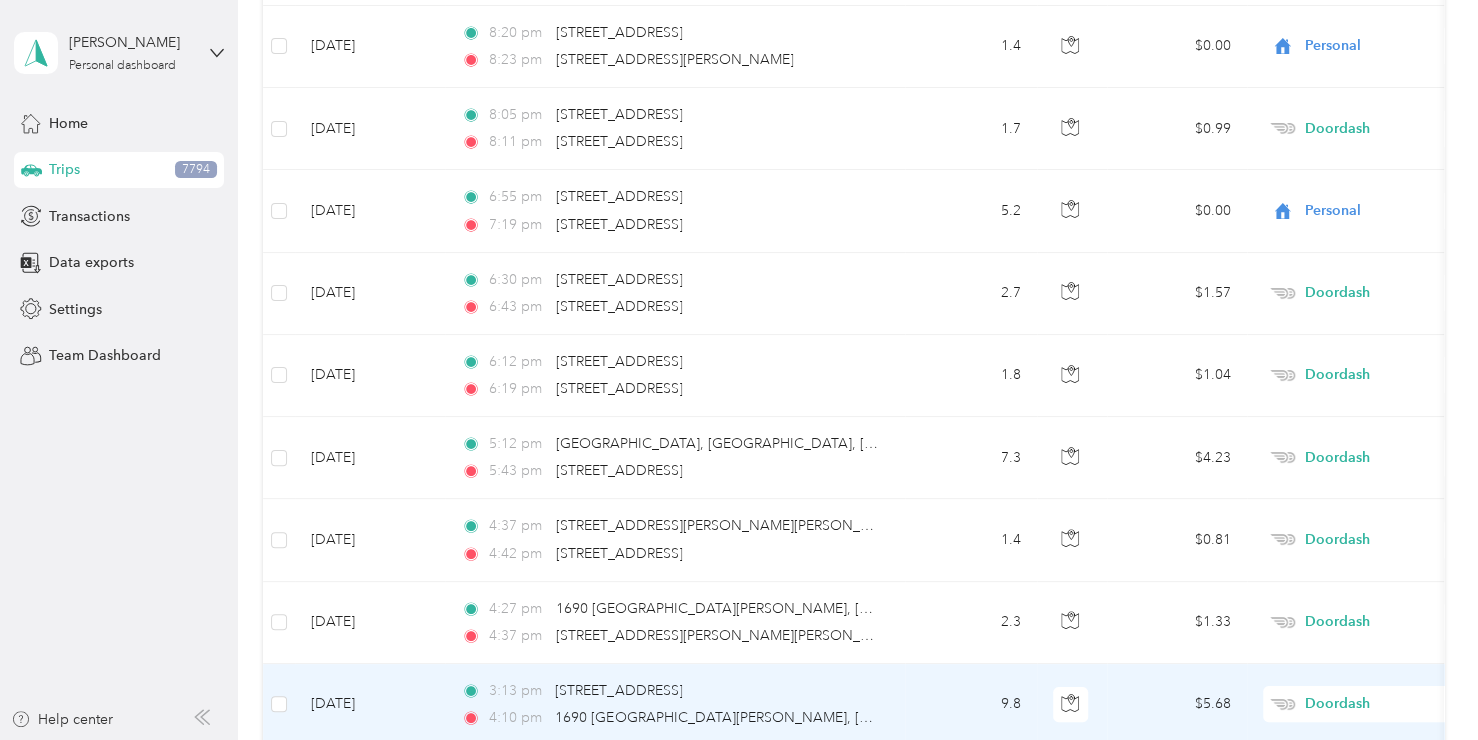 click on "Doordash" at bounding box center [1396, 704] 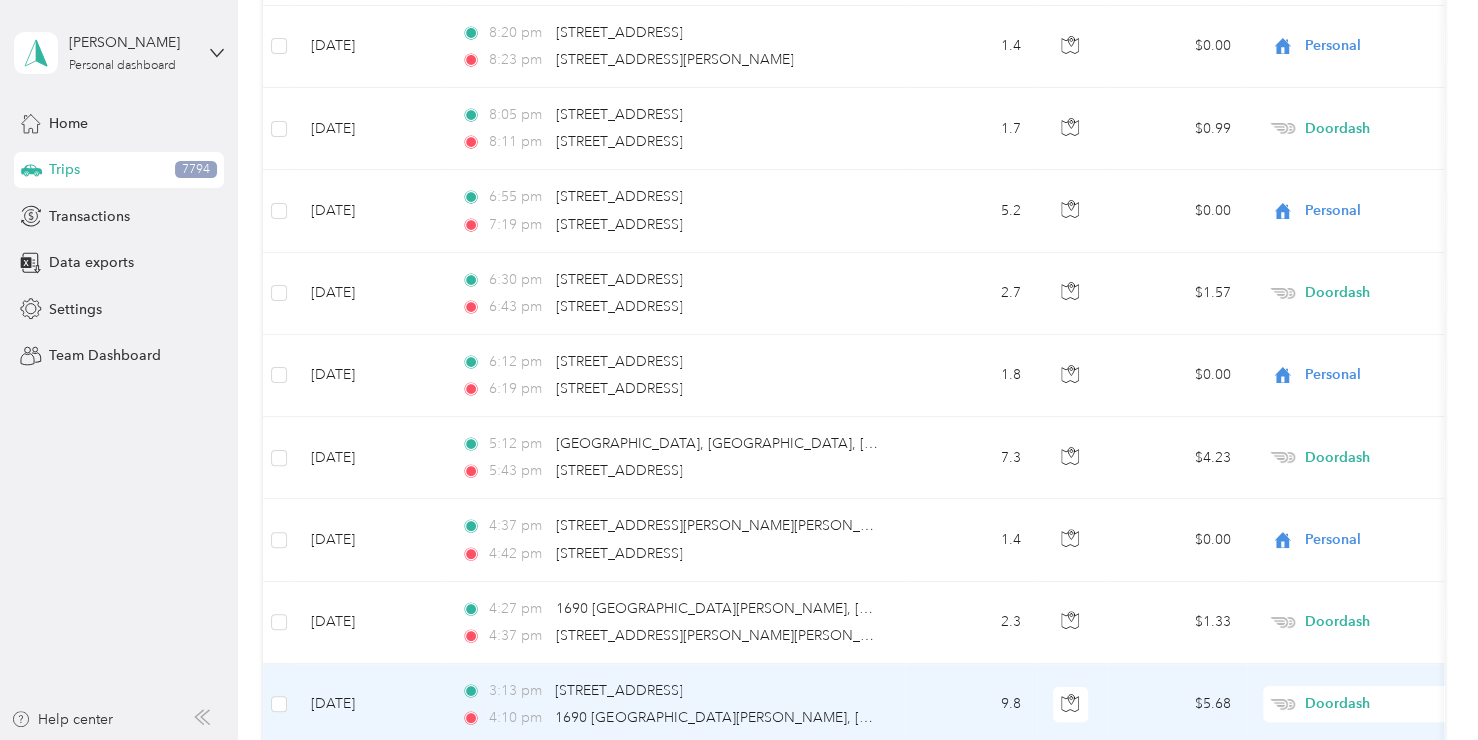click on "Personal" at bounding box center [1371, 422] 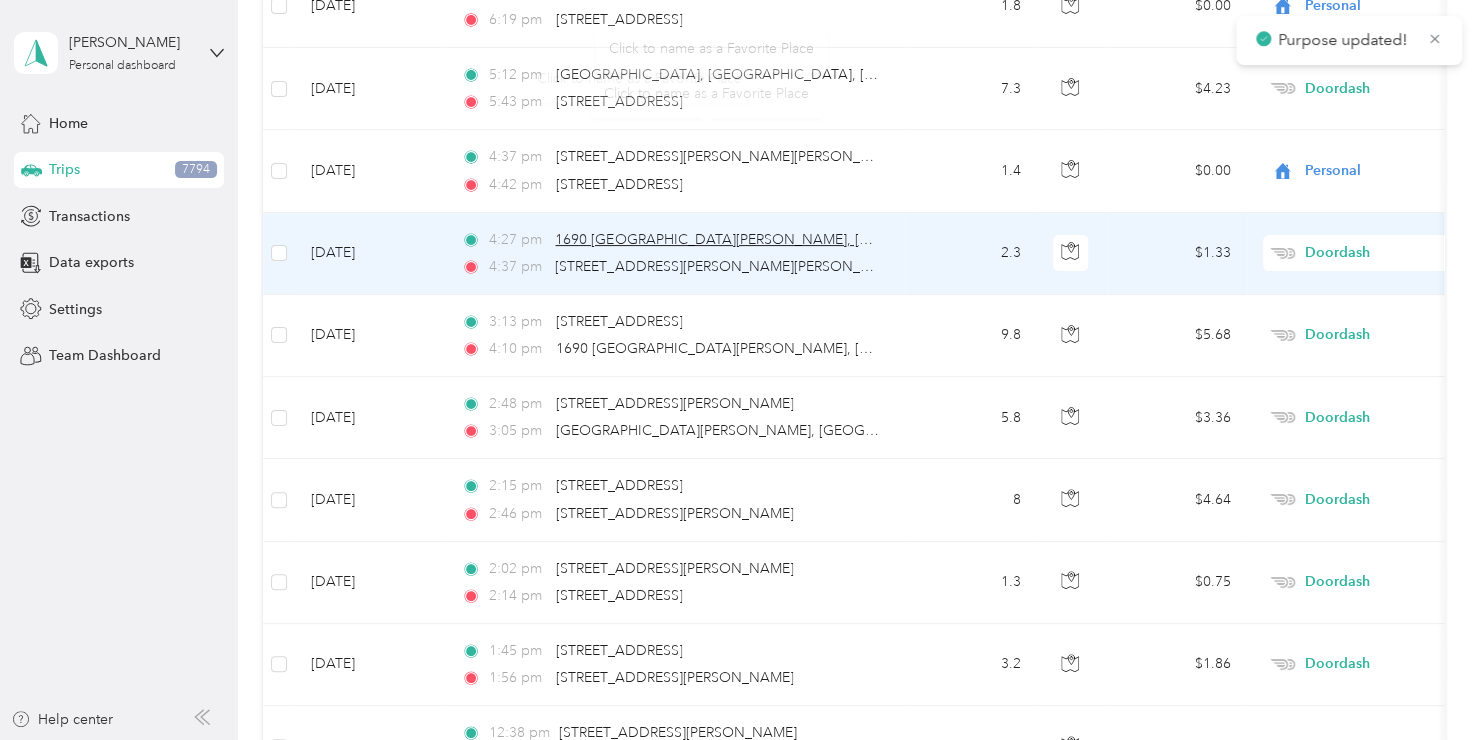 scroll, scrollTop: 11512, scrollLeft: 0, axis: vertical 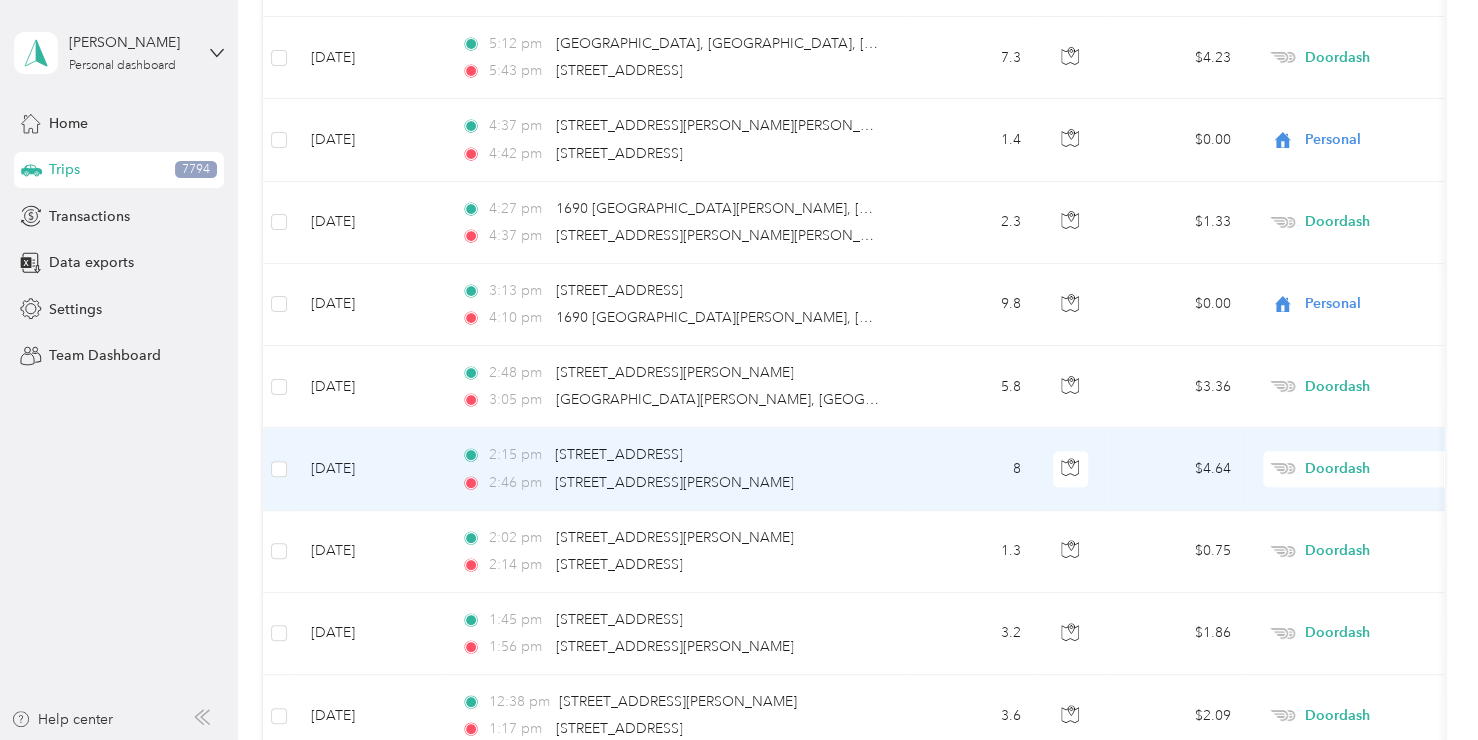 click on "Doordash" at bounding box center (1396, 469) 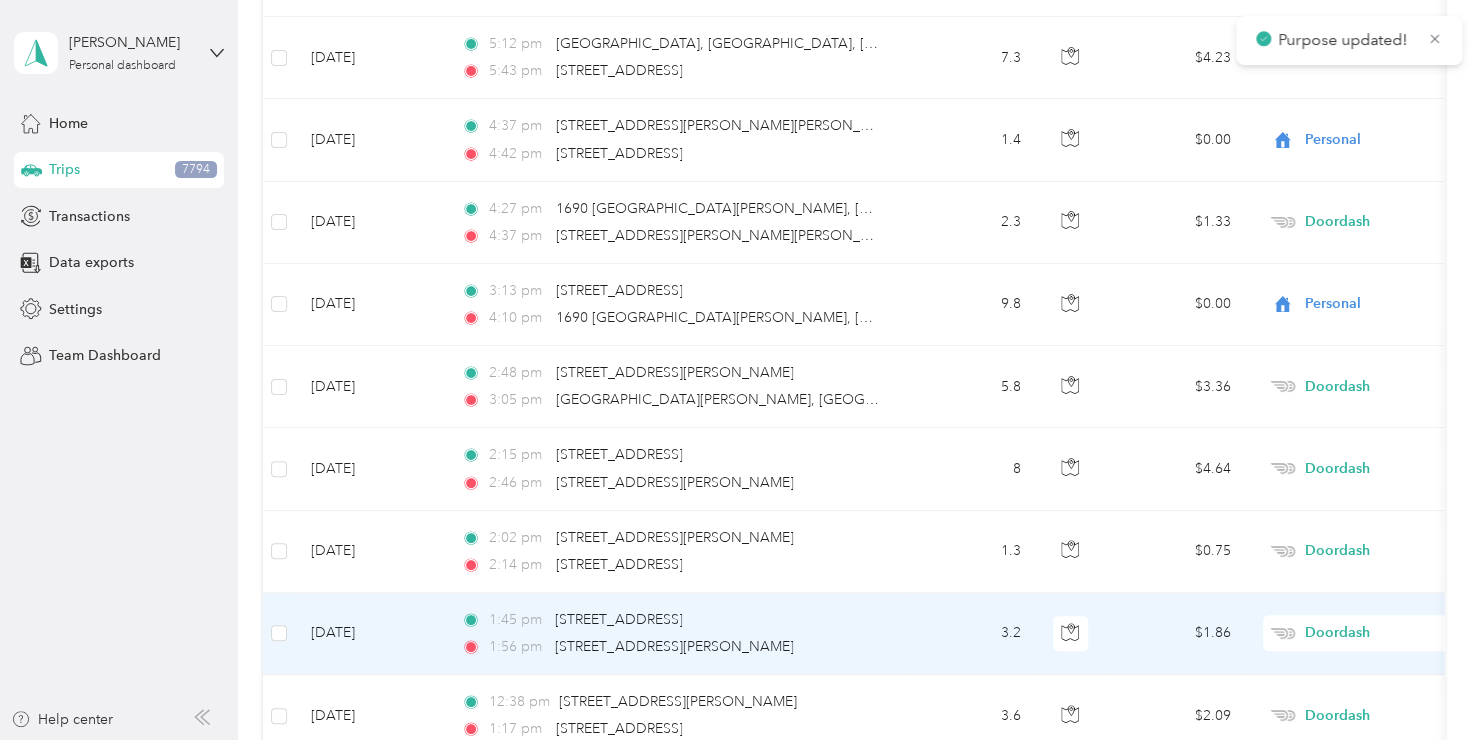 click on "Doordash" at bounding box center [1396, 633] 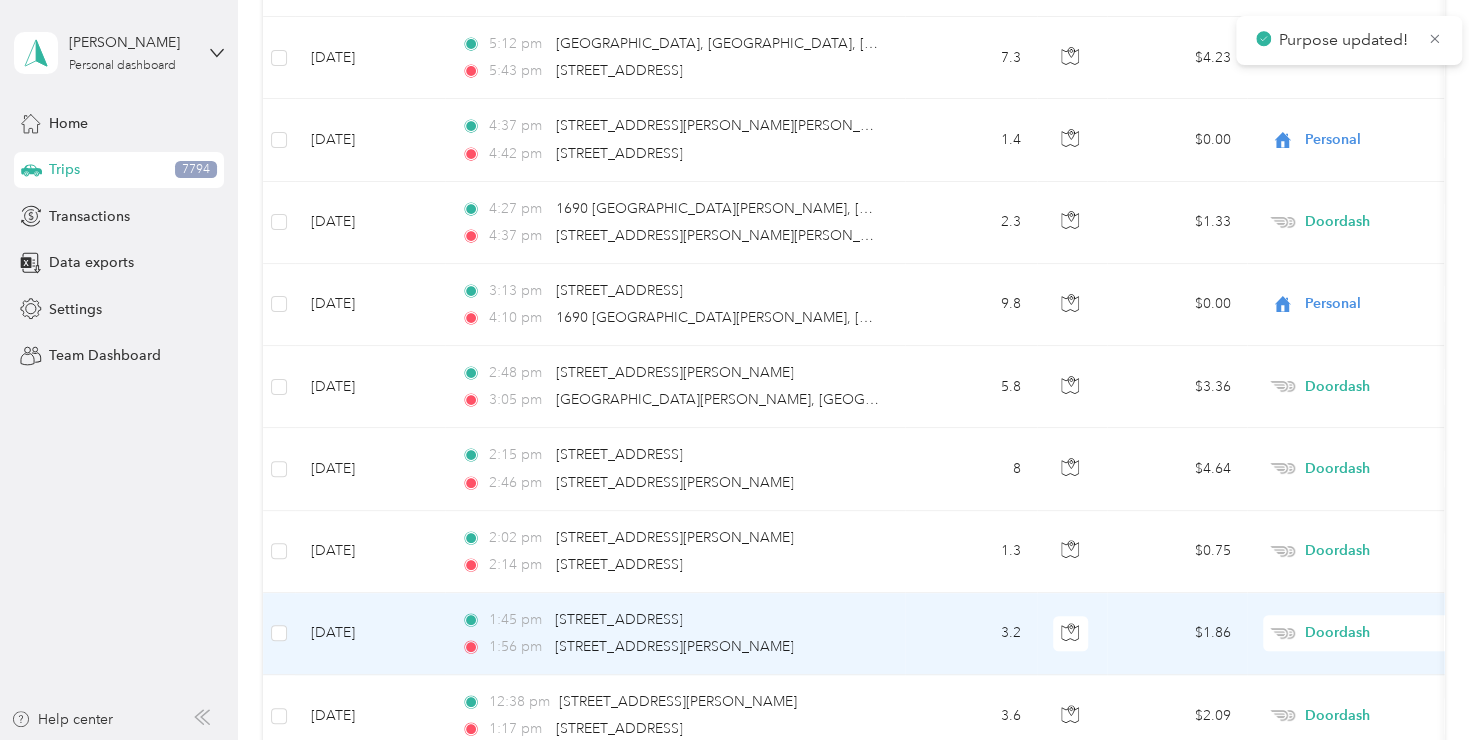 click on "Personal" at bounding box center (1371, 350) 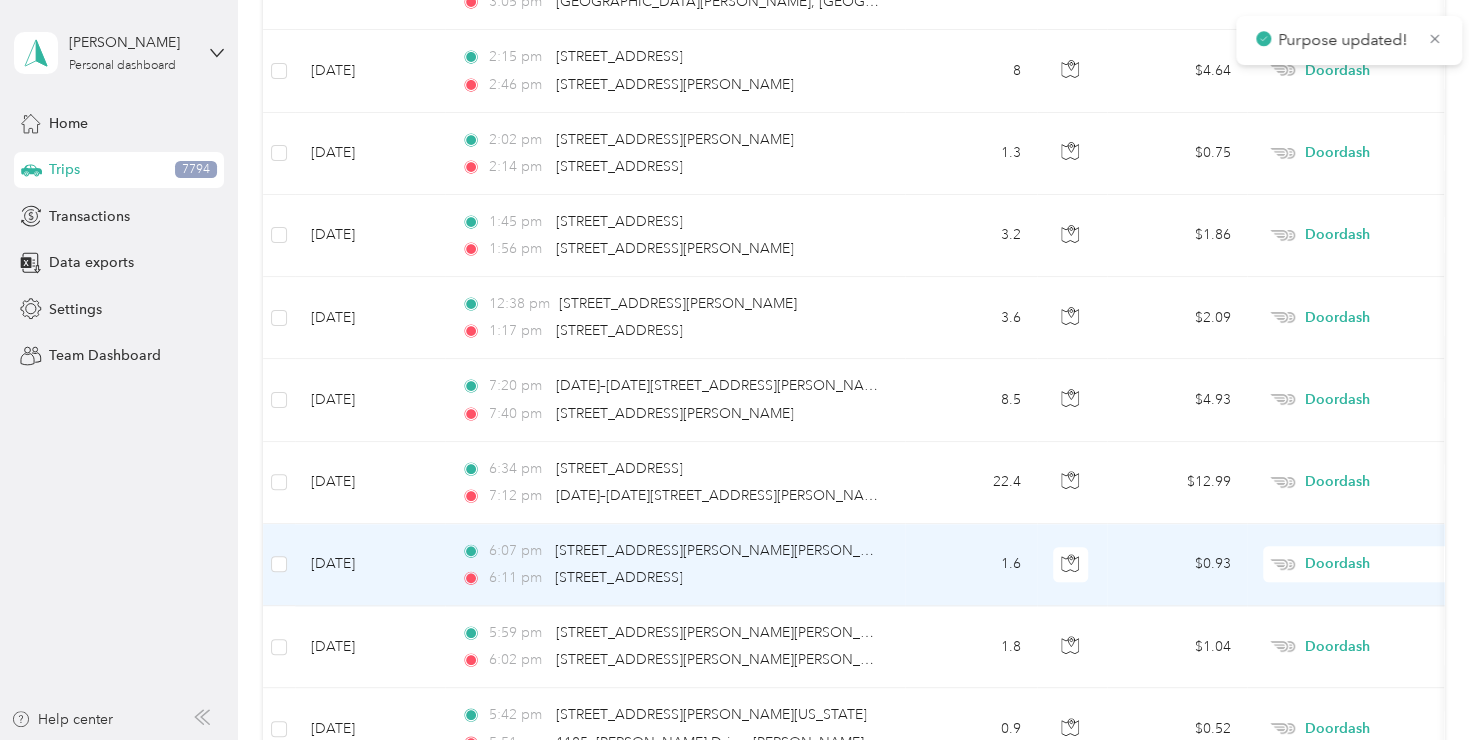 scroll, scrollTop: 11912, scrollLeft: 0, axis: vertical 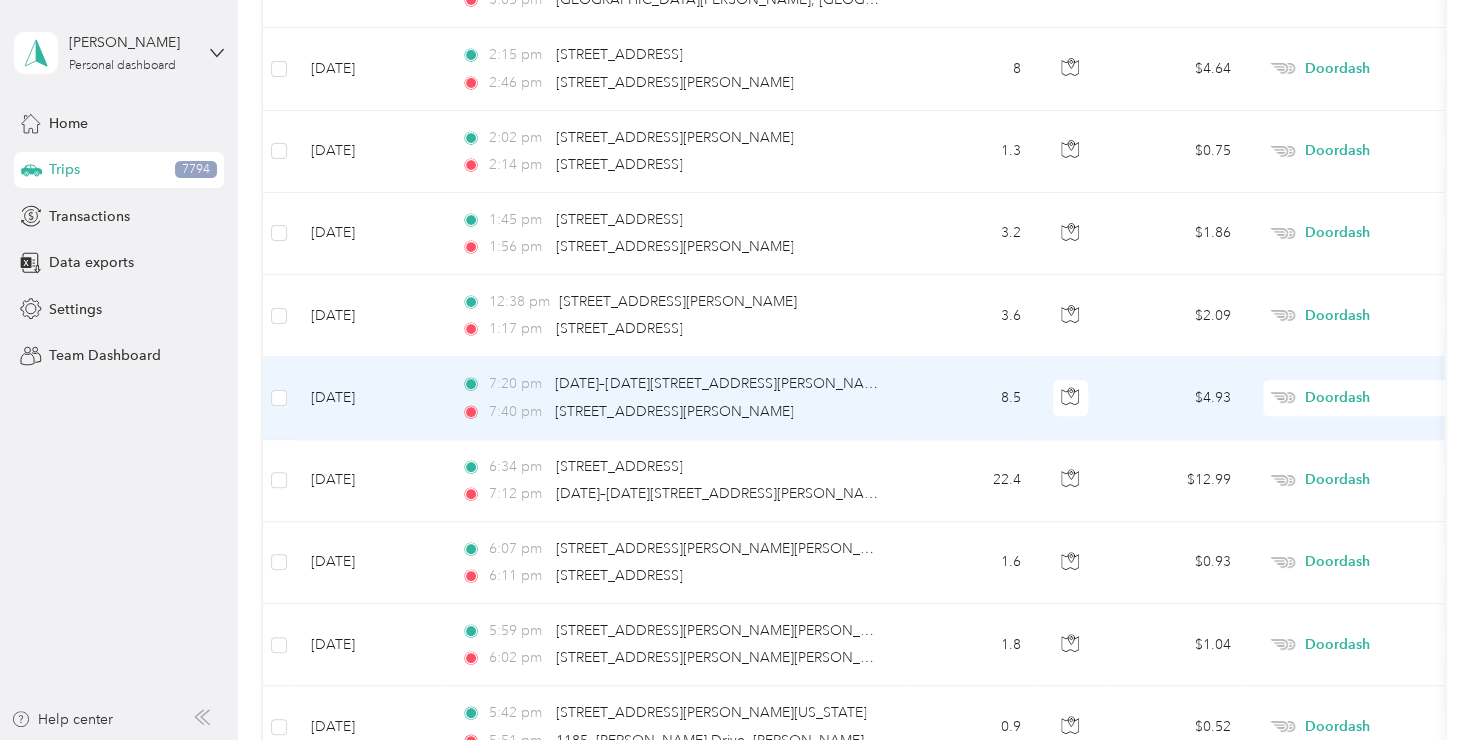 click on "Doordash" at bounding box center [1396, 398] 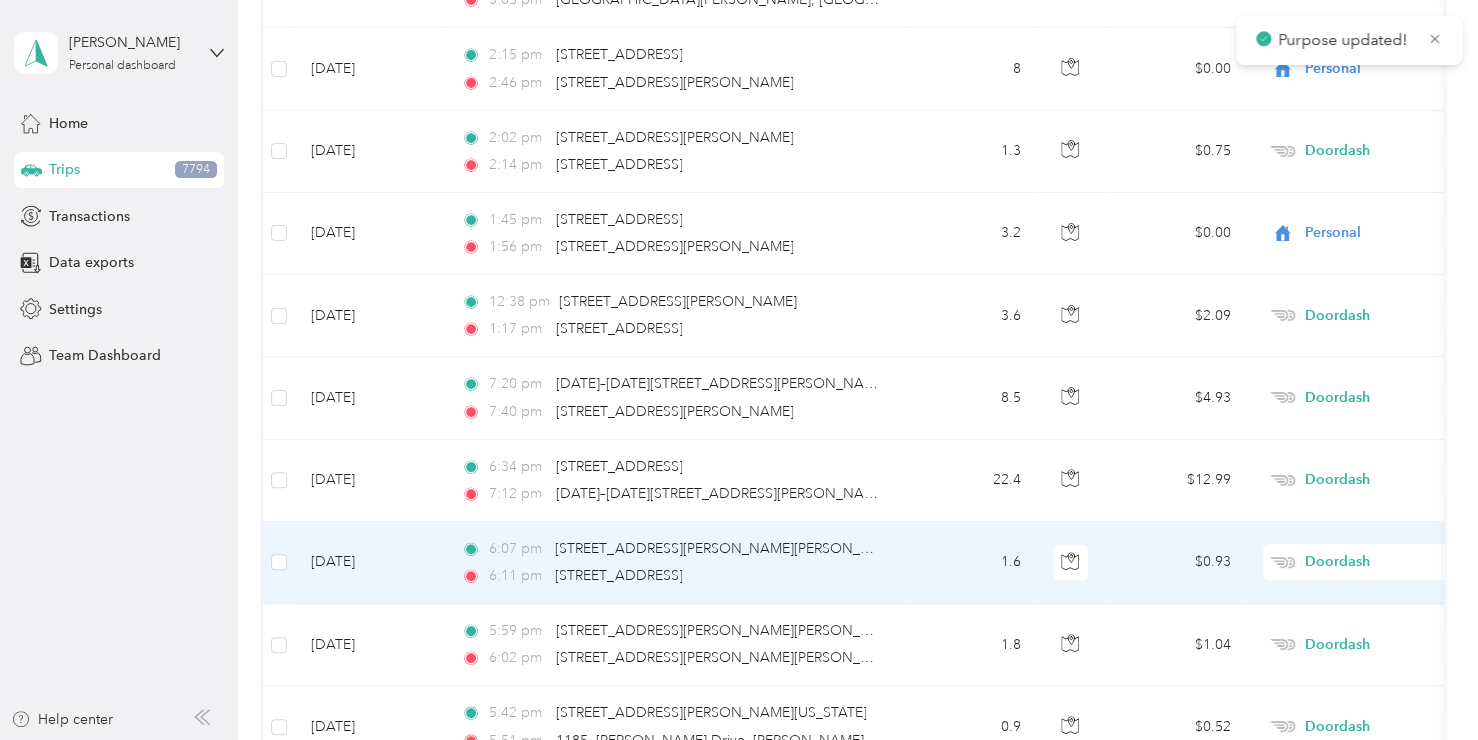 click on "Doordash" at bounding box center (1396, 562) 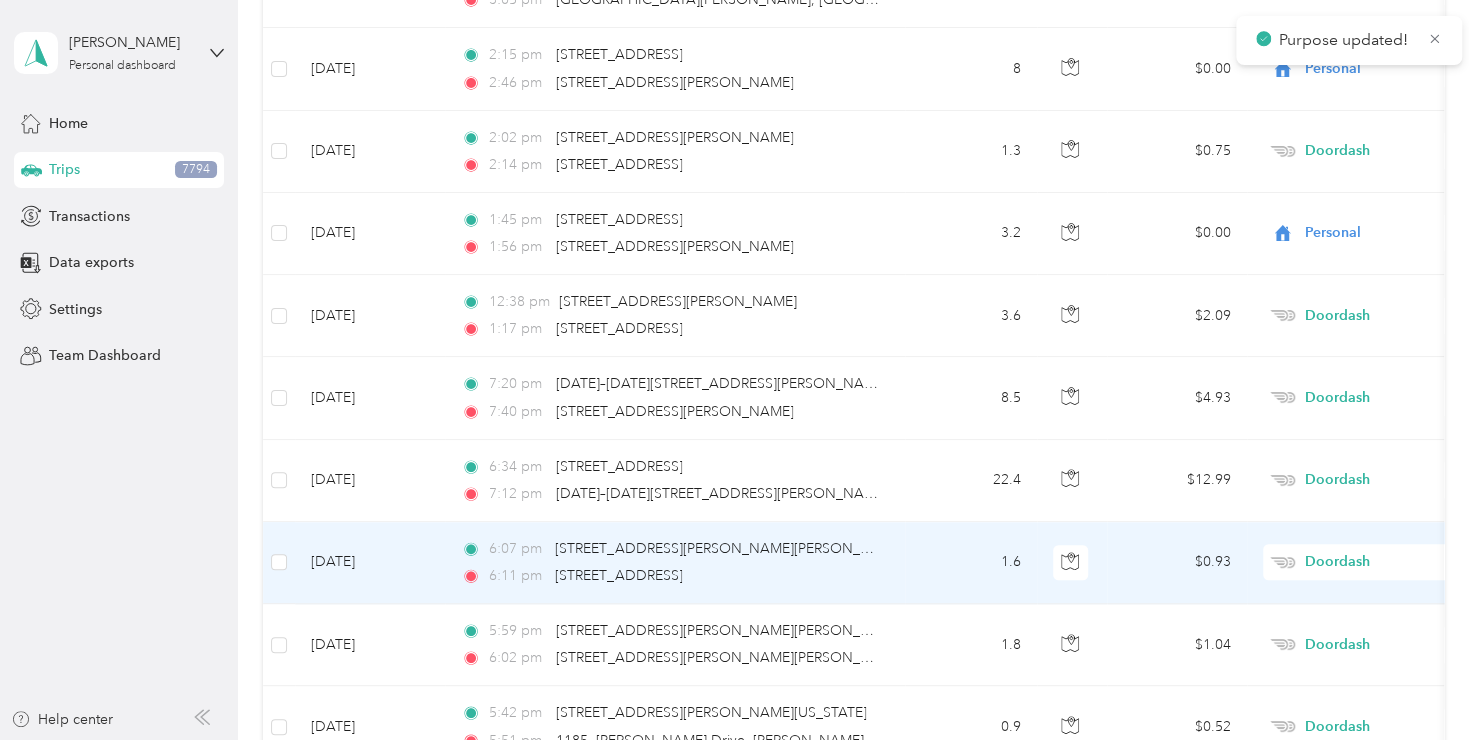 click on "Personal" at bounding box center (1371, 278) 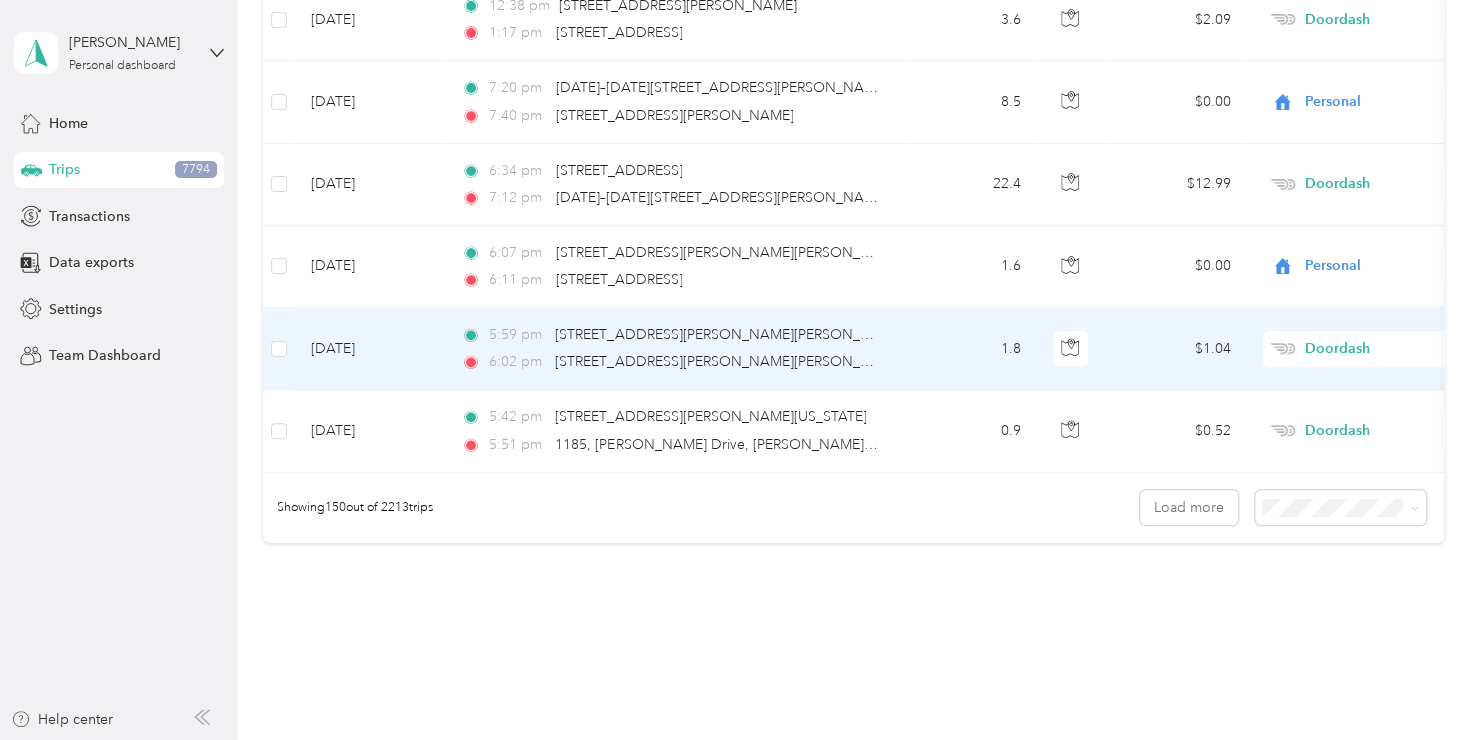 scroll, scrollTop: 12212, scrollLeft: 0, axis: vertical 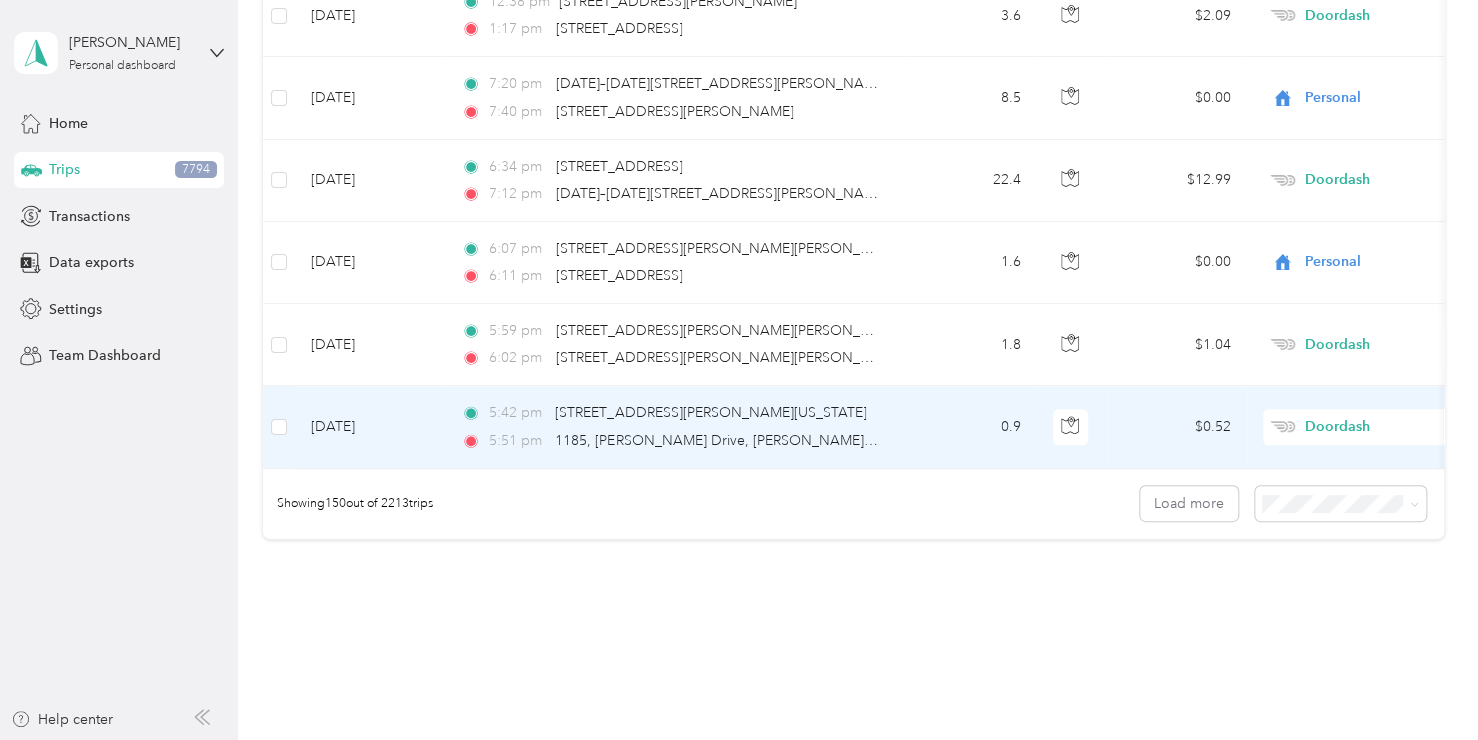 click on "Doordash" at bounding box center [1396, 427] 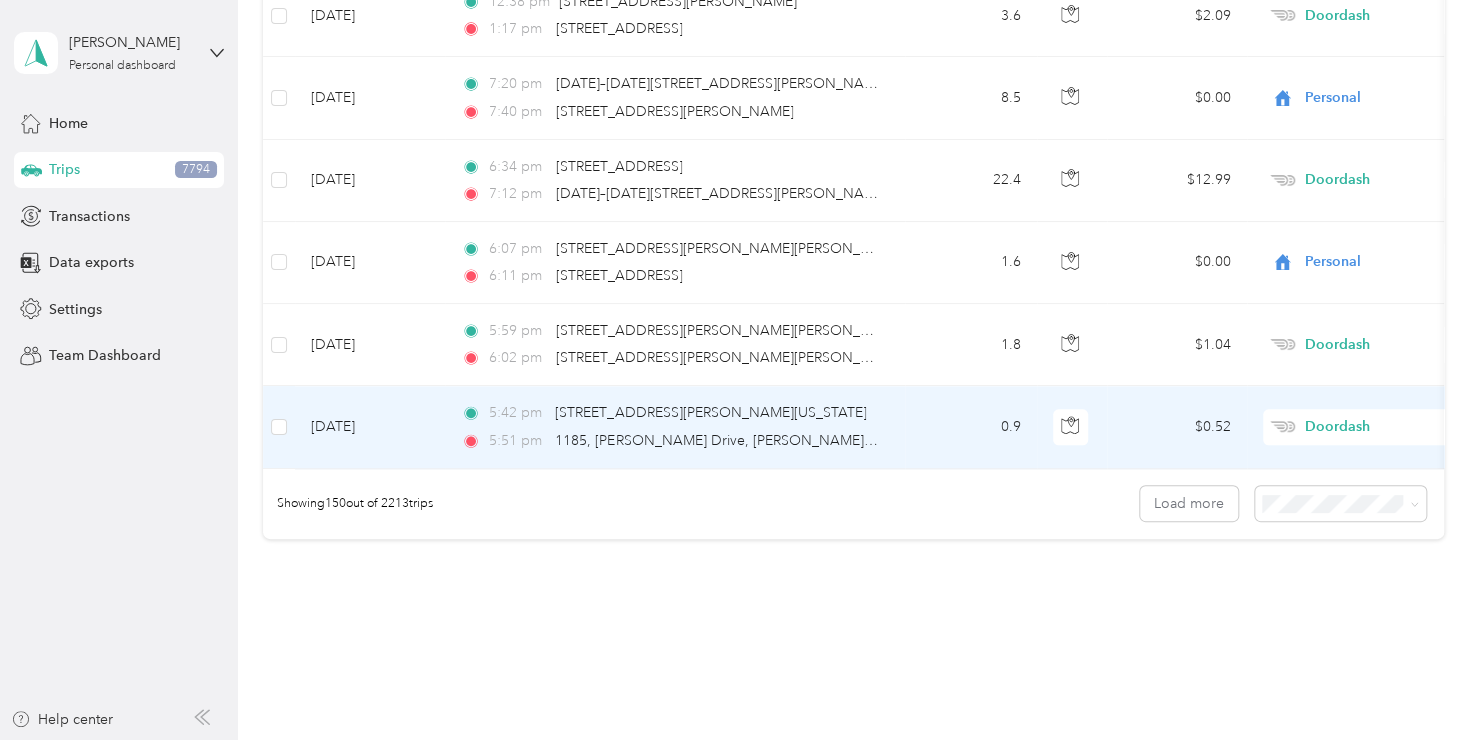 click on "Personal" at bounding box center [1354, 462] 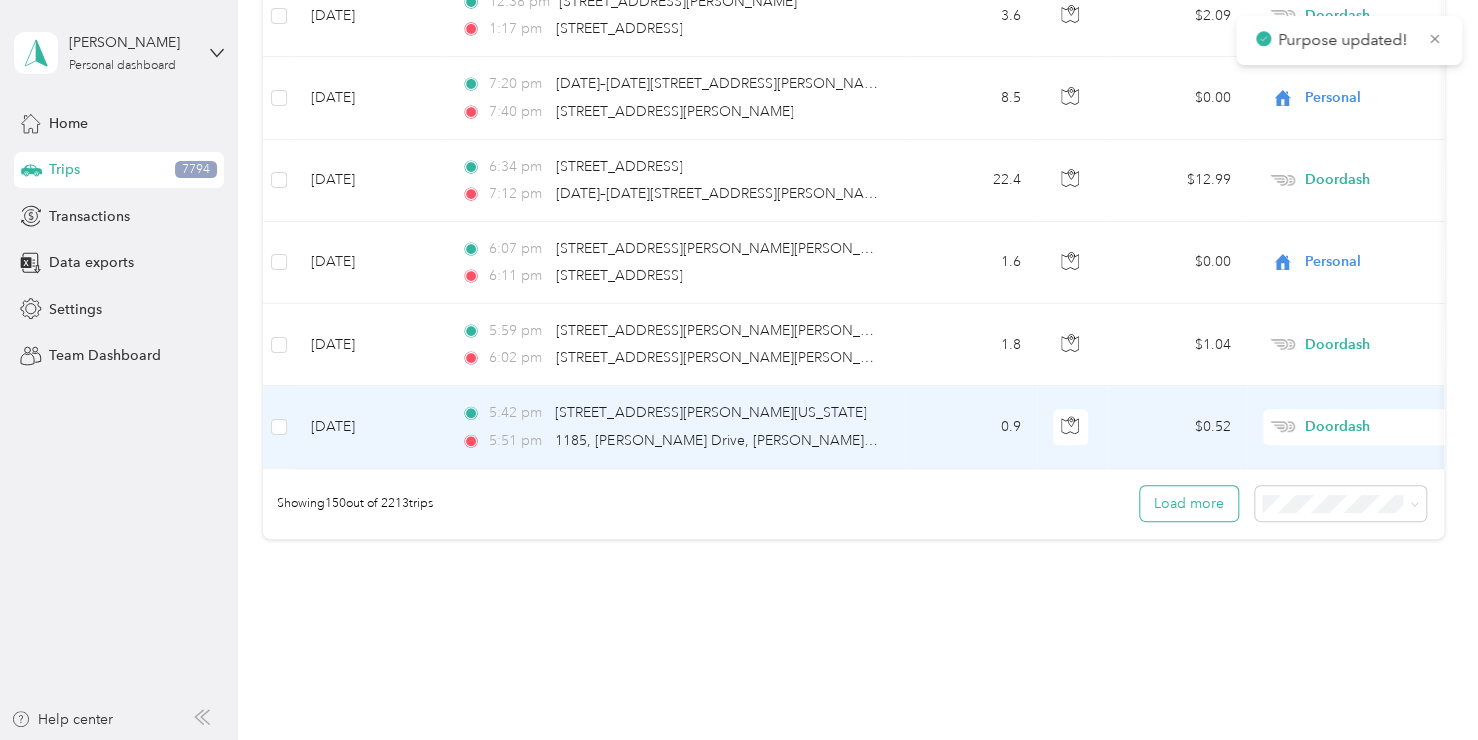 click on "Load more" at bounding box center (1189, 503) 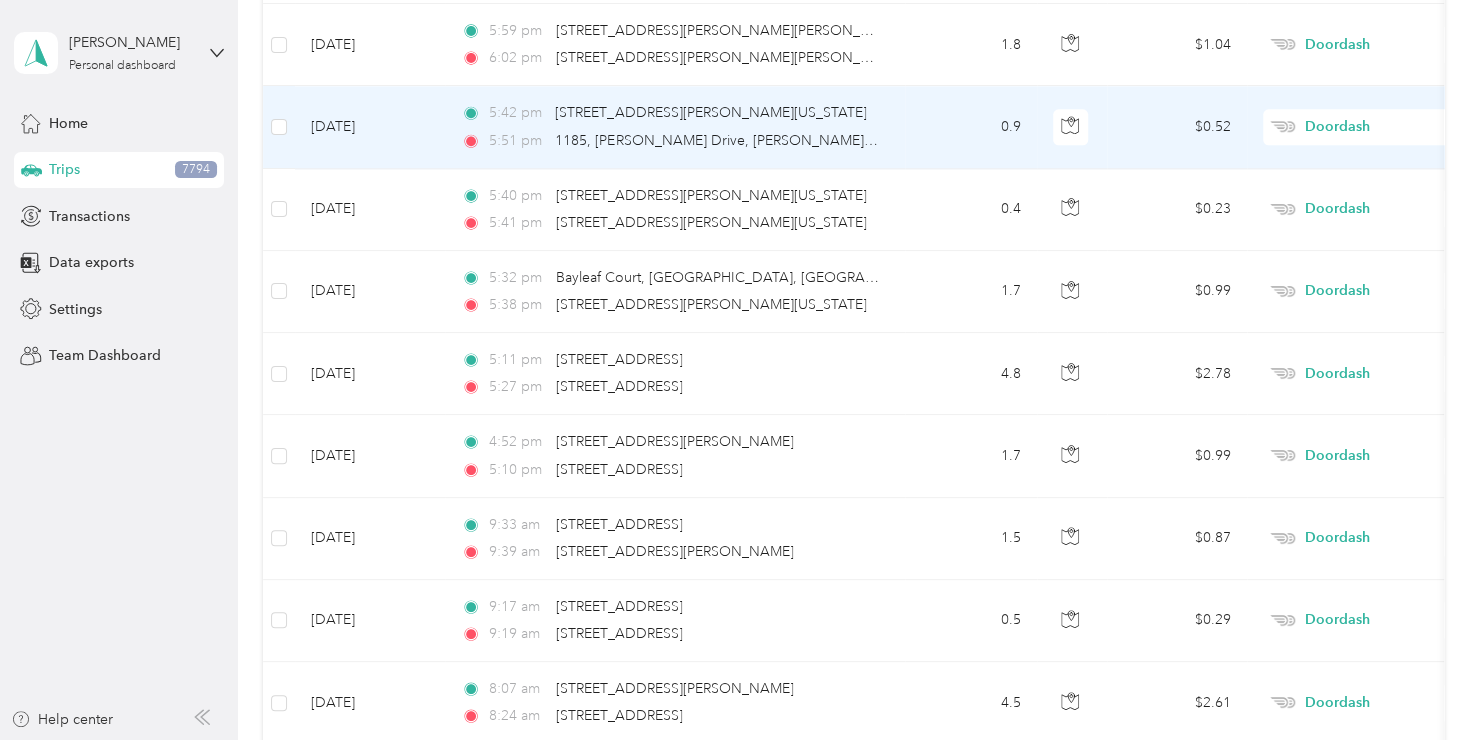 scroll, scrollTop: 12412, scrollLeft: 0, axis: vertical 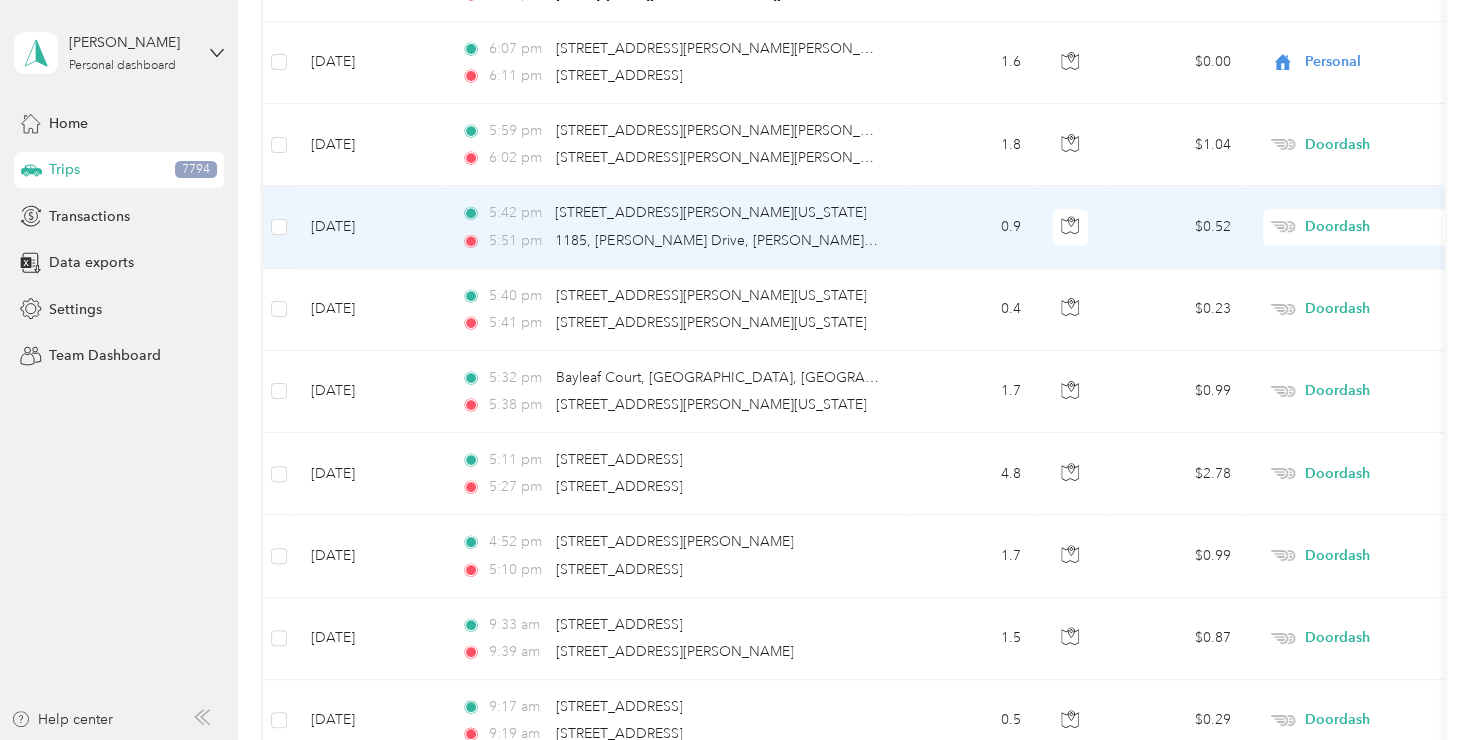 click on "Doordash" at bounding box center [1396, 227] 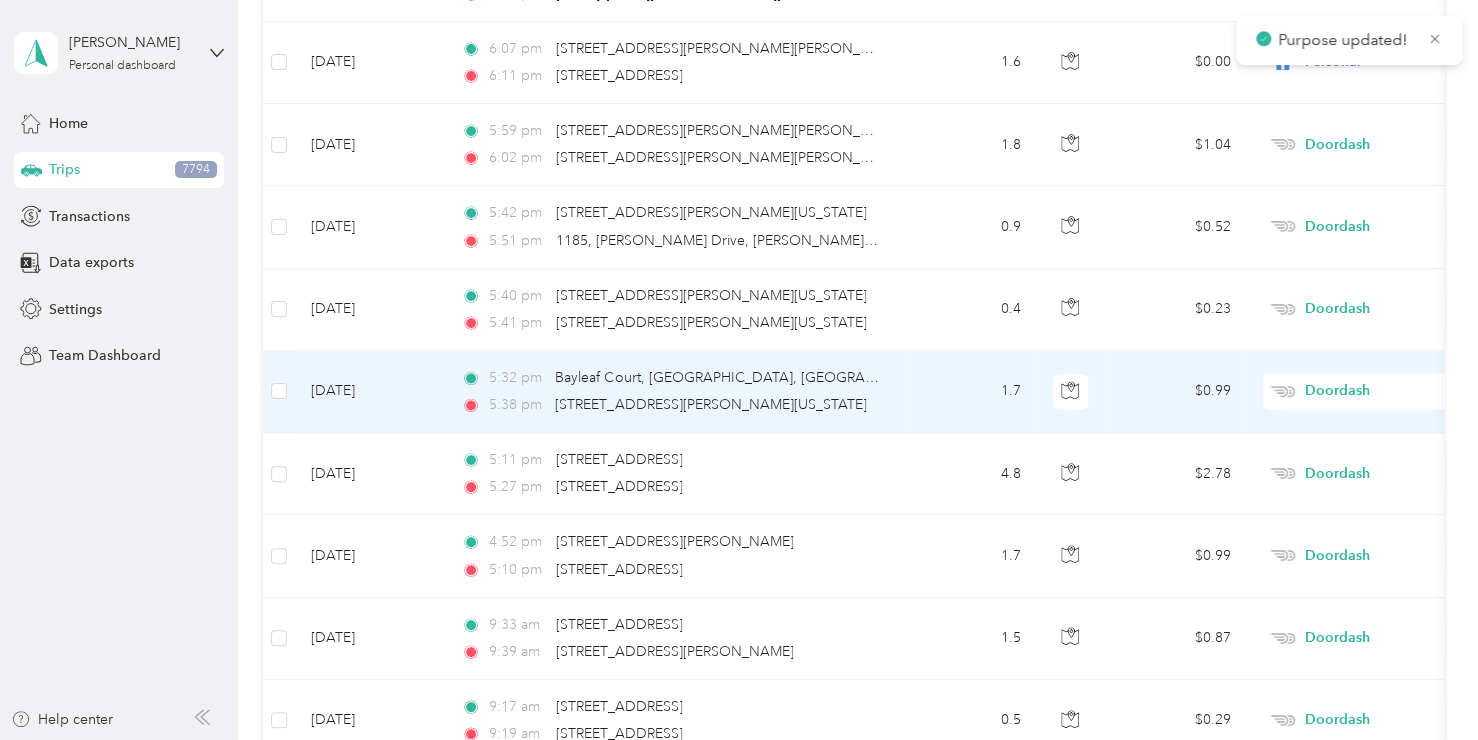 click on "Doordash" at bounding box center [1396, 391] 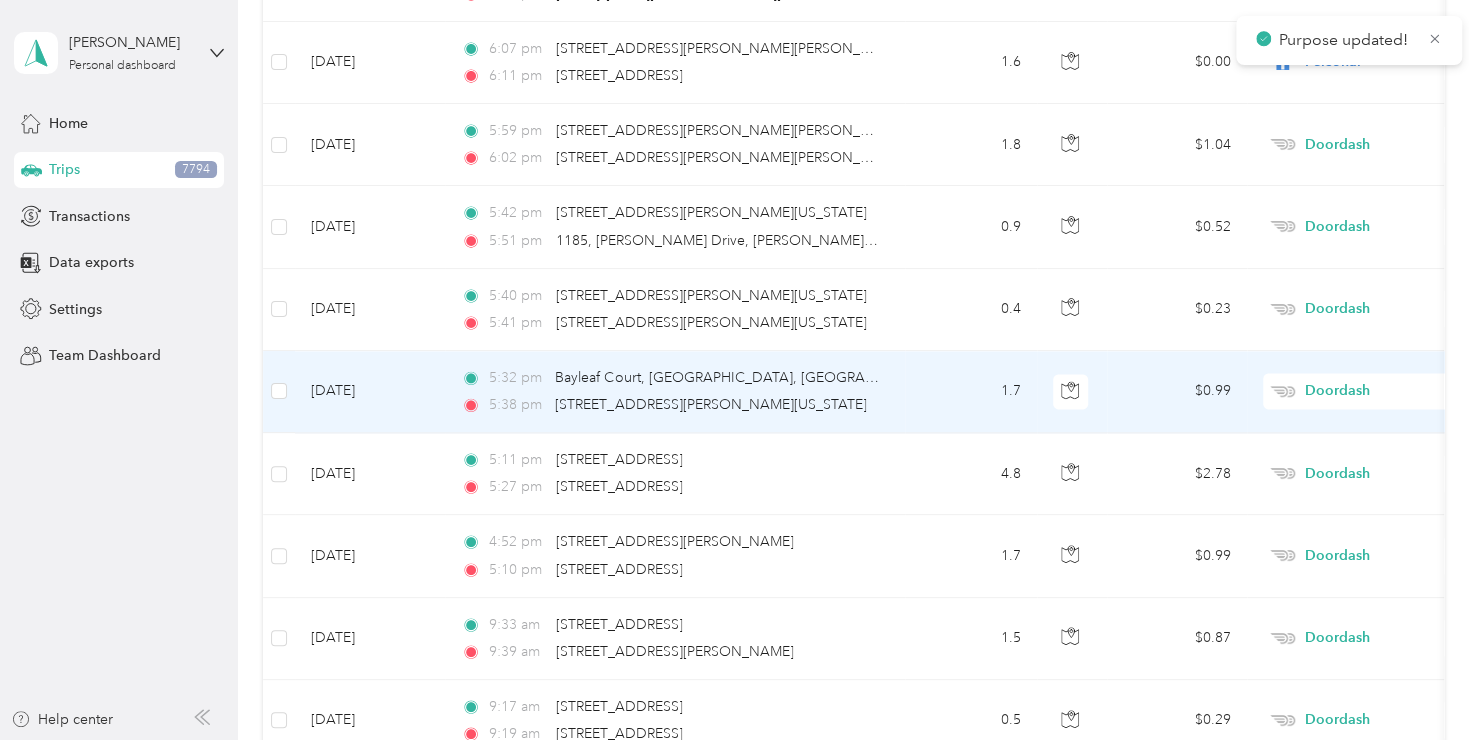 click on "Personal" at bounding box center (1354, 425) 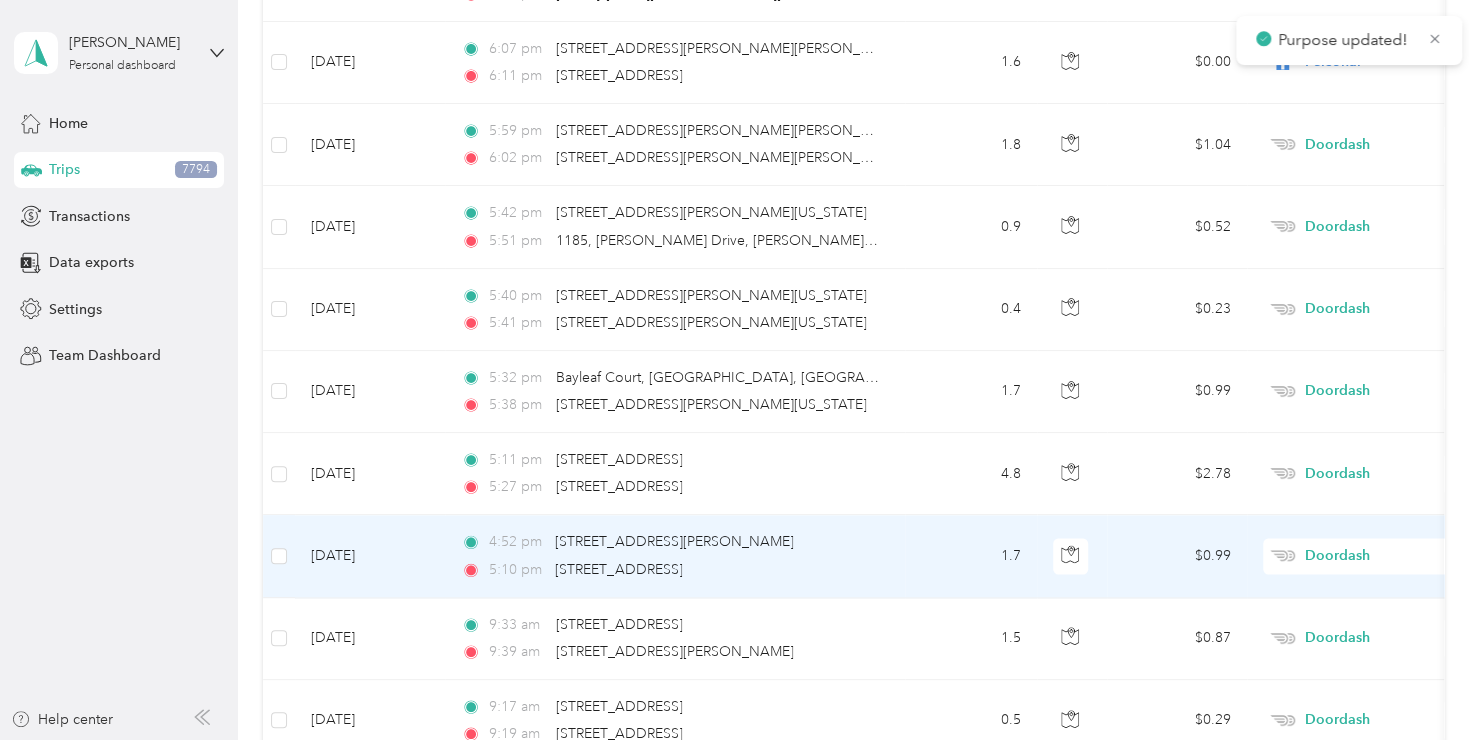 click on "Doordash" at bounding box center (1396, 556) 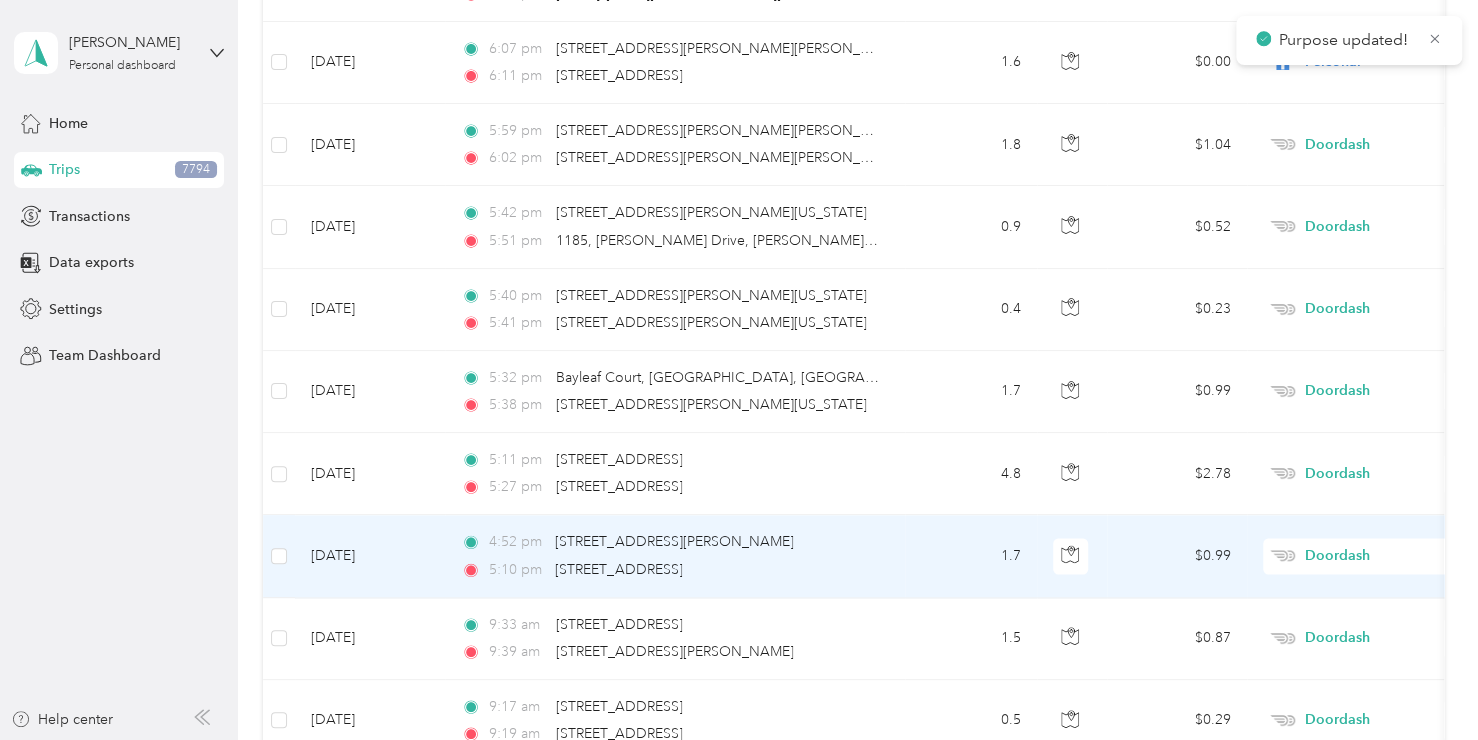 click on "Personal" at bounding box center [1371, 262] 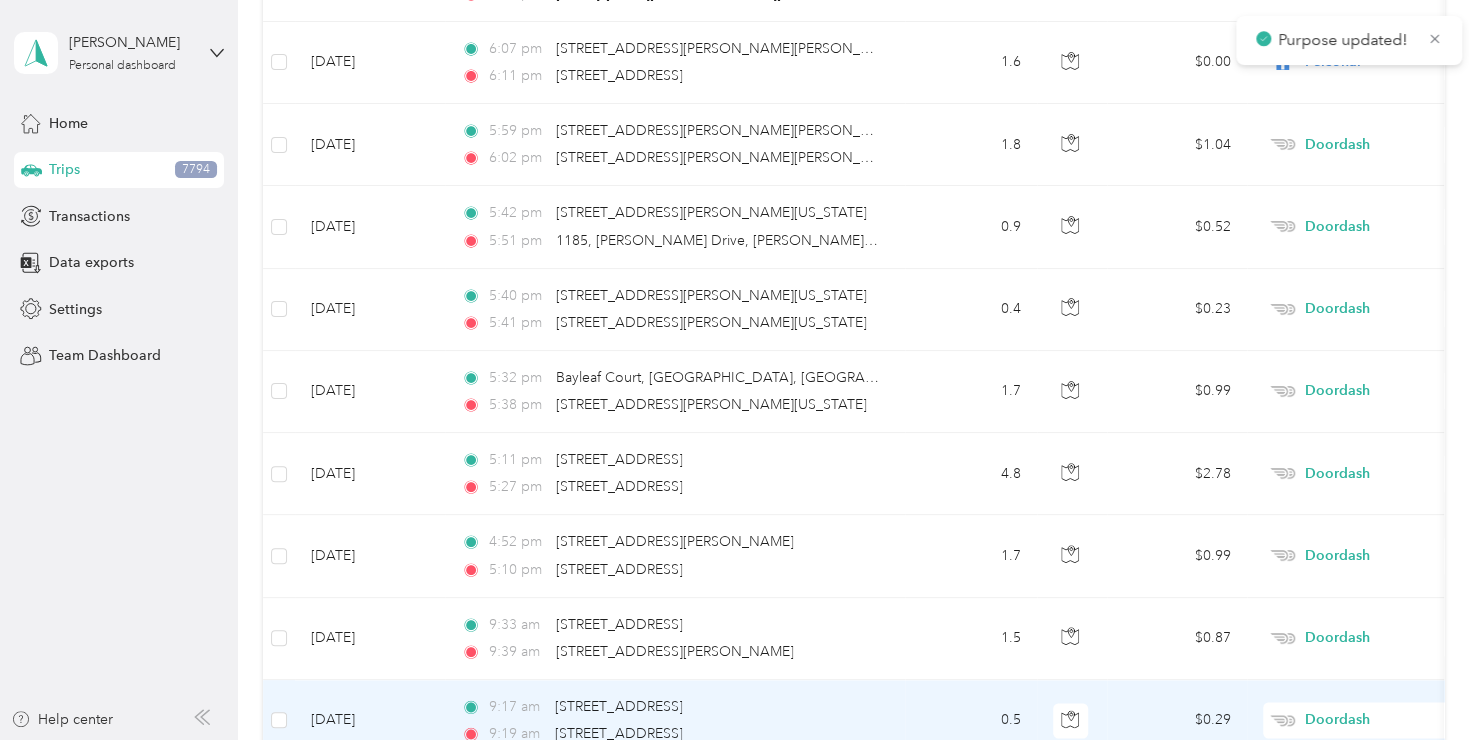 click on "Doordash" at bounding box center [1396, 720] 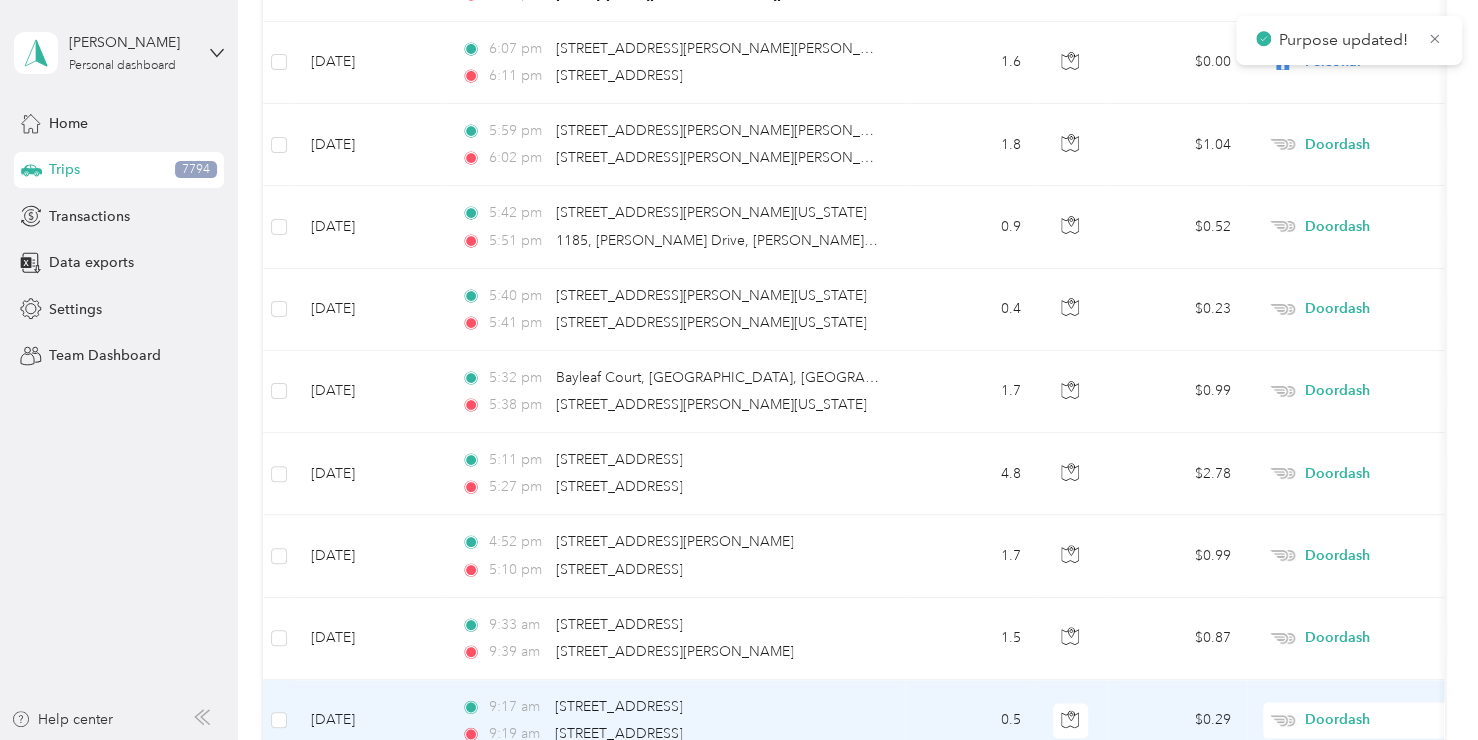click on "Personal" at bounding box center (1371, 435) 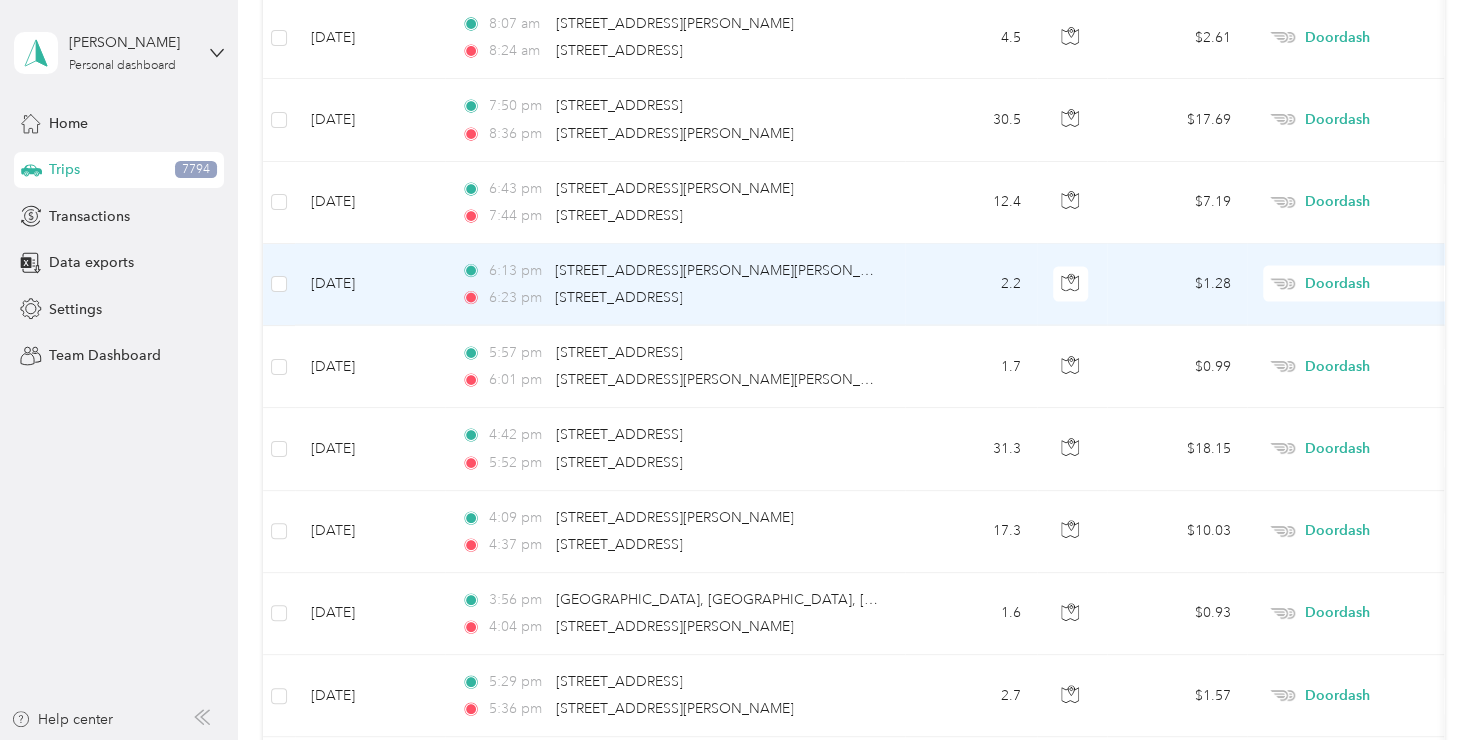 scroll, scrollTop: 13212, scrollLeft: 0, axis: vertical 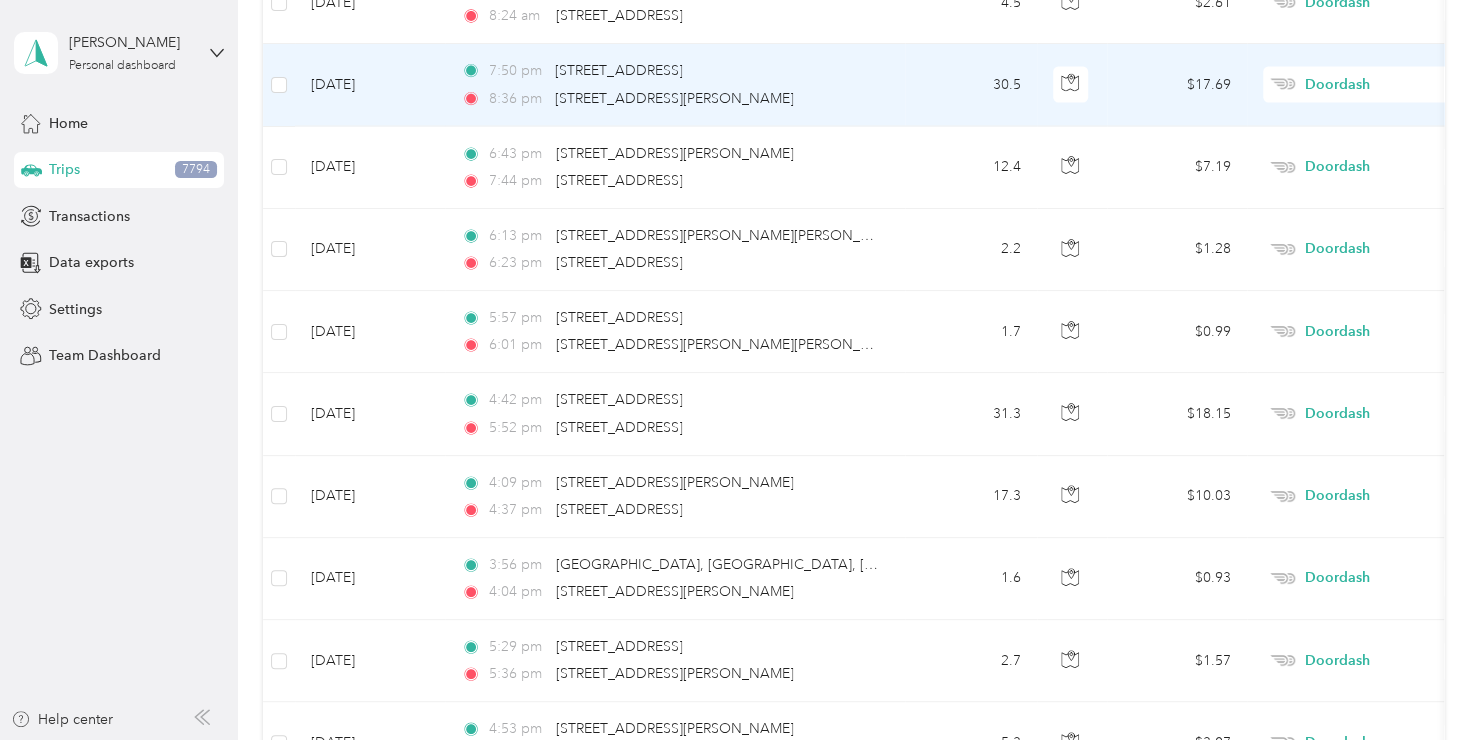 click on "Doordash" at bounding box center (1396, 85) 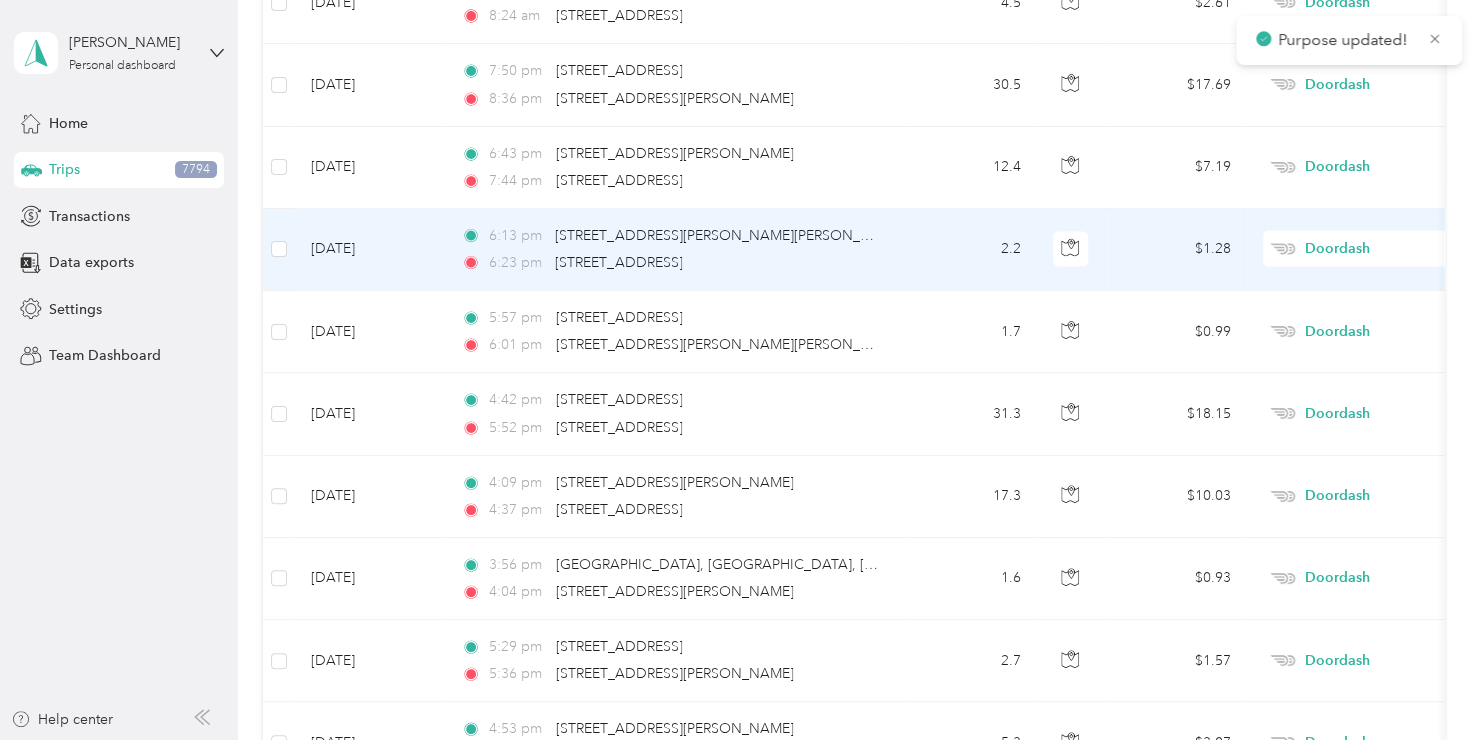 click on "Doordash" at bounding box center [1396, 249] 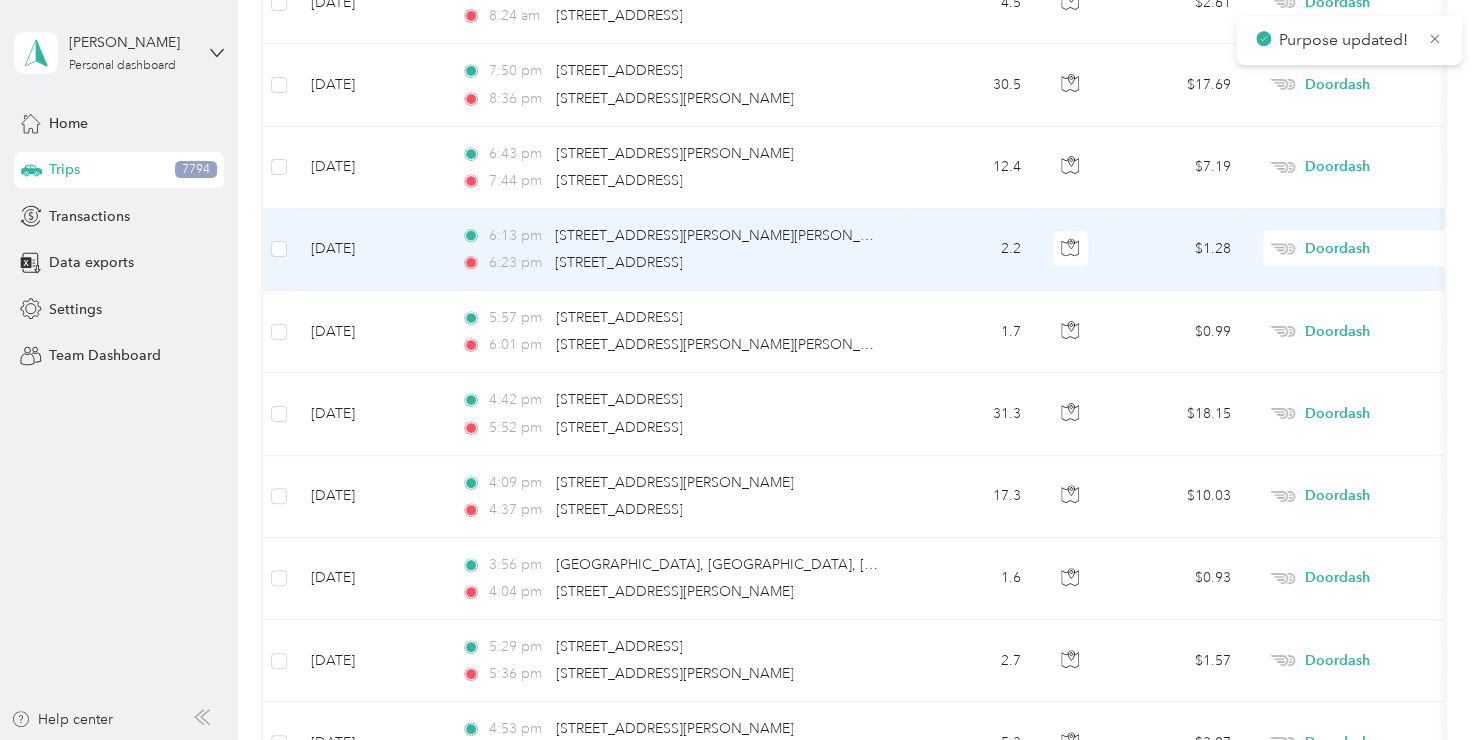 click on "Personal" at bounding box center (1371, 283) 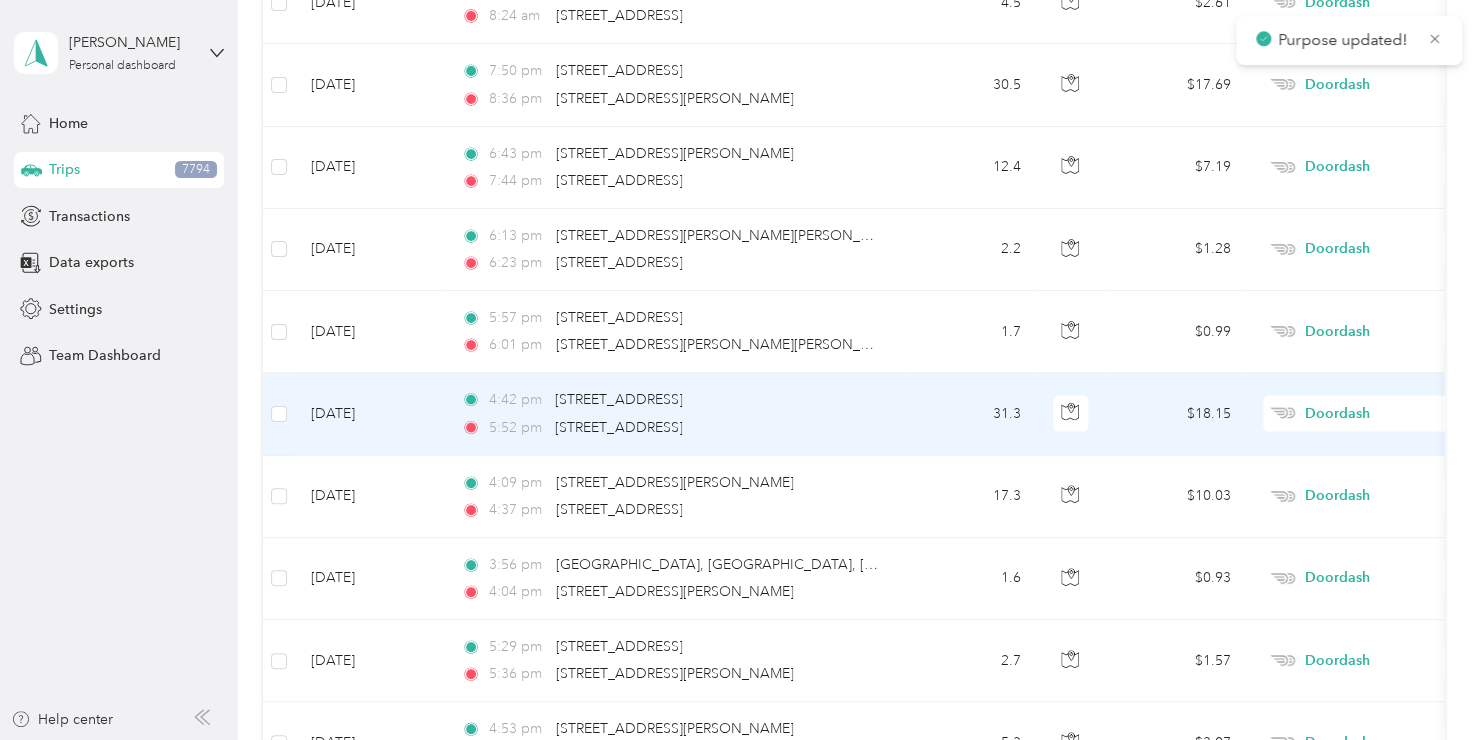 click on "Doordash" at bounding box center (1396, 414) 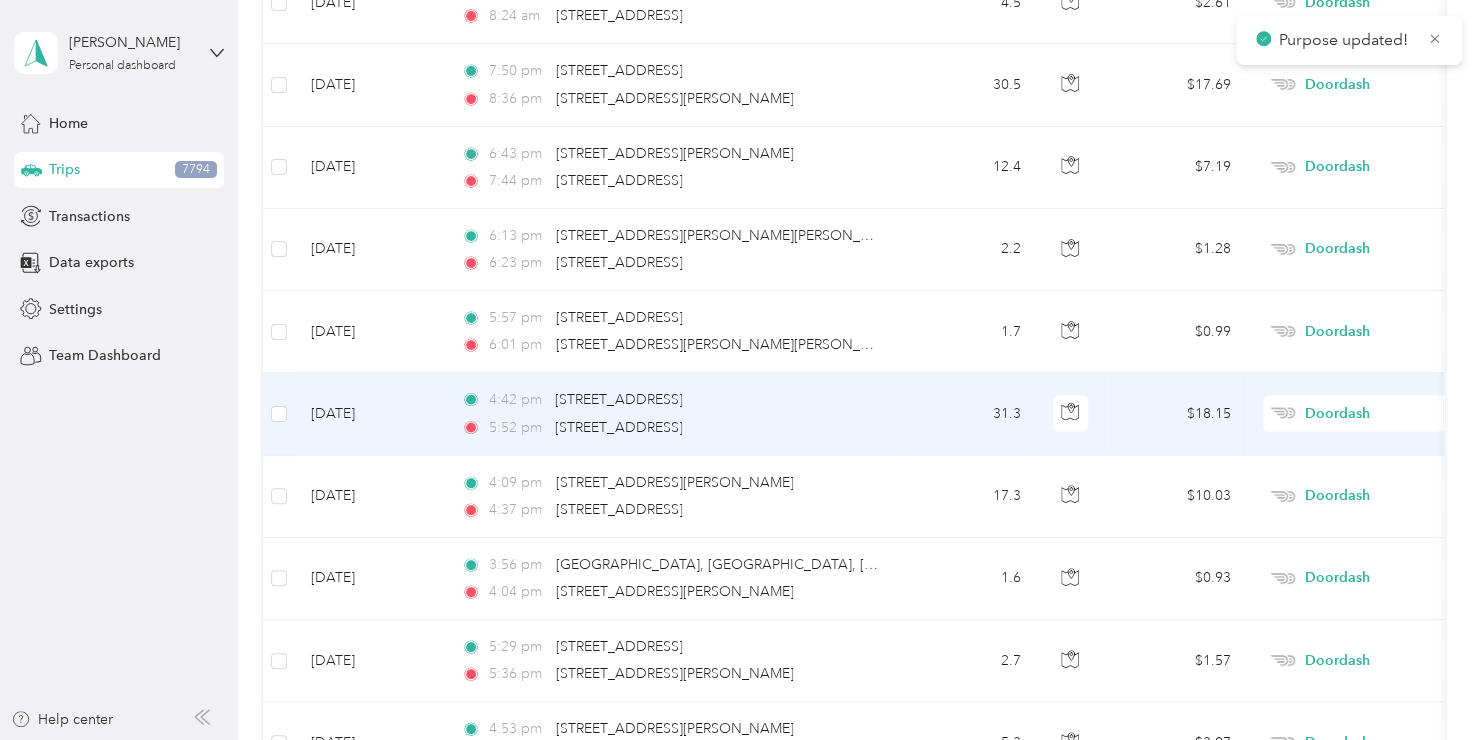 click on "Personal" at bounding box center [1371, 447] 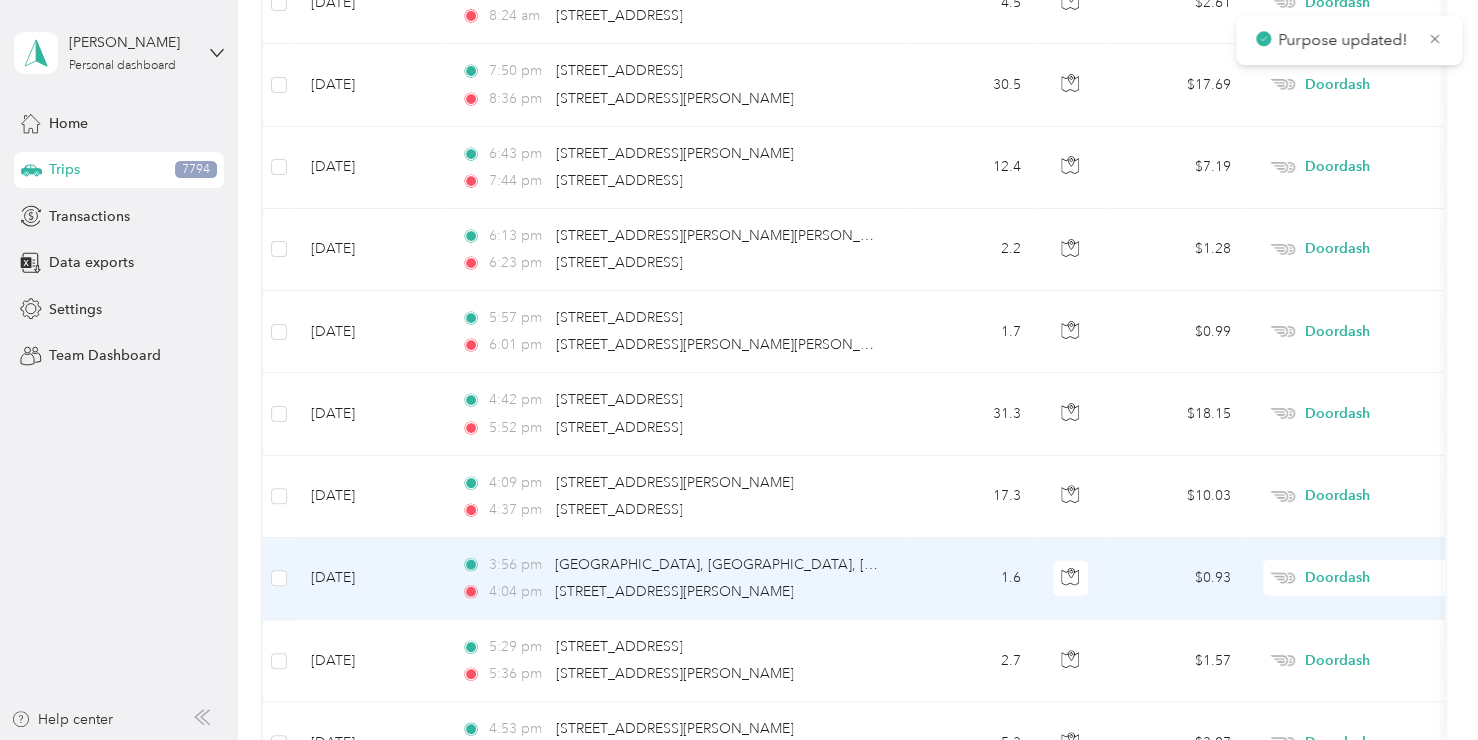click on "Doordash" at bounding box center [1396, 578] 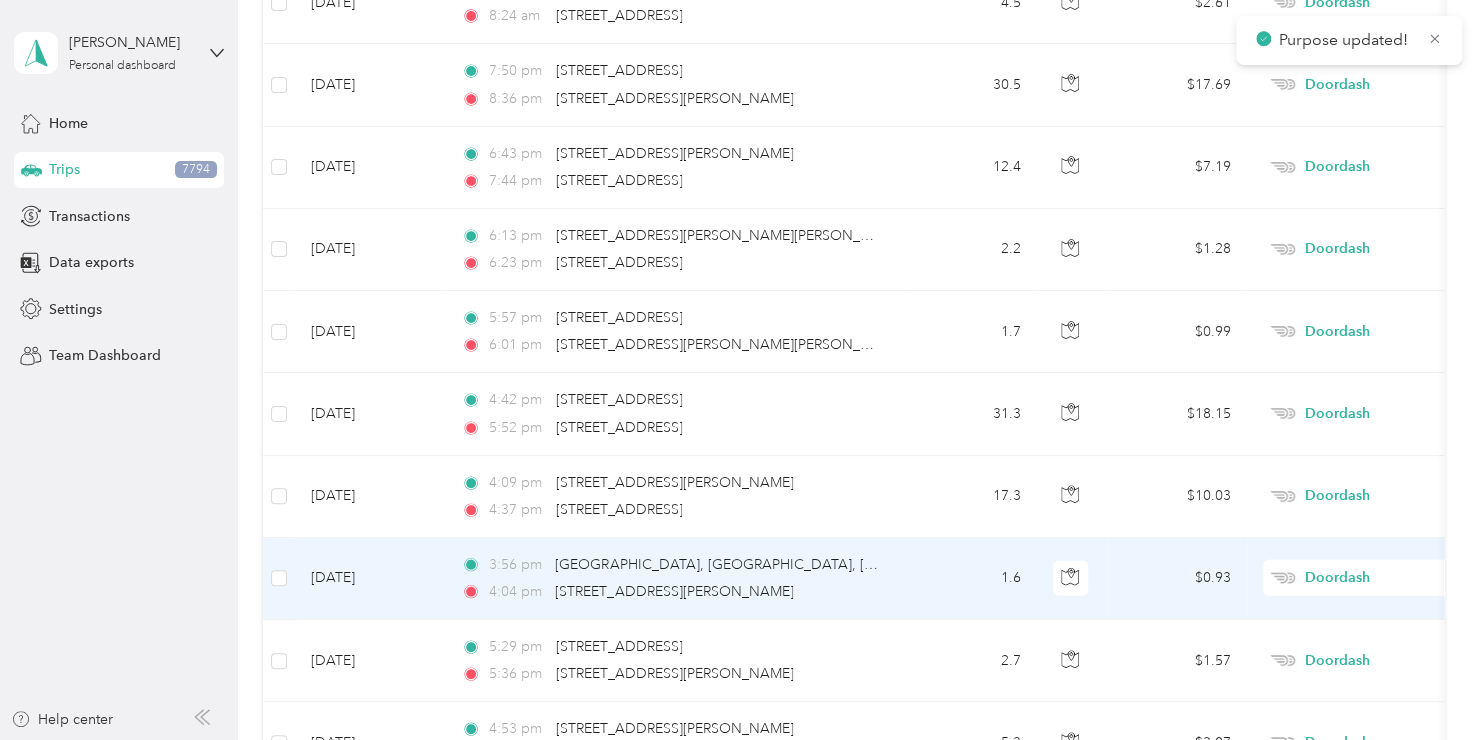 click on "Personal" at bounding box center [1371, 291] 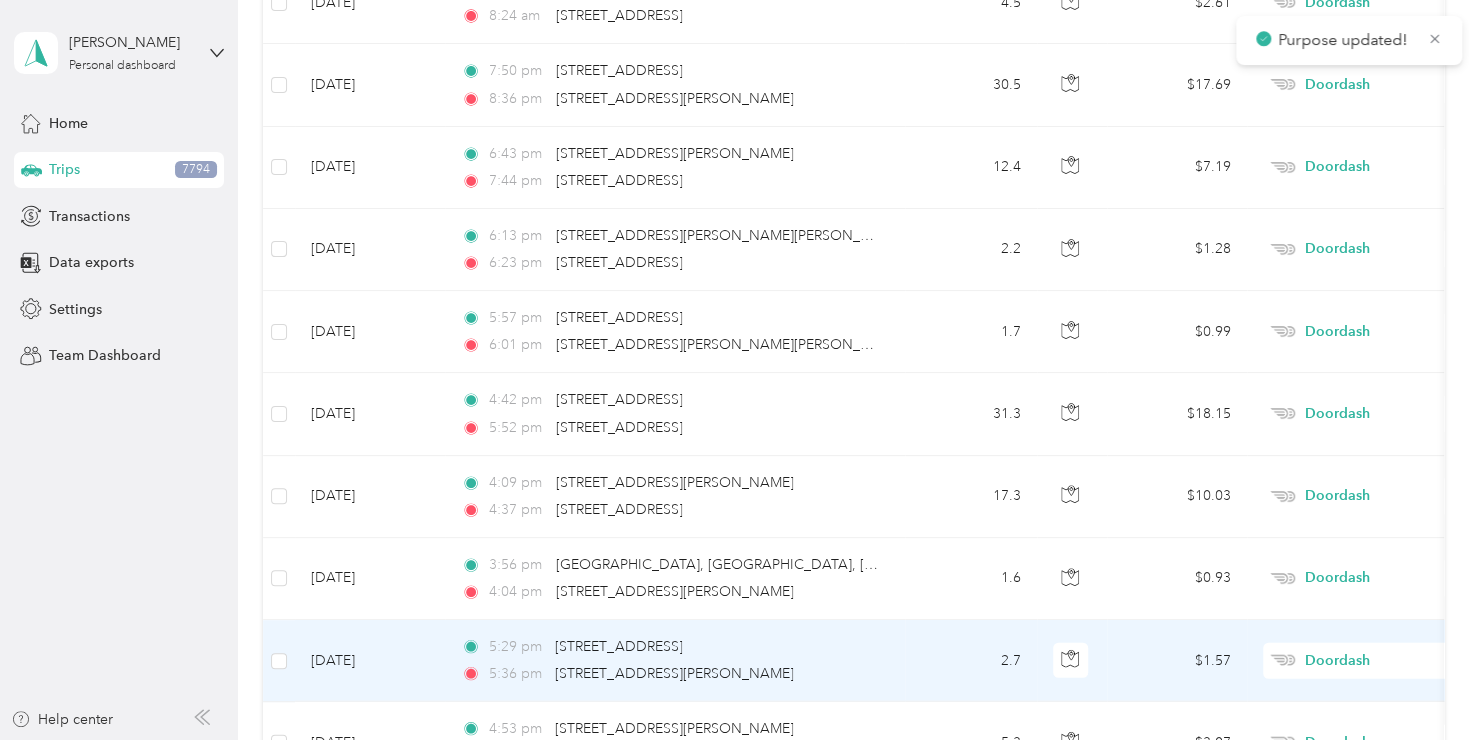 click on "Doordash" at bounding box center [1396, 661] 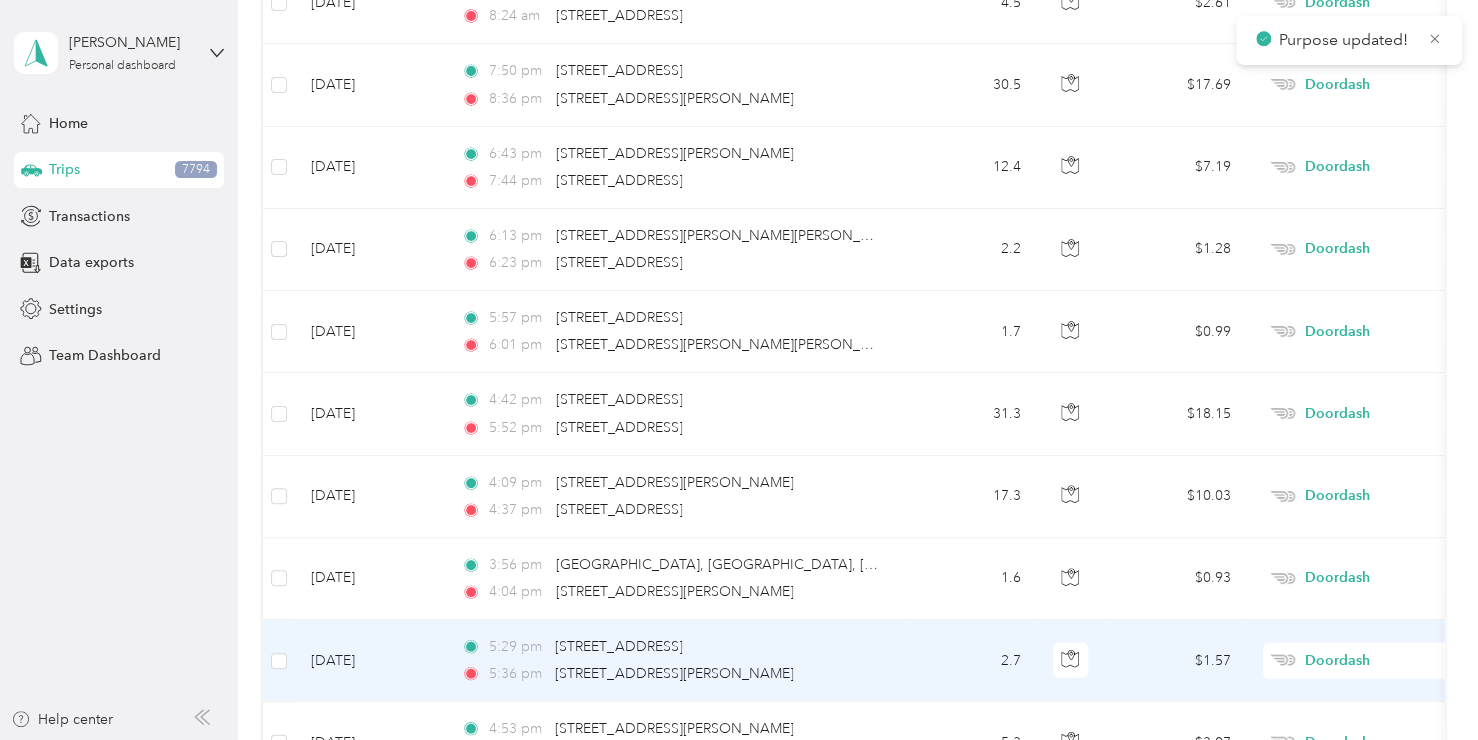 click on "Personal" at bounding box center (1371, 373) 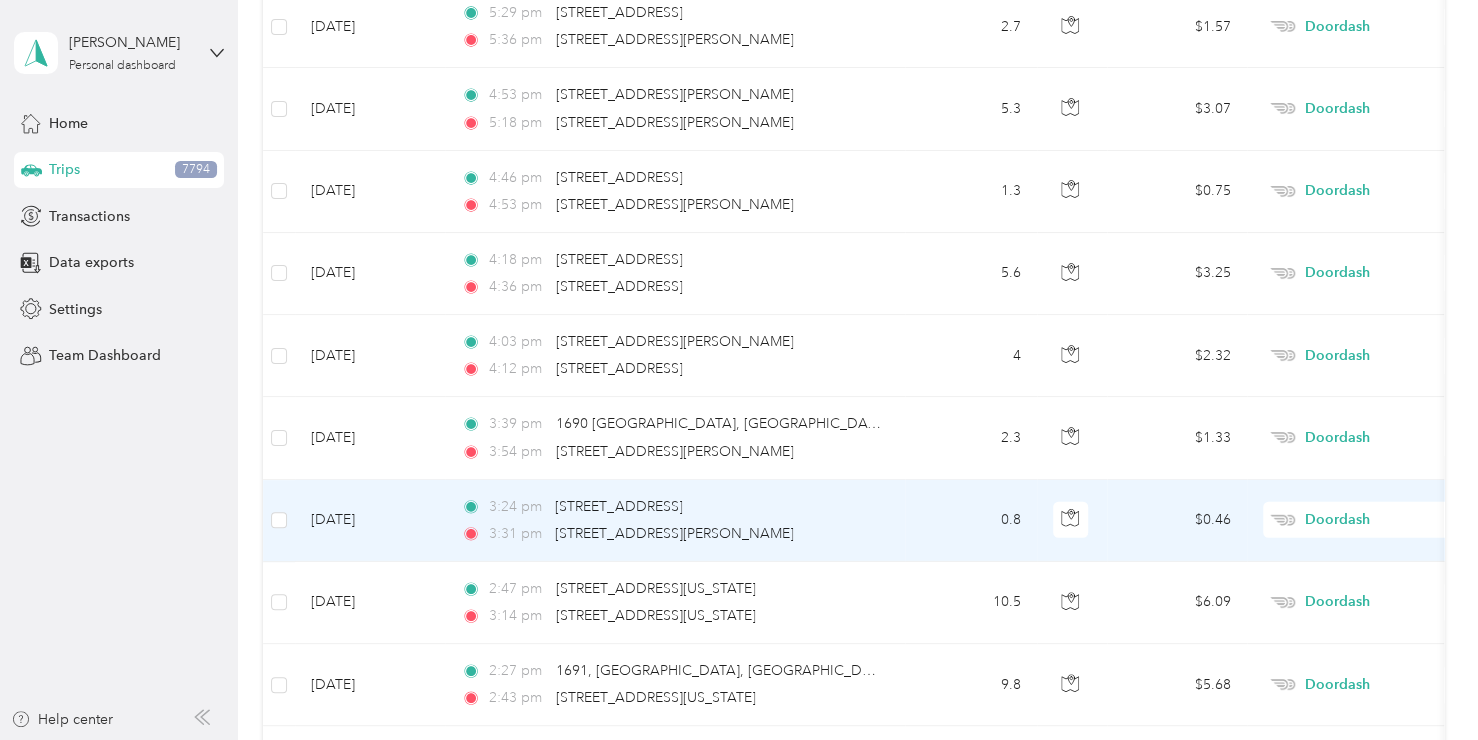 scroll, scrollTop: 13812, scrollLeft: 0, axis: vertical 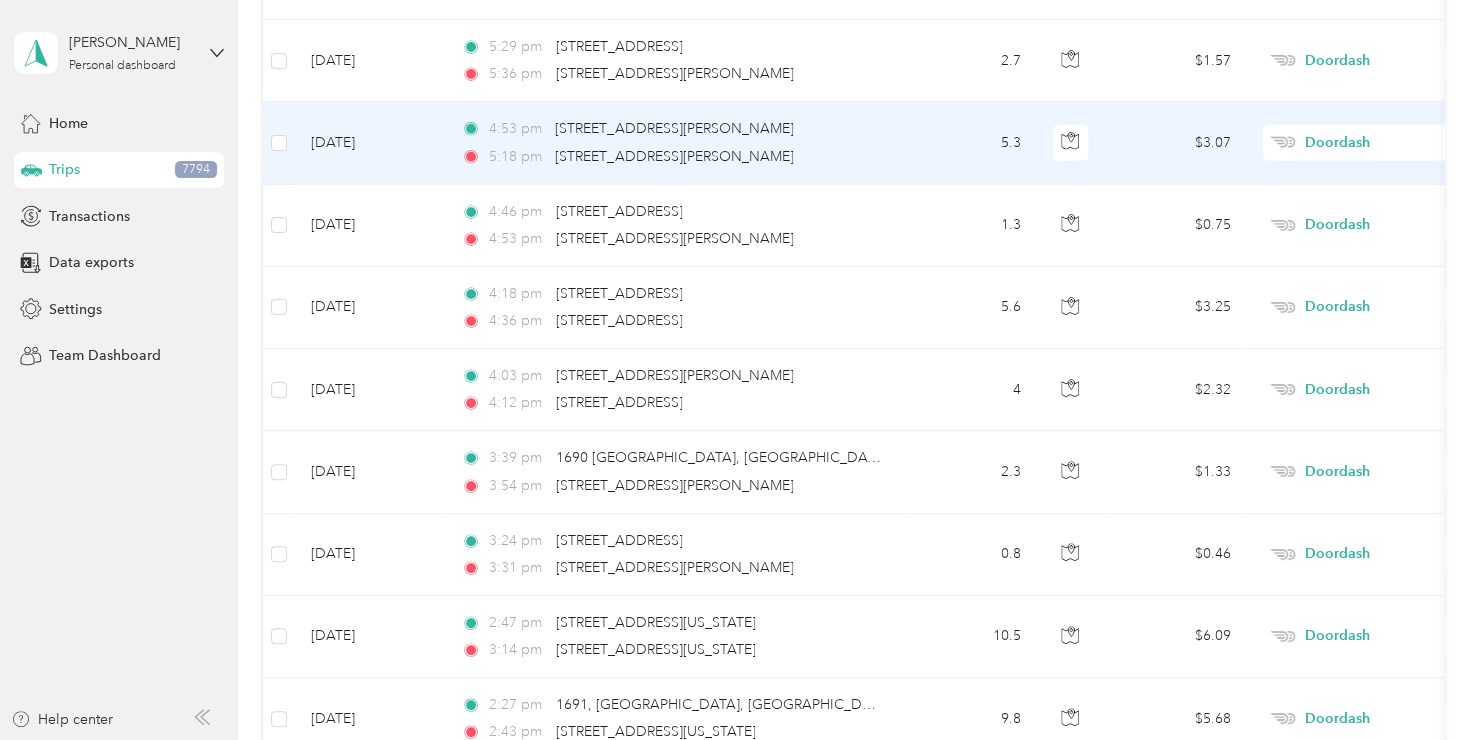 click on "Doordash" at bounding box center [1396, 143] 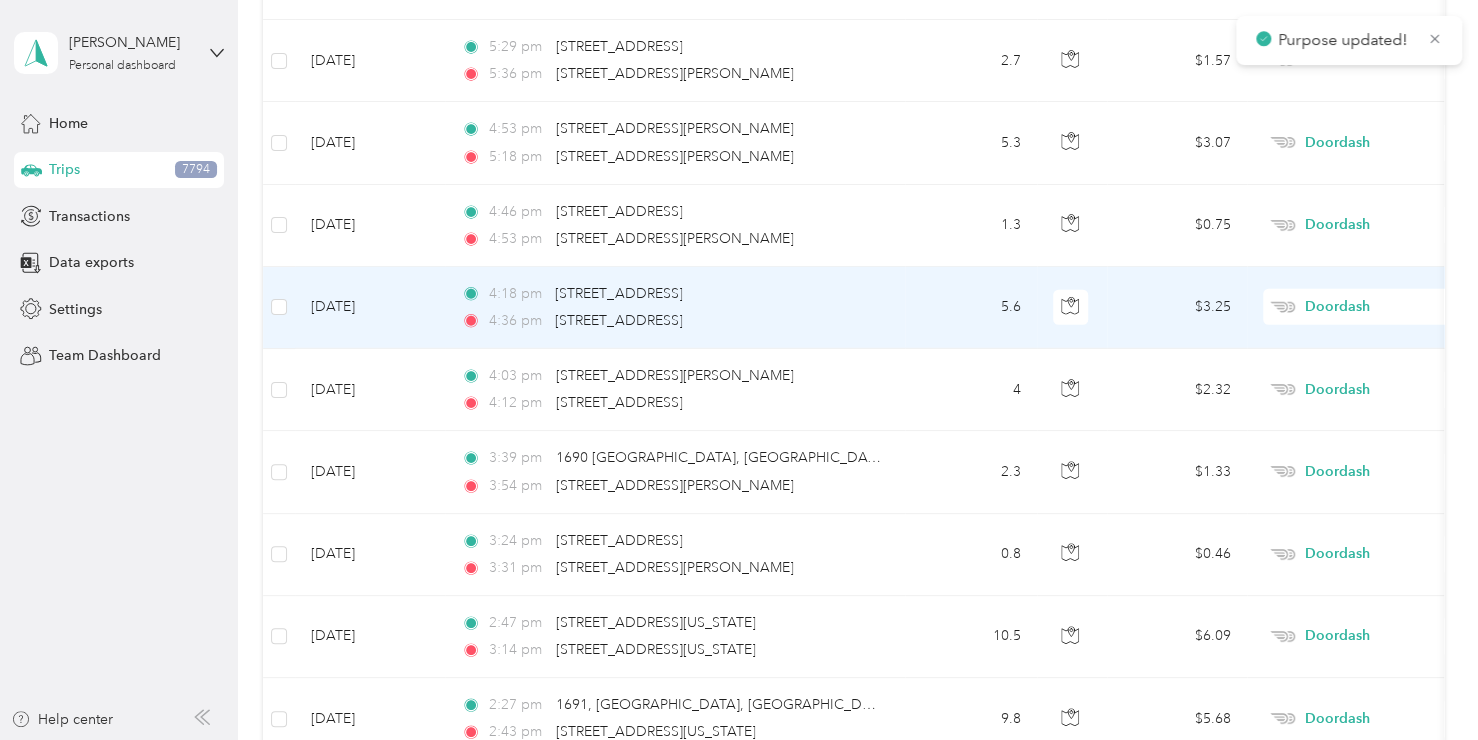 click on "Doordash" at bounding box center (1396, 307) 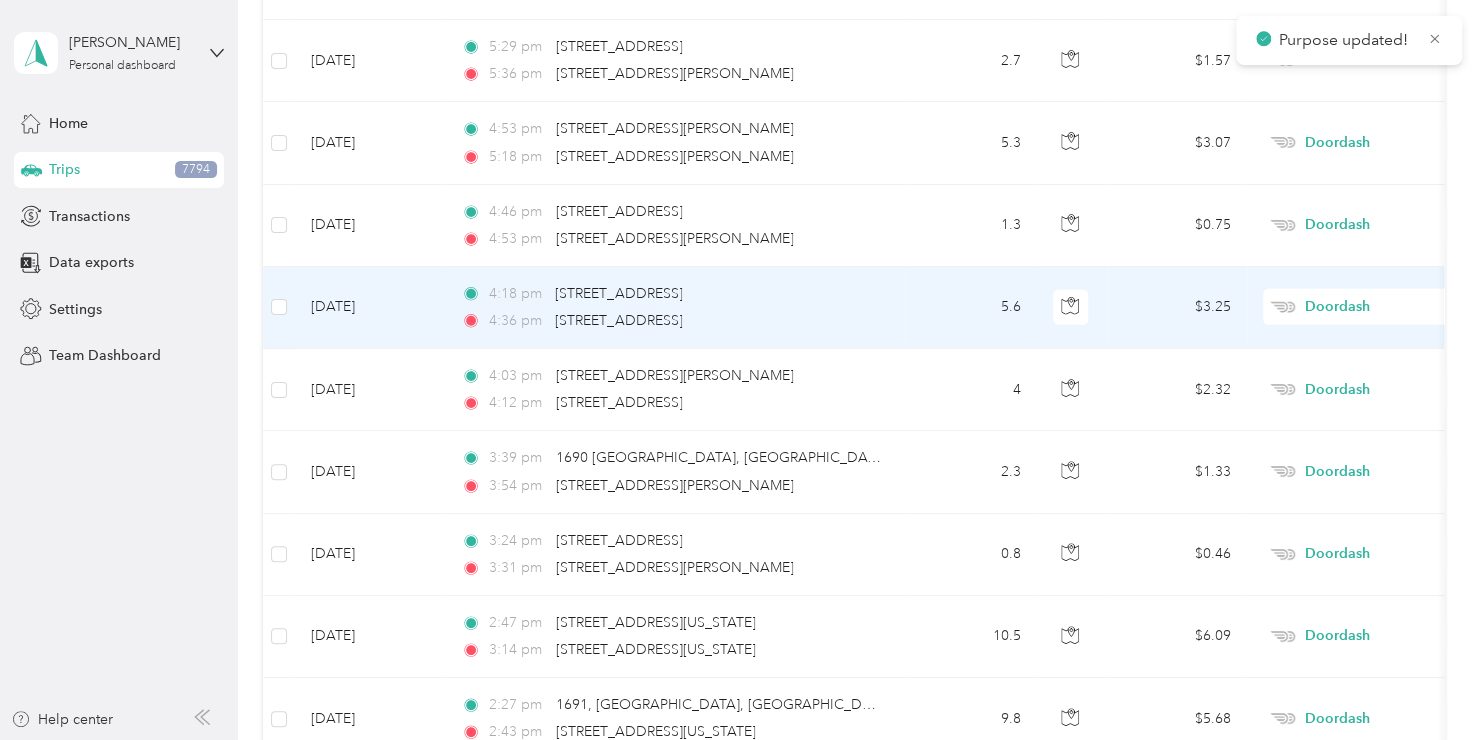 click on "Personal" at bounding box center [1354, 332] 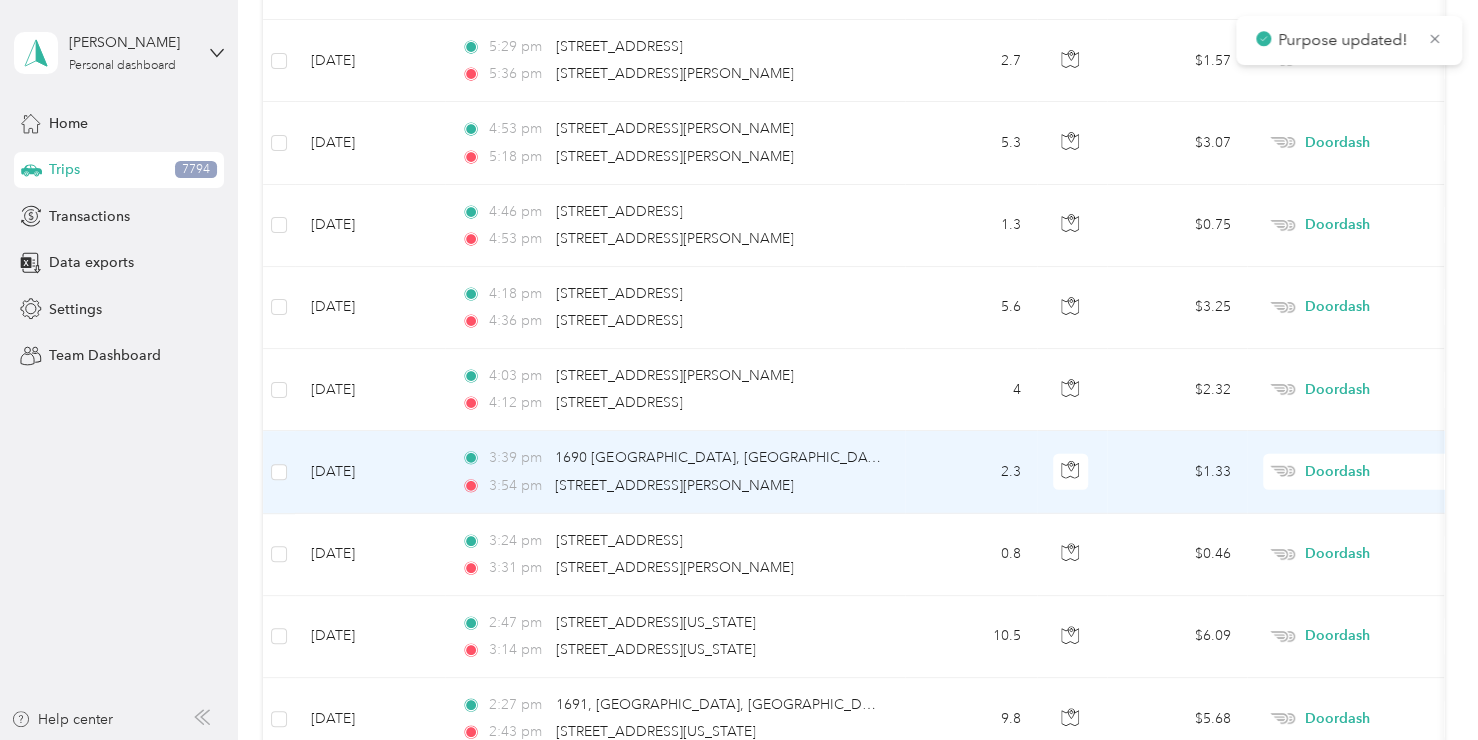 click on "Doordash" at bounding box center [1396, 472] 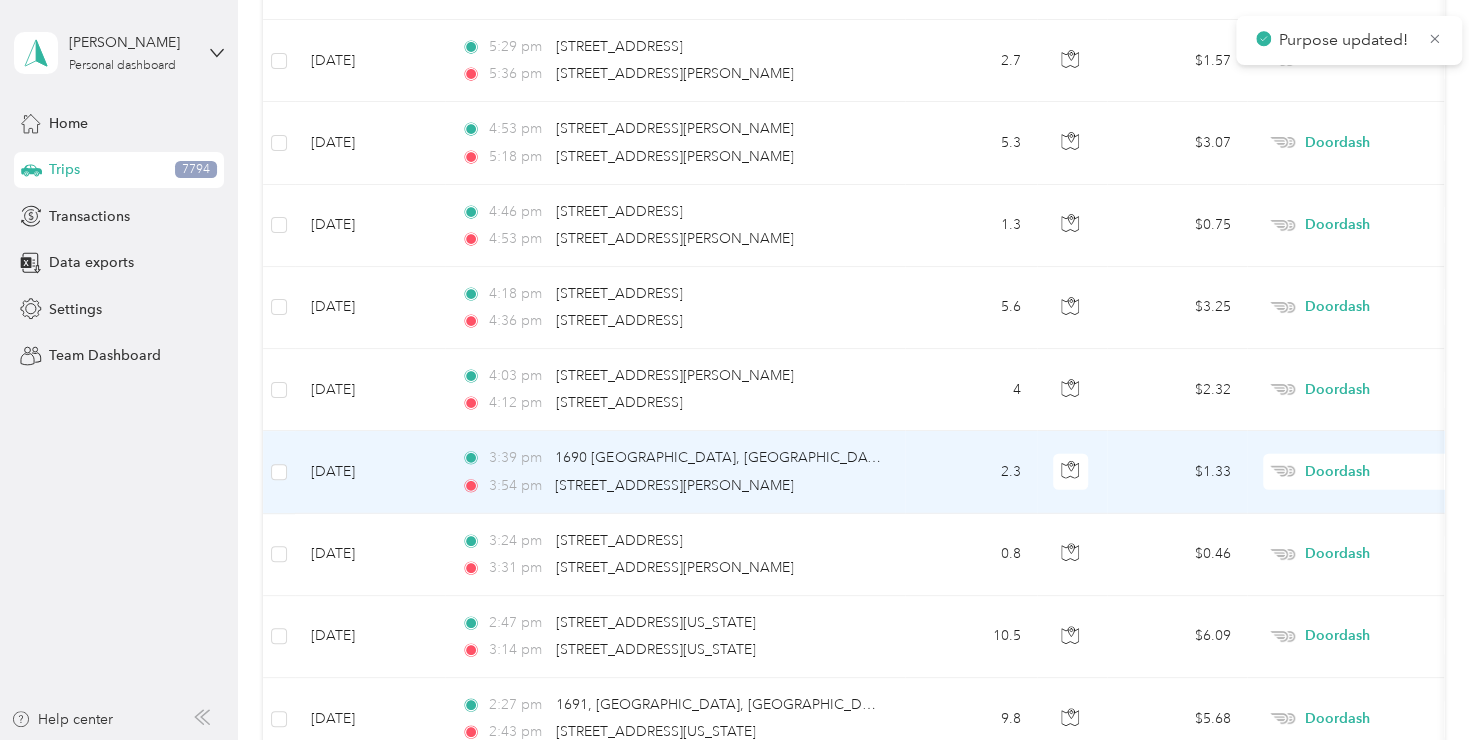 click on "Personal" at bounding box center (1354, 503) 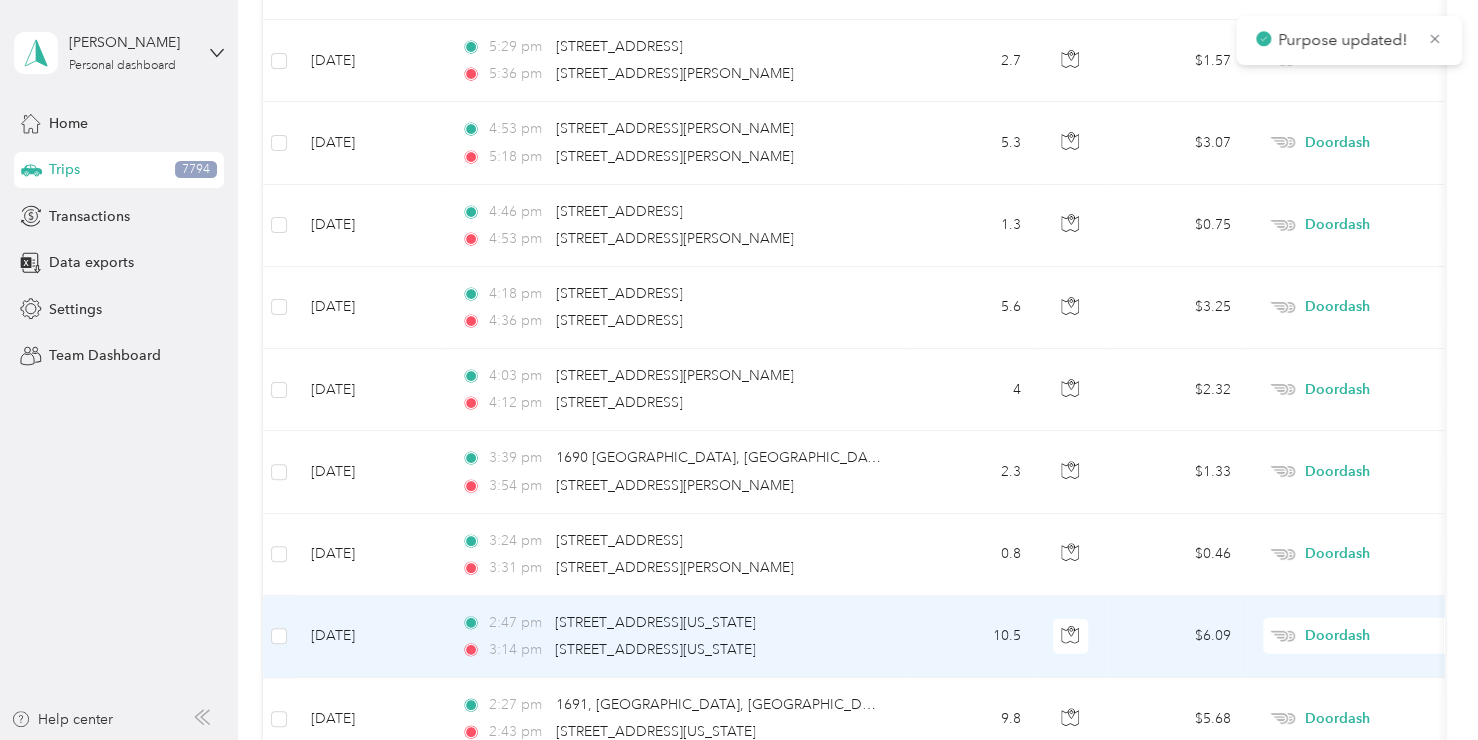 click on "Doordash" at bounding box center [1396, 636] 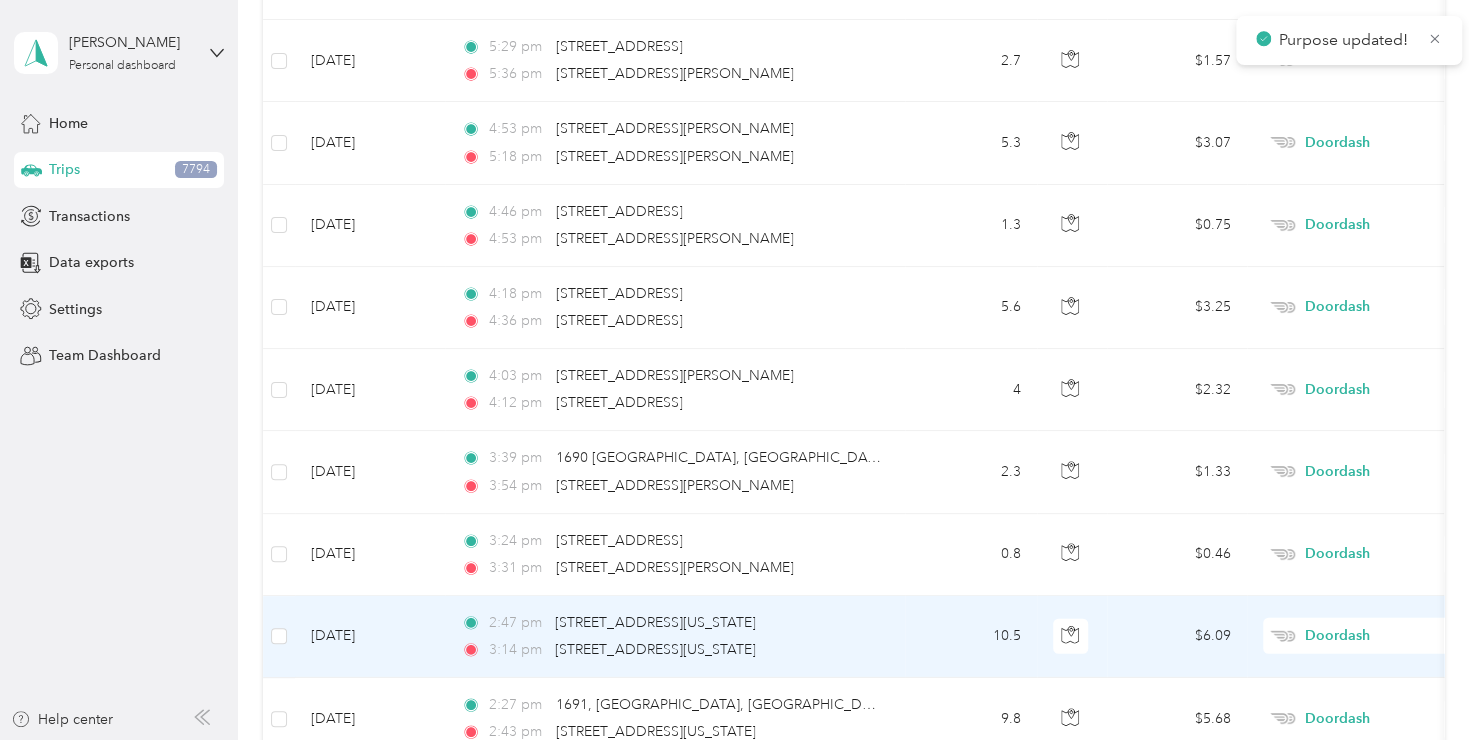 click on "Personal" at bounding box center (1354, 348) 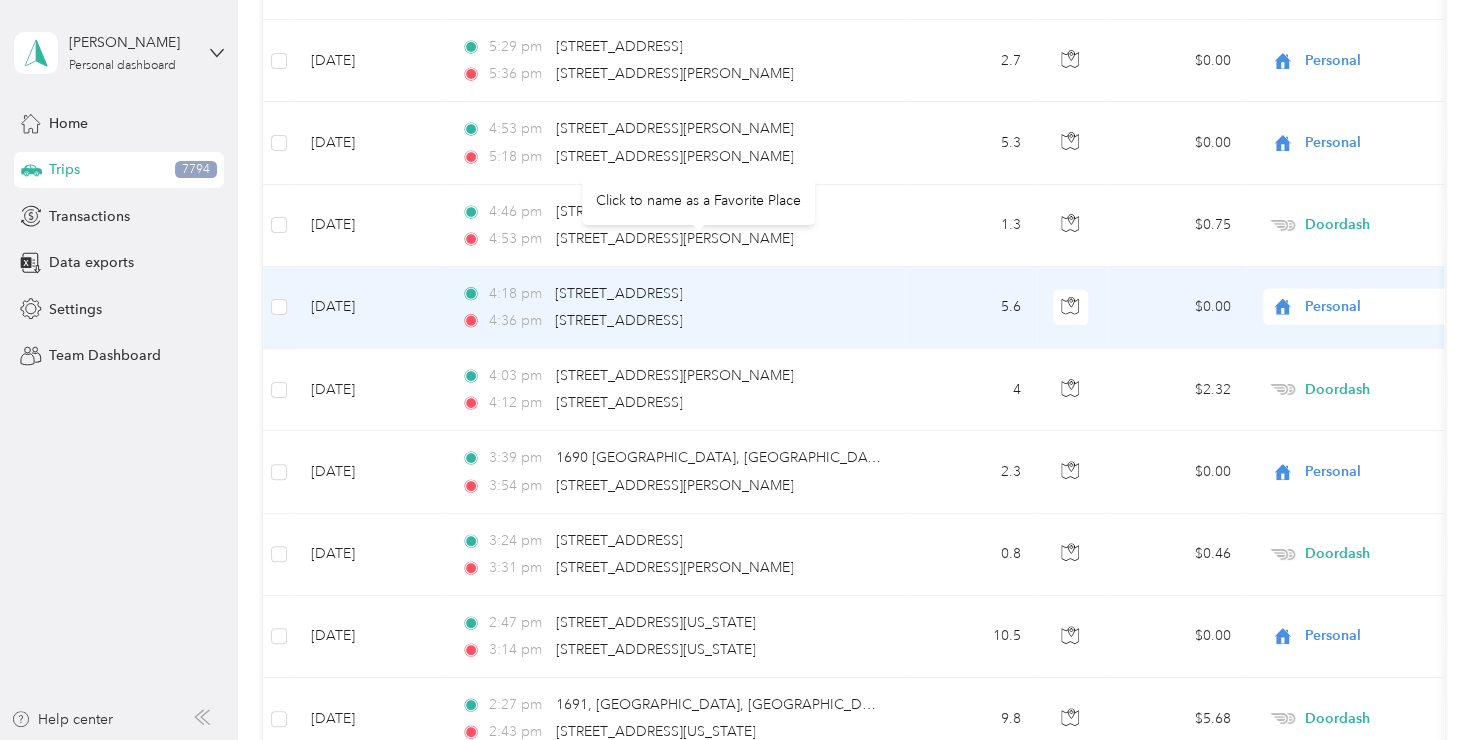 scroll, scrollTop: 14212, scrollLeft: 0, axis: vertical 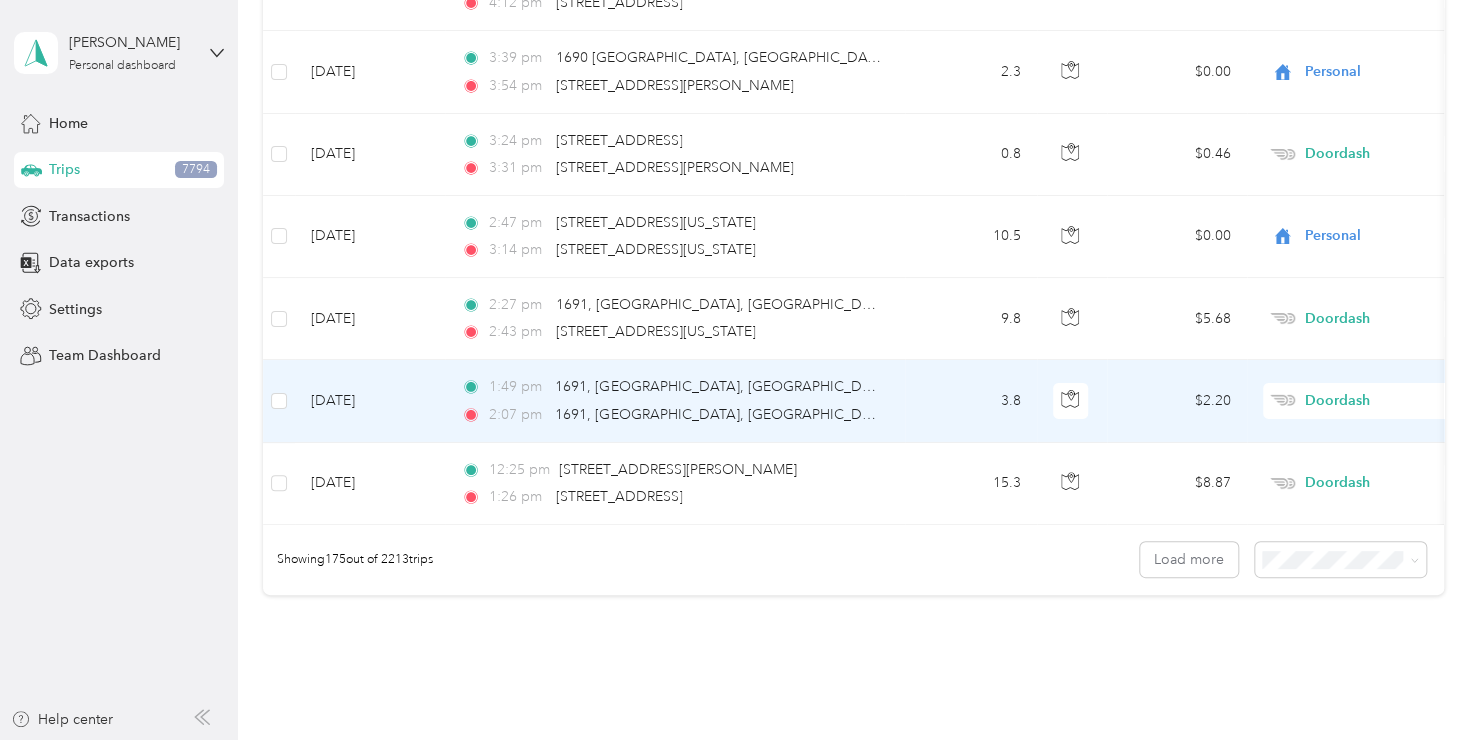 click on "Doordash" at bounding box center [1396, 401] 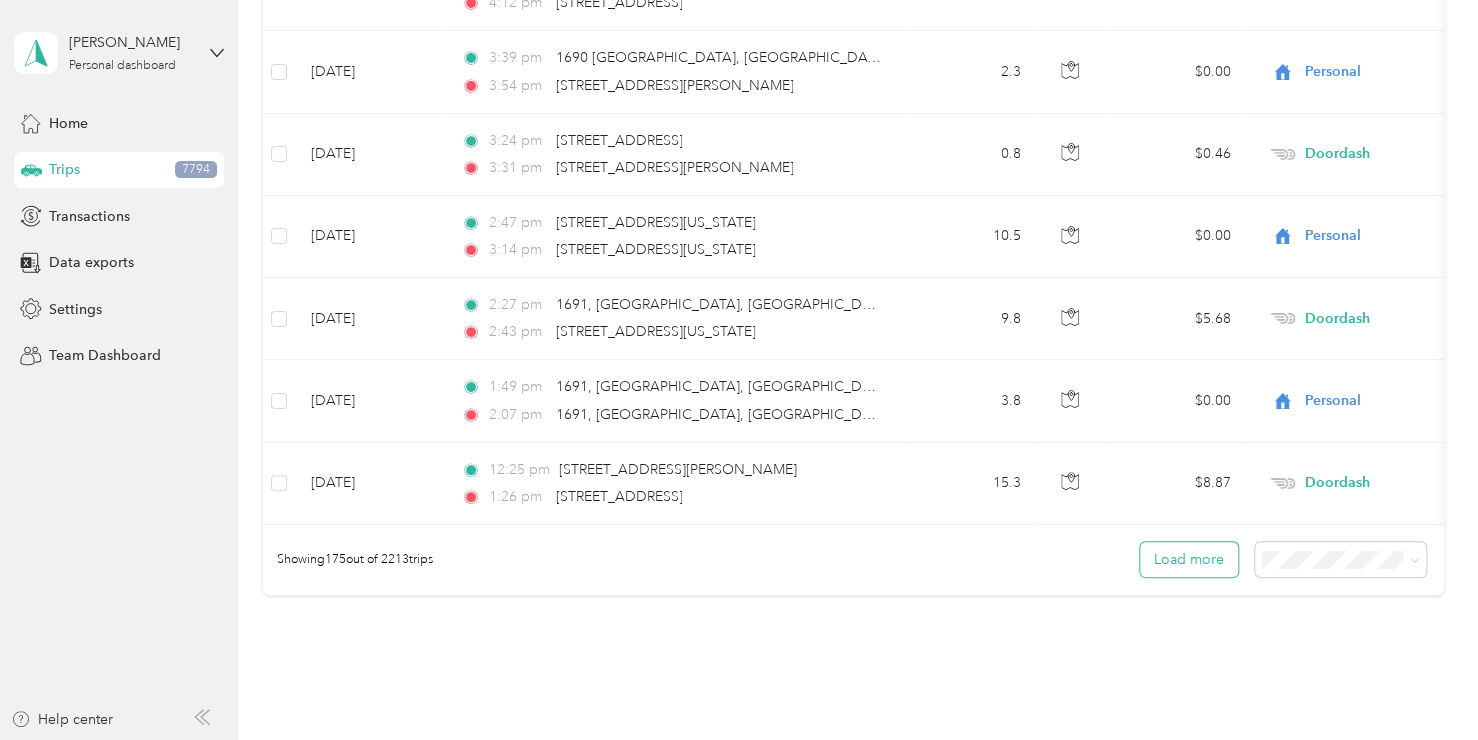 click on "Load more" at bounding box center [1189, 559] 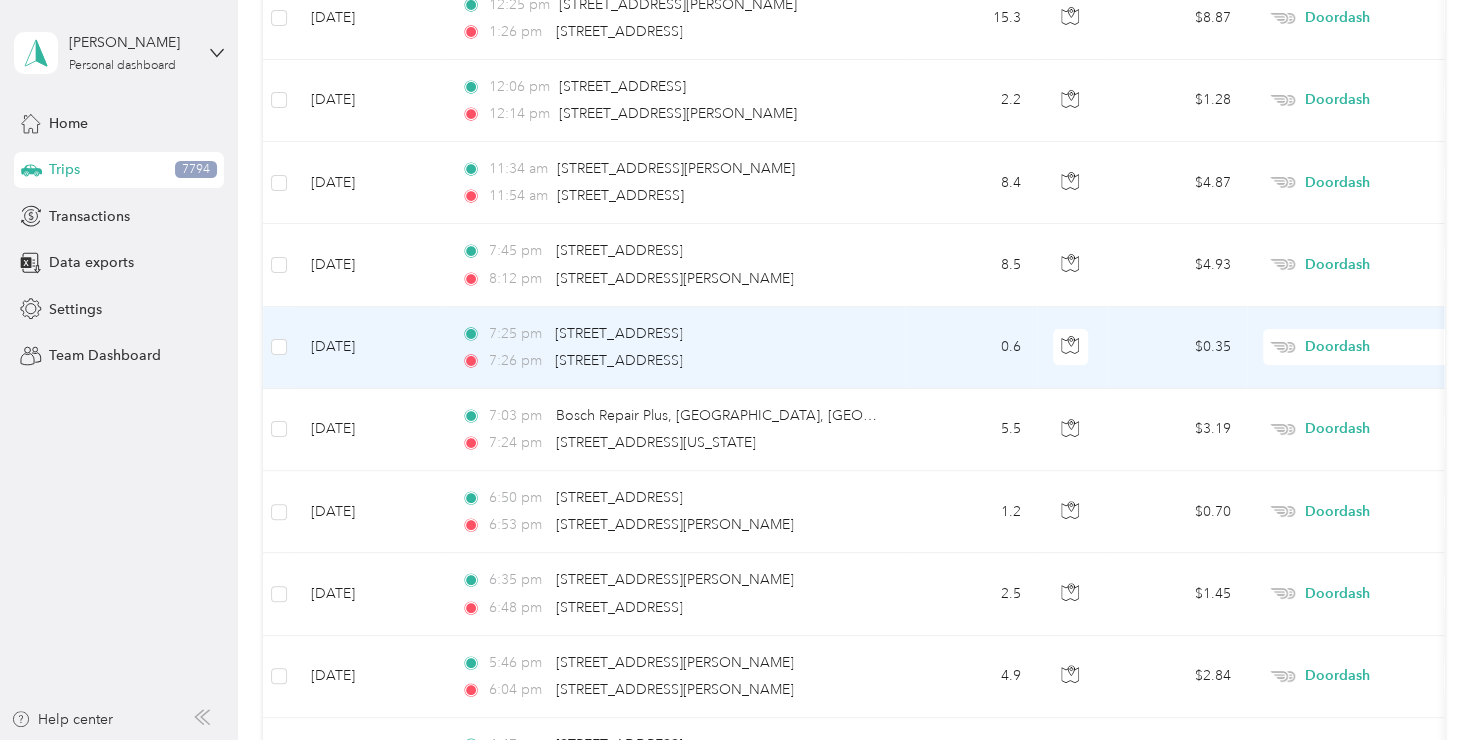 scroll, scrollTop: 14712, scrollLeft: 0, axis: vertical 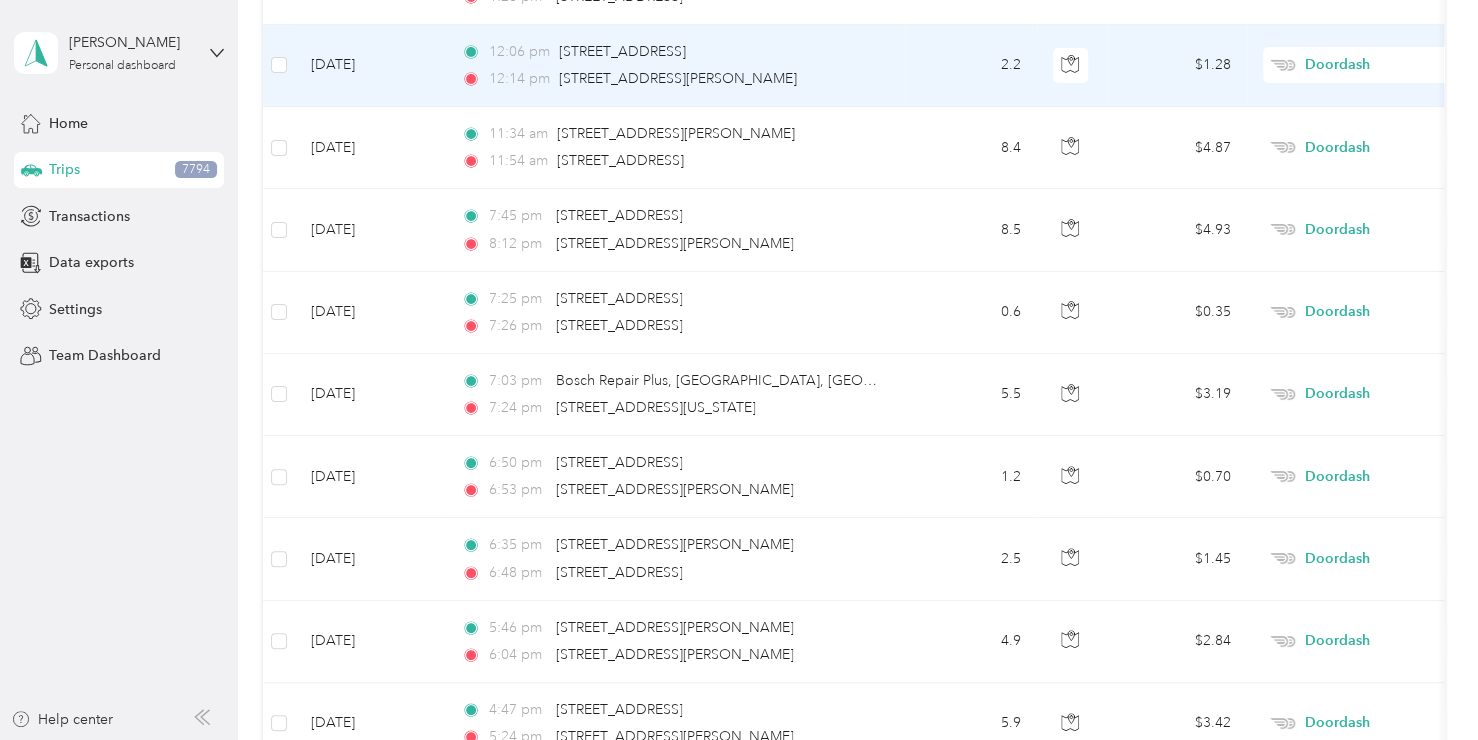 click on "Doordash" at bounding box center (1396, 65) 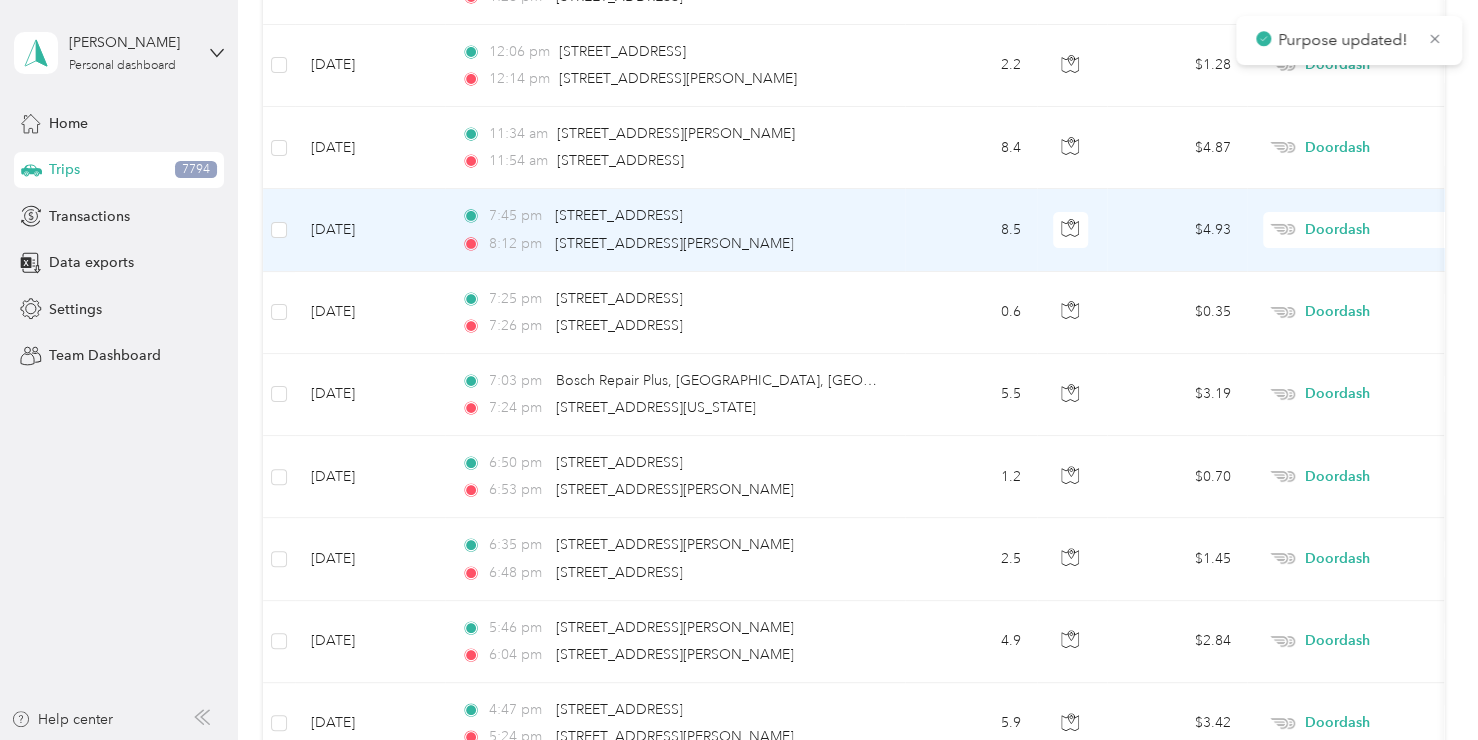 click on "Doordash" at bounding box center (1396, 230) 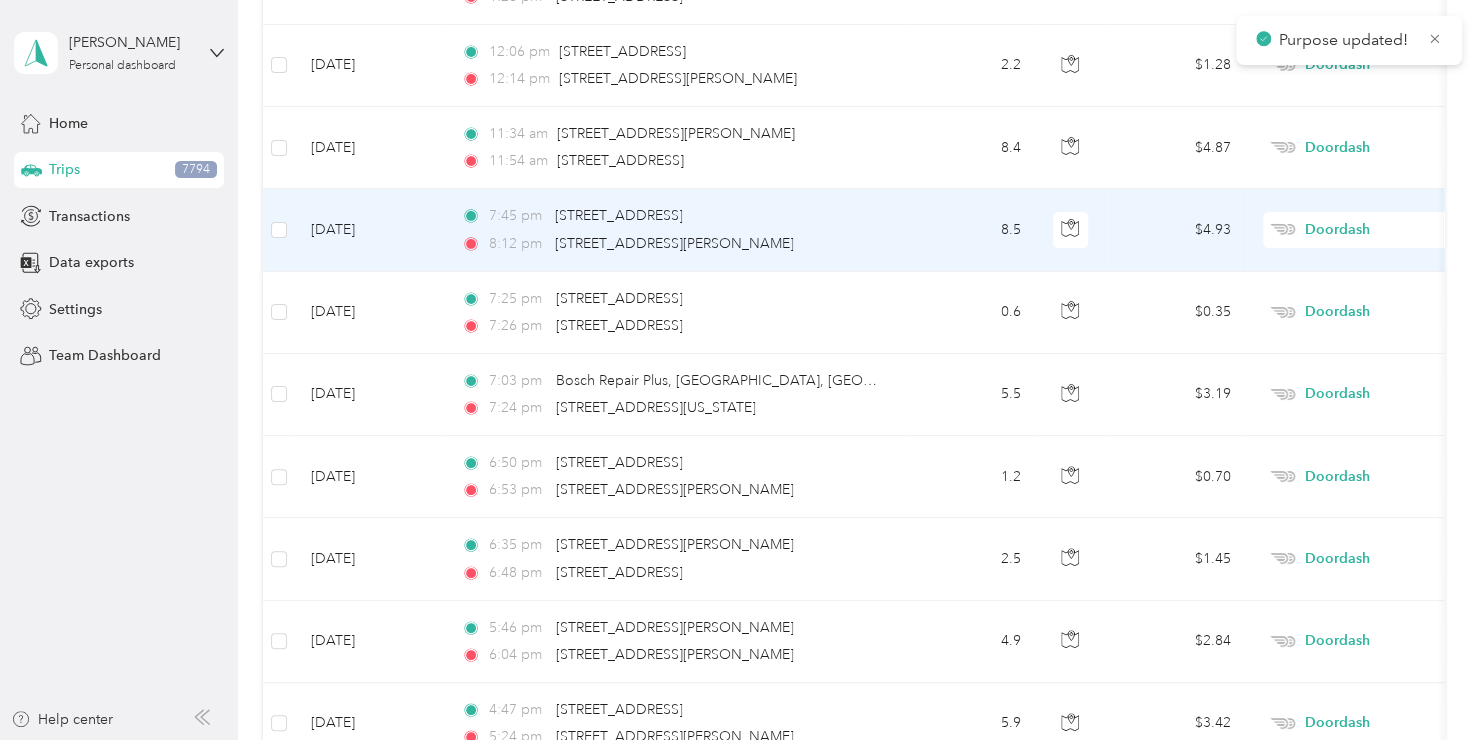 click on "Personal" at bounding box center (1371, 260) 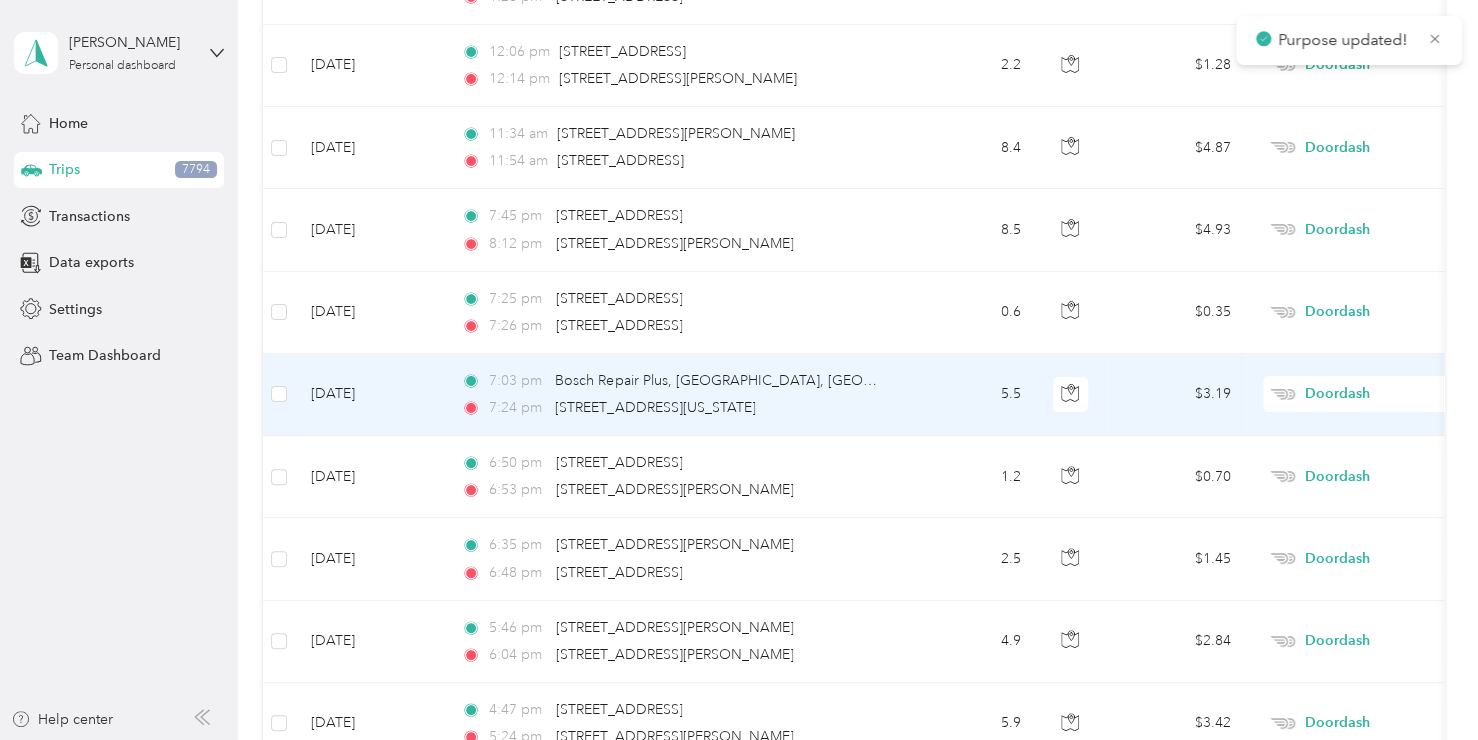 click on "Doordash" at bounding box center (1396, 394) 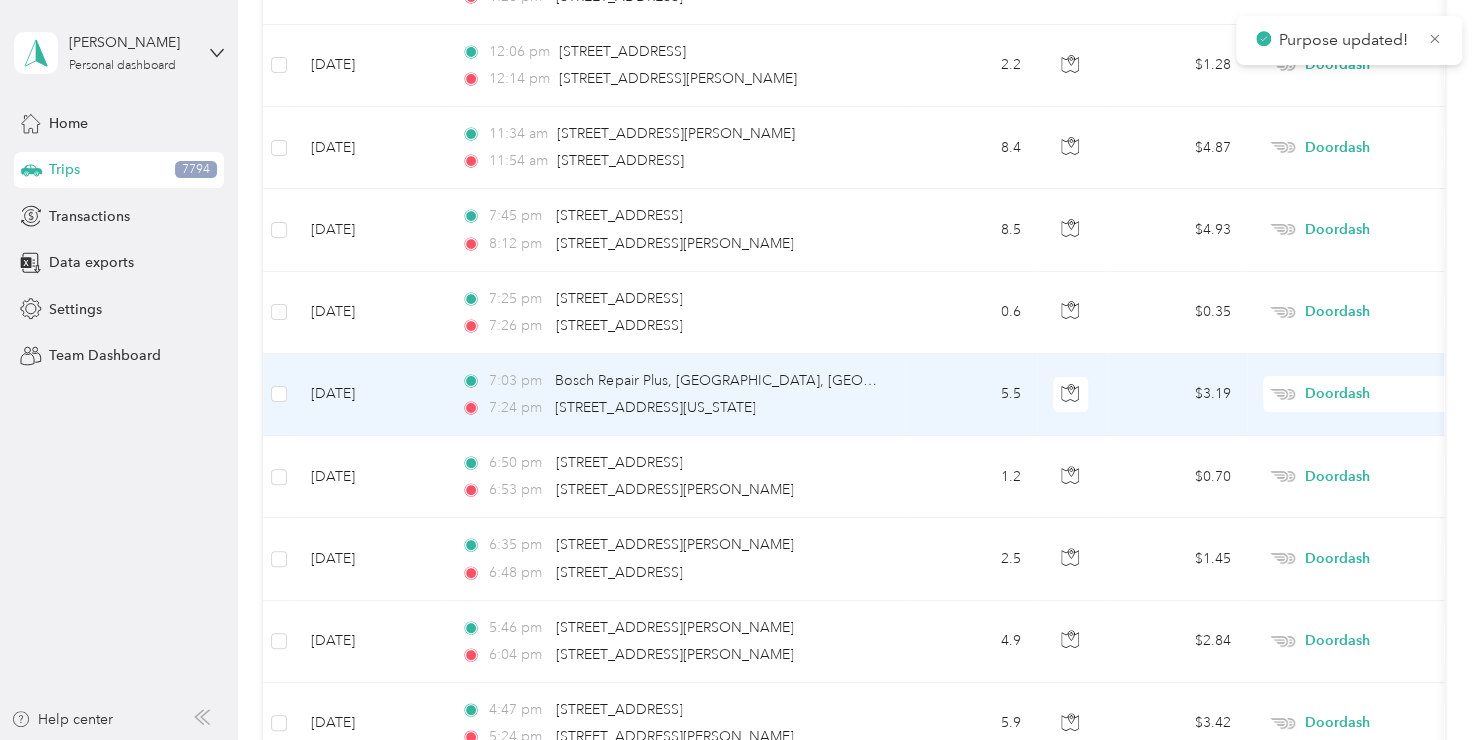click on "Personal" at bounding box center [1371, 424] 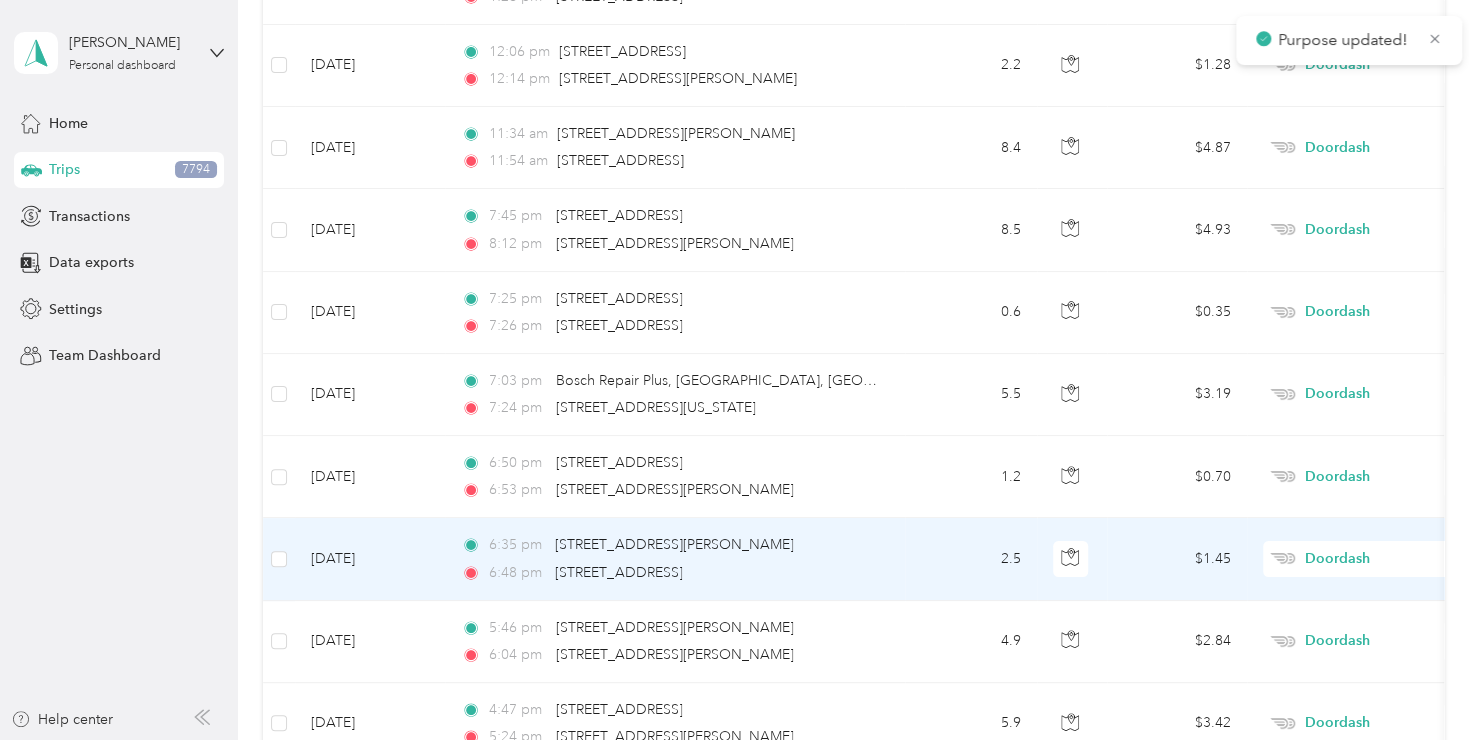 click on "Doordash" at bounding box center (1396, 559) 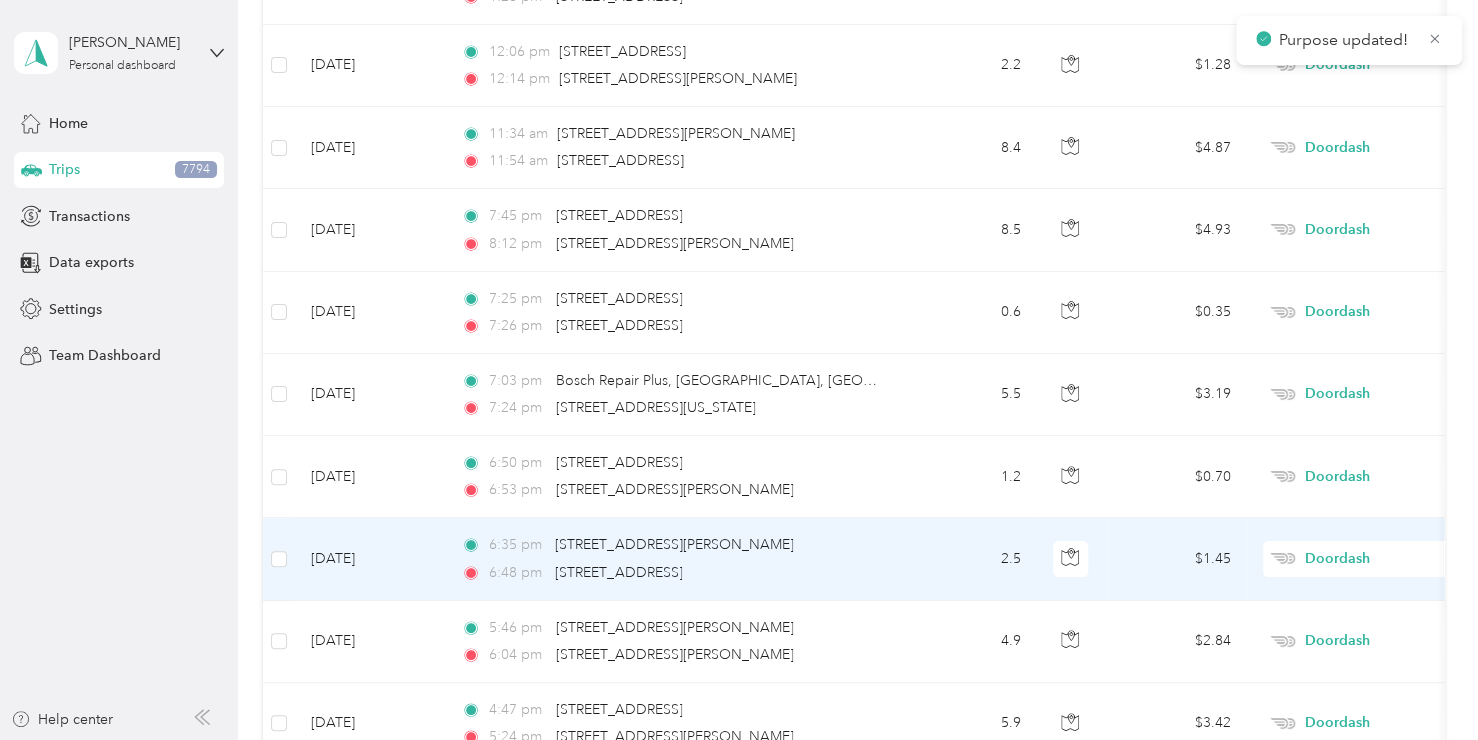 click on "Personal" at bounding box center [1371, 268] 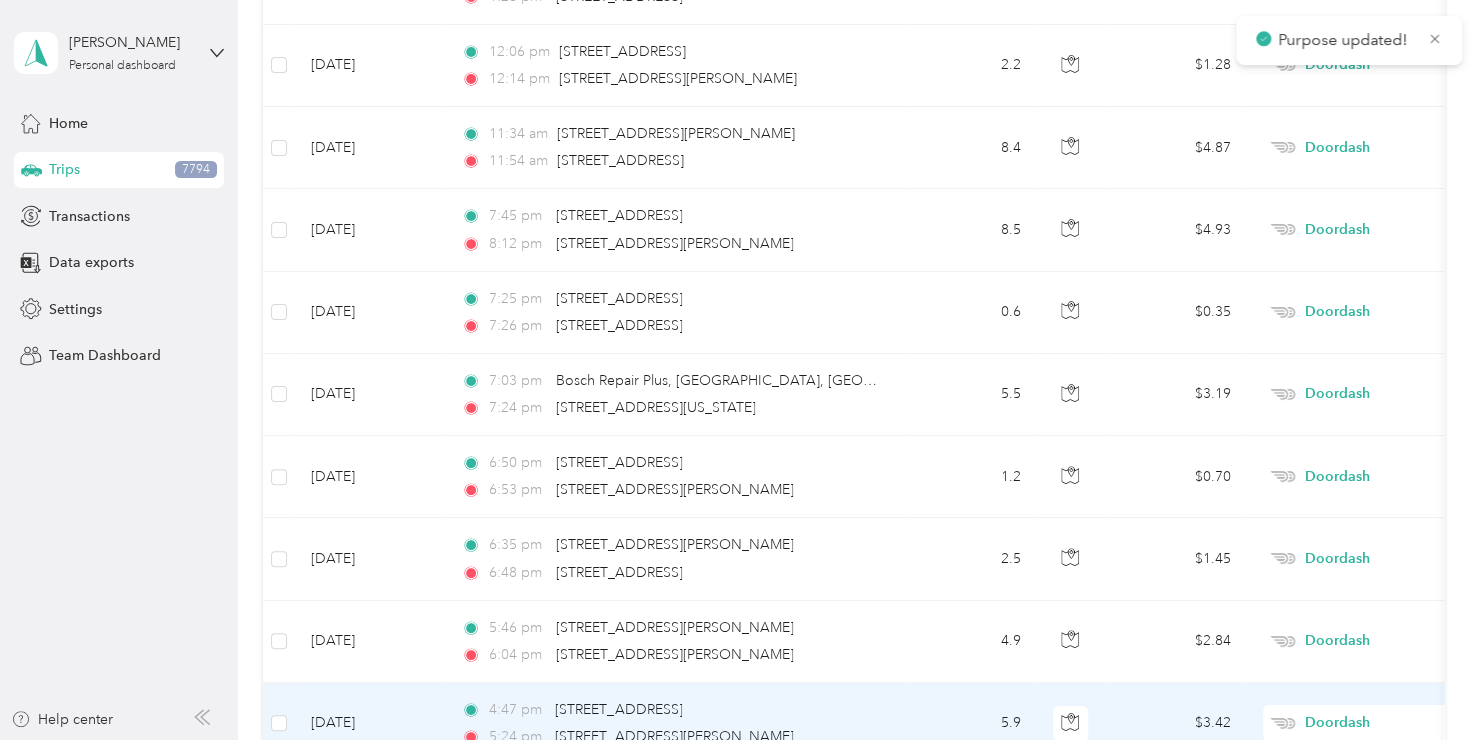 click on "Doordash" at bounding box center (1396, 723) 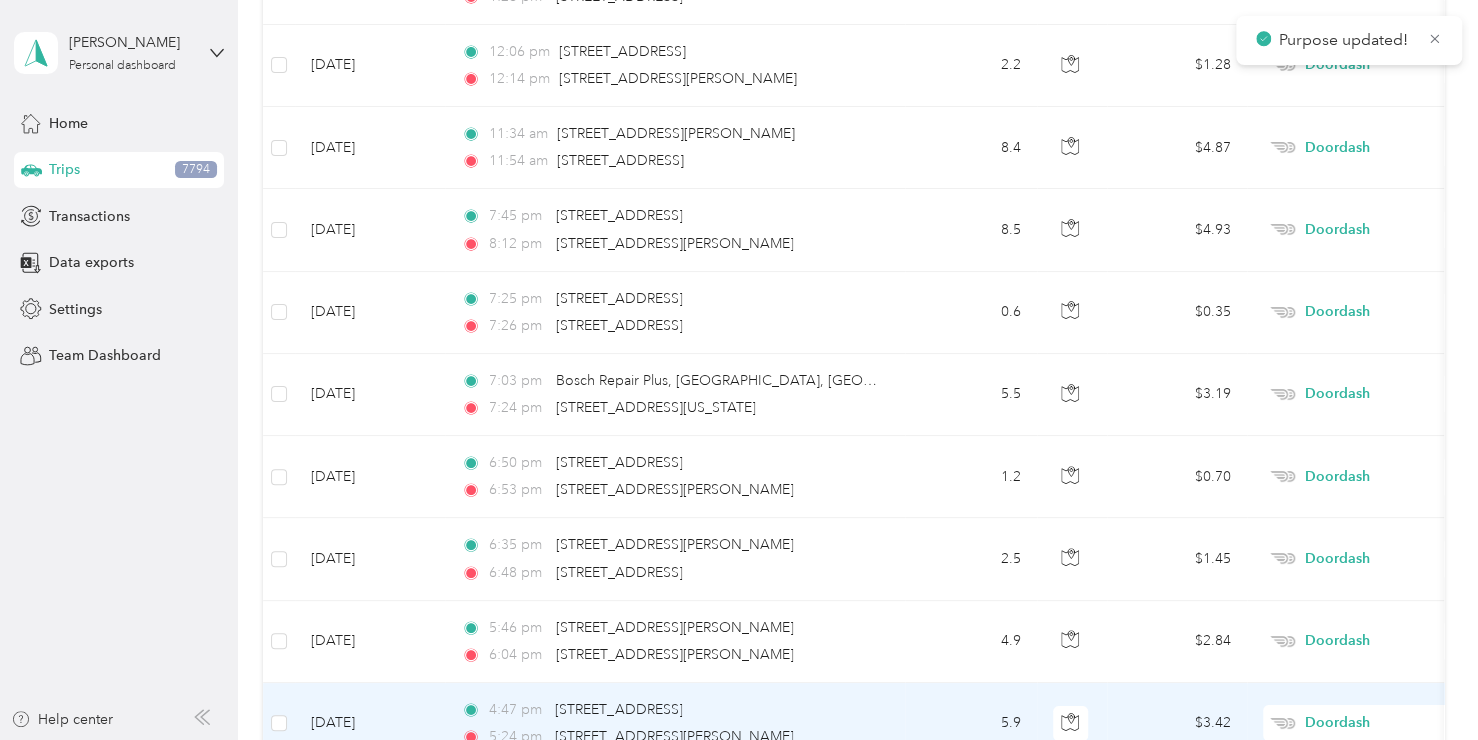 click on "Personal" at bounding box center (1371, 430) 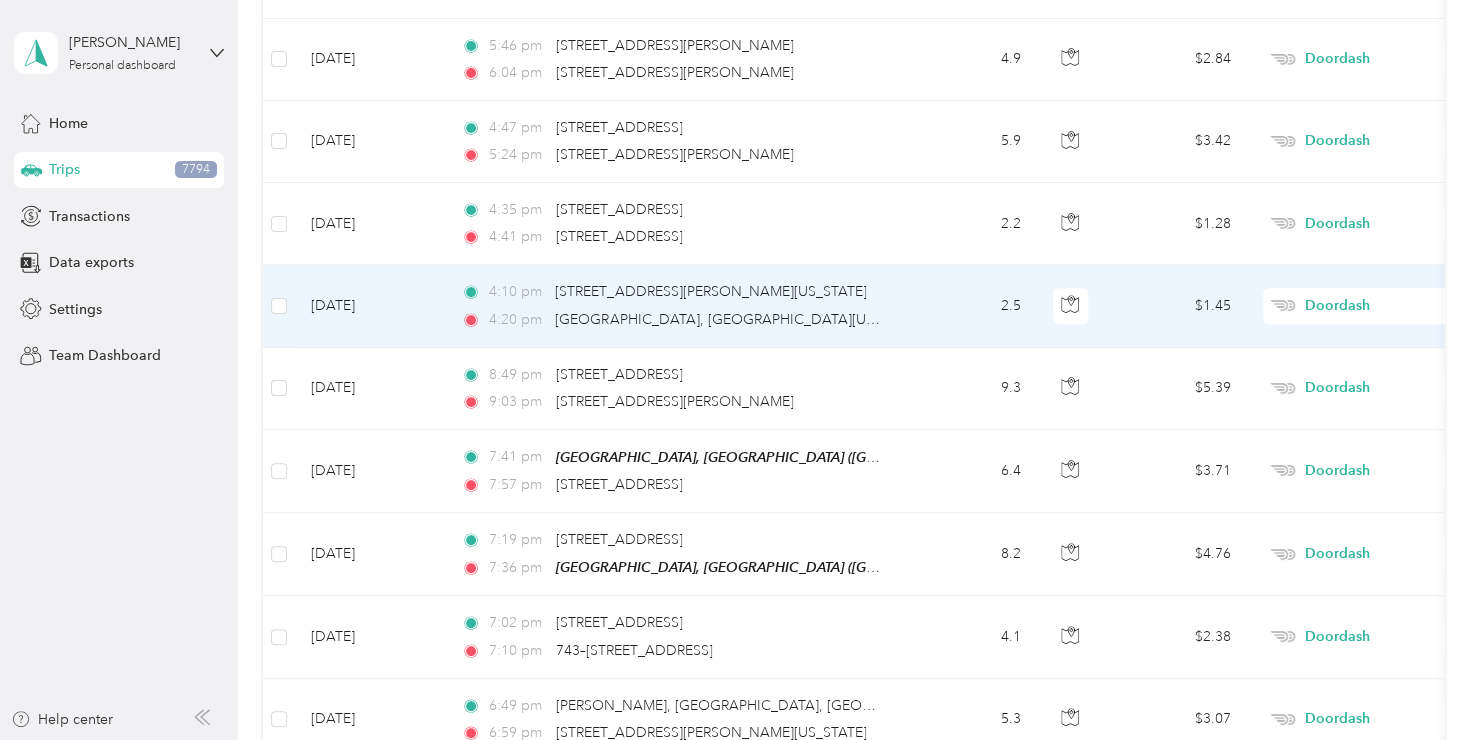 scroll, scrollTop: 15312, scrollLeft: 0, axis: vertical 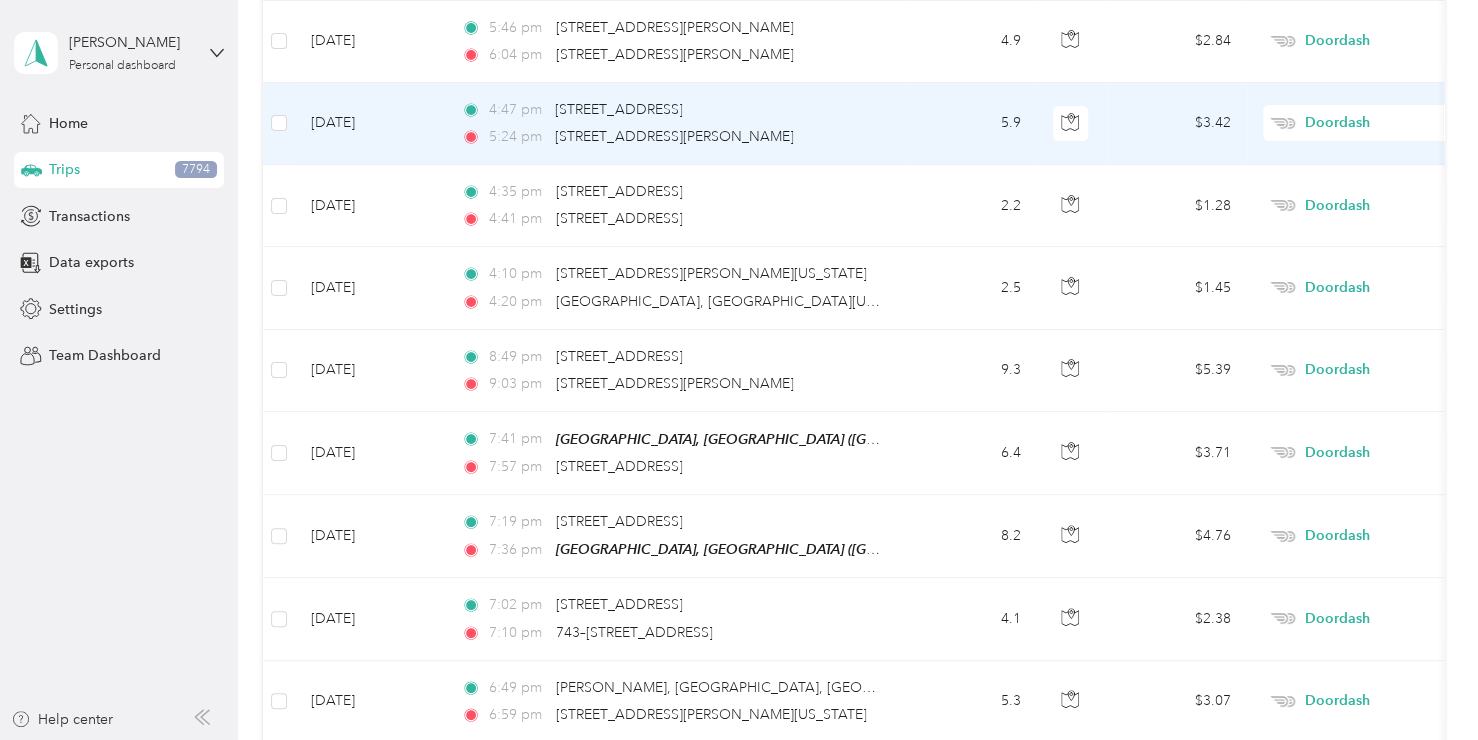 click on "Doordash" at bounding box center (1396, 123) 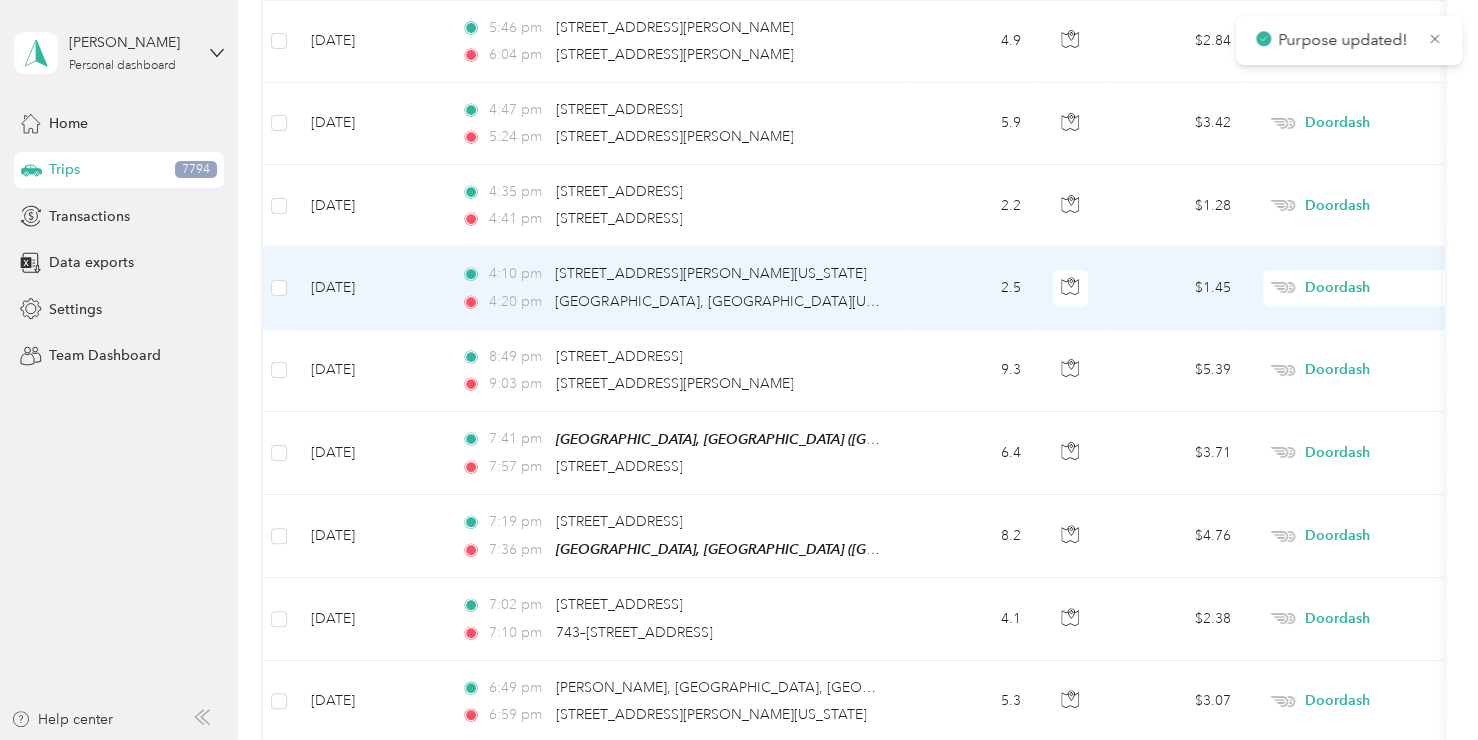 click on "Doordash" at bounding box center [1396, 288] 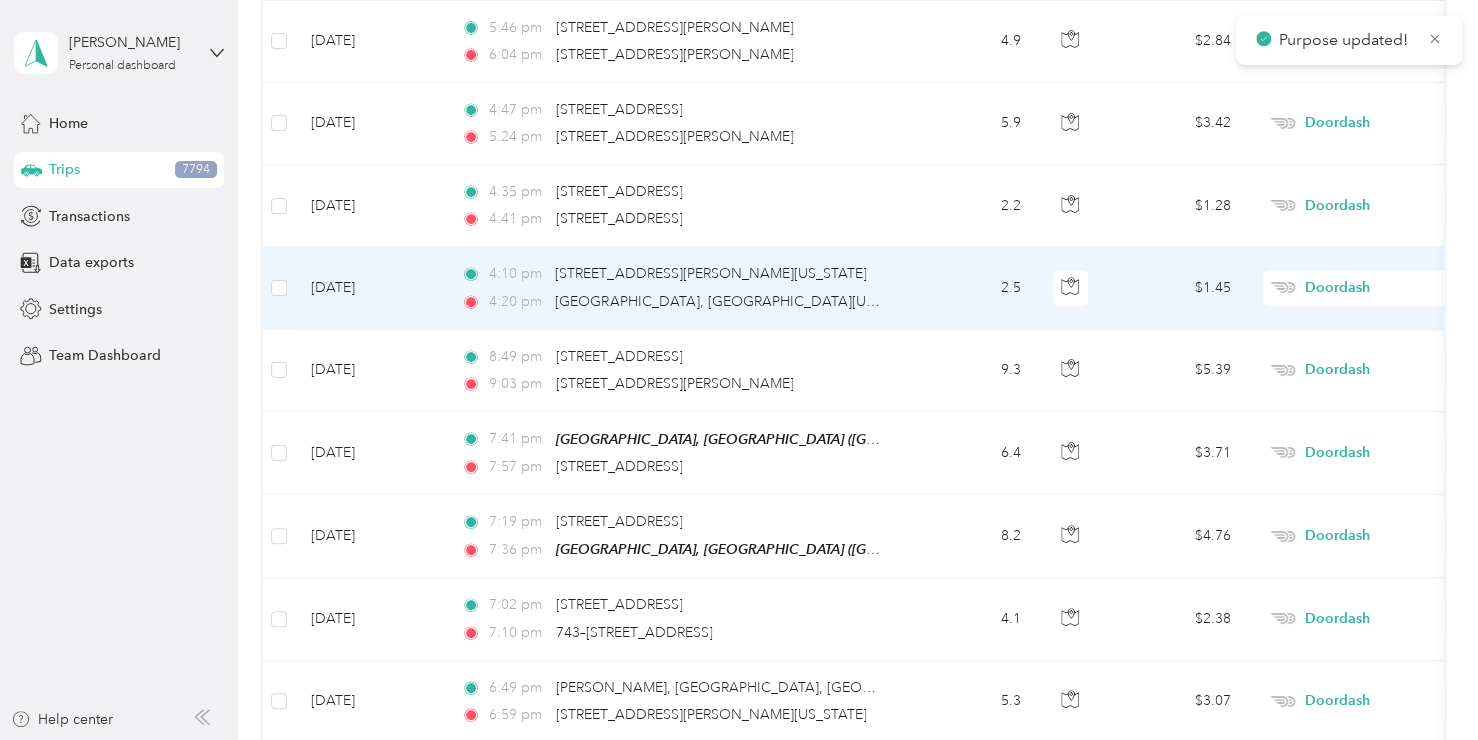click on "Personal" at bounding box center (1371, 316) 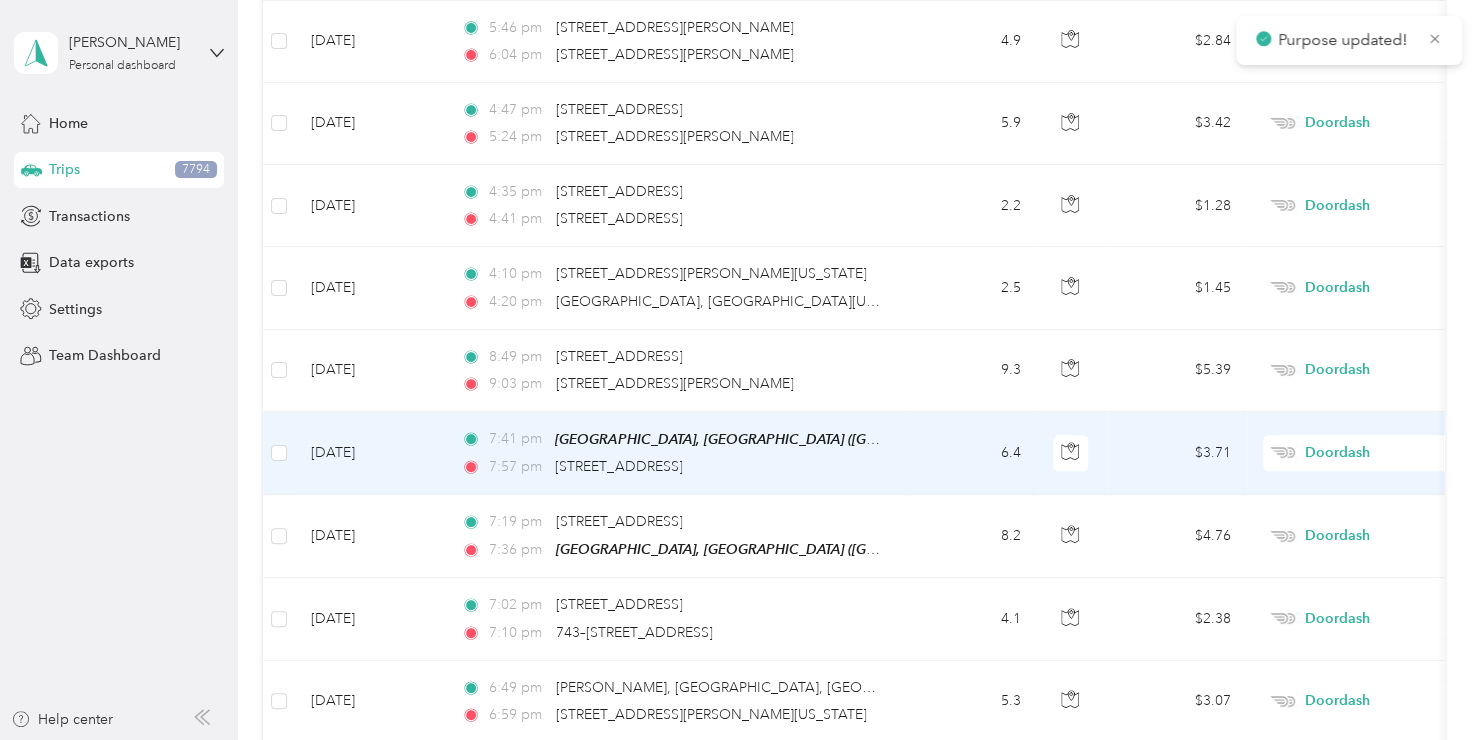 click on "Doordash" at bounding box center (1396, 453) 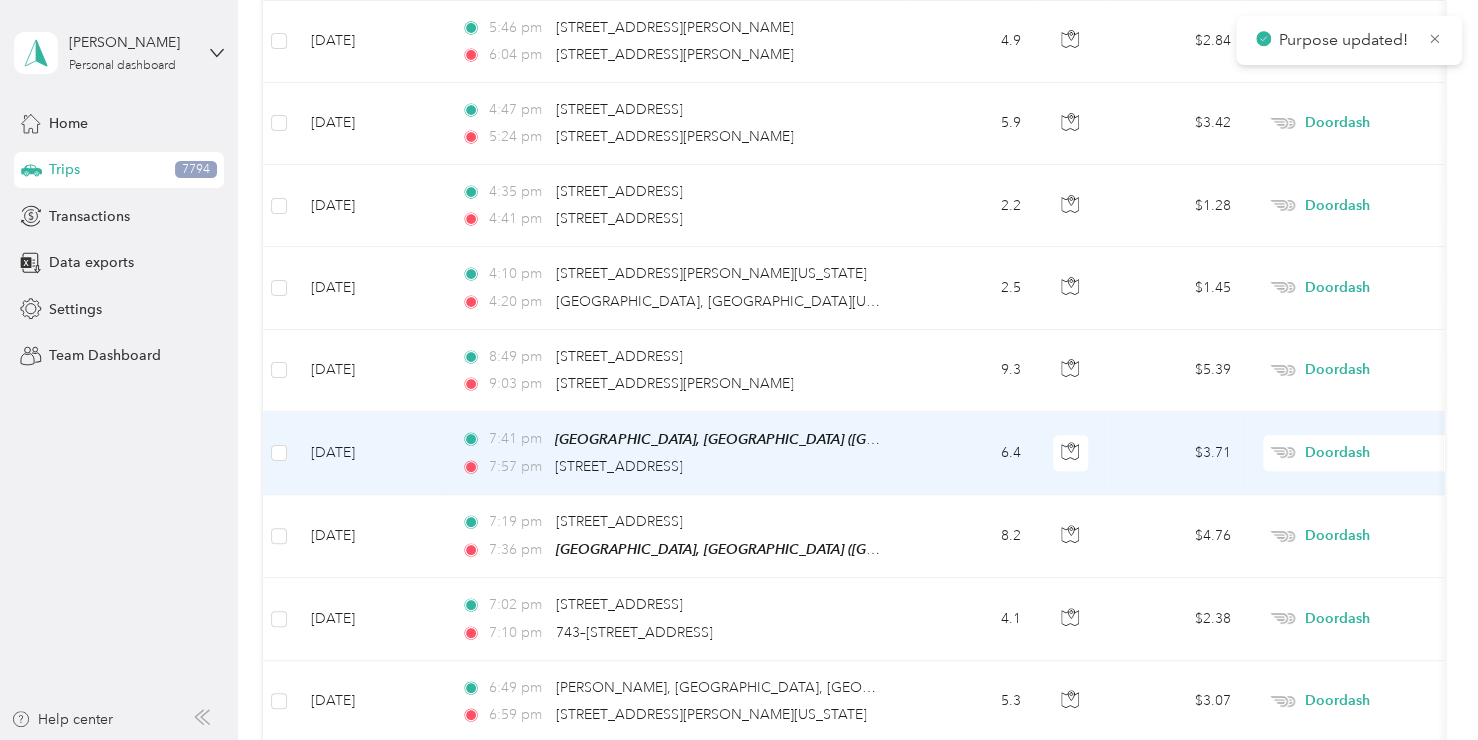 click on "Personal" at bounding box center [1371, 480] 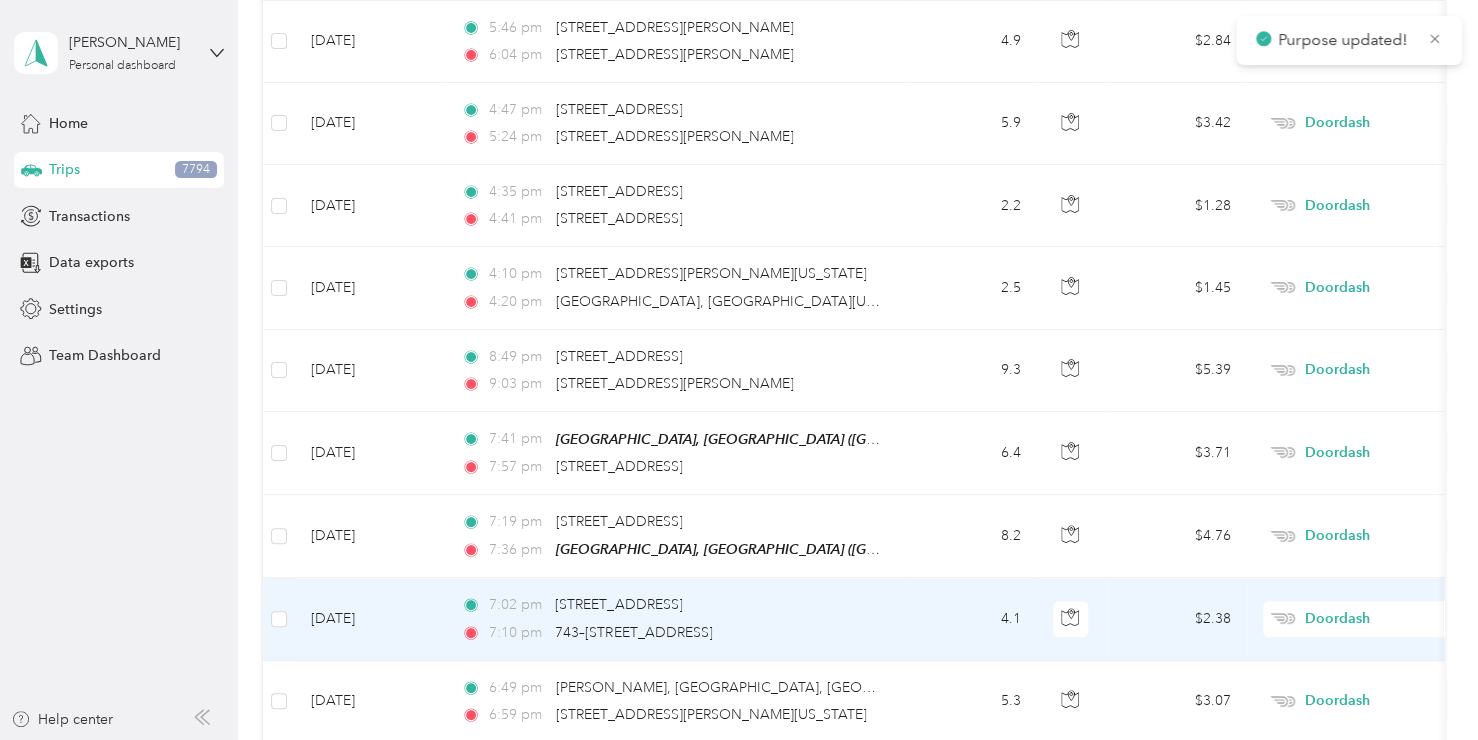 click on "Doordash" at bounding box center [1396, 619] 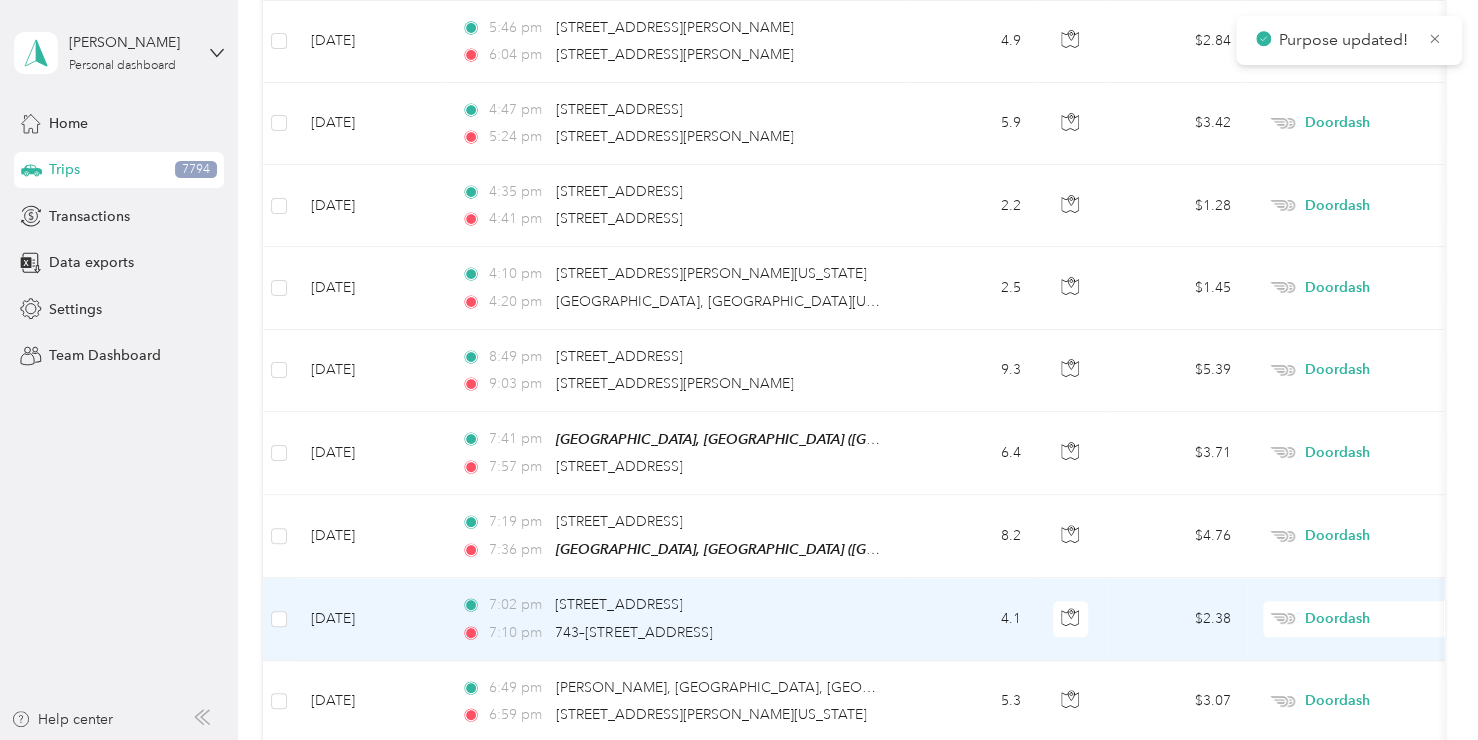 click on "Personal" at bounding box center (1371, 324) 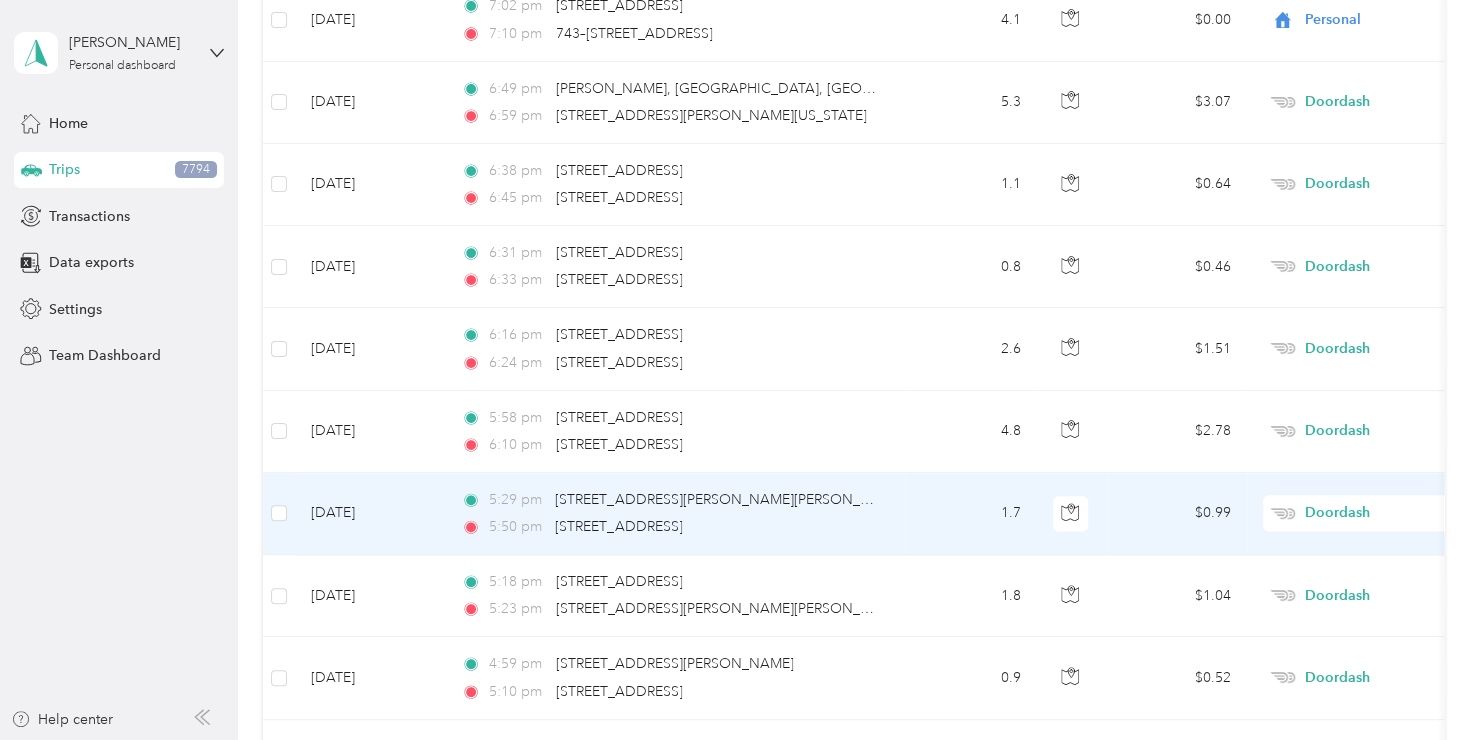 scroll, scrollTop: 15912, scrollLeft: 0, axis: vertical 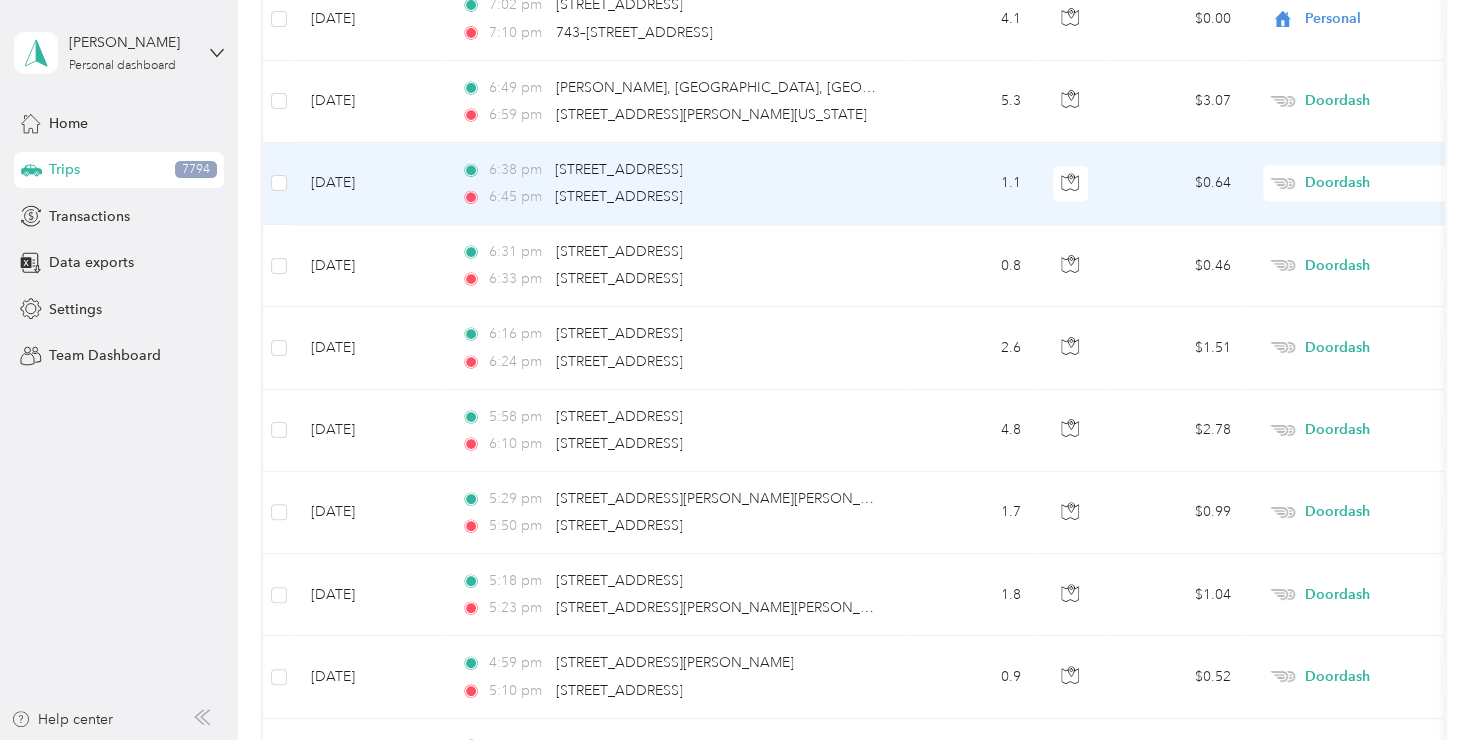 click on "Doordash" at bounding box center [1396, 183] 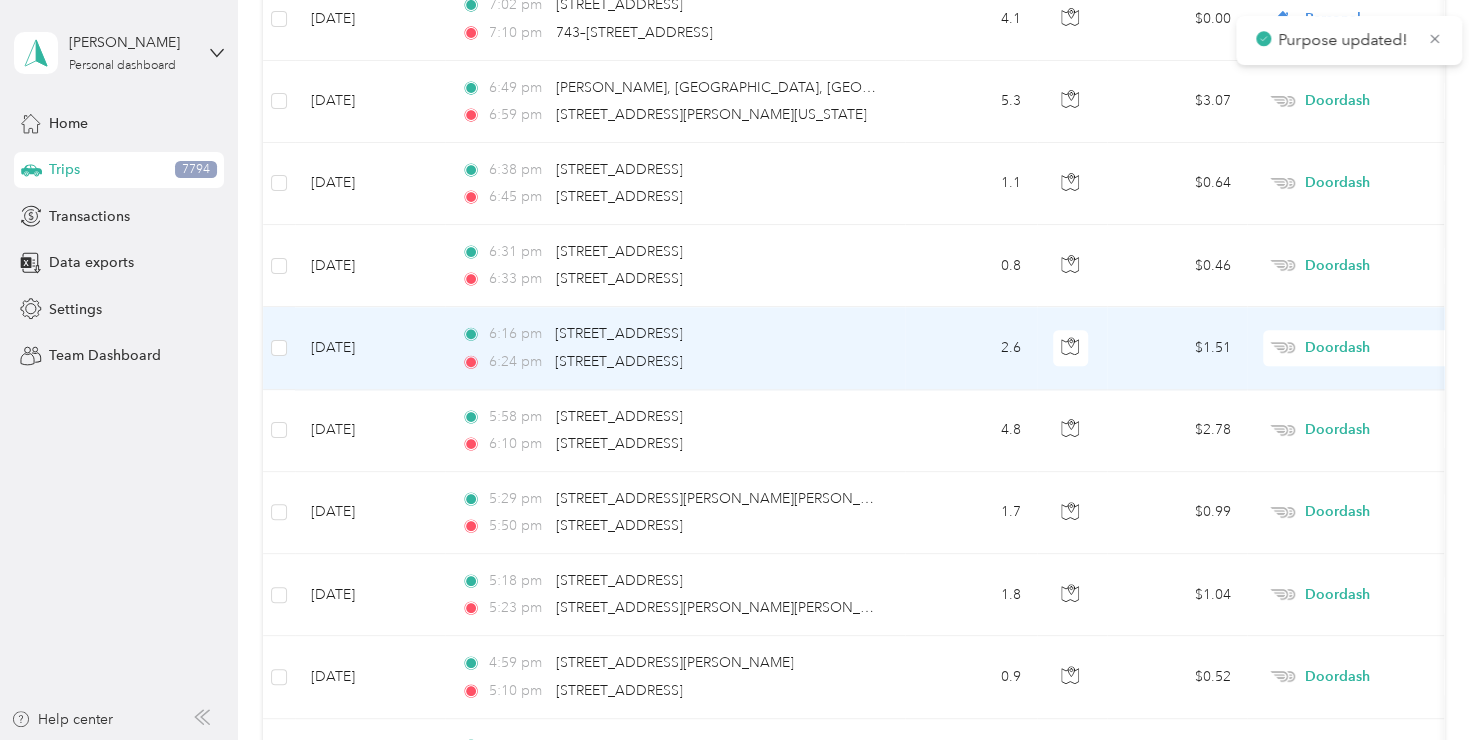 click on "Doordash" at bounding box center [1396, 348] 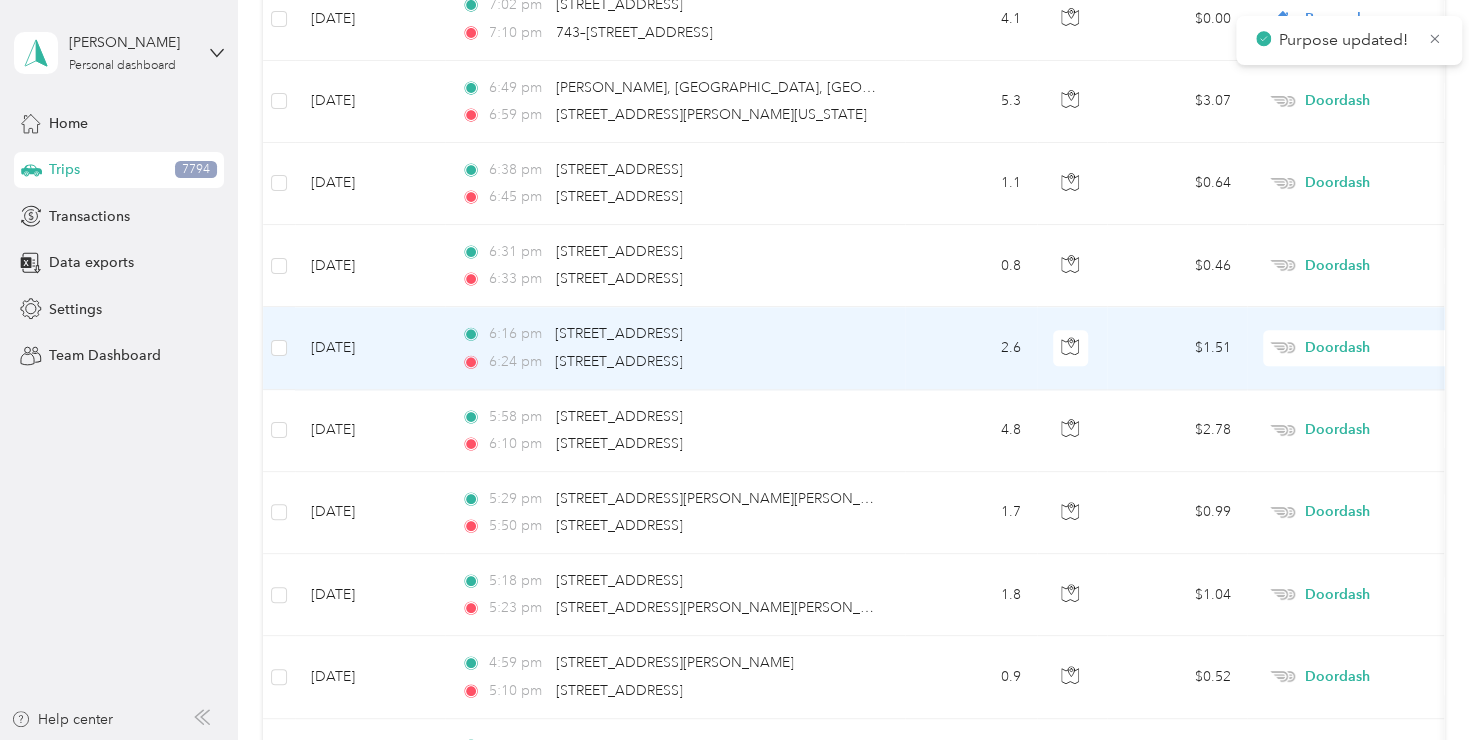 click on "Personal" at bounding box center (1371, 373) 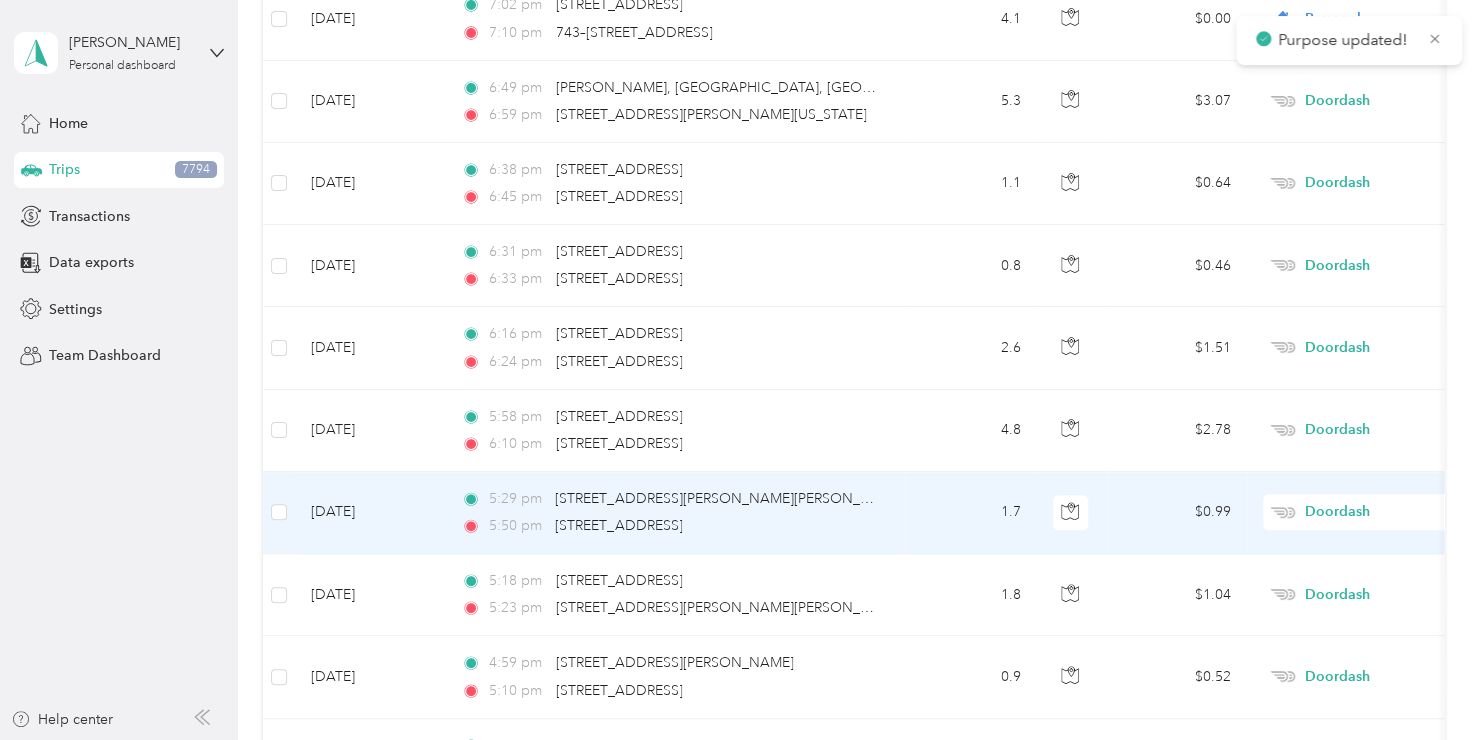 click on "Doordash" at bounding box center [1396, 512] 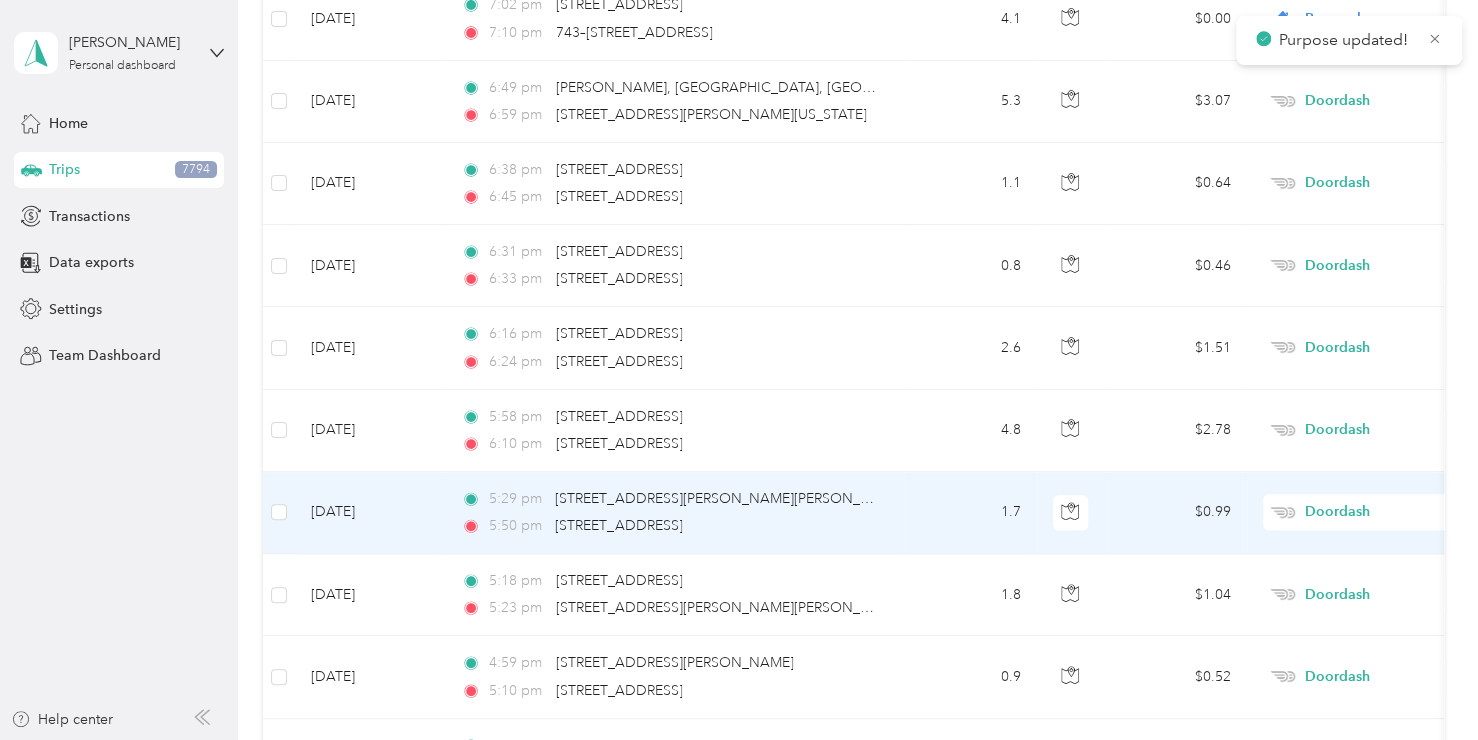 click on "Personal" at bounding box center [1371, 217] 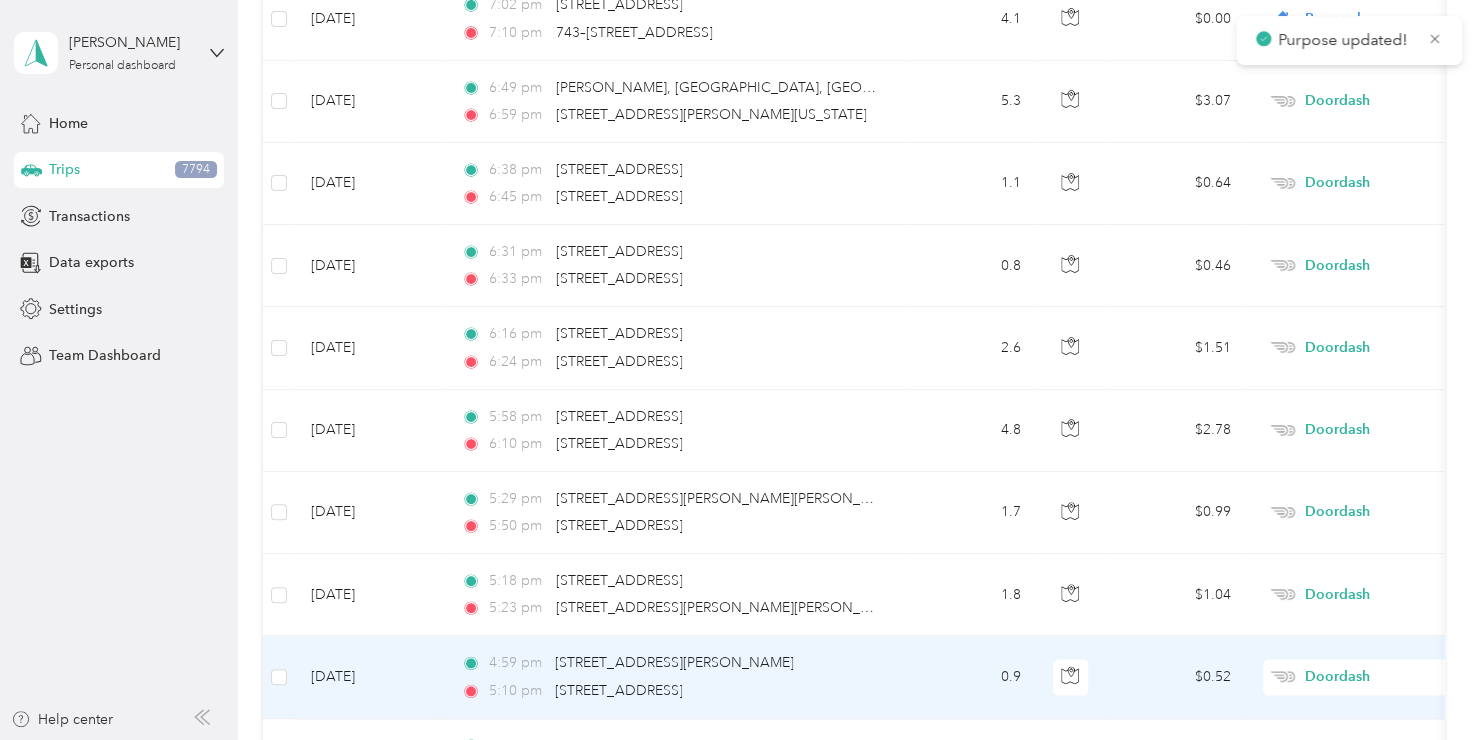 click on "Doordash" at bounding box center [1396, 677] 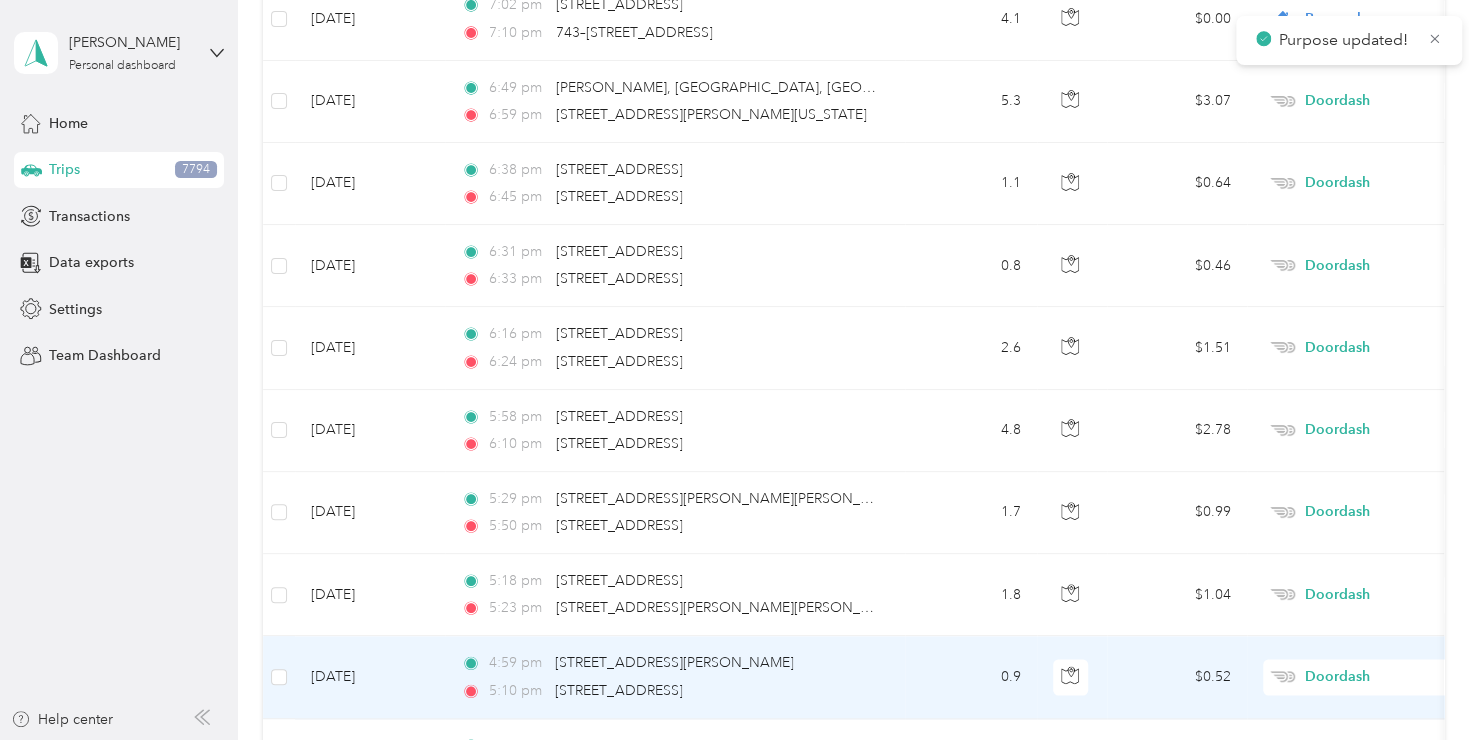 click on "Personal" at bounding box center [1371, 378] 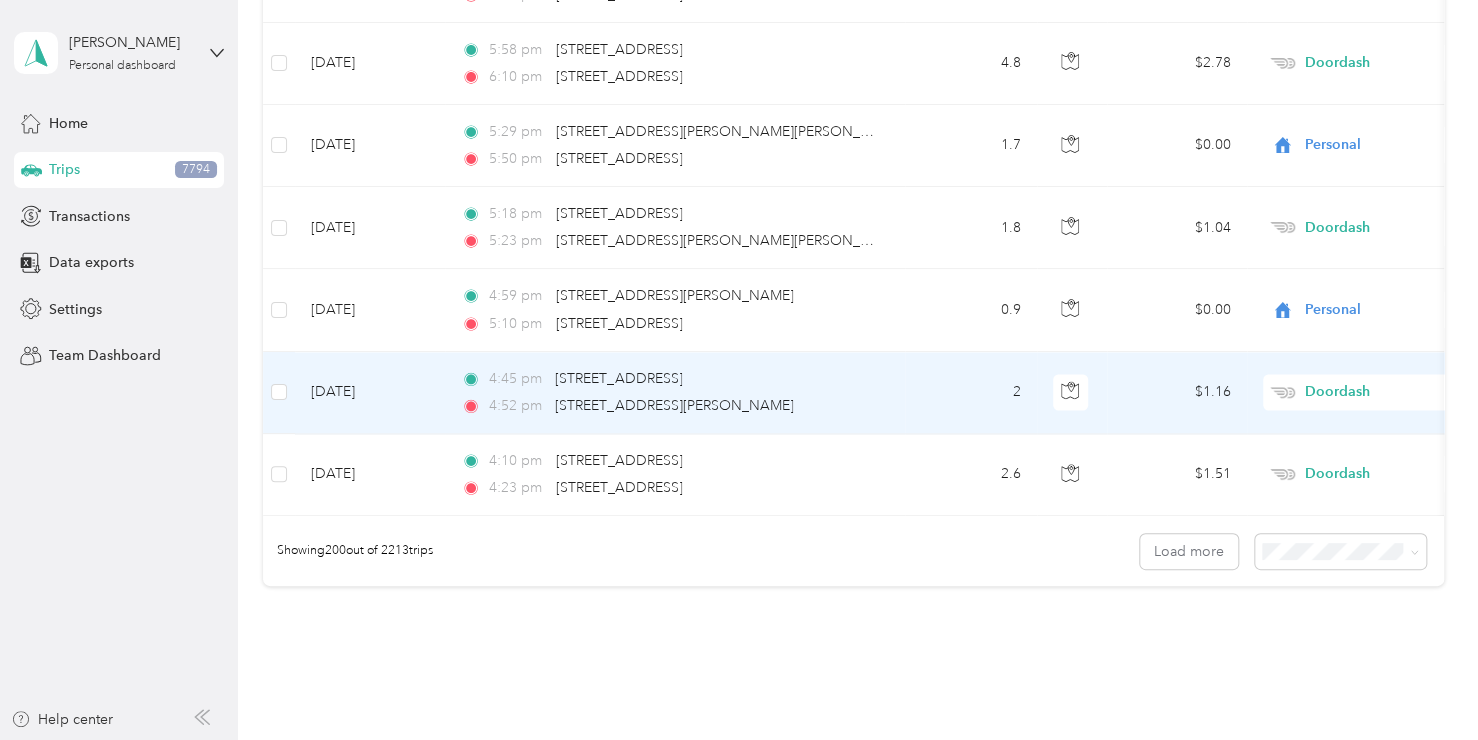 scroll, scrollTop: 16312, scrollLeft: 0, axis: vertical 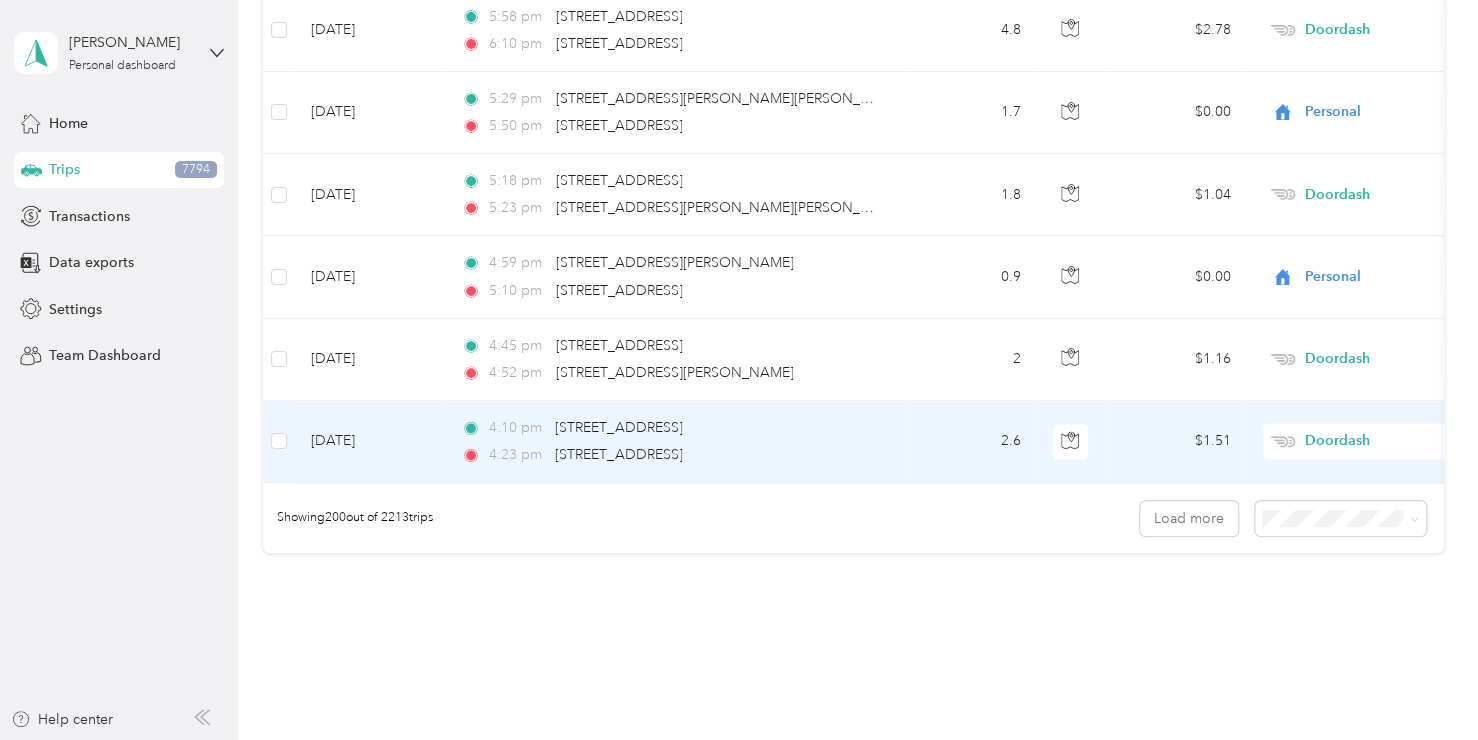 click on "Doordash" at bounding box center (1396, 441) 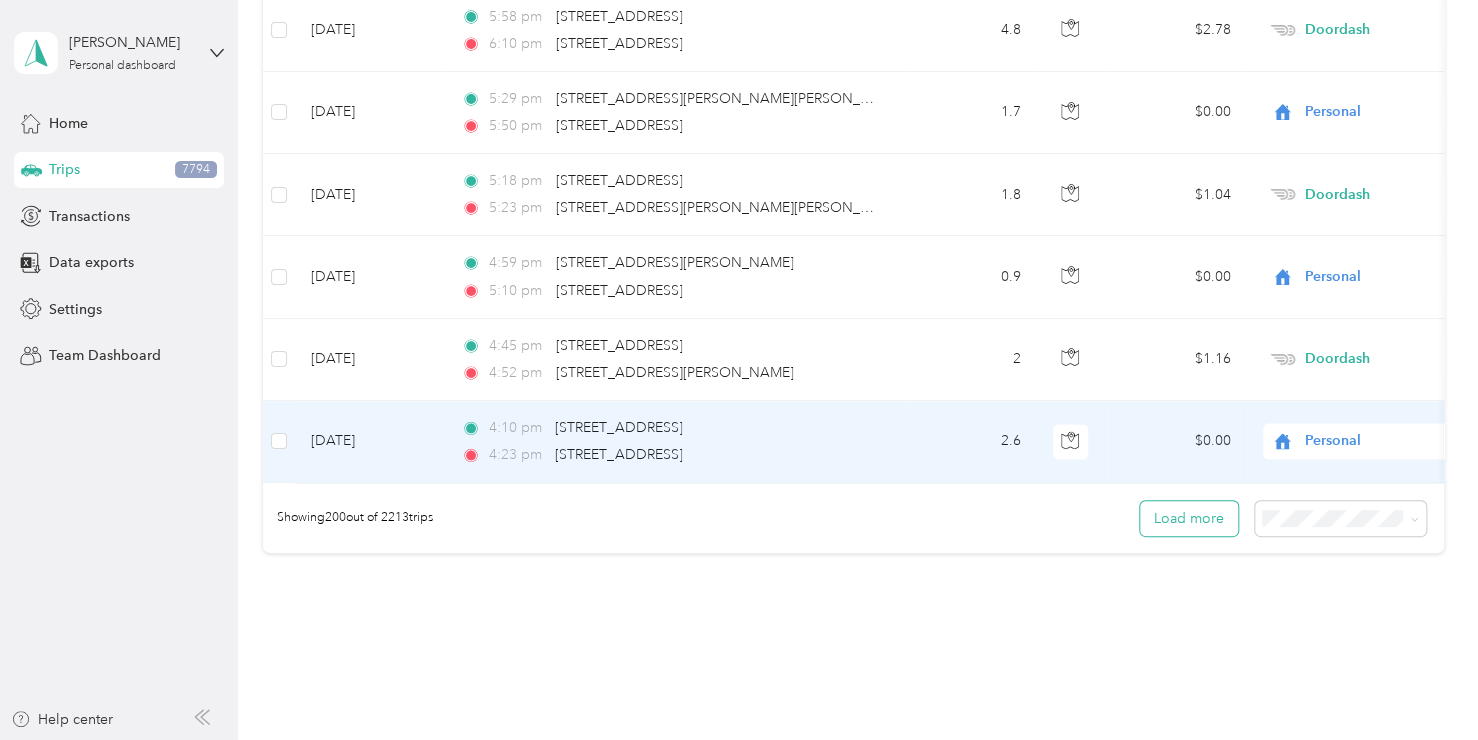 click on "Load more" at bounding box center [1189, 518] 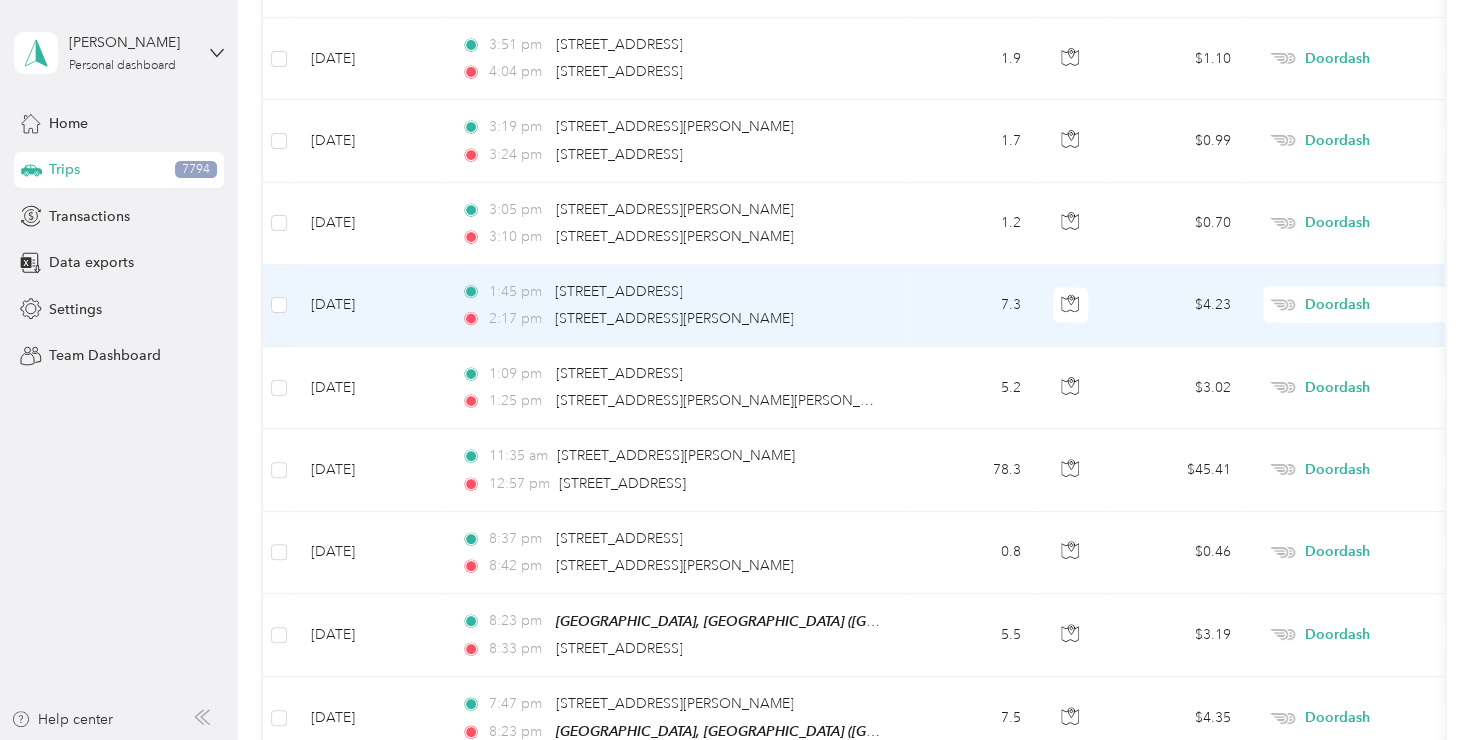 scroll, scrollTop: 16812, scrollLeft: 0, axis: vertical 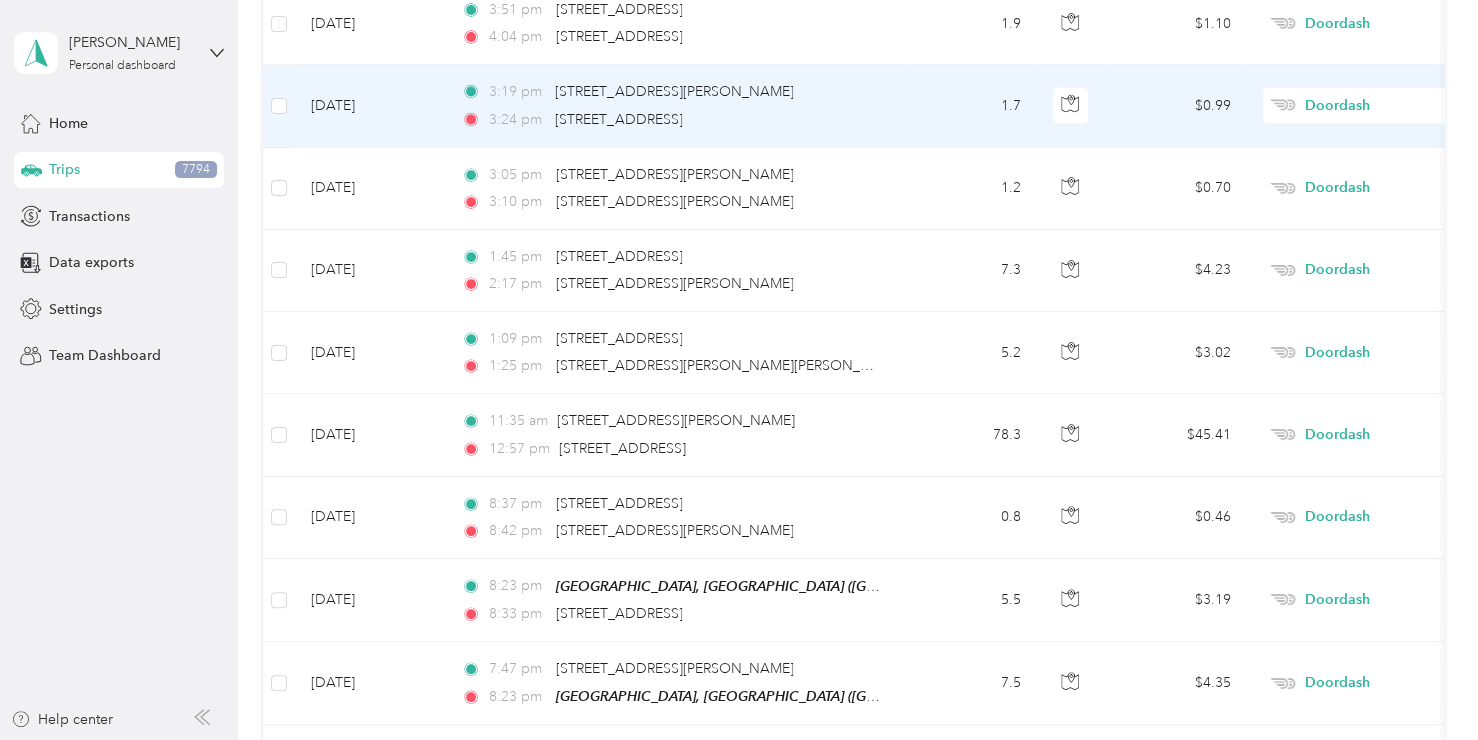 click on "Doordash" at bounding box center (1396, 106) 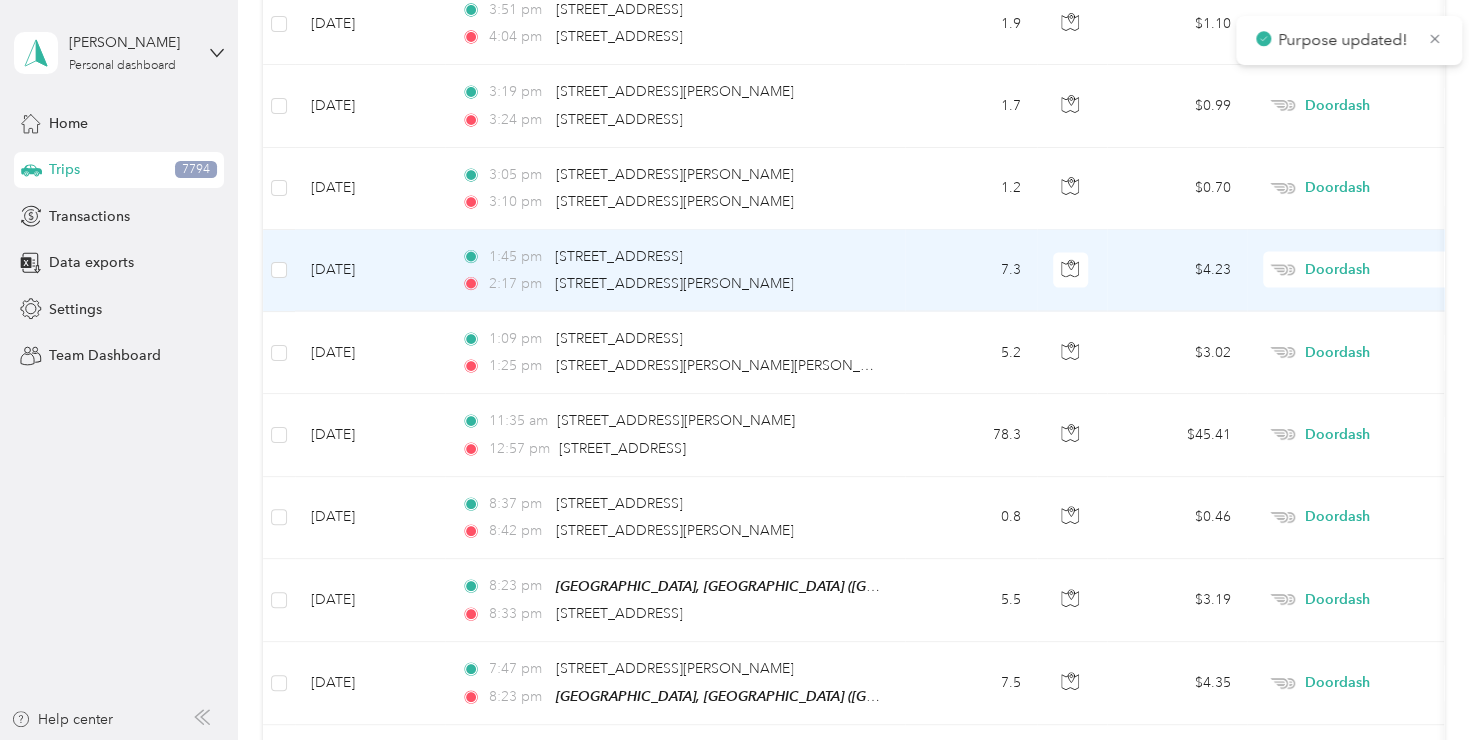 click on "Doordash" at bounding box center (1396, 270) 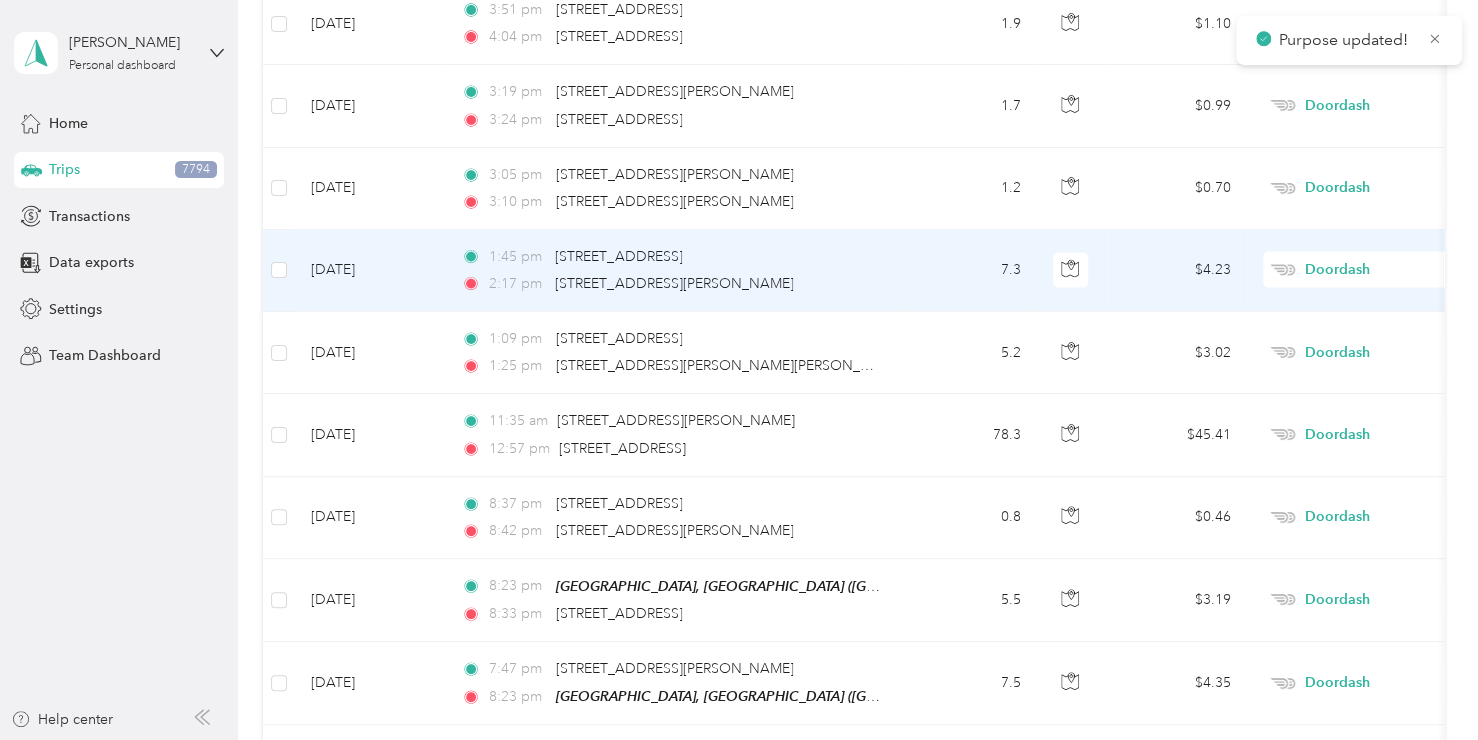 click on "Personal" at bounding box center [1354, 293] 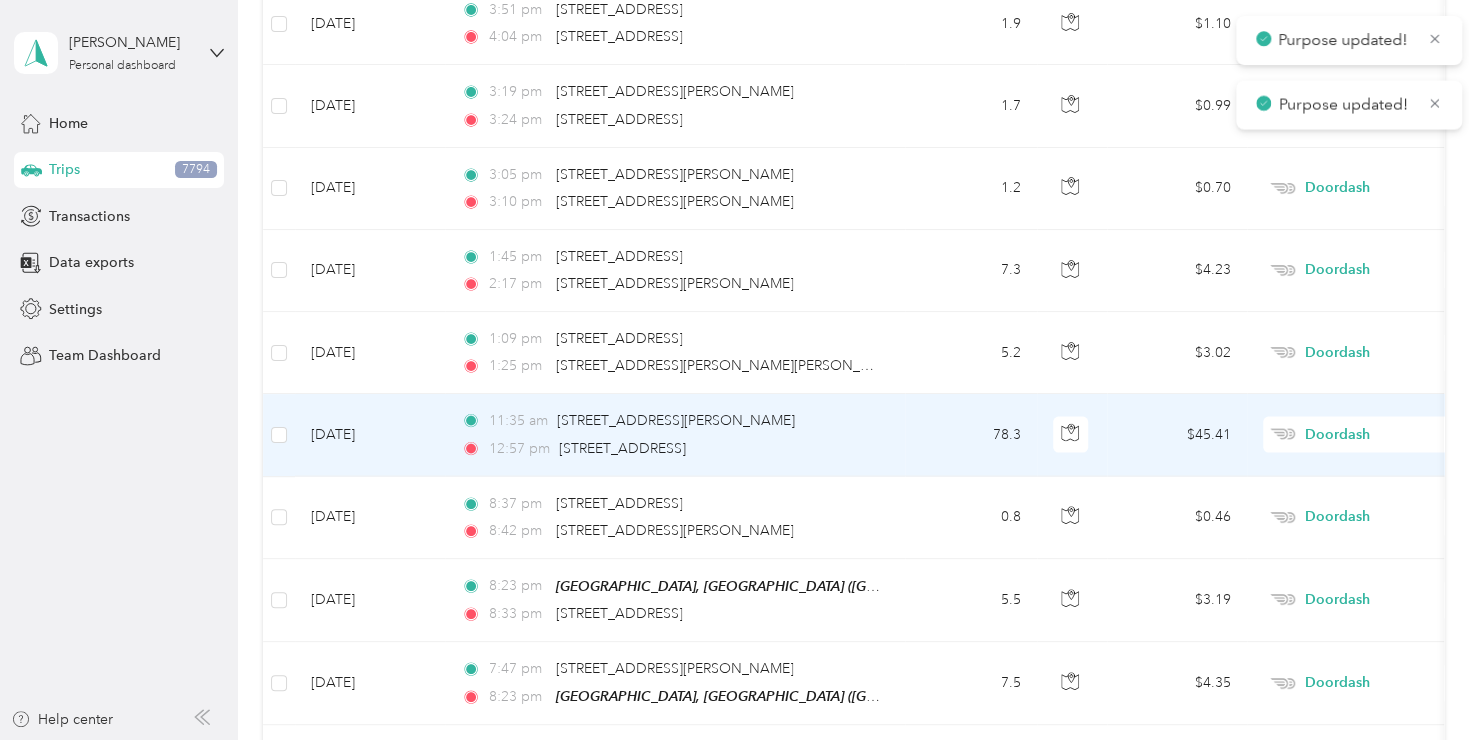 click on "Doordash" at bounding box center [1396, 435] 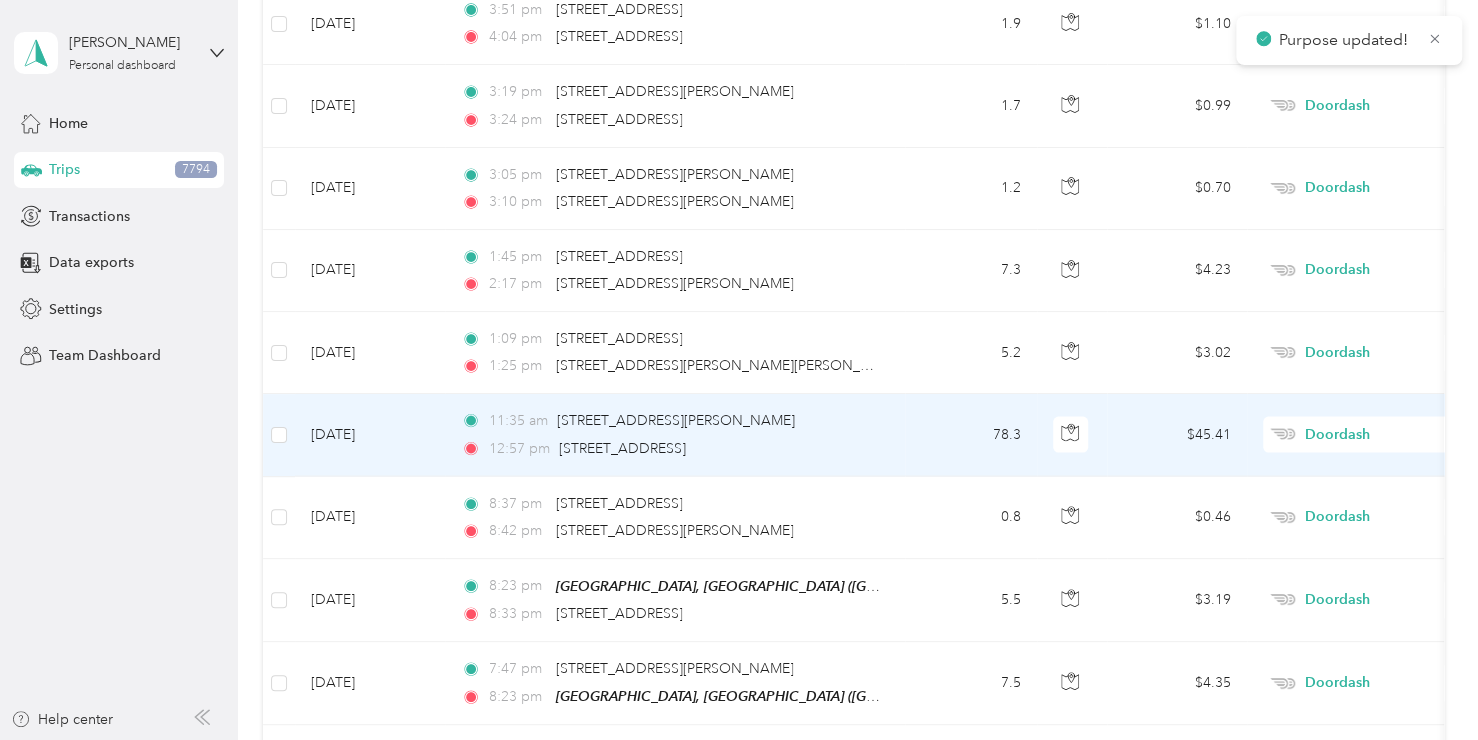 click on "Personal" at bounding box center [1371, 457] 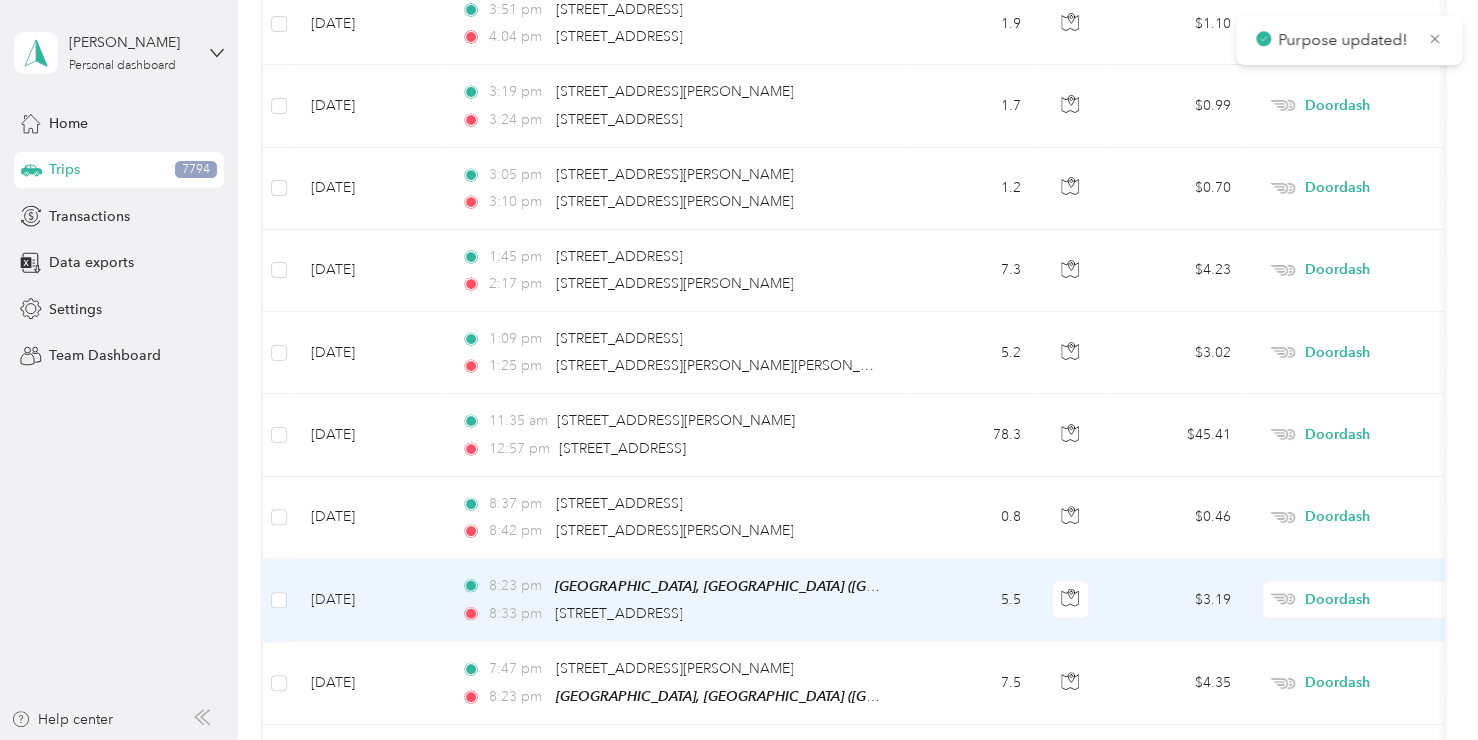 click on "Doordash" at bounding box center (1396, 600) 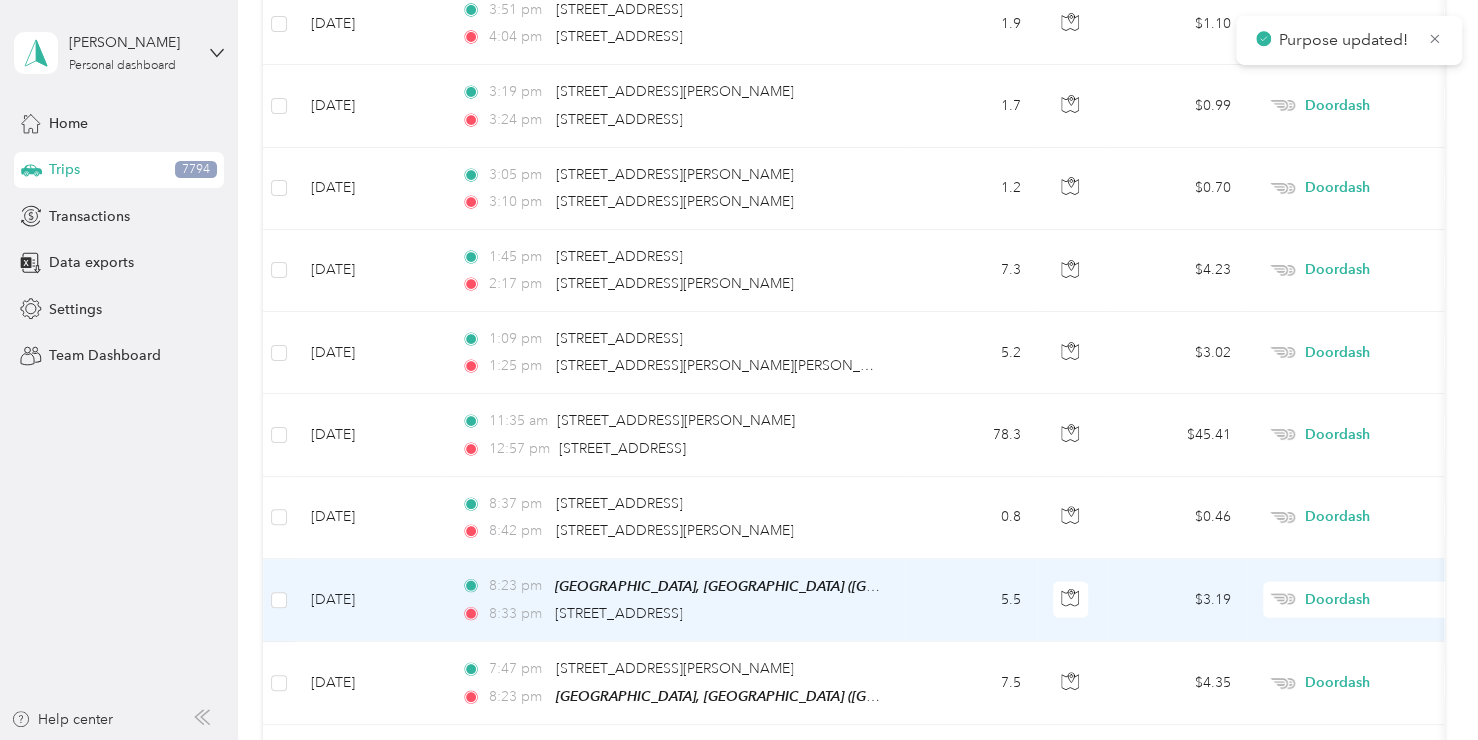 click on "Personal" at bounding box center (1371, 301) 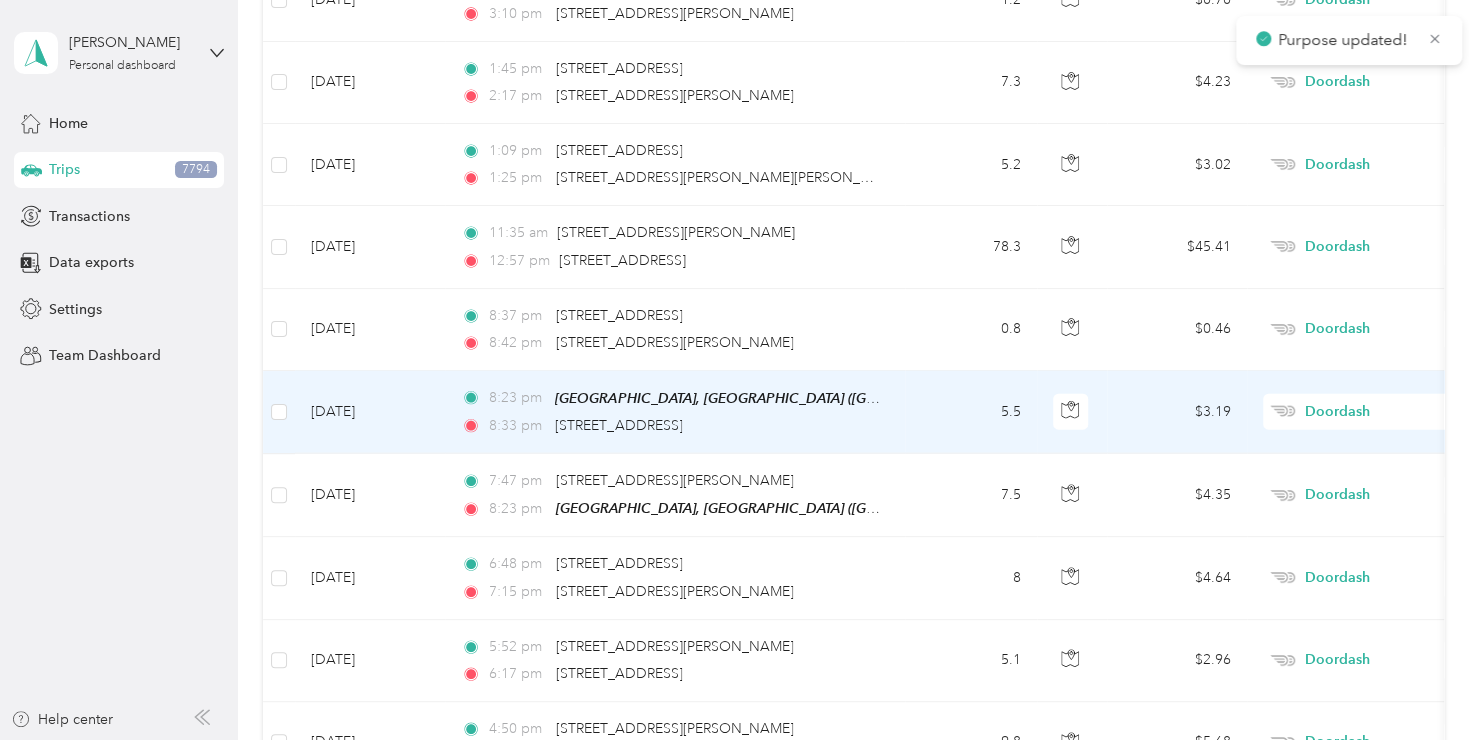scroll, scrollTop: 17012, scrollLeft: 0, axis: vertical 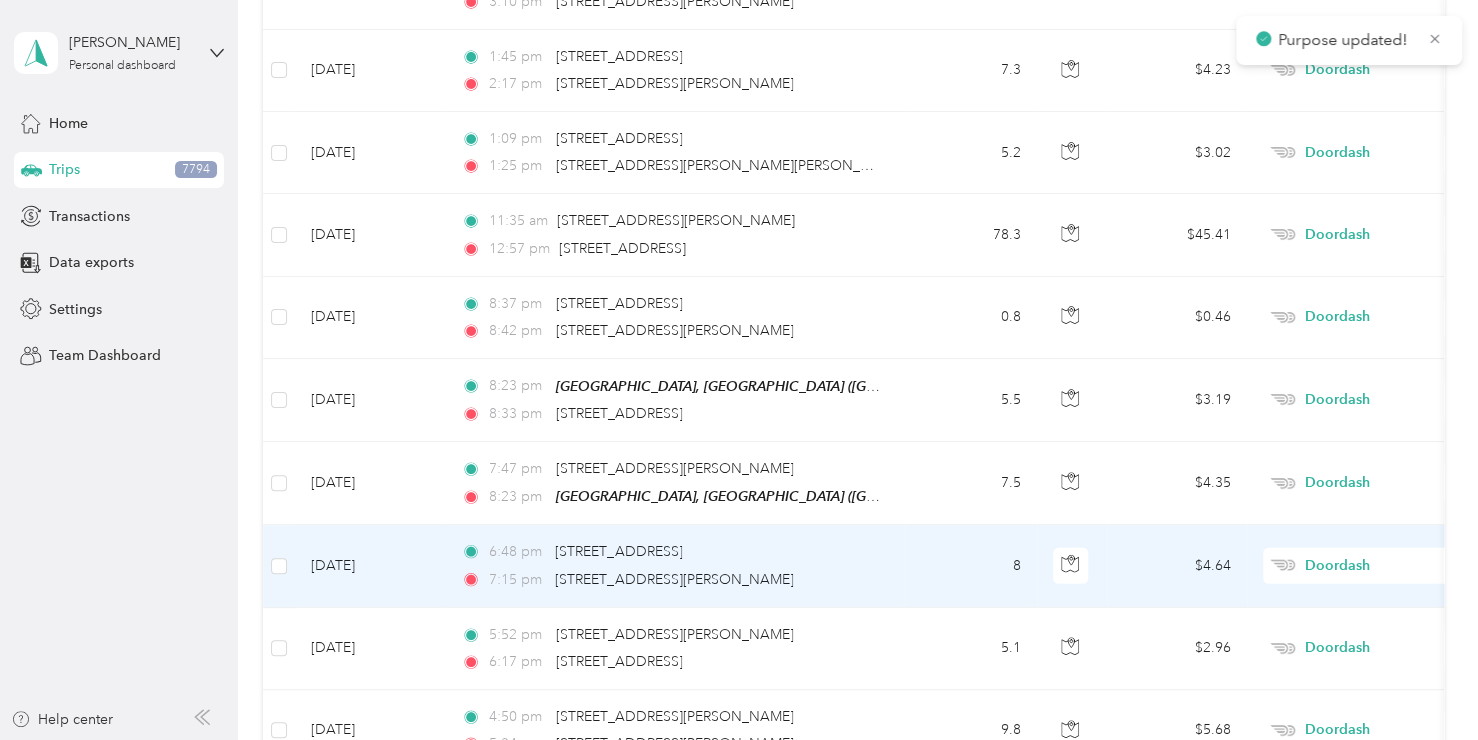 click on "Doordash" at bounding box center (1396, 566) 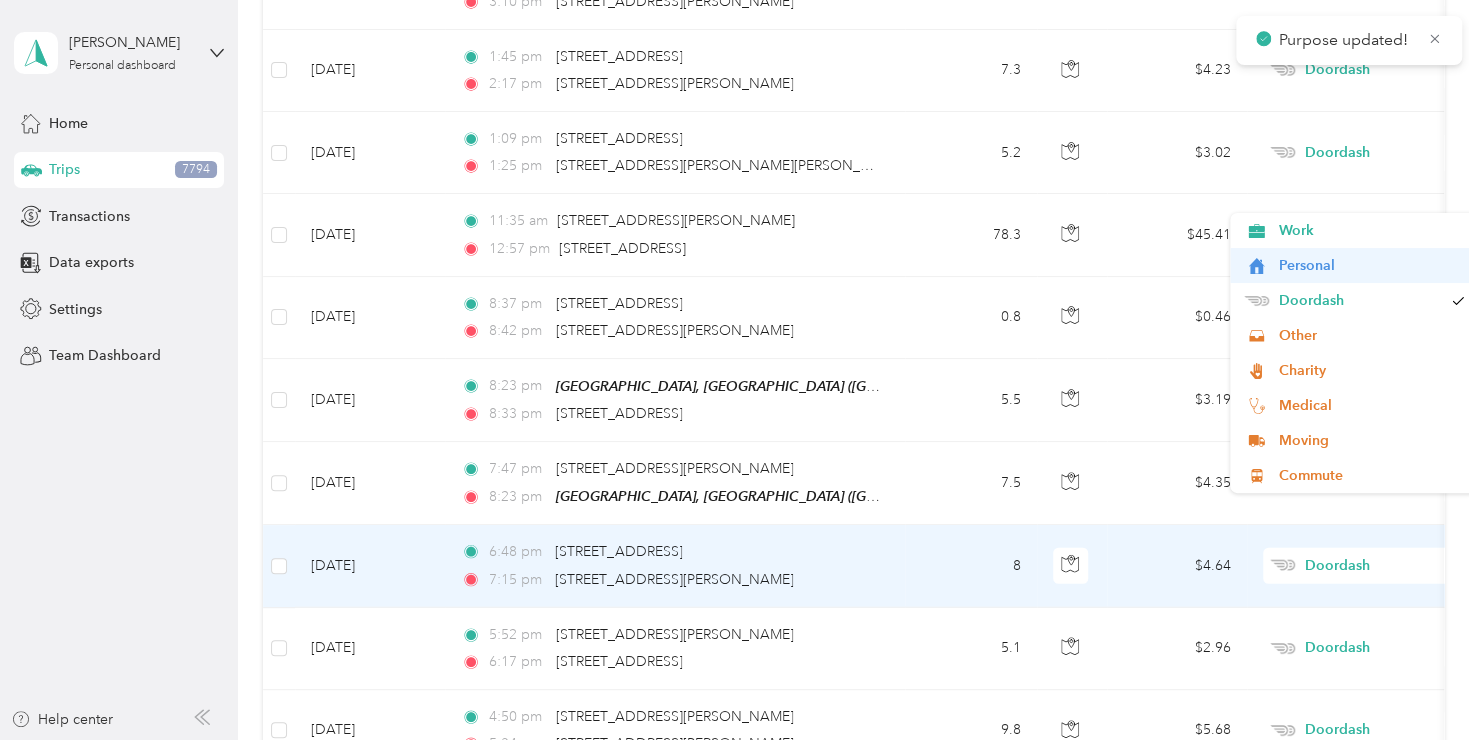 click on "Personal" at bounding box center [1371, 265] 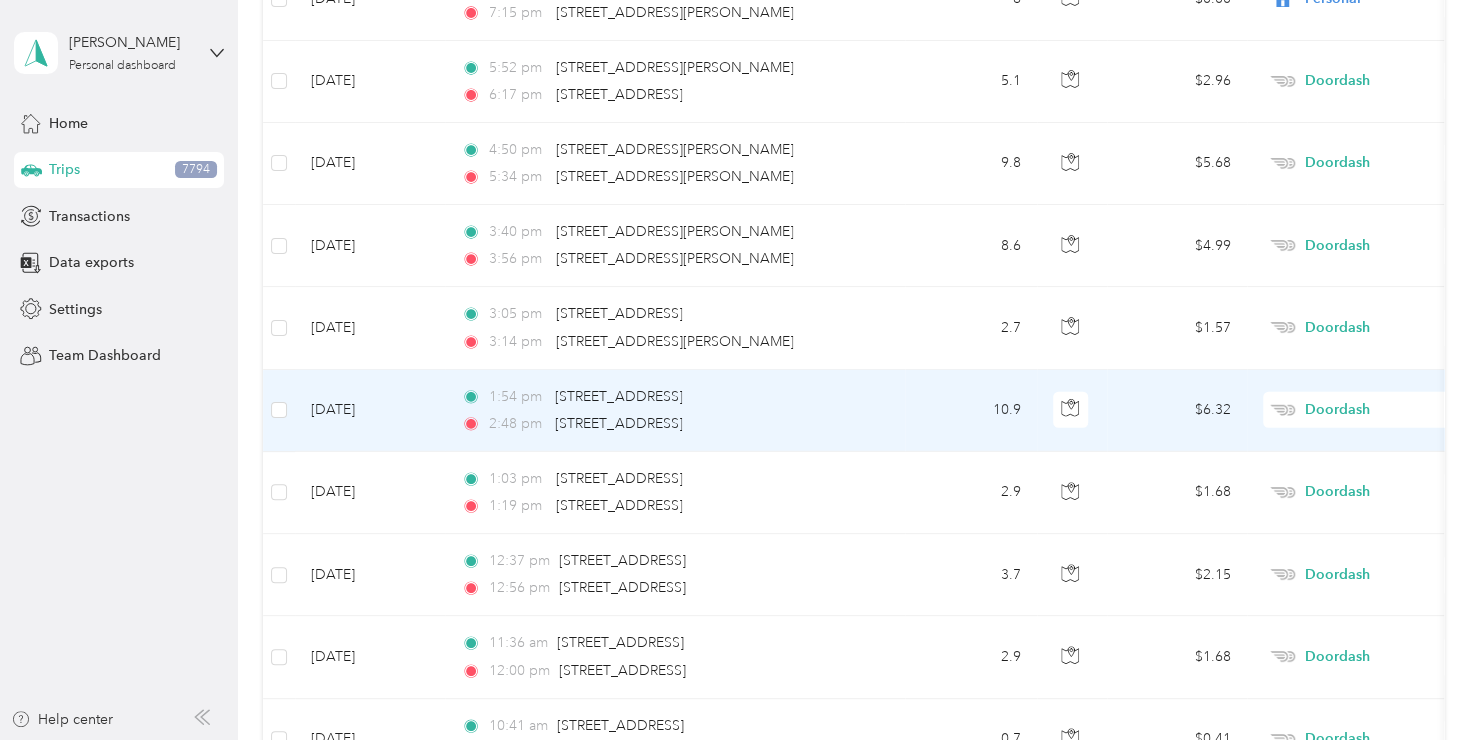 scroll, scrollTop: 17612, scrollLeft: 0, axis: vertical 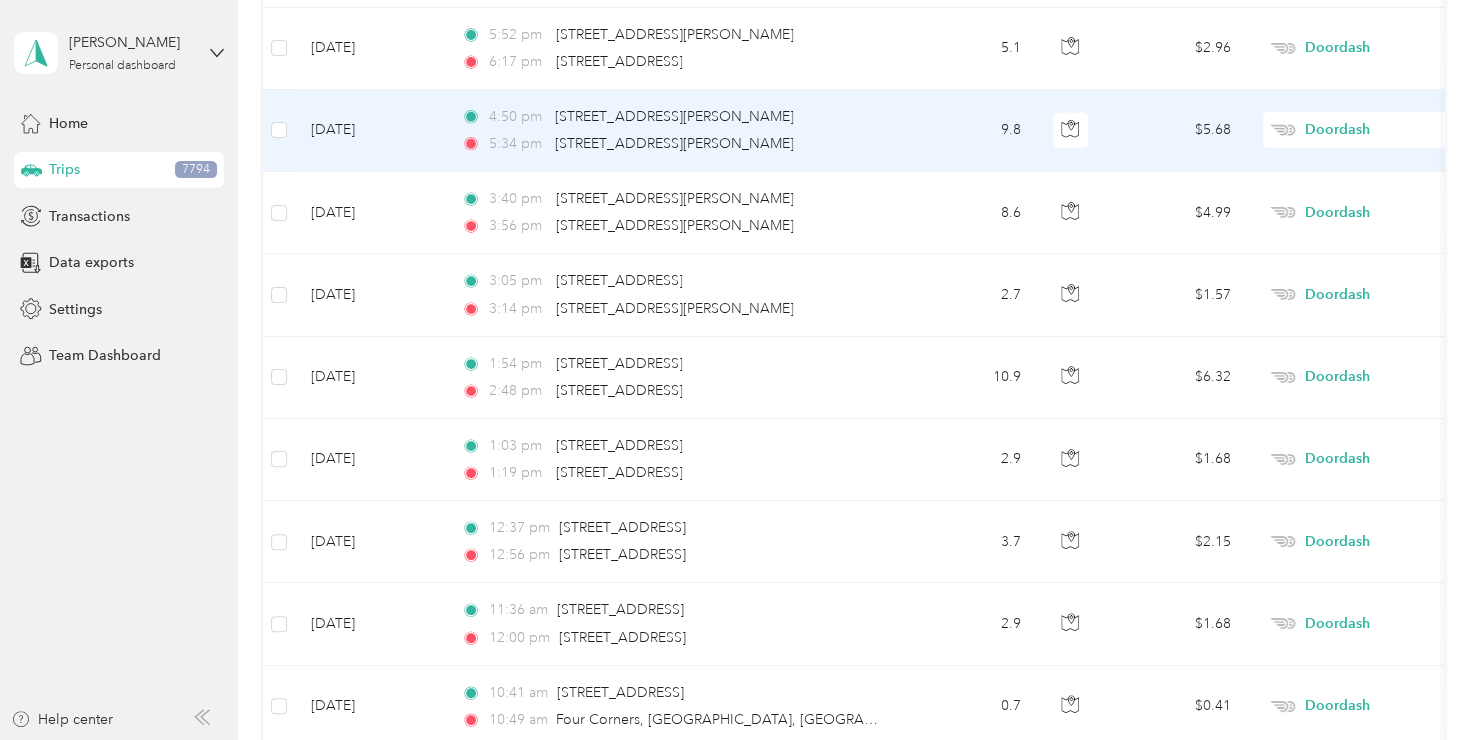 click on "Doordash" at bounding box center (1396, 130) 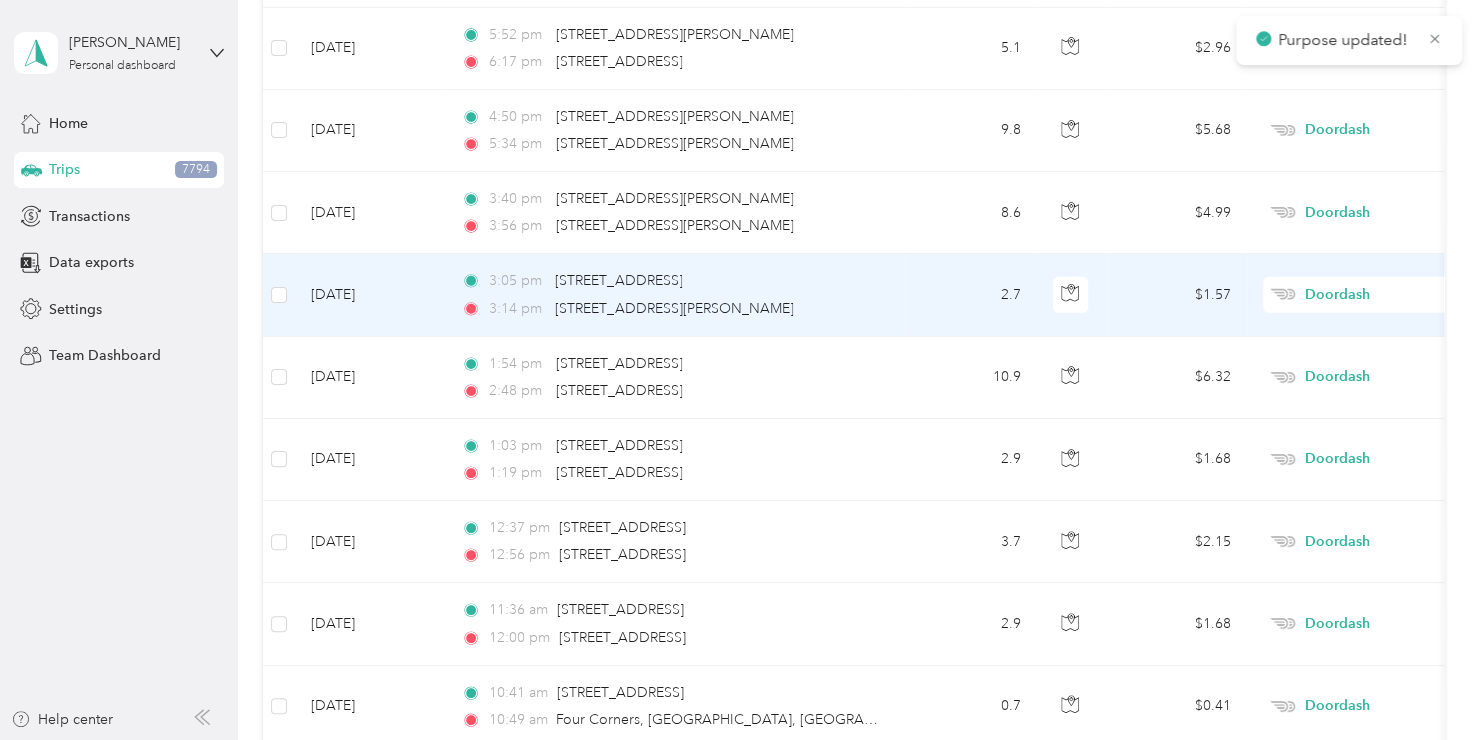 click on "Doordash" at bounding box center (1396, 295) 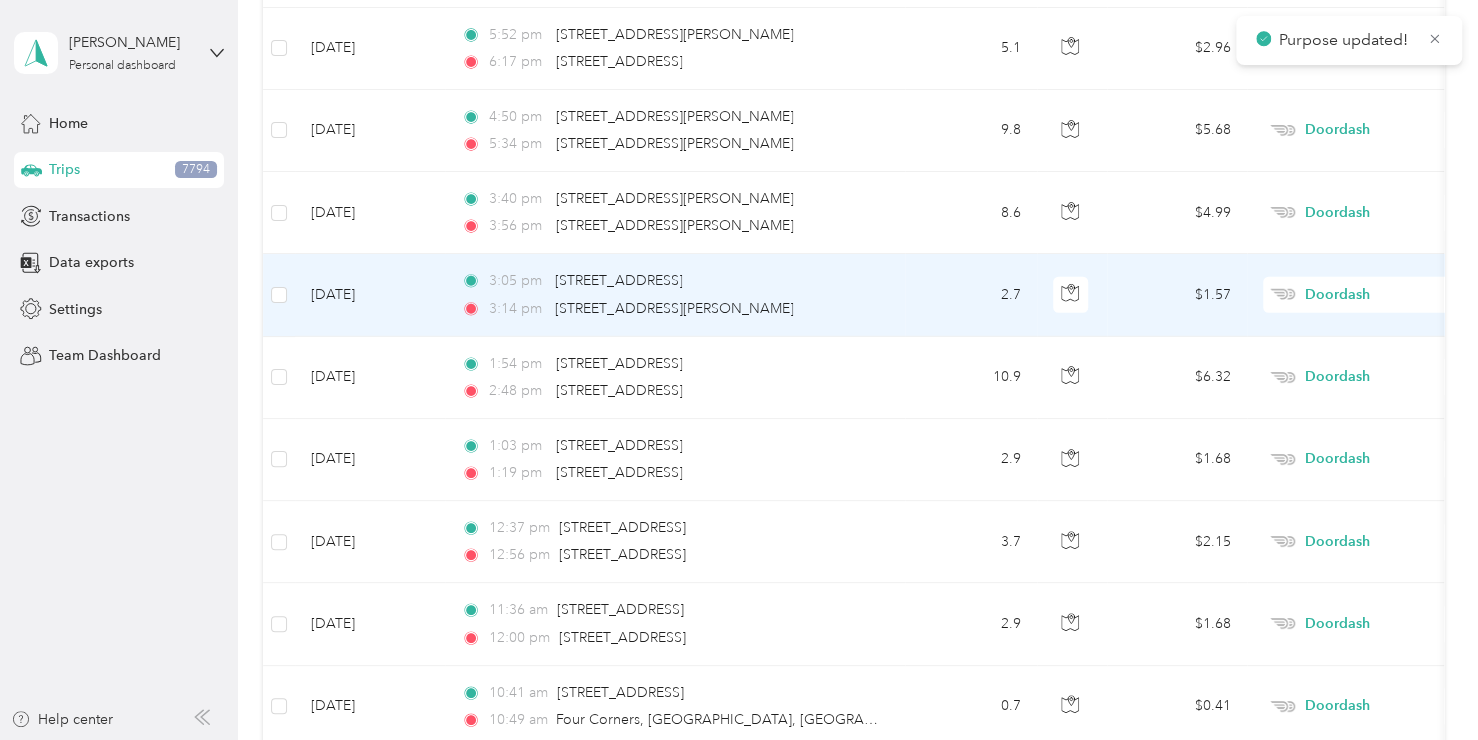 click on "Personal" at bounding box center [1354, 310] 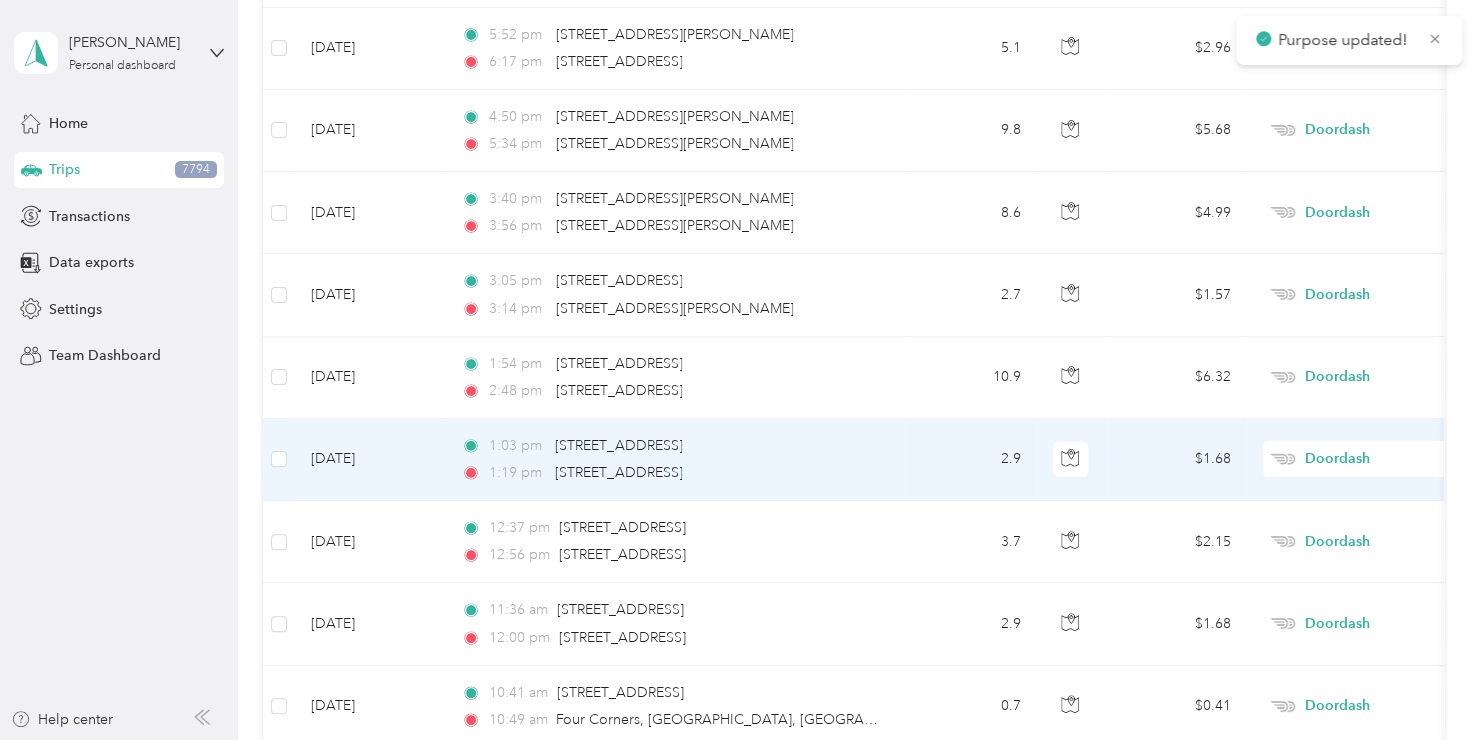 click on "Doordash" at bounding box center [1396, 459] 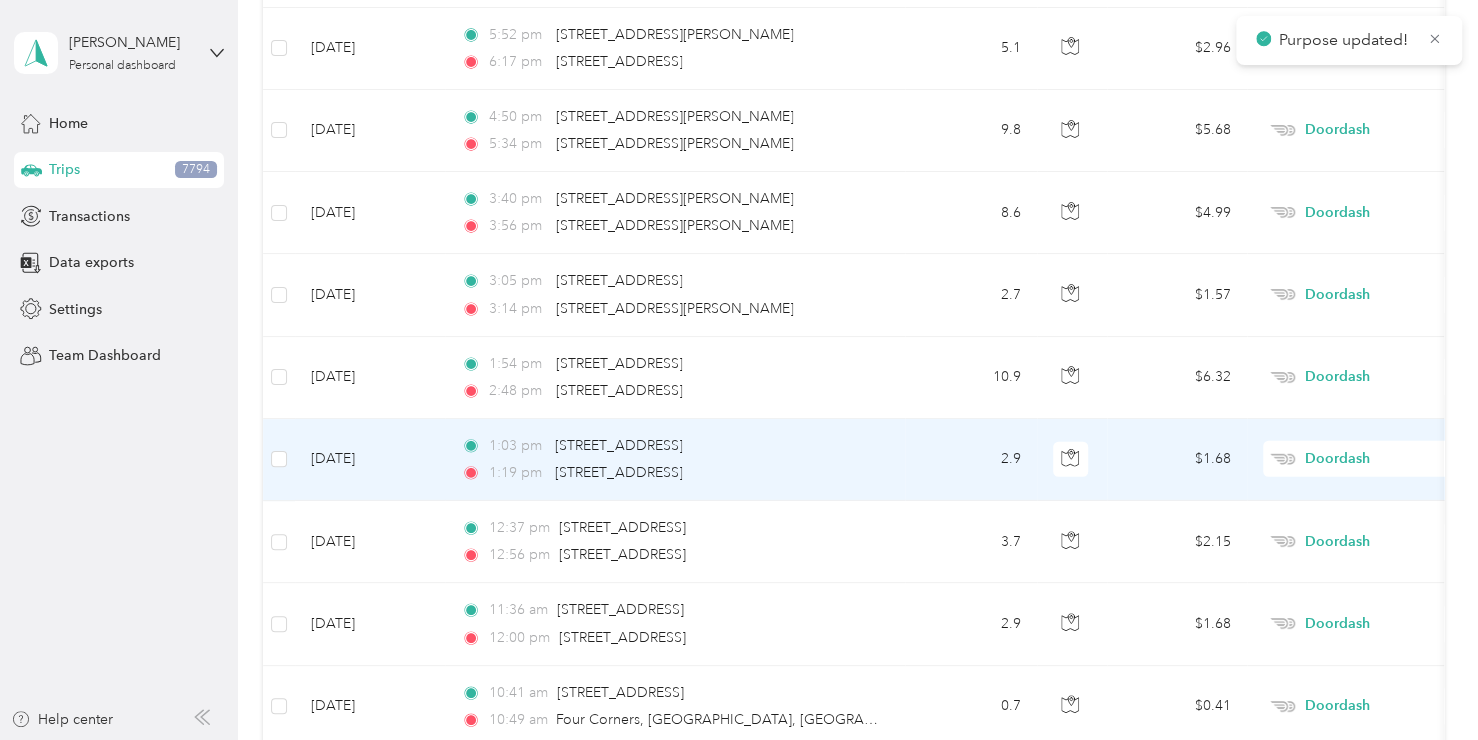 click on "Personal" at bounding box center (1354, 478) 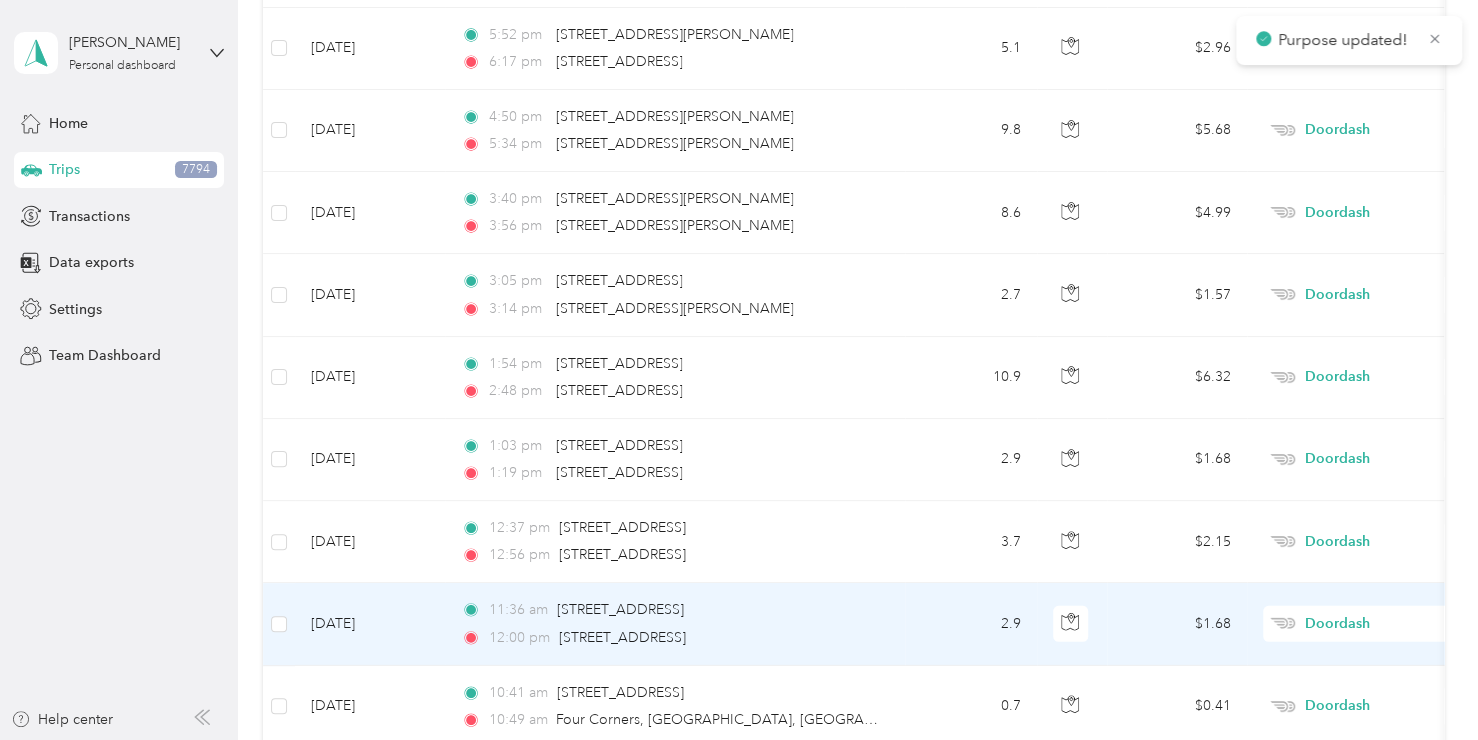 click on "Doordash" at bounding box center (1396, 624) 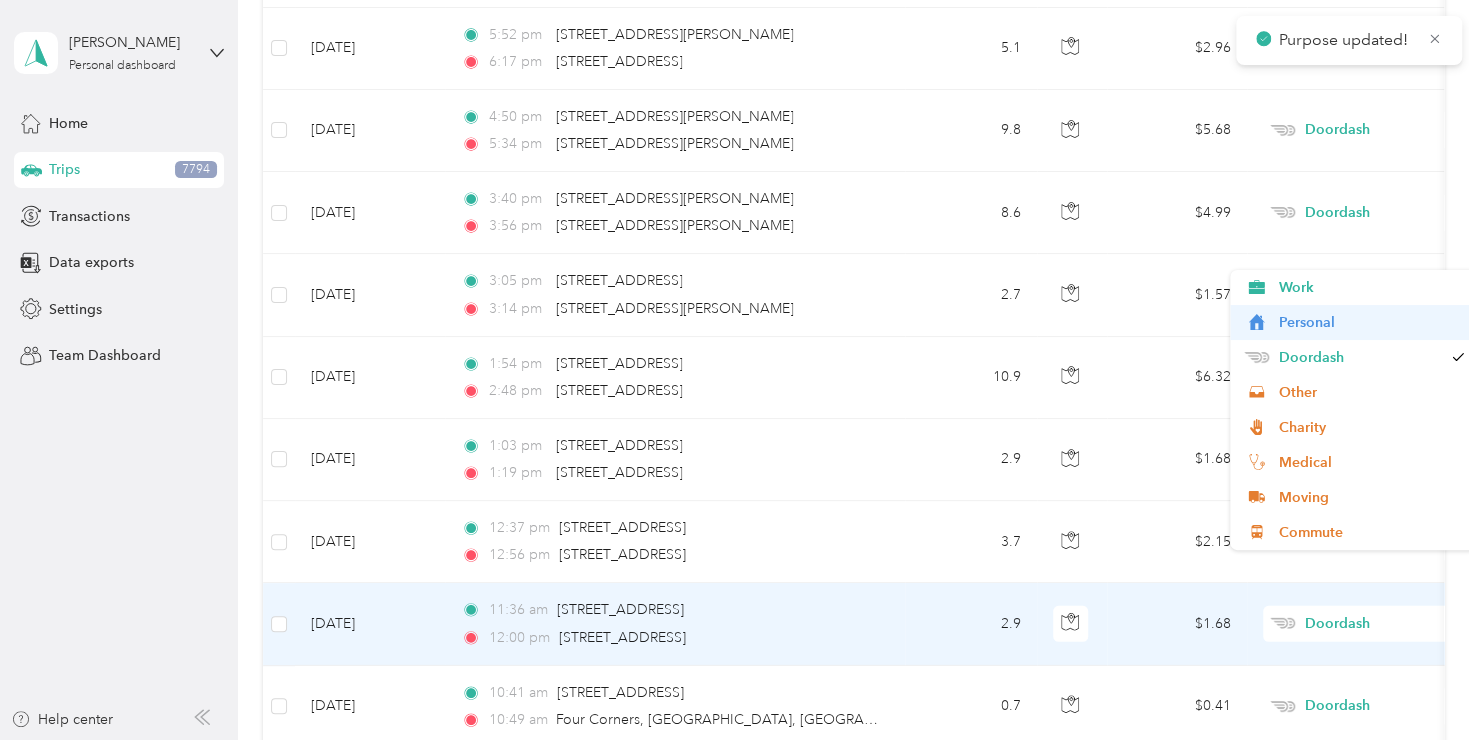 click on "Personal" at bounding box center (1371, 322) 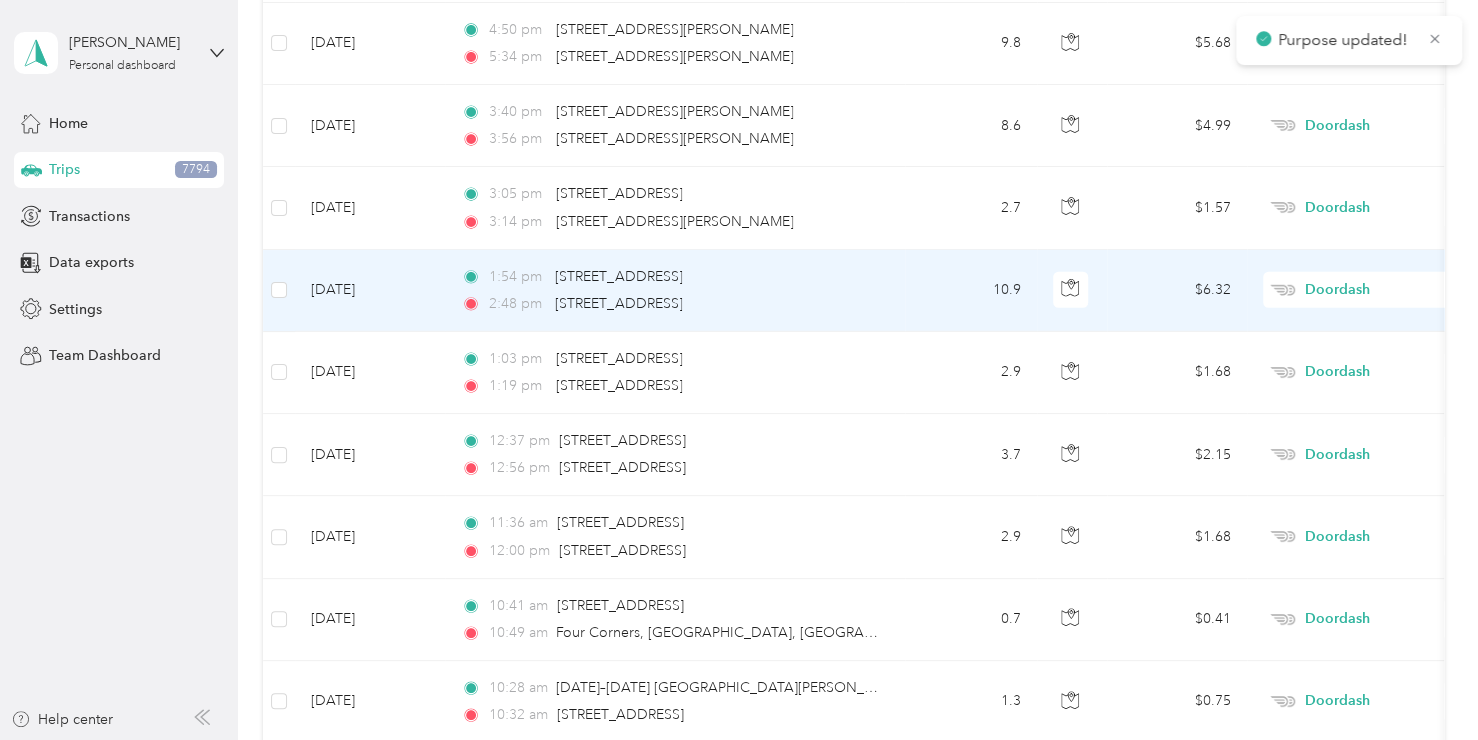 scroll, scrollTop: 17912, scrollLeft: 0, axis: vertical 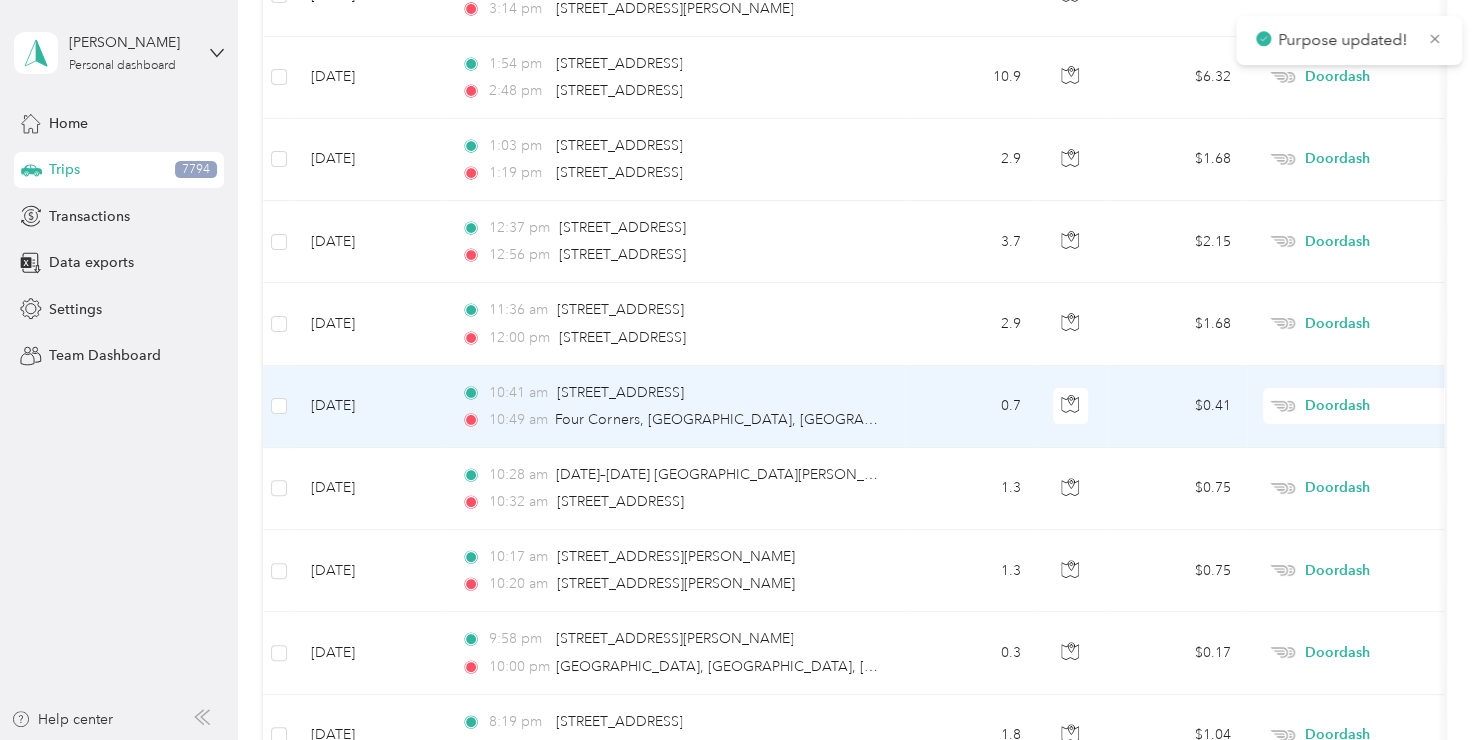 click on "Doordash" at bounding box center (1396, 406) 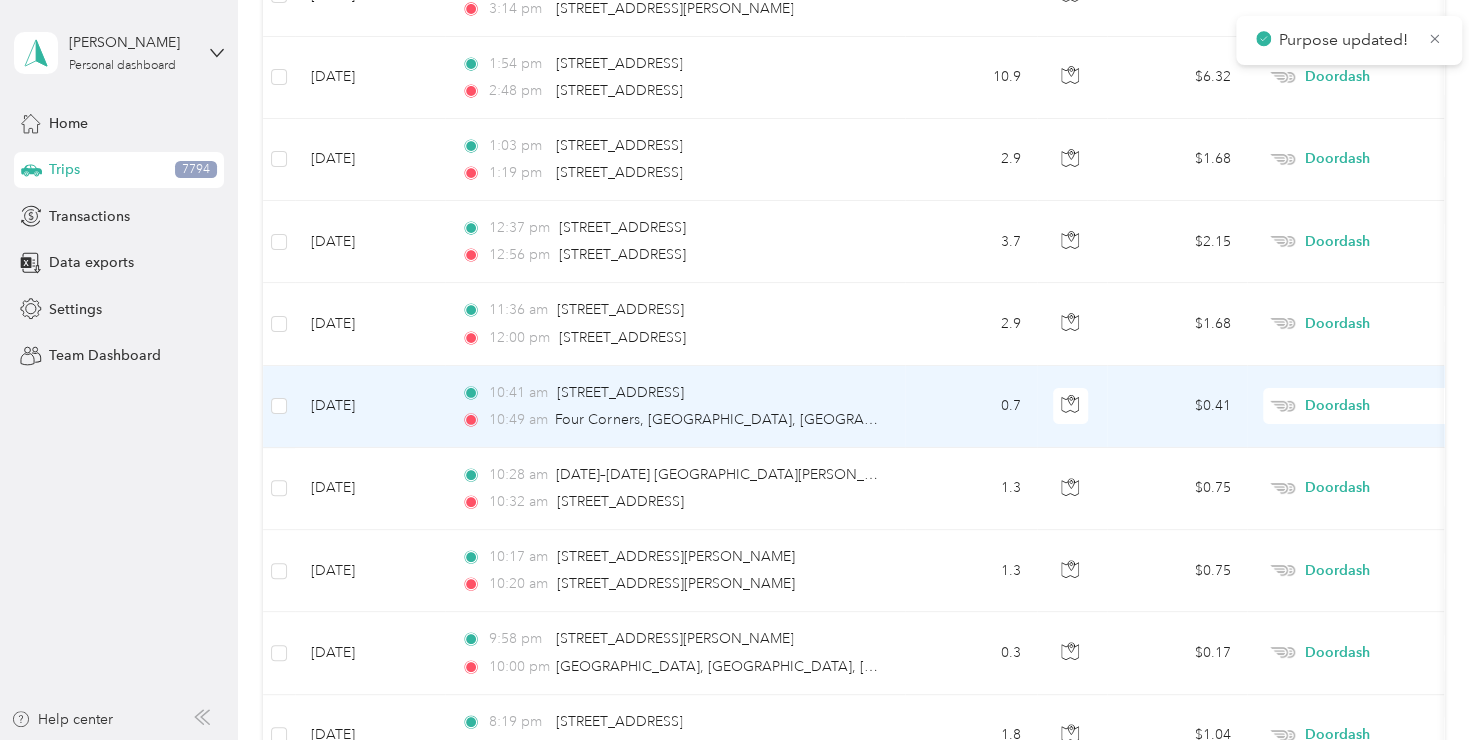 click on "Personal" at bounding box center (1354, 424) 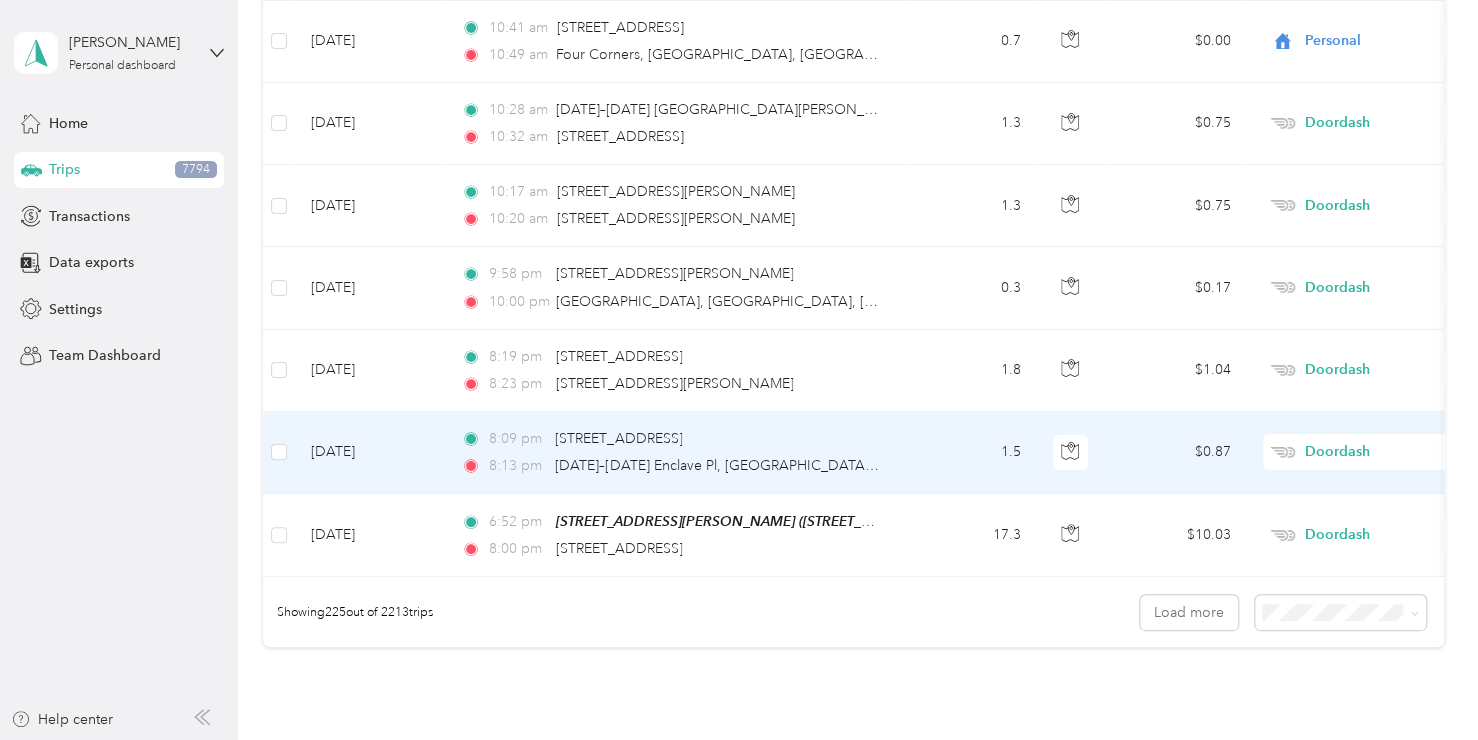 scroll, scrollTop: 18312, scrollLeft: 0, axis: vertical 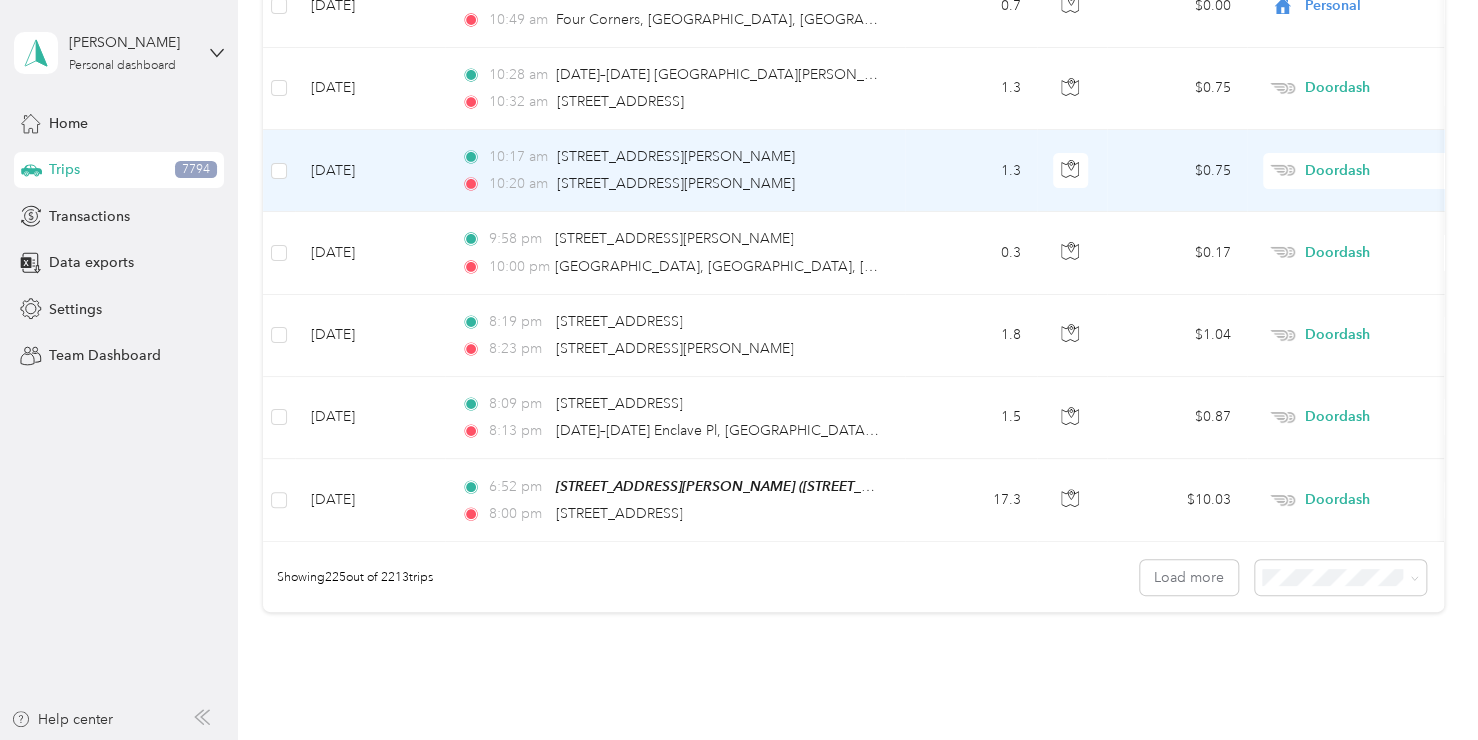 click on "Doordash" at bounding box center (1396, 171) 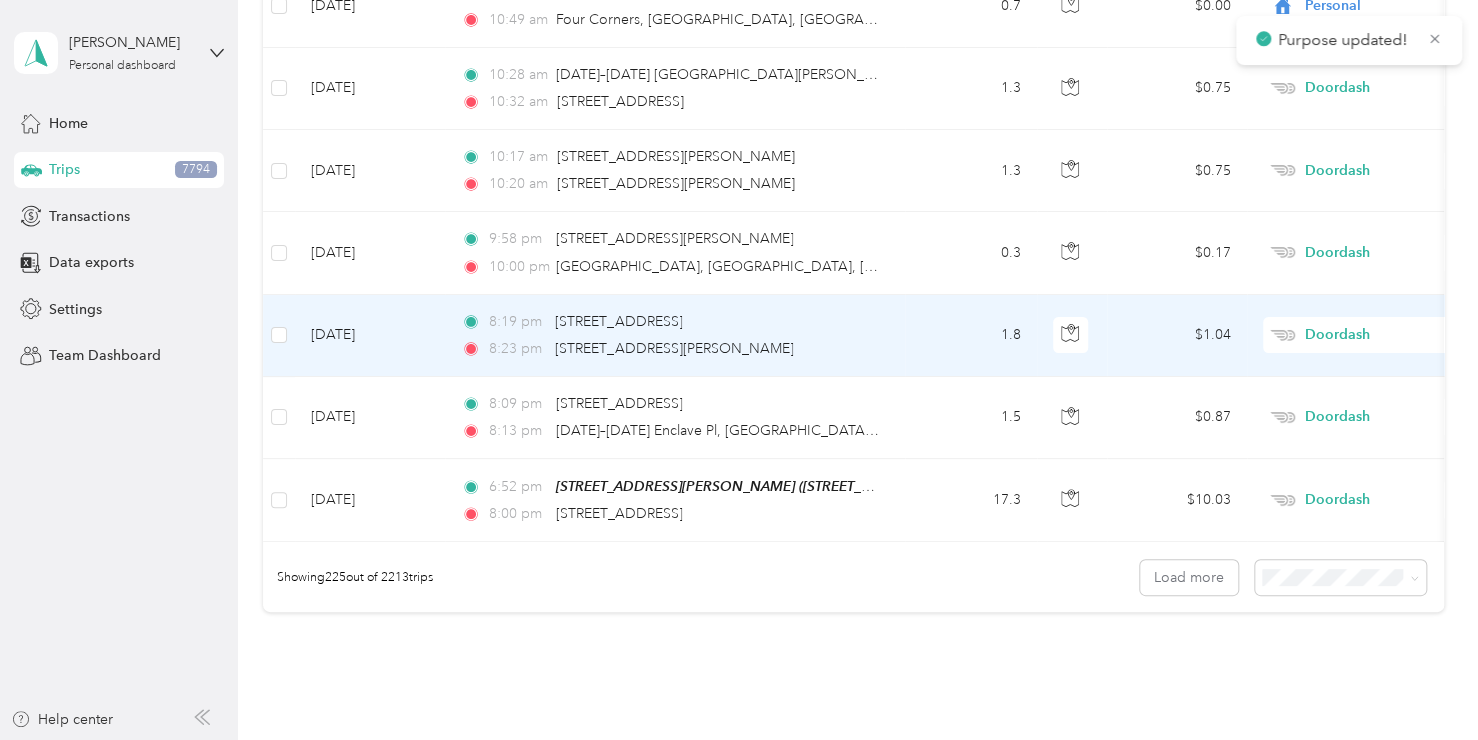 click on "Doordash" at bounding box center [1396, 335] 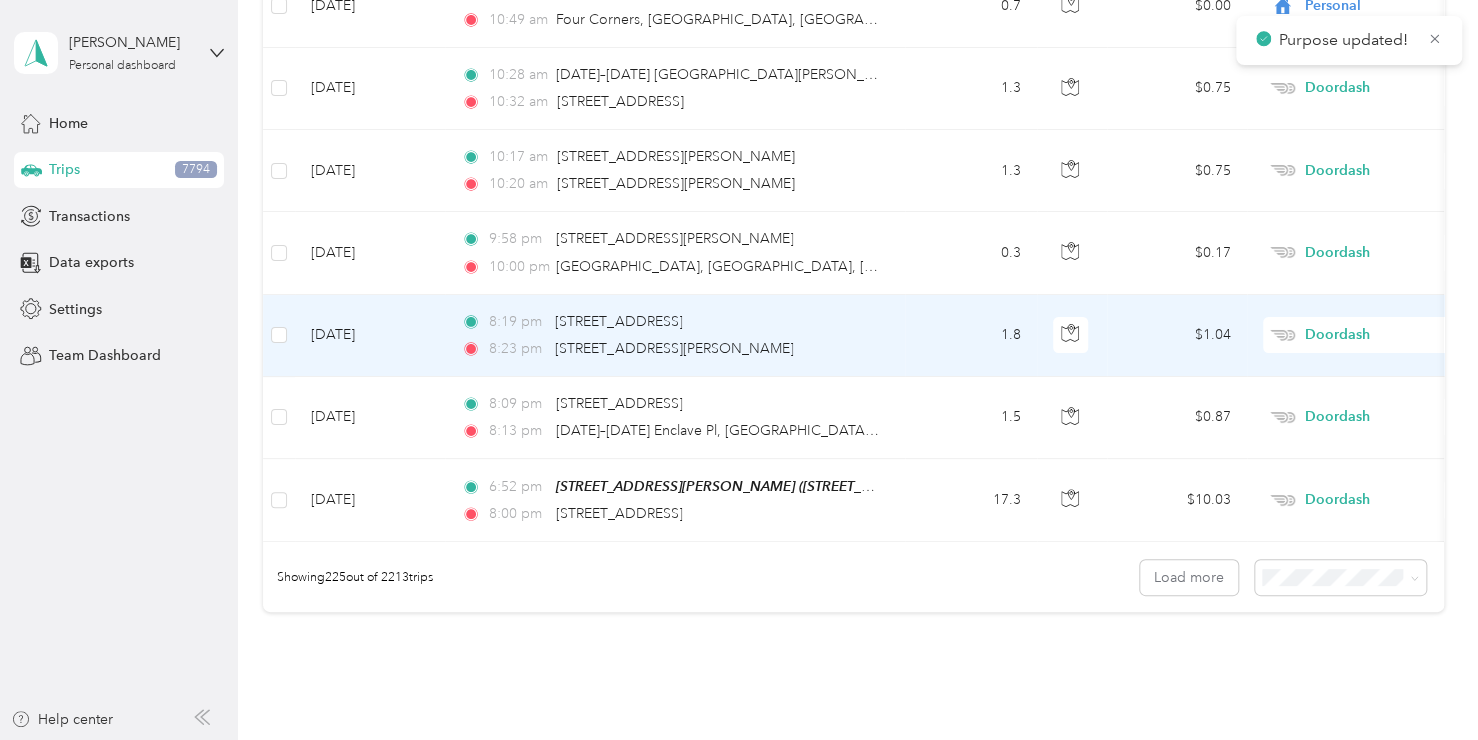 click on "Personal" at bounding box center (1371, 342) 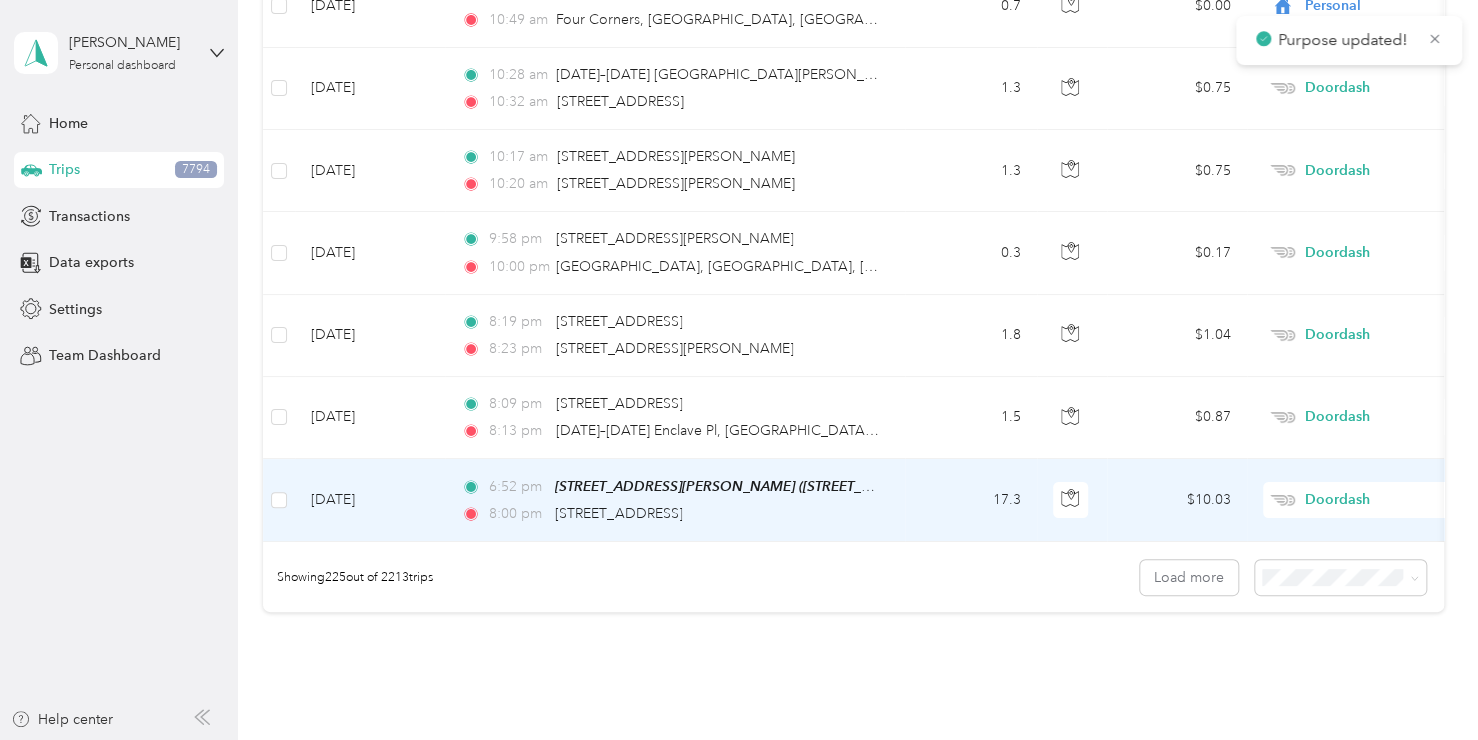 click on "Doordash" at bounding box center (1396, 500) 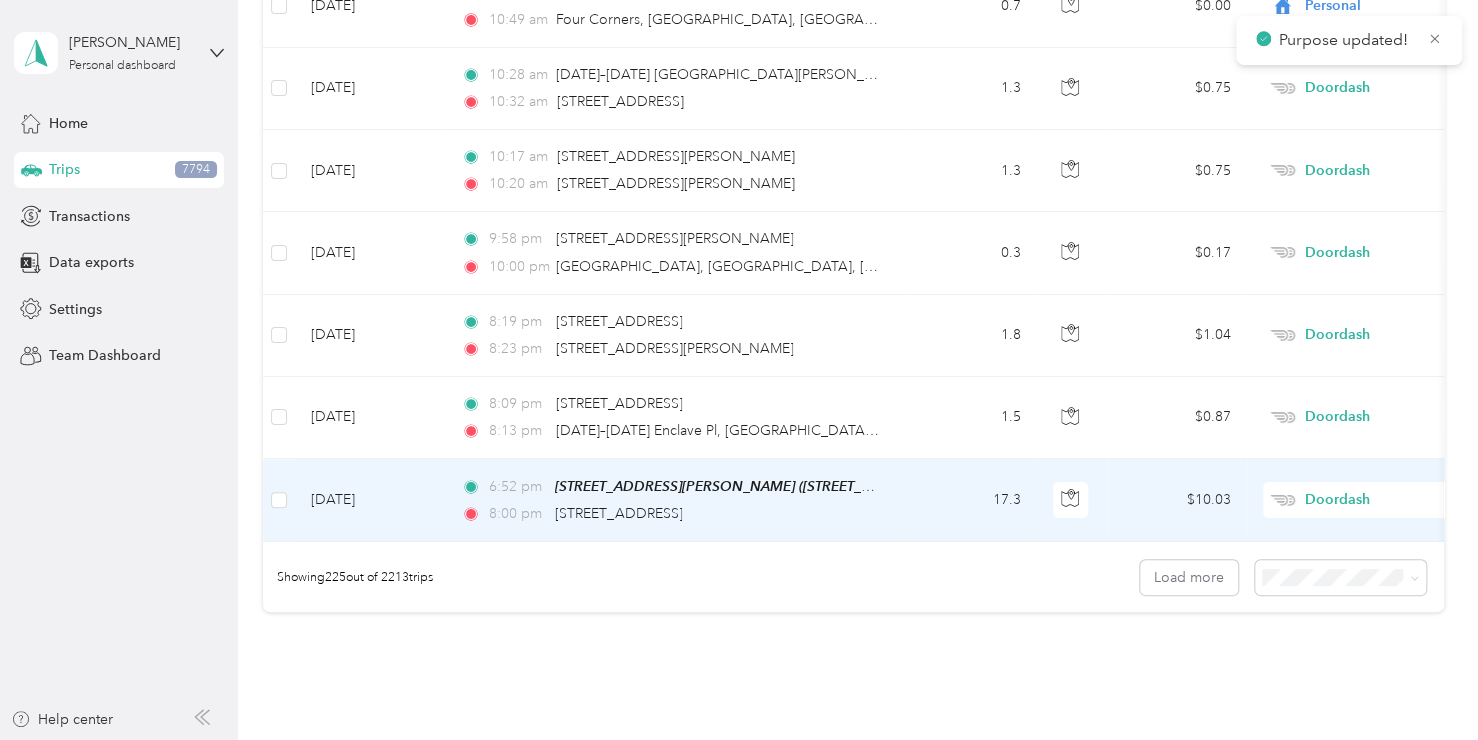 click on "Personal" at bounding box center [1371, 196] 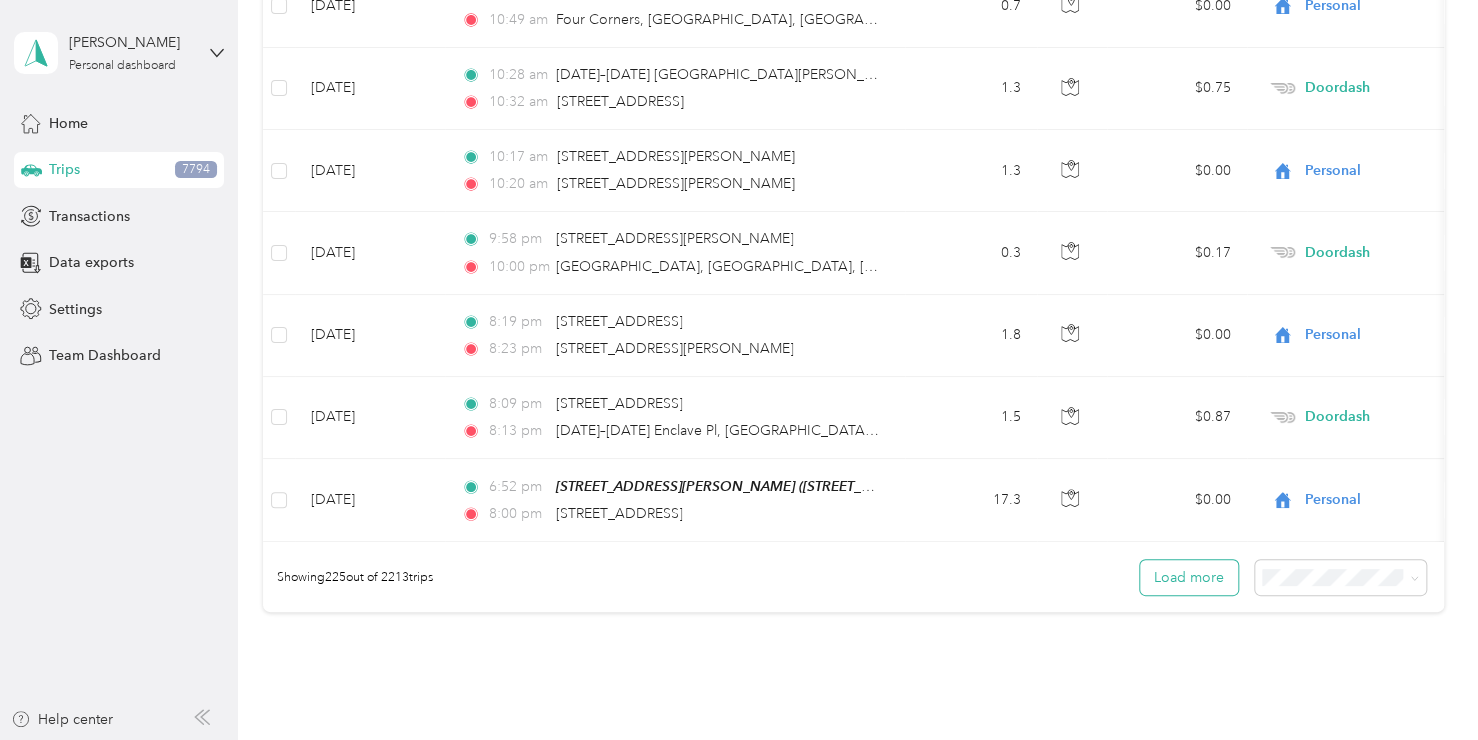 click on "Load more" at bounding box center [1189, 577] 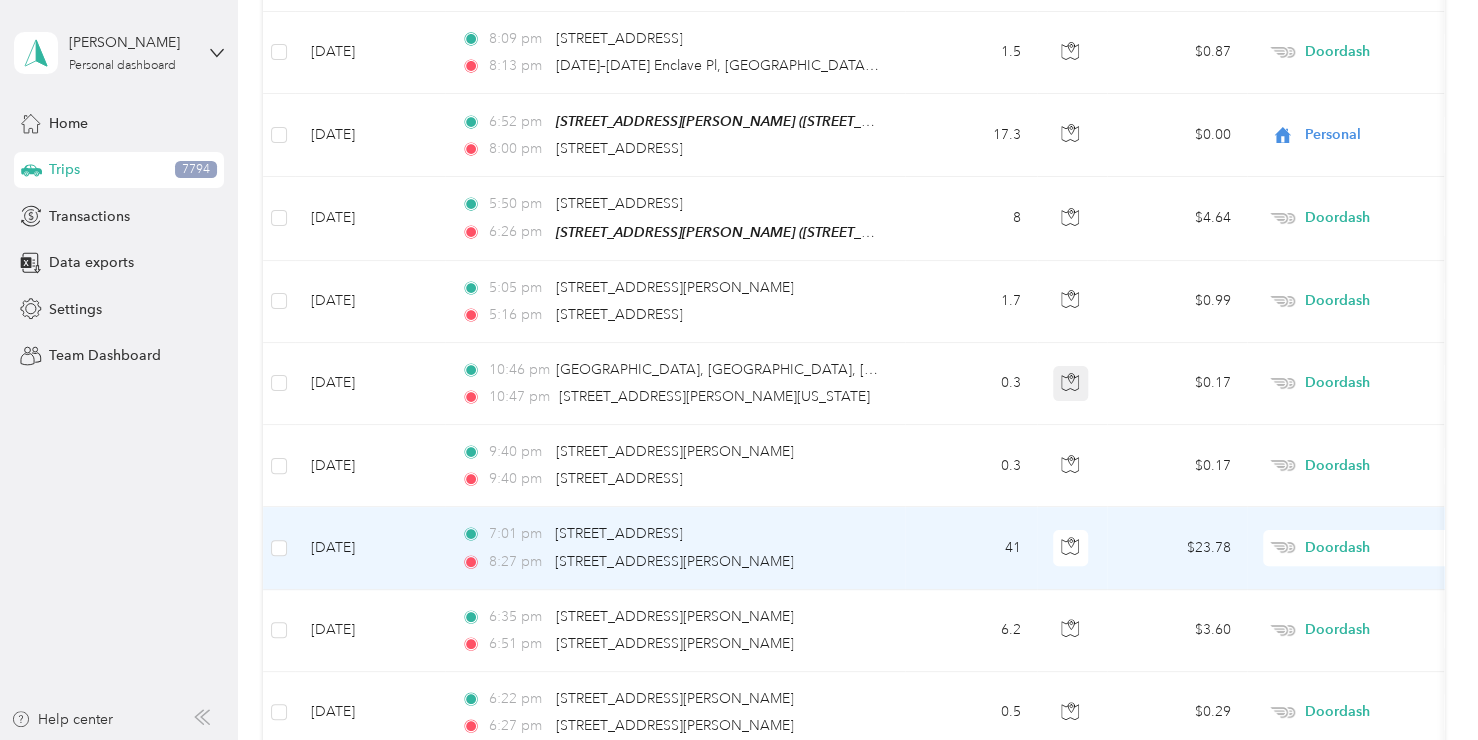 scroll, scrollTop: 18712, scrollLeft: 0, axis: vertical 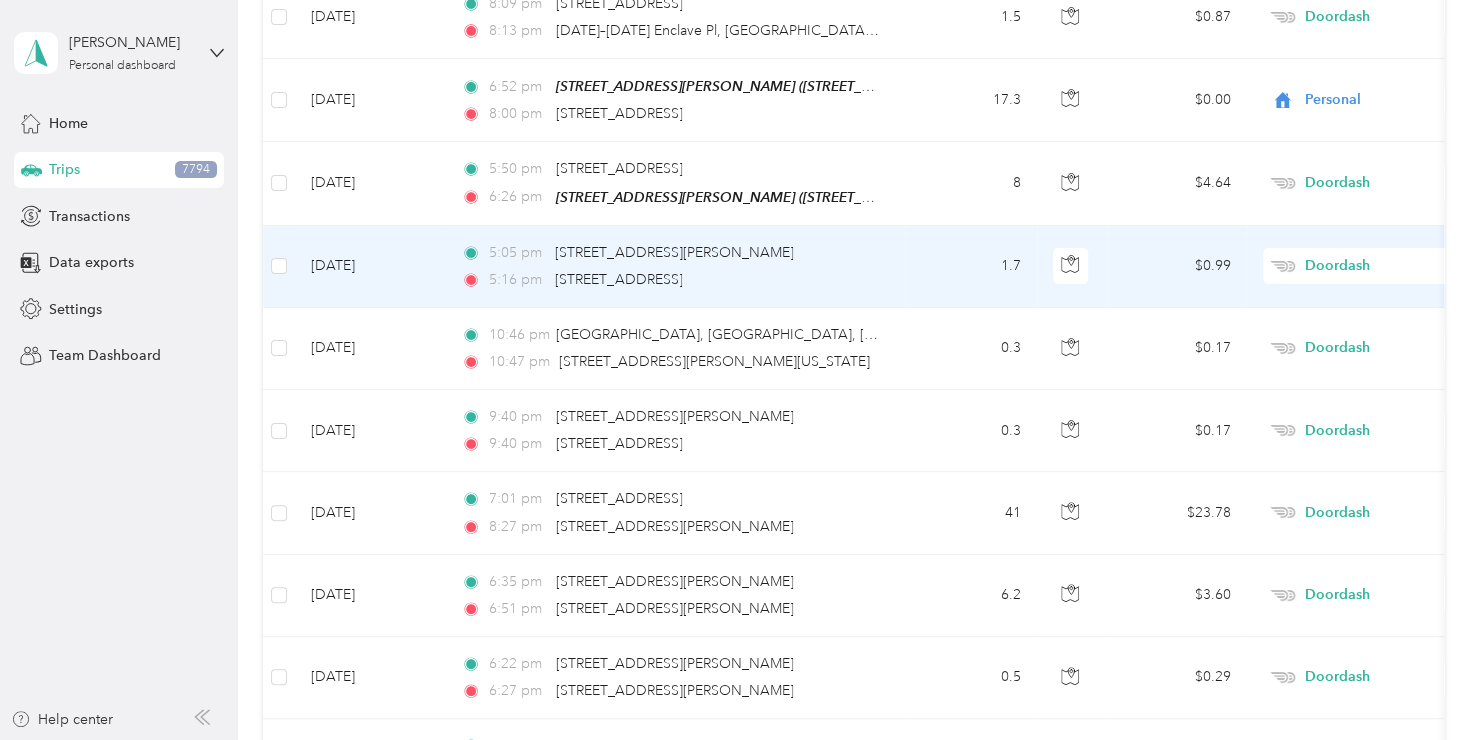 click on "Doordash" at bounding box center [1396, 266] 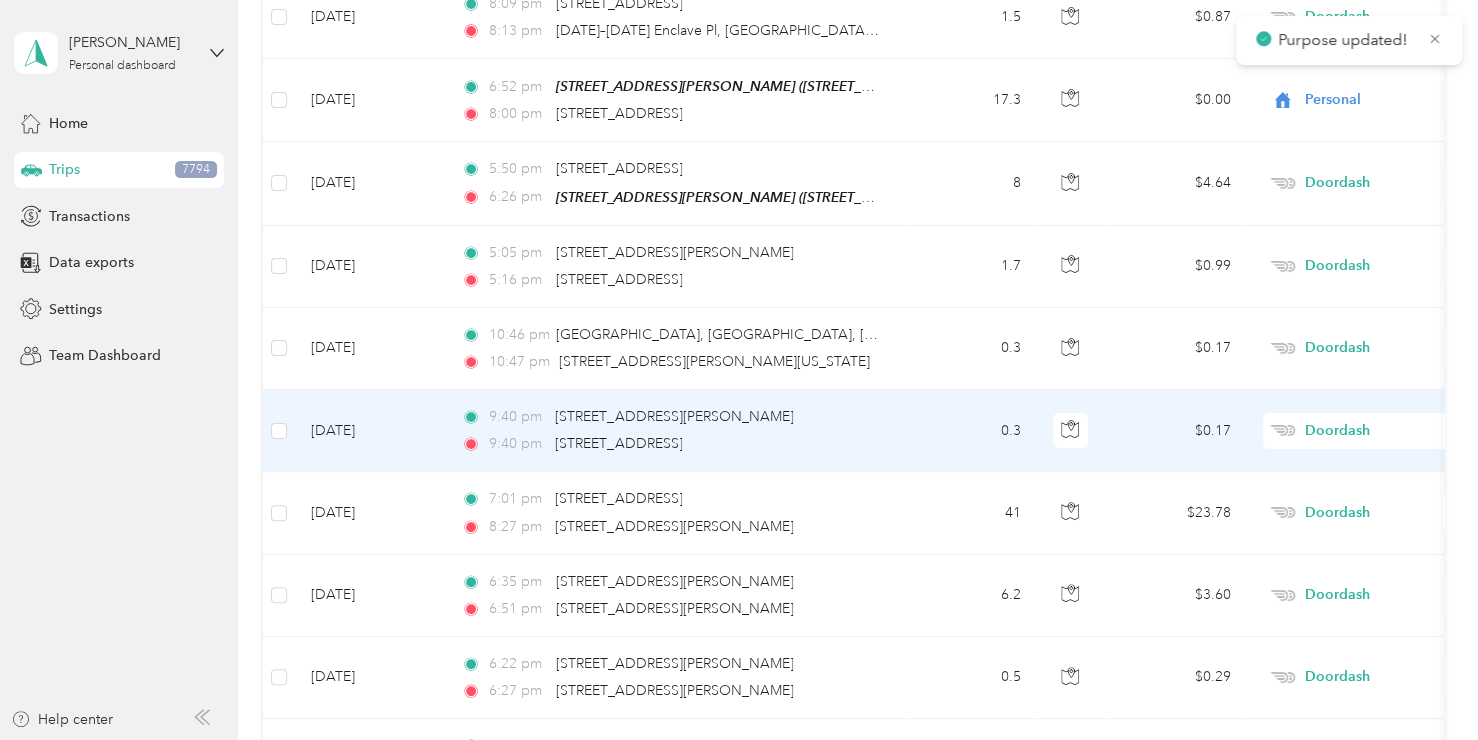 click on "Doordash" at bounding box center [1396, 431] 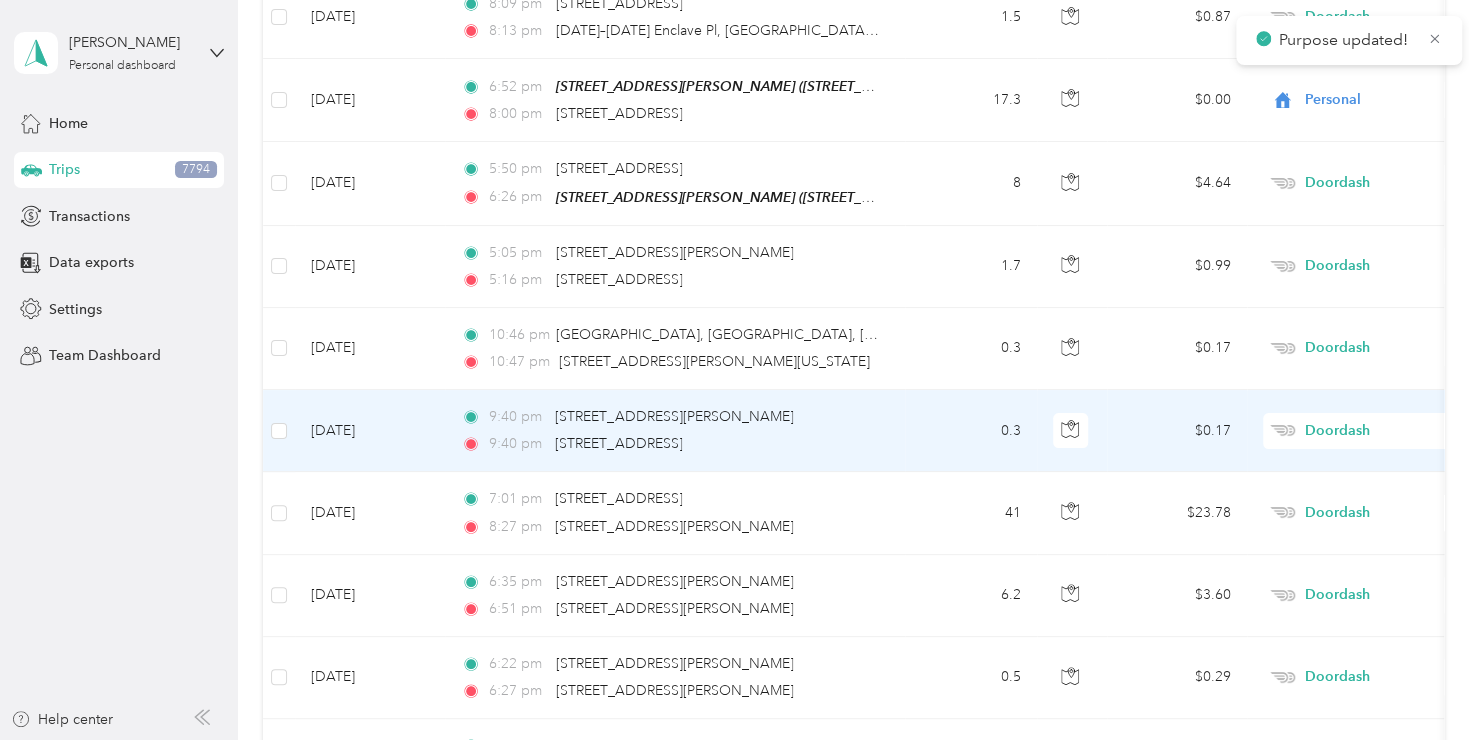 click on "Personal" at bounding box center (1371, 444) 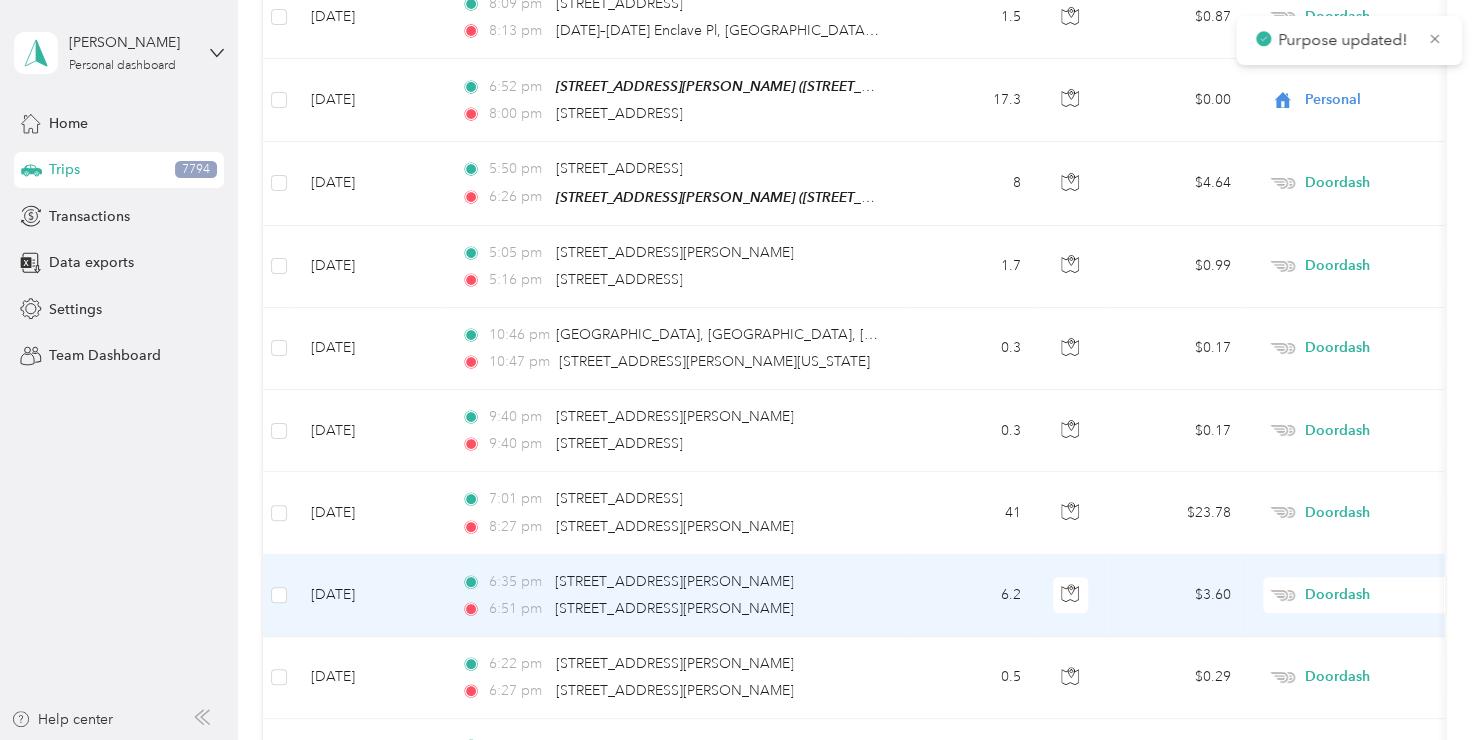 click on "Doordash" at bounding box center [1396, 595] 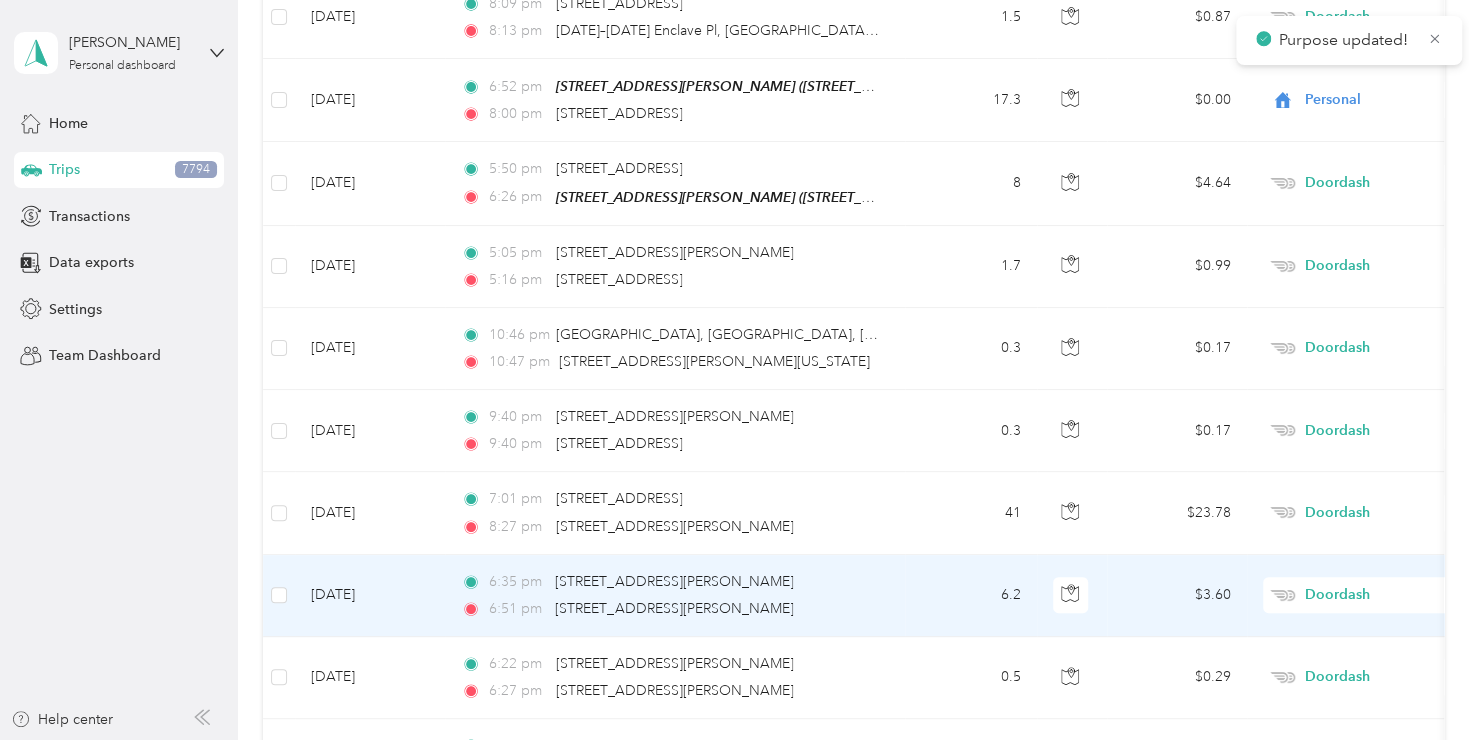 click on "Personal" at bounding box center (1371, 286) 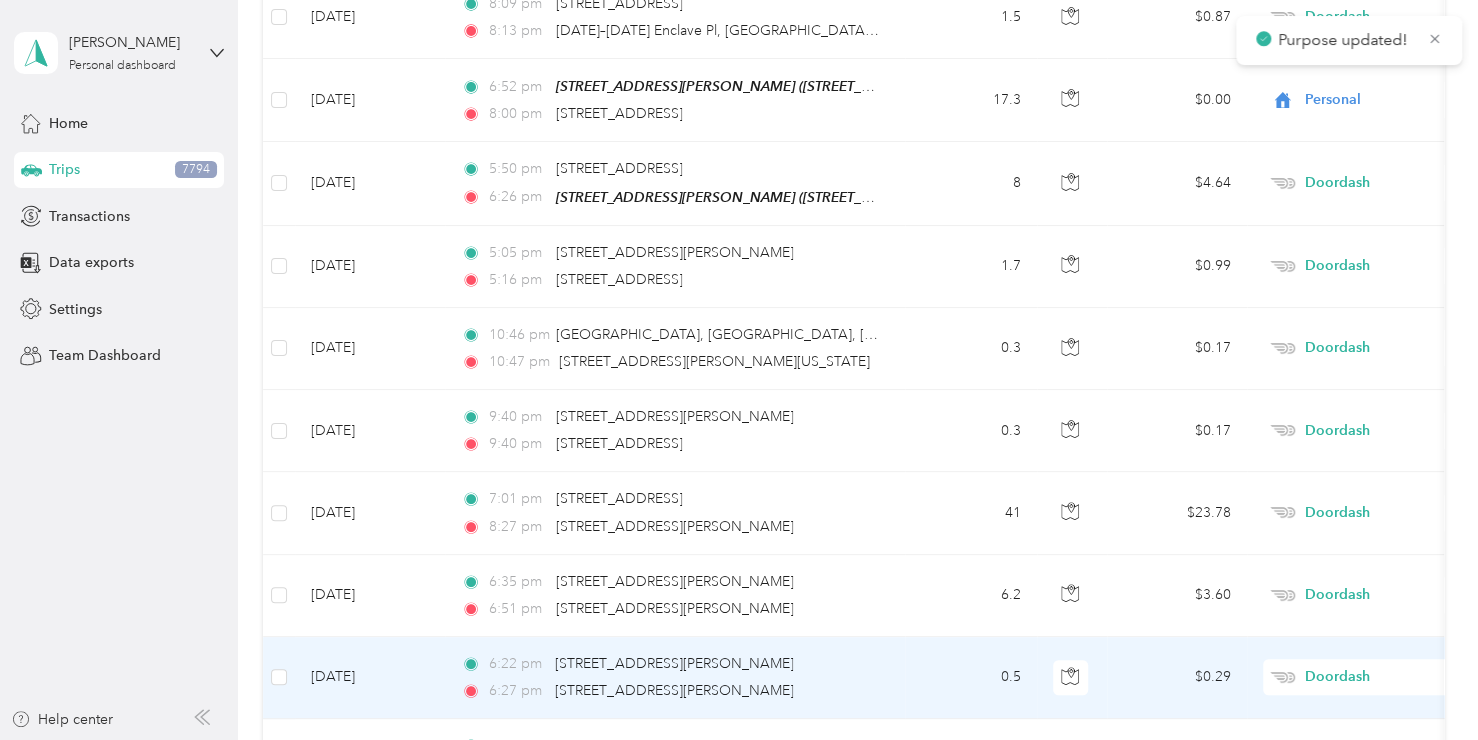 click on "Doordash" at bounding box center [1396, 677] 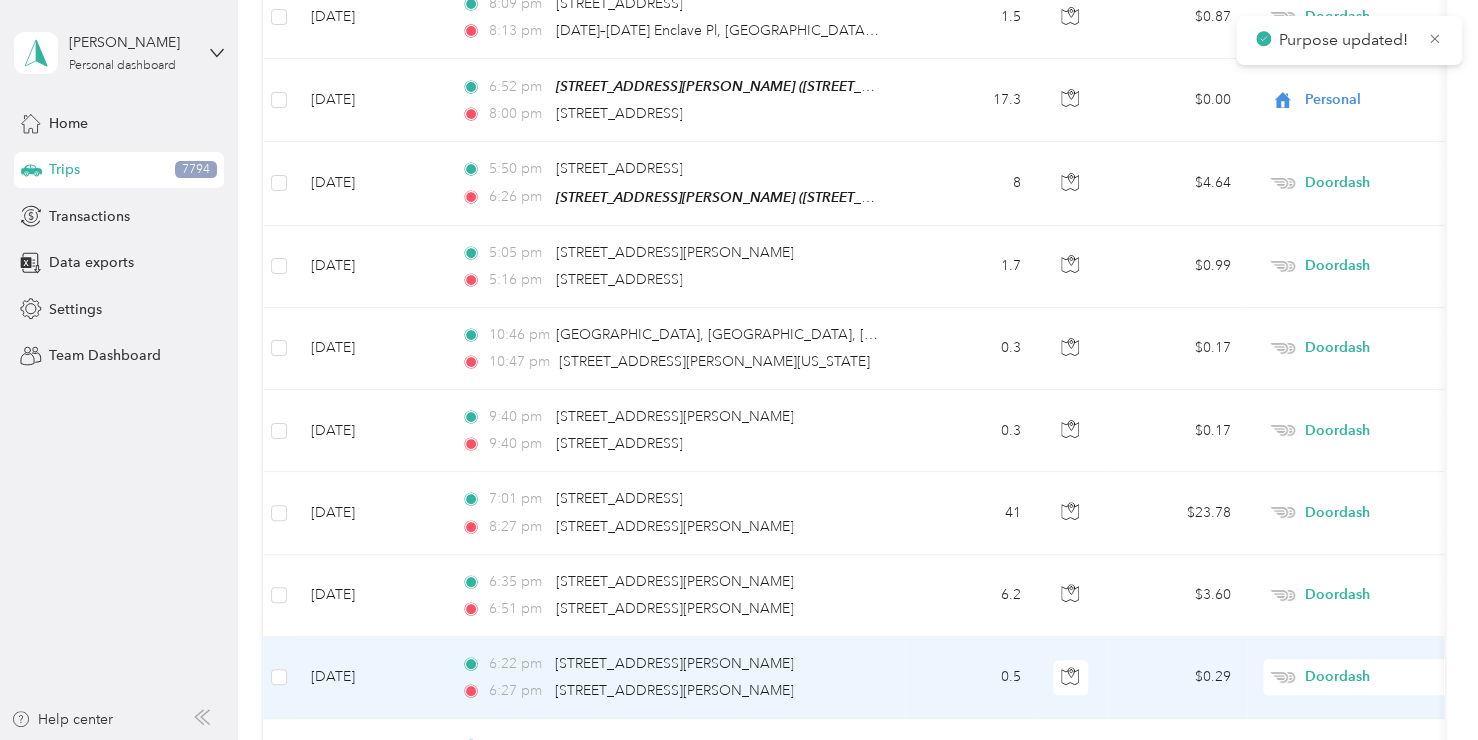 drag, startPoint x: 1297, startPoint y: 366, endPoint x: 1288, endPoint y: 359, distance: 11.401754 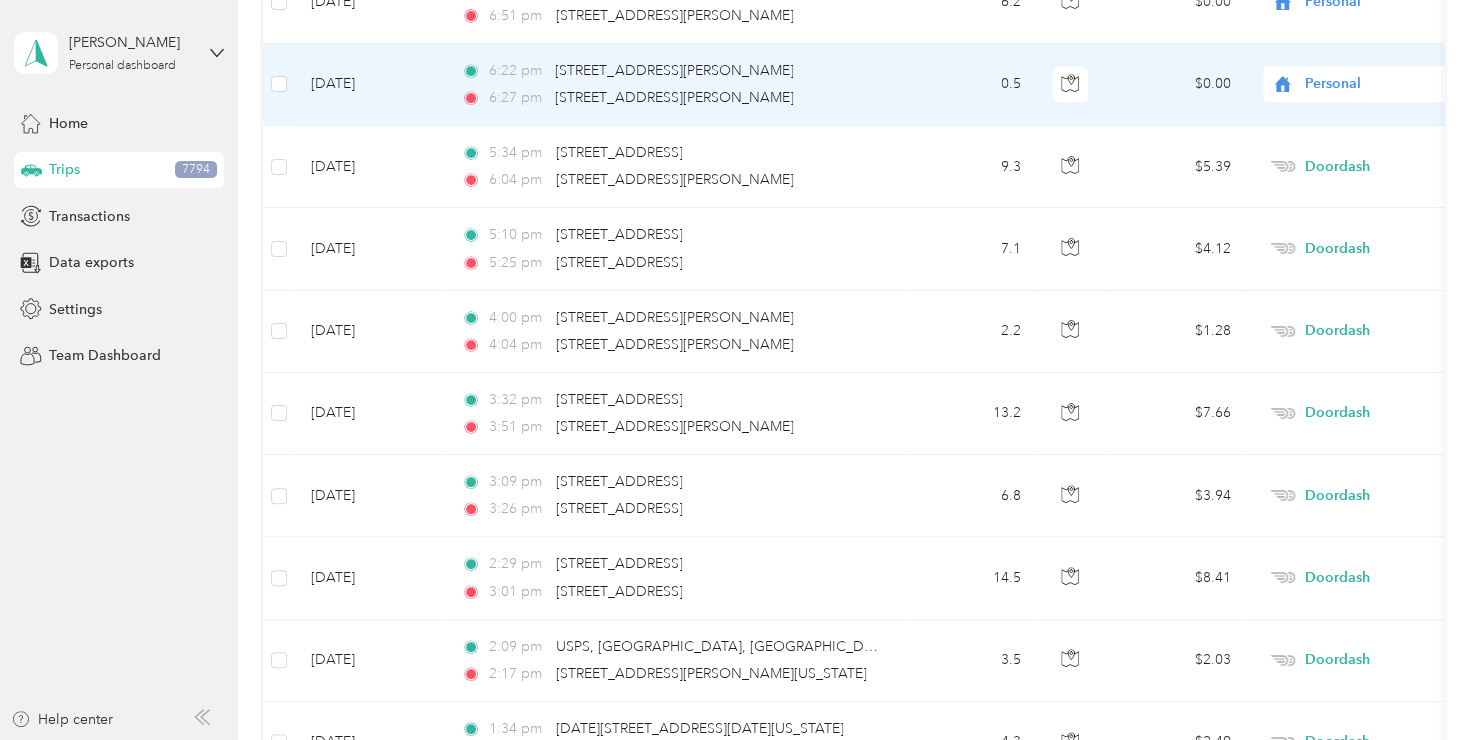 scroll, scrollTop: 19312, scrollLeft: 0, axis: vertical 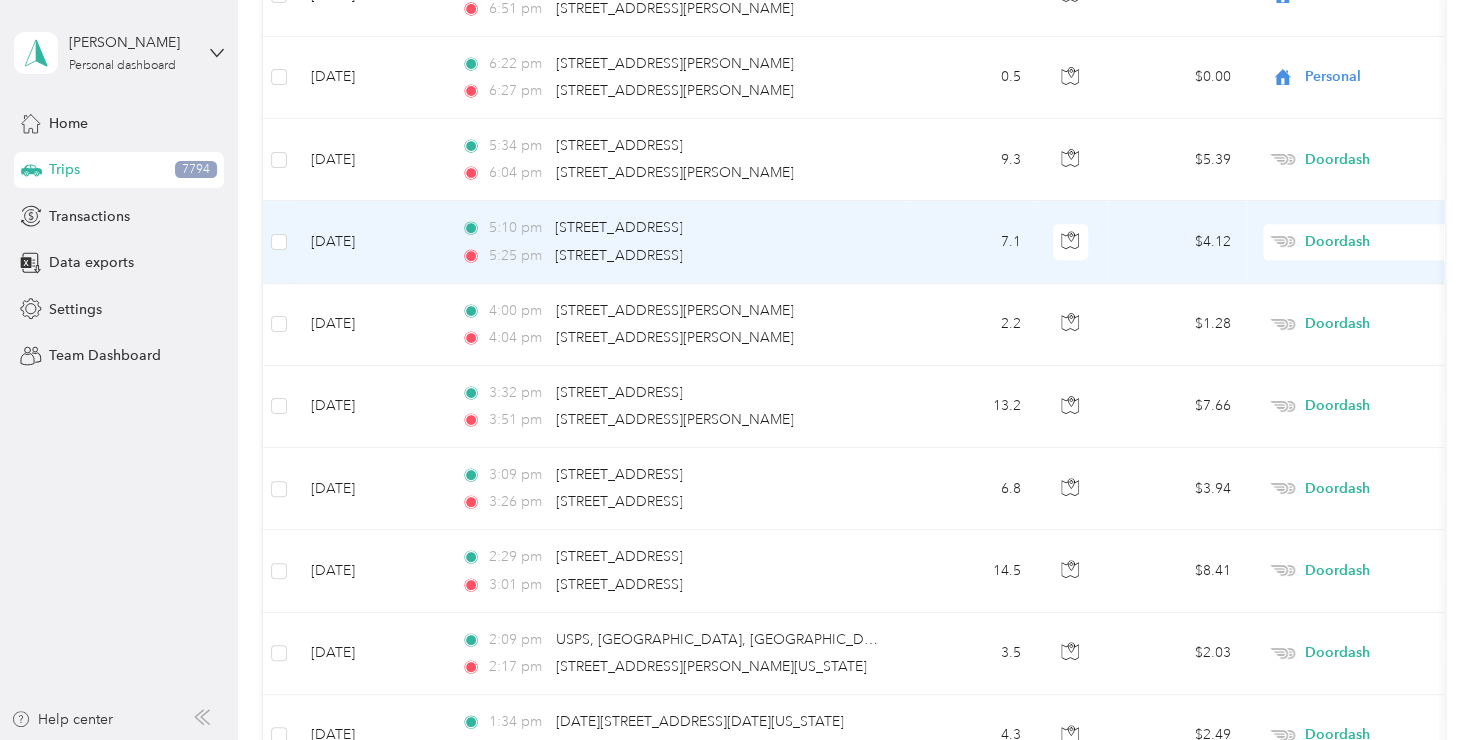 click on "Doordash" at bounding box center [1396, 242] 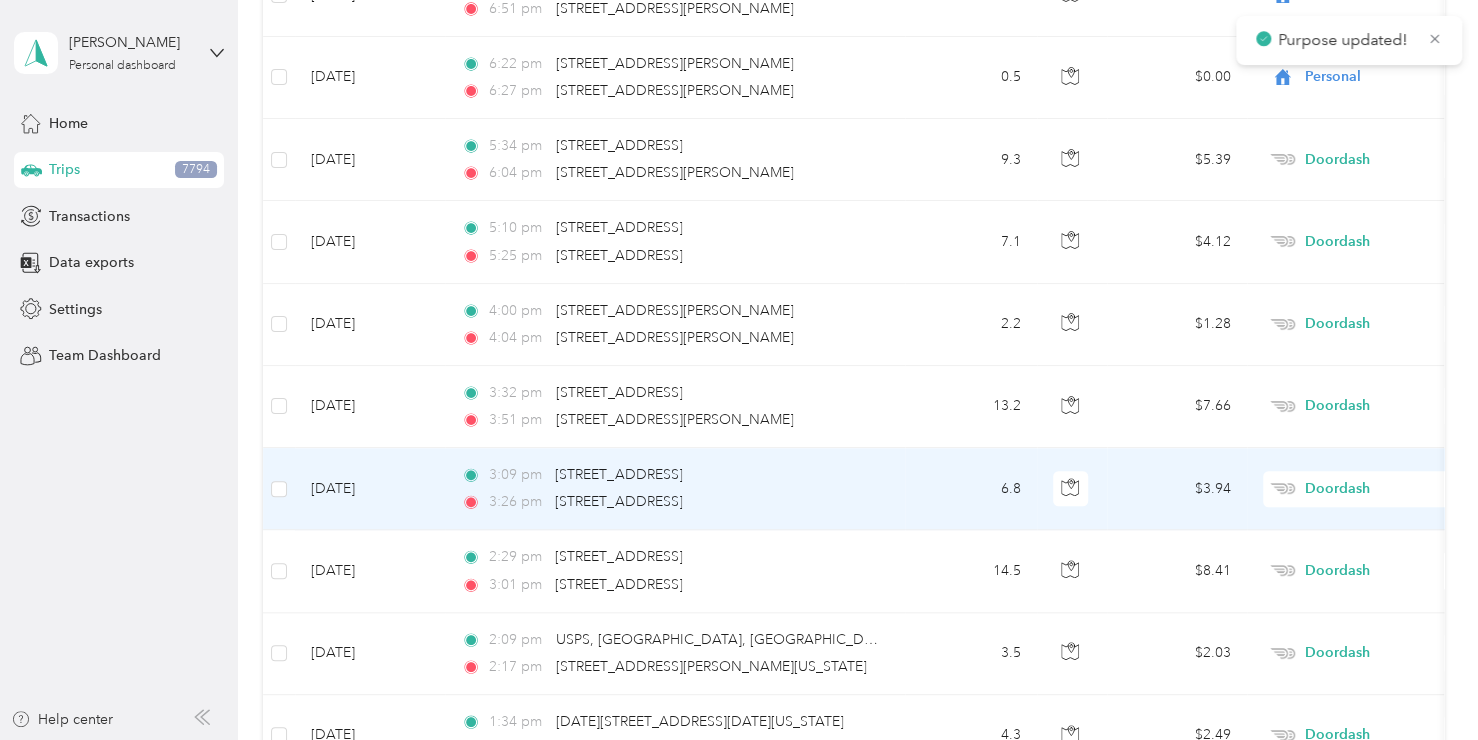 click on "Doordash" at bounding box center (1396, 489) 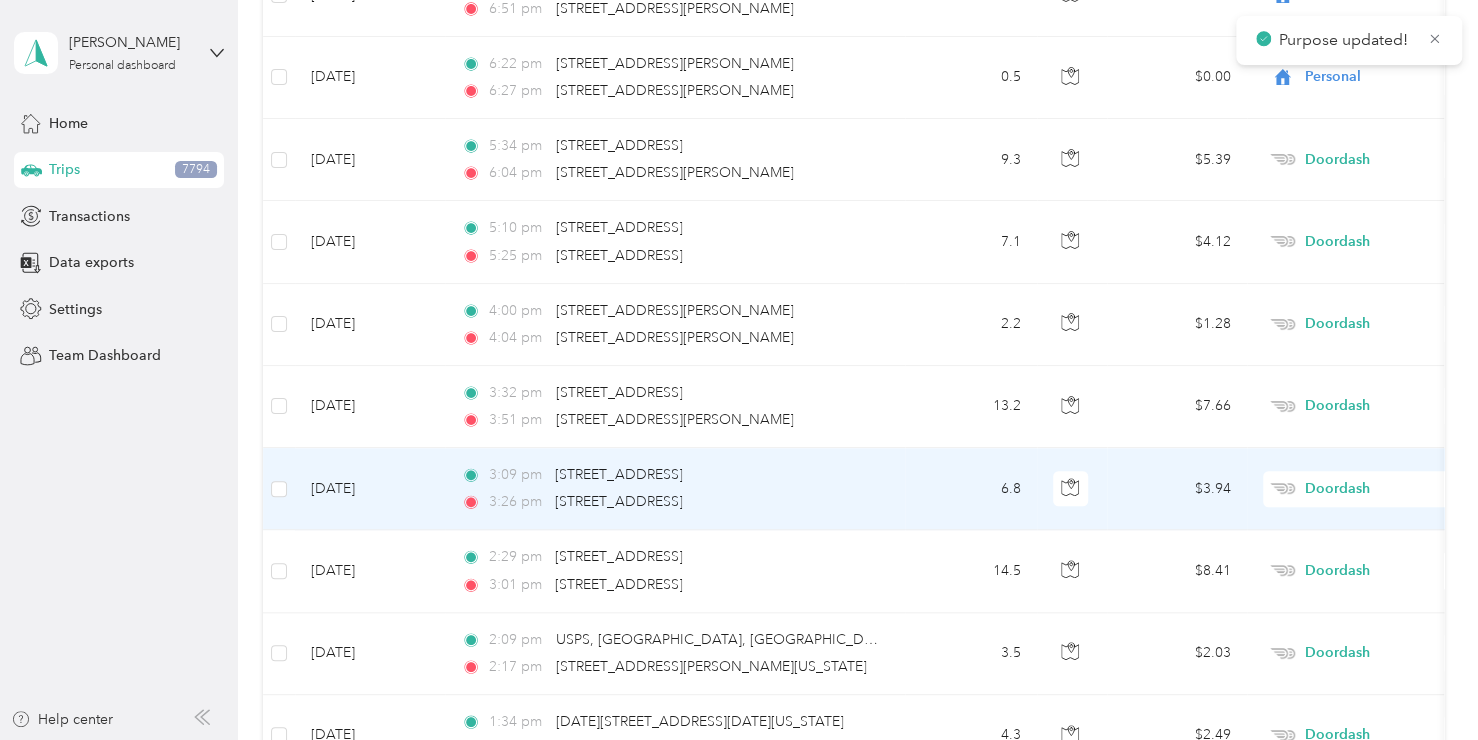 click on "Personal" at bounding box center [1371, 495] 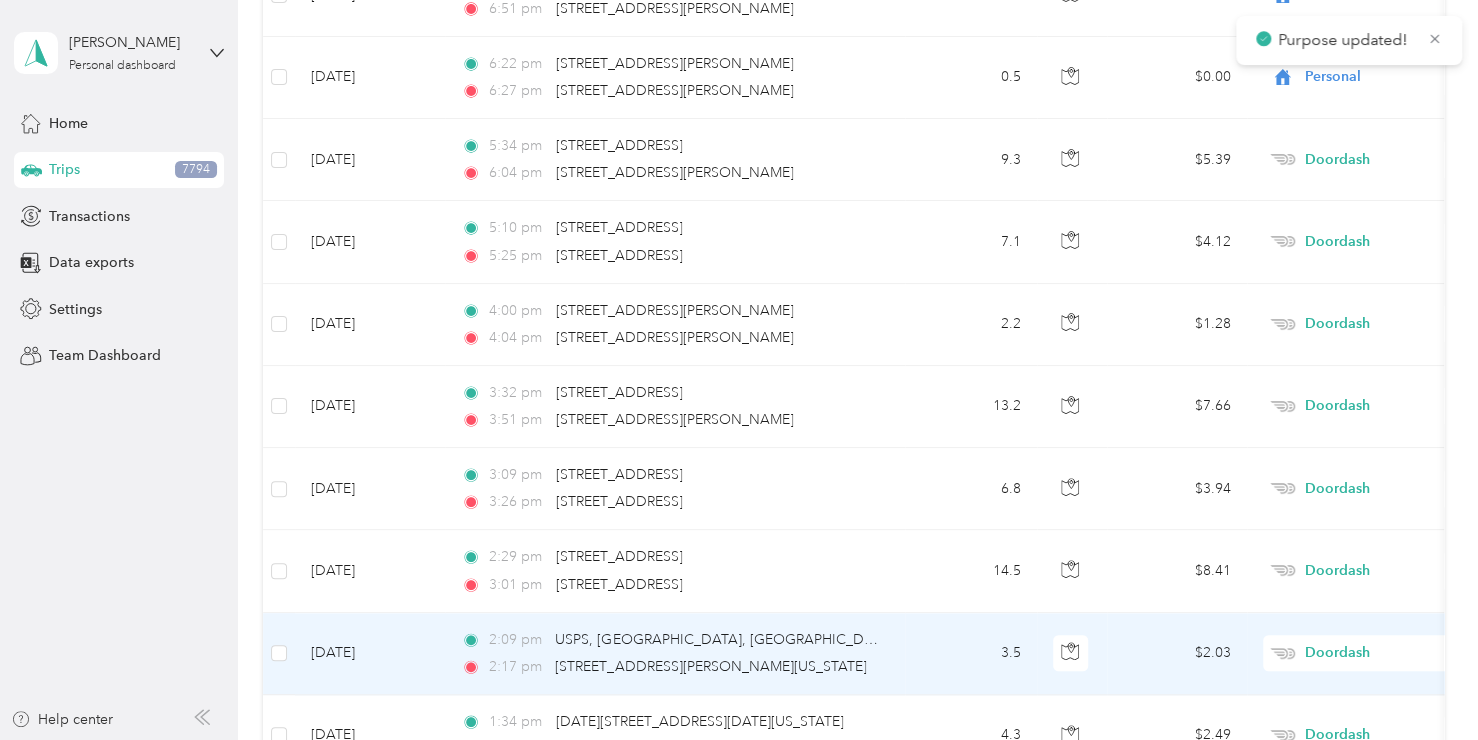 click on "Doordash" at bounding box center [1396, 653] 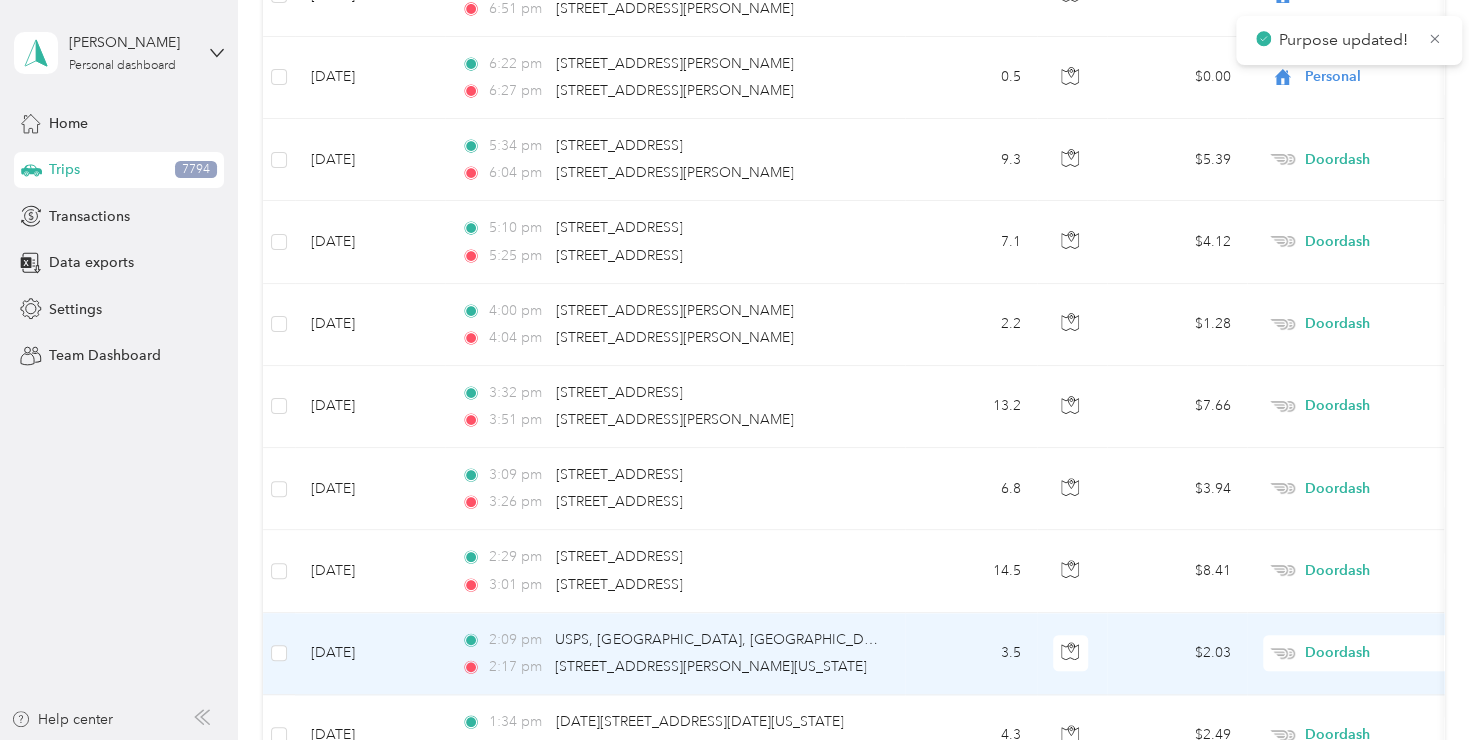 click on "Personal" at bounding box center [1371, 344] 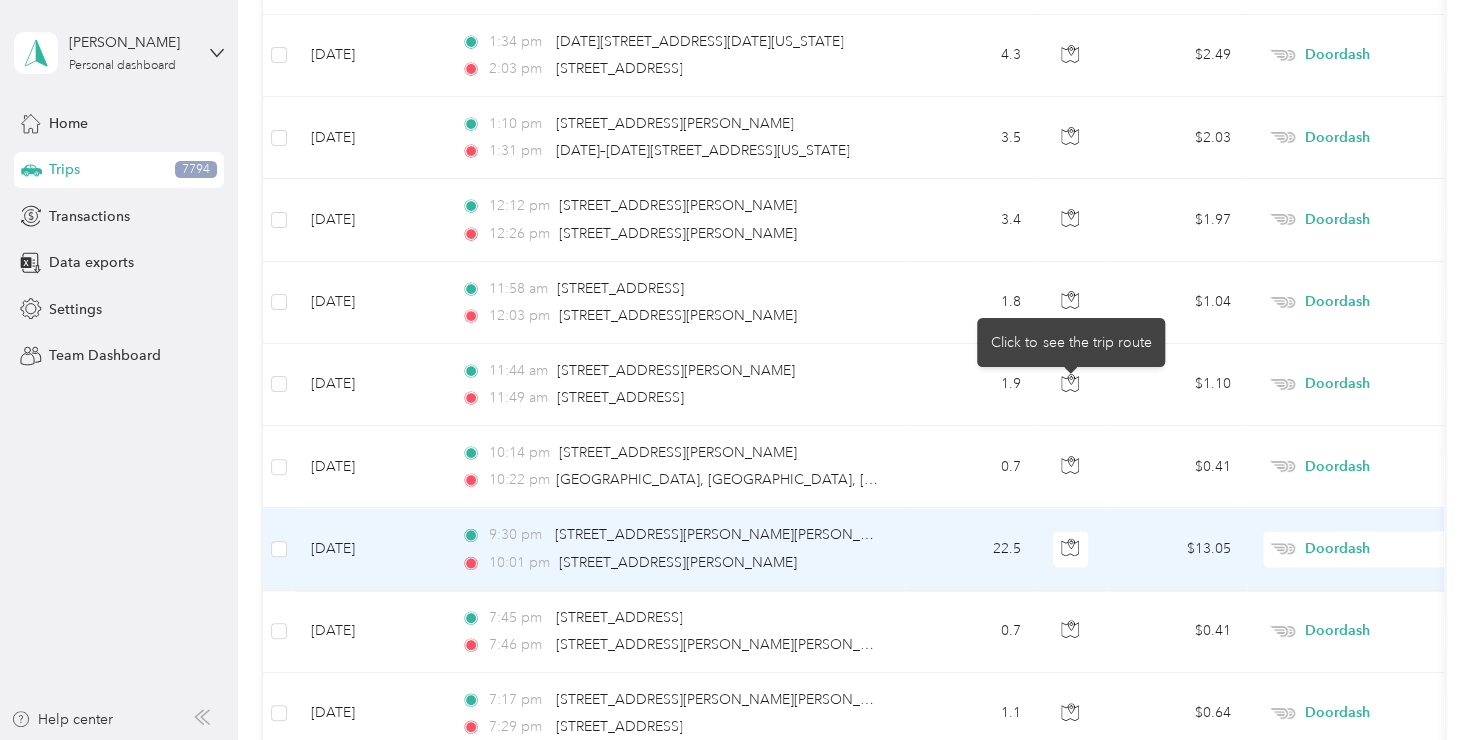 scroll, scrollTop: 20012, scrollLeft: 0, axis: vertical 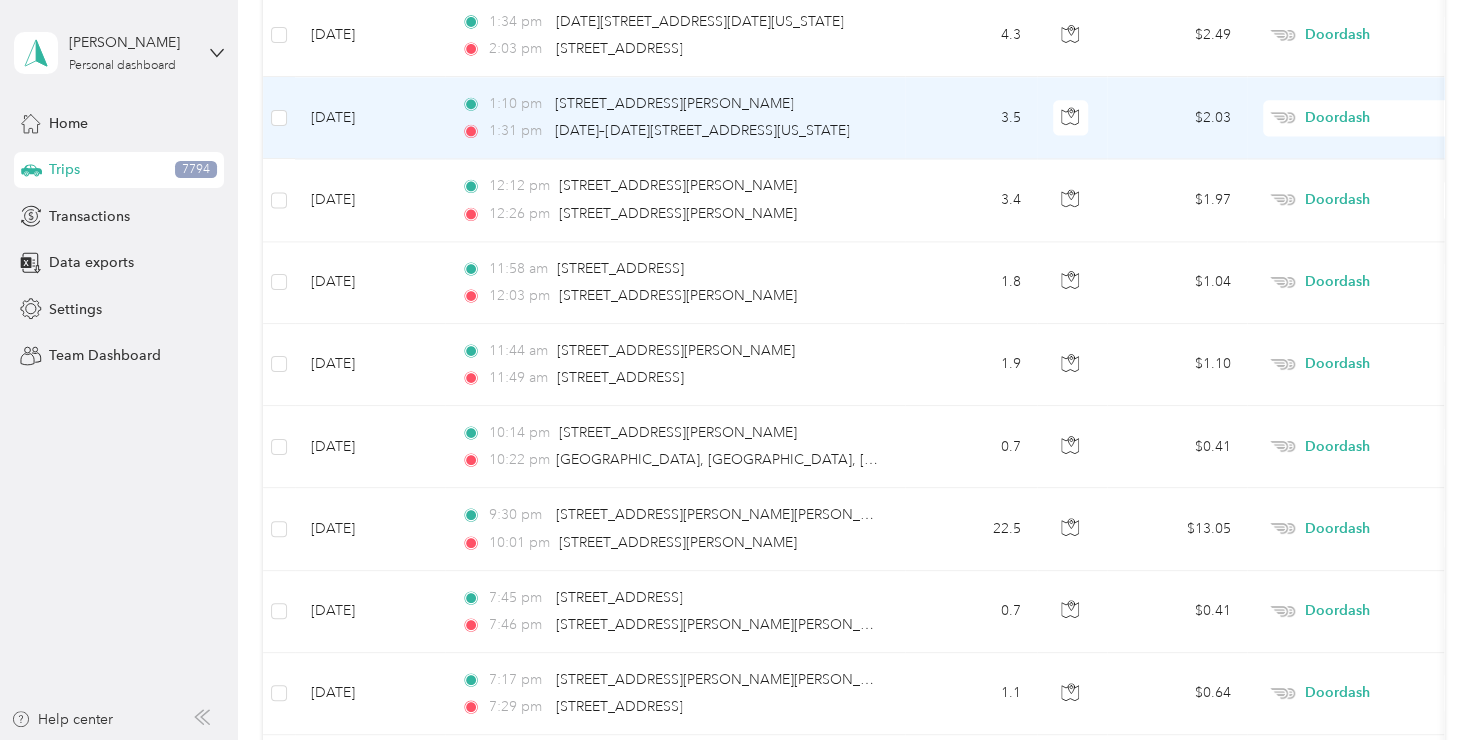 click on "Doordash" at bounding box center [1396, 118] 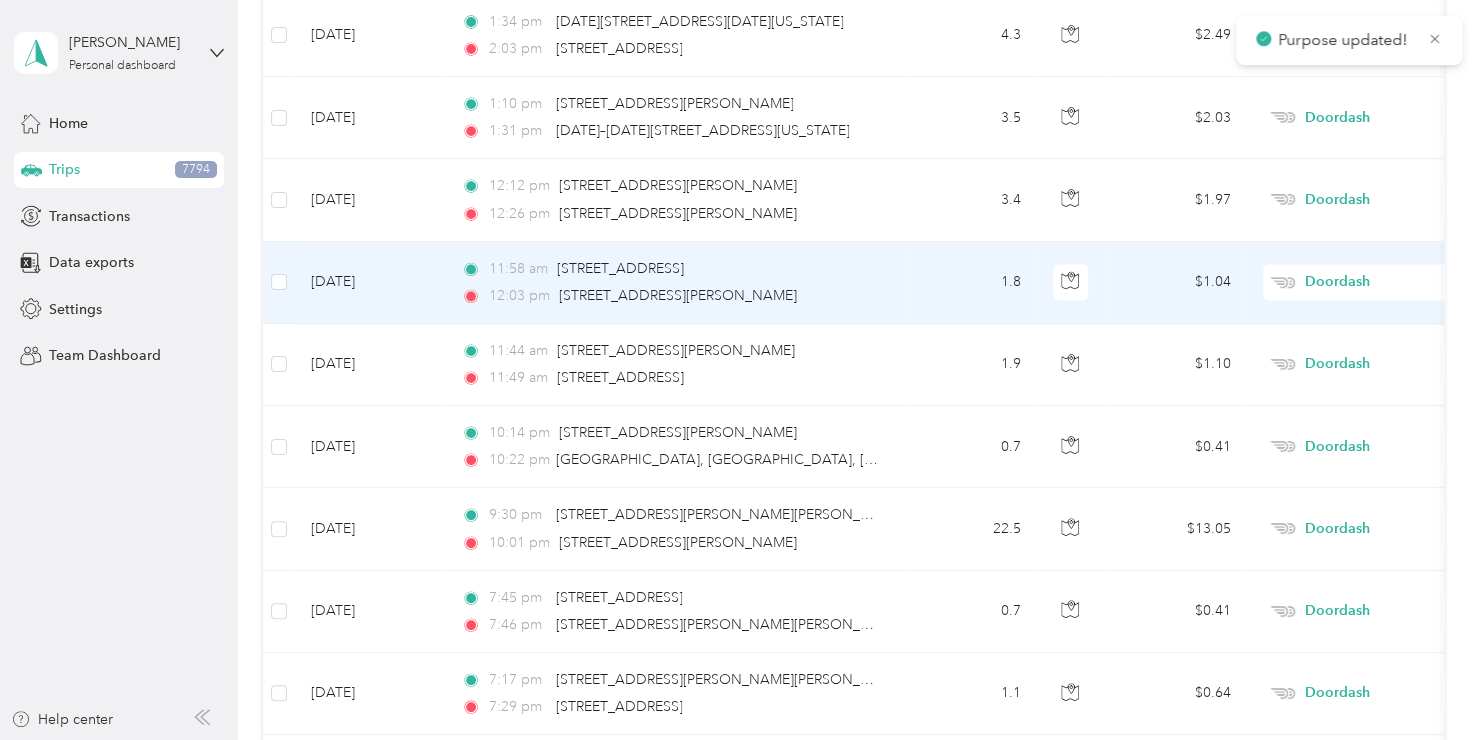 click on "Doordash" at bounding box center [1396, 282] 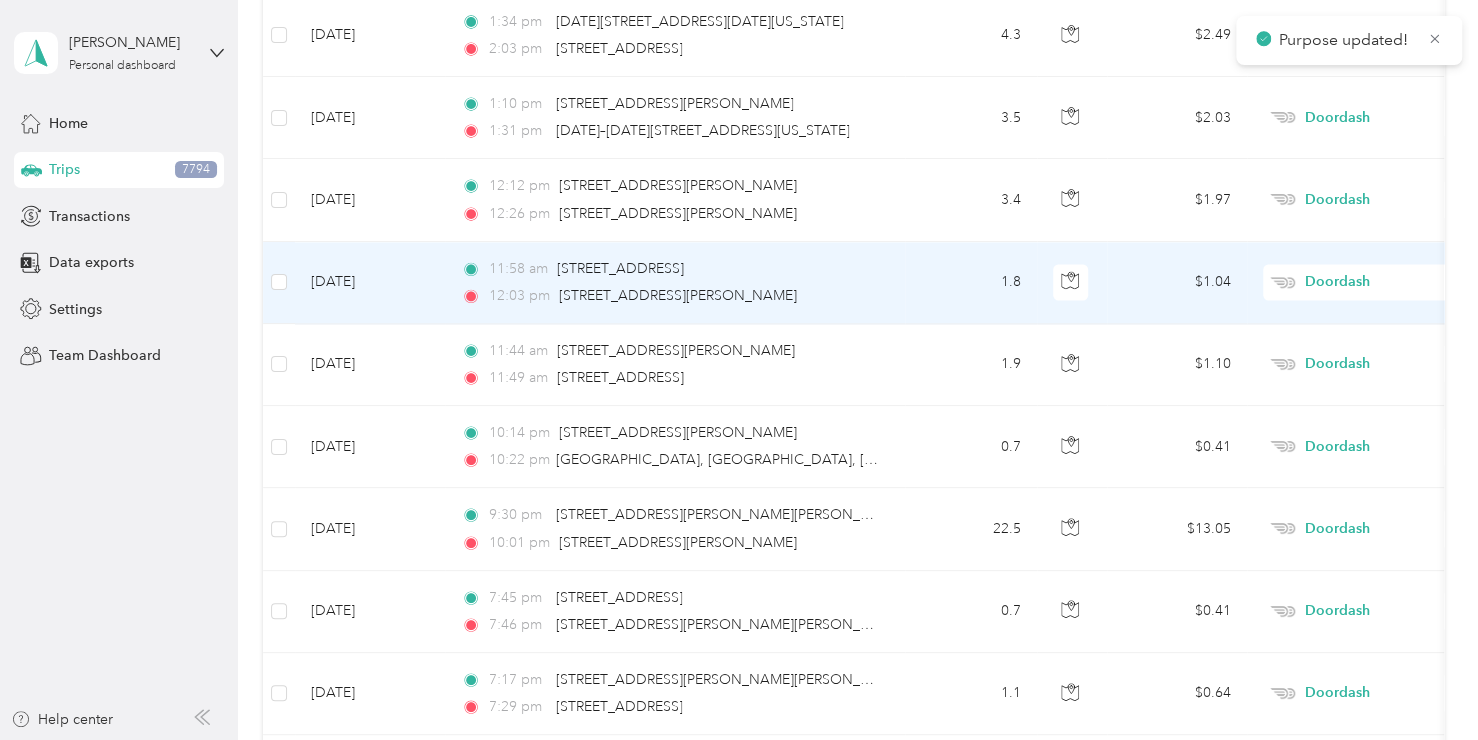 click on "Personal" at bounding box center (1371, 293) 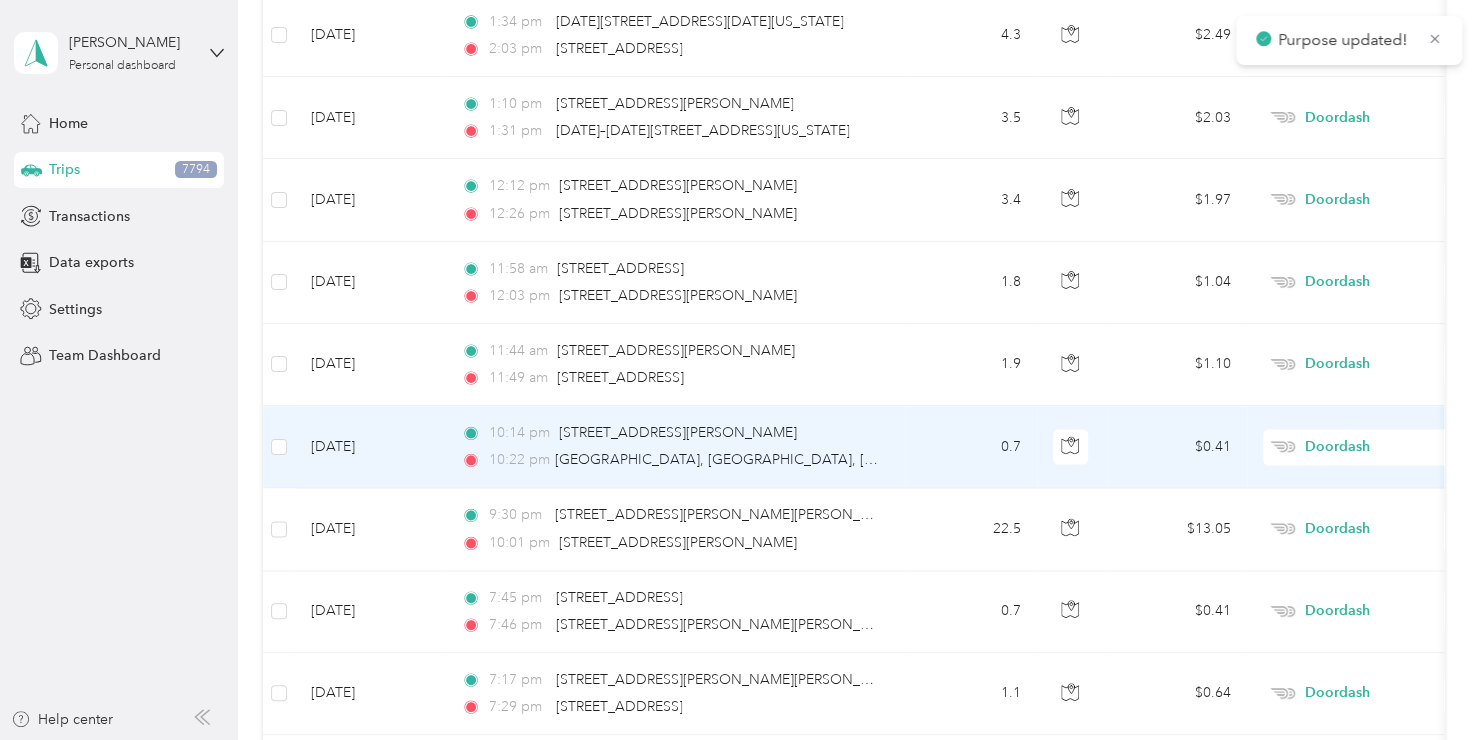 click on "Doordash" at bounding box center [1396, 447] 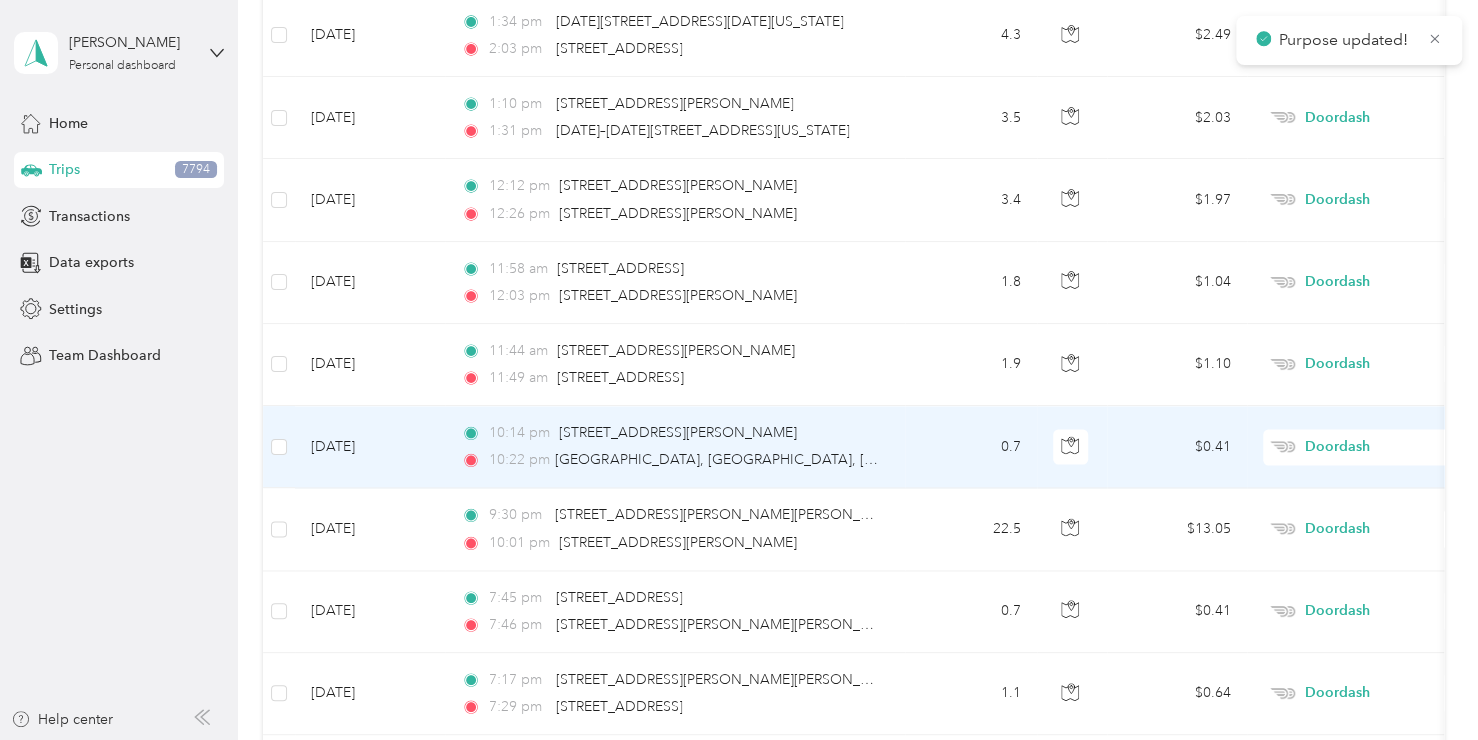 click on "Personal" at bounding box center [1354, 451] 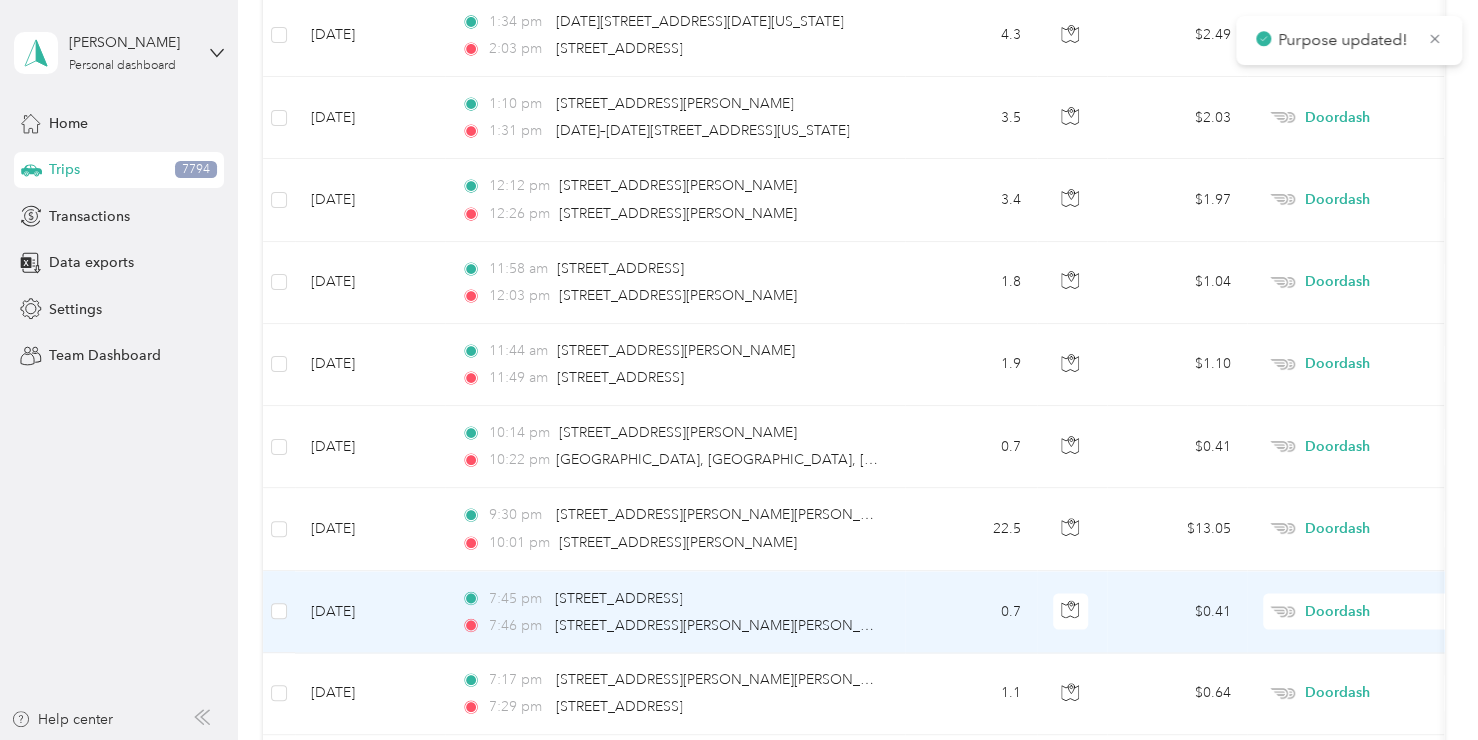 click on "Doordash" at bounding box center [1396, 611] 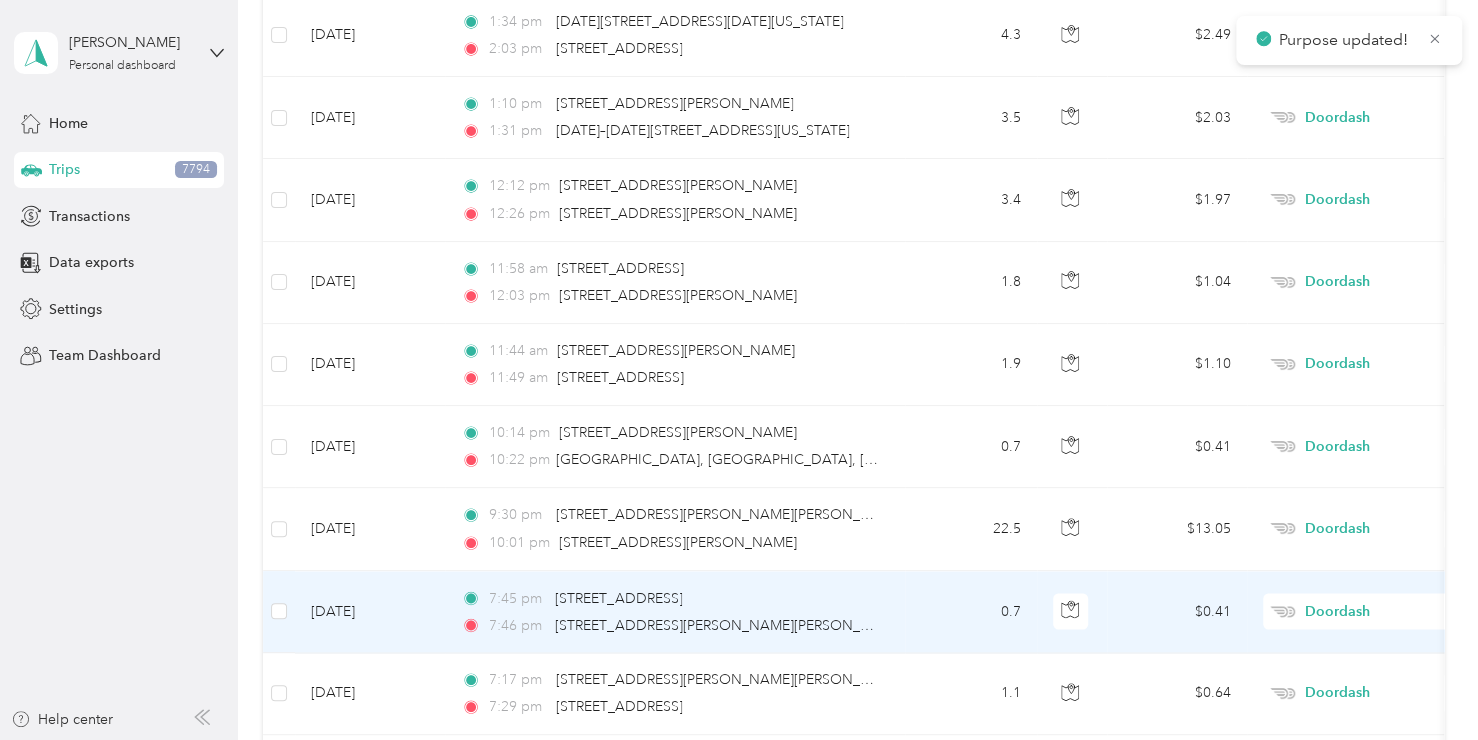 click on "Personal" at bounding box center [1371, 301] 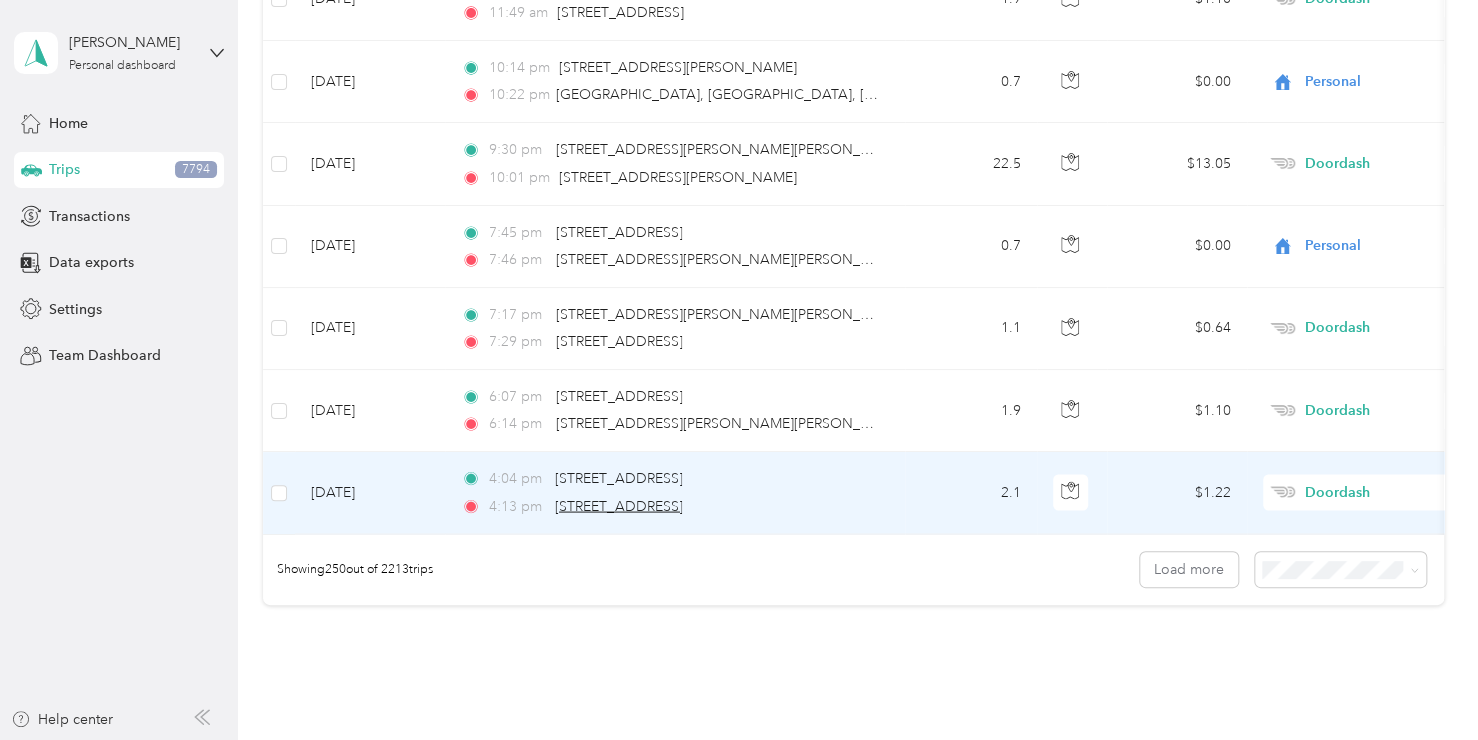 scroll, scrollTop: 20412, scrollLeft: 0, axis: vertical 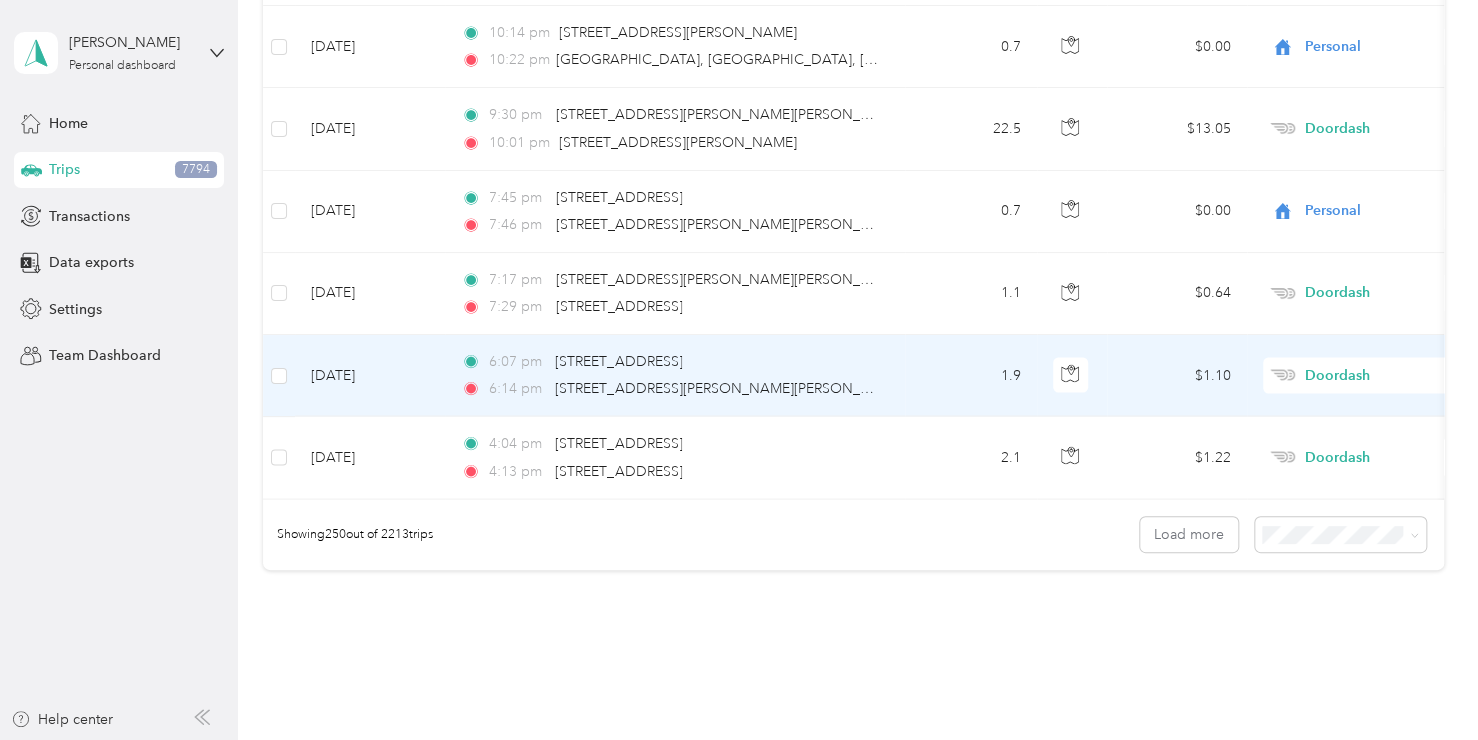 click on "Doordash" at bounding box center [1396, 376] 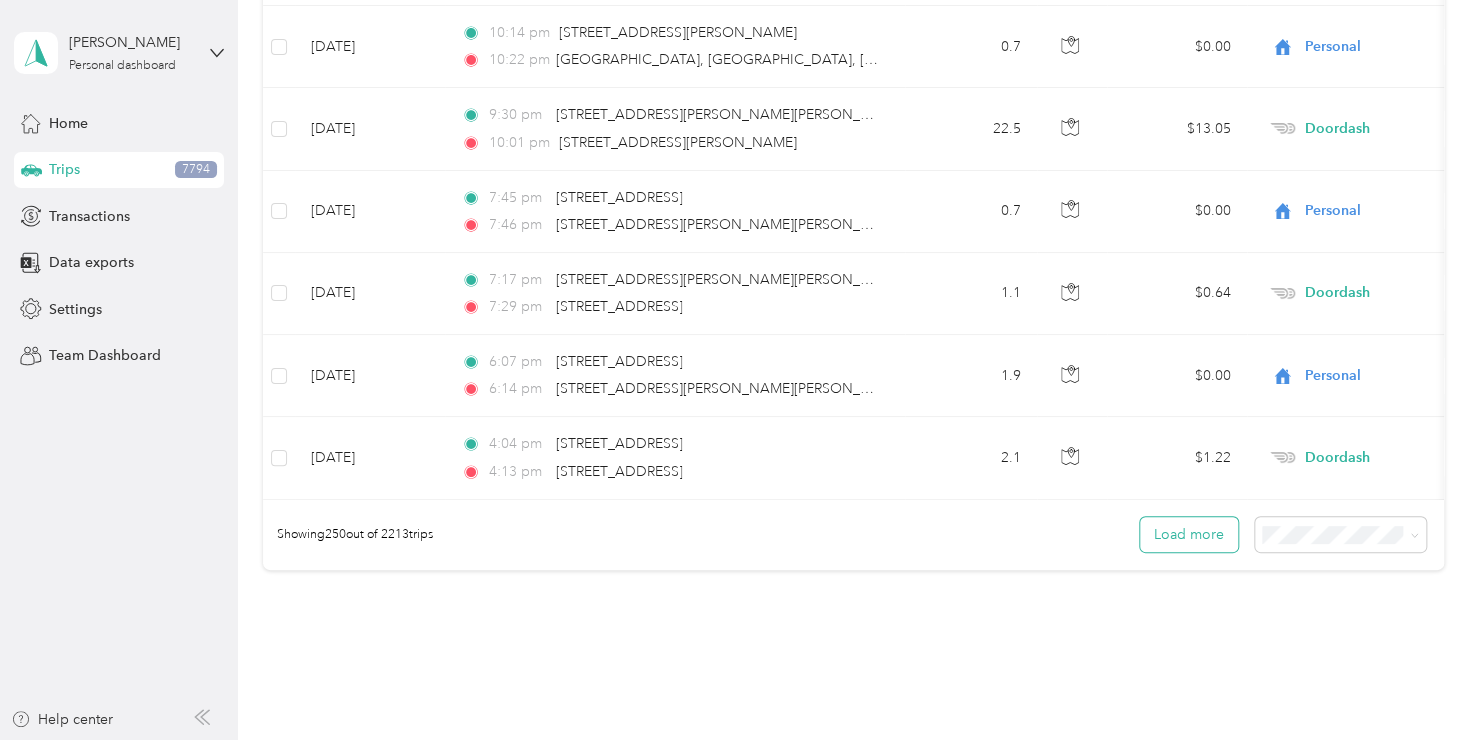 click on "Load more" at bounding box center (1189, 534) 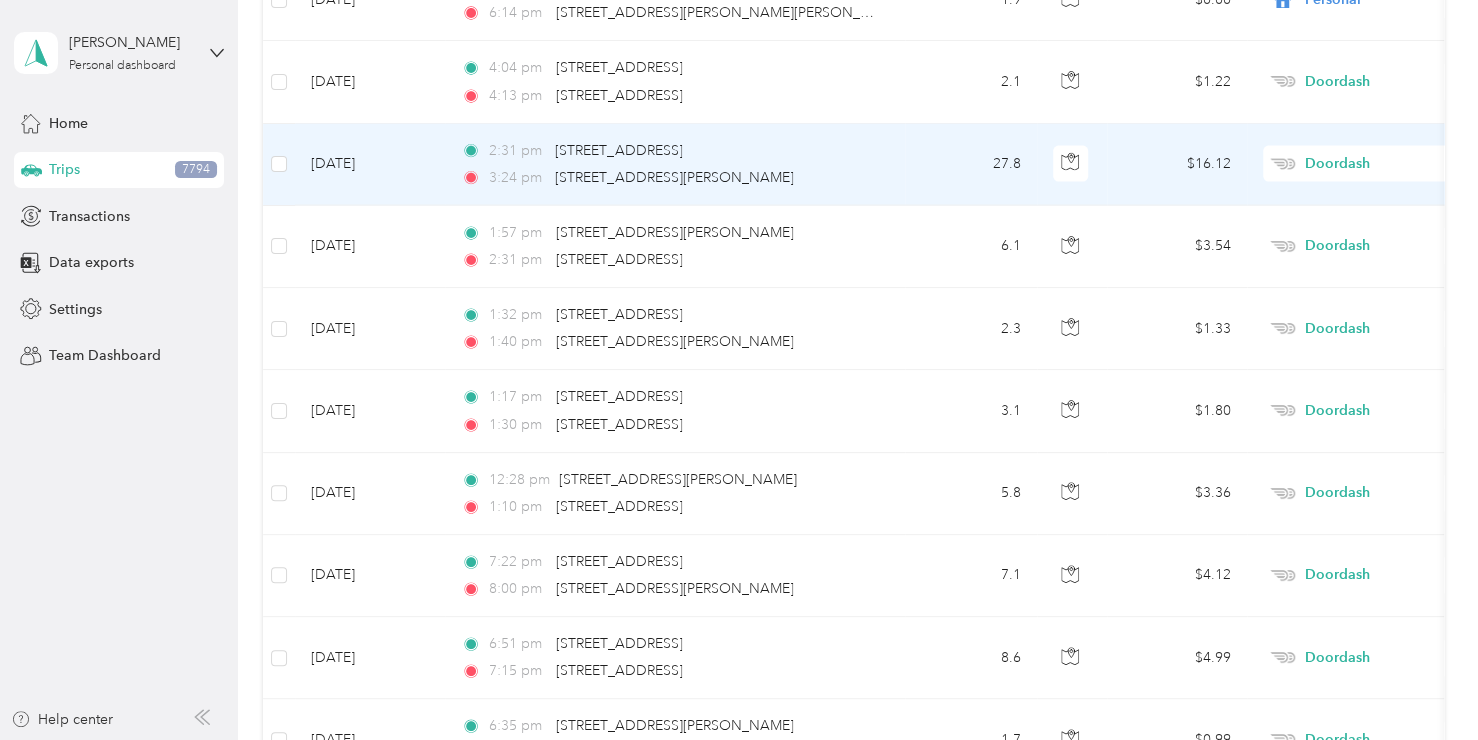 scroll, scrollTop: 20812, scrollLeft: 0, axis: vertical 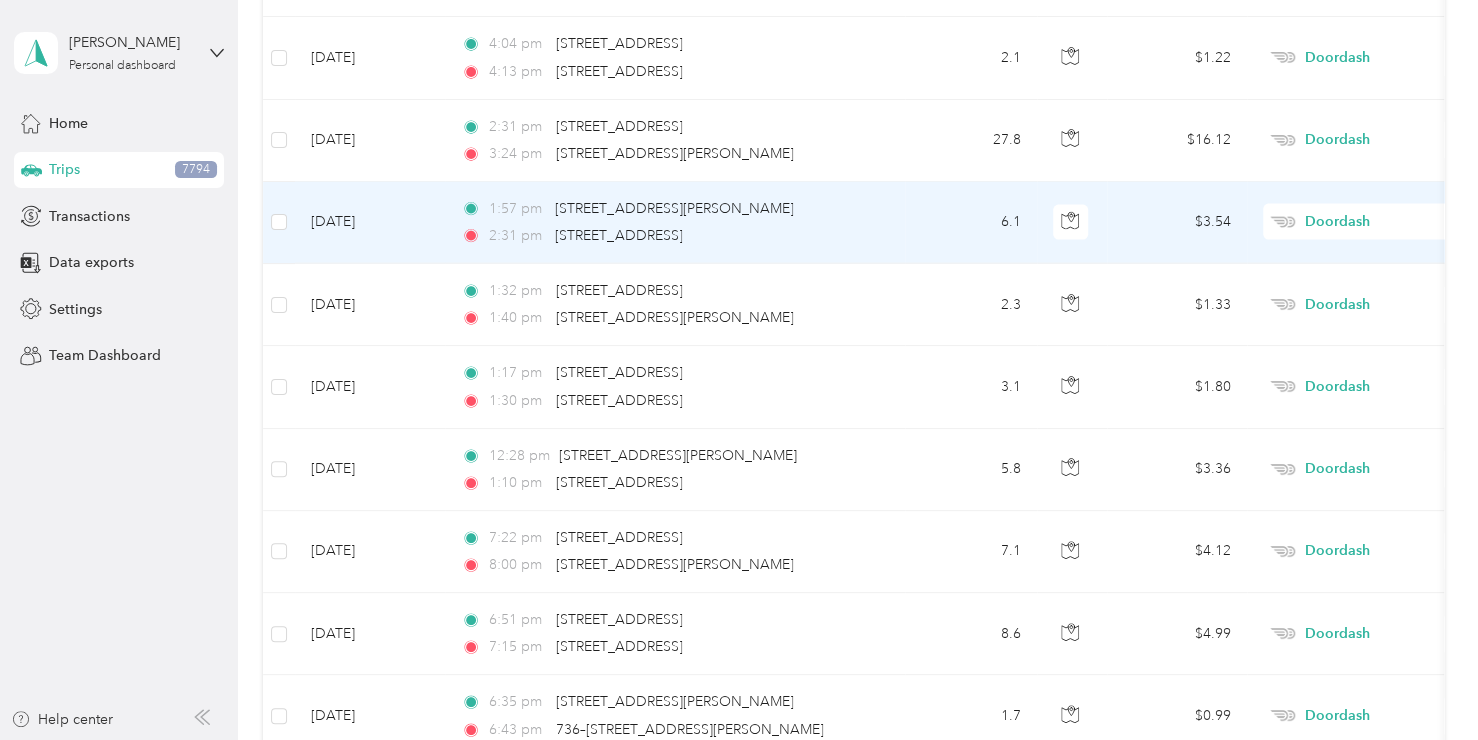click on "Doordash" at bounding box center [1396, 222] 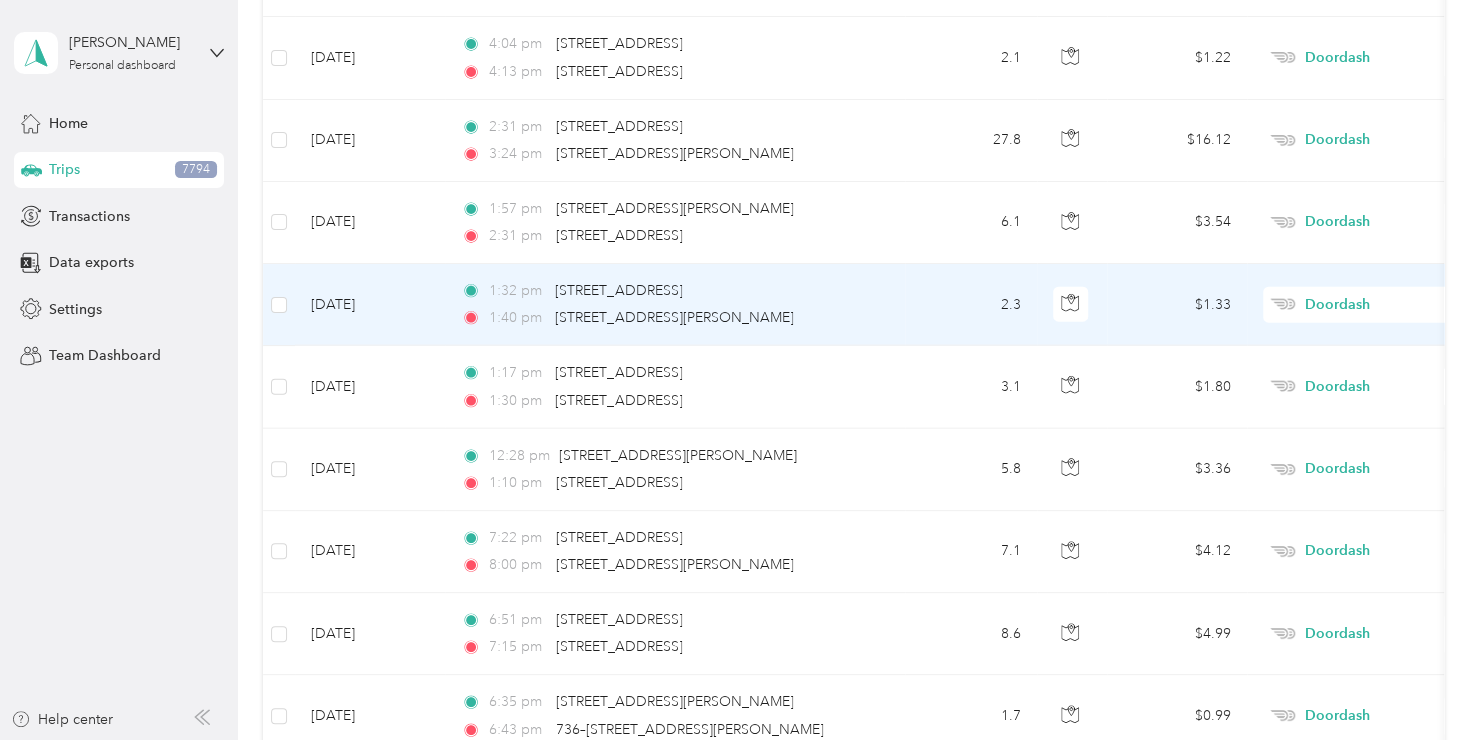 click on "Doordash" at bounding box center [1396, 387] 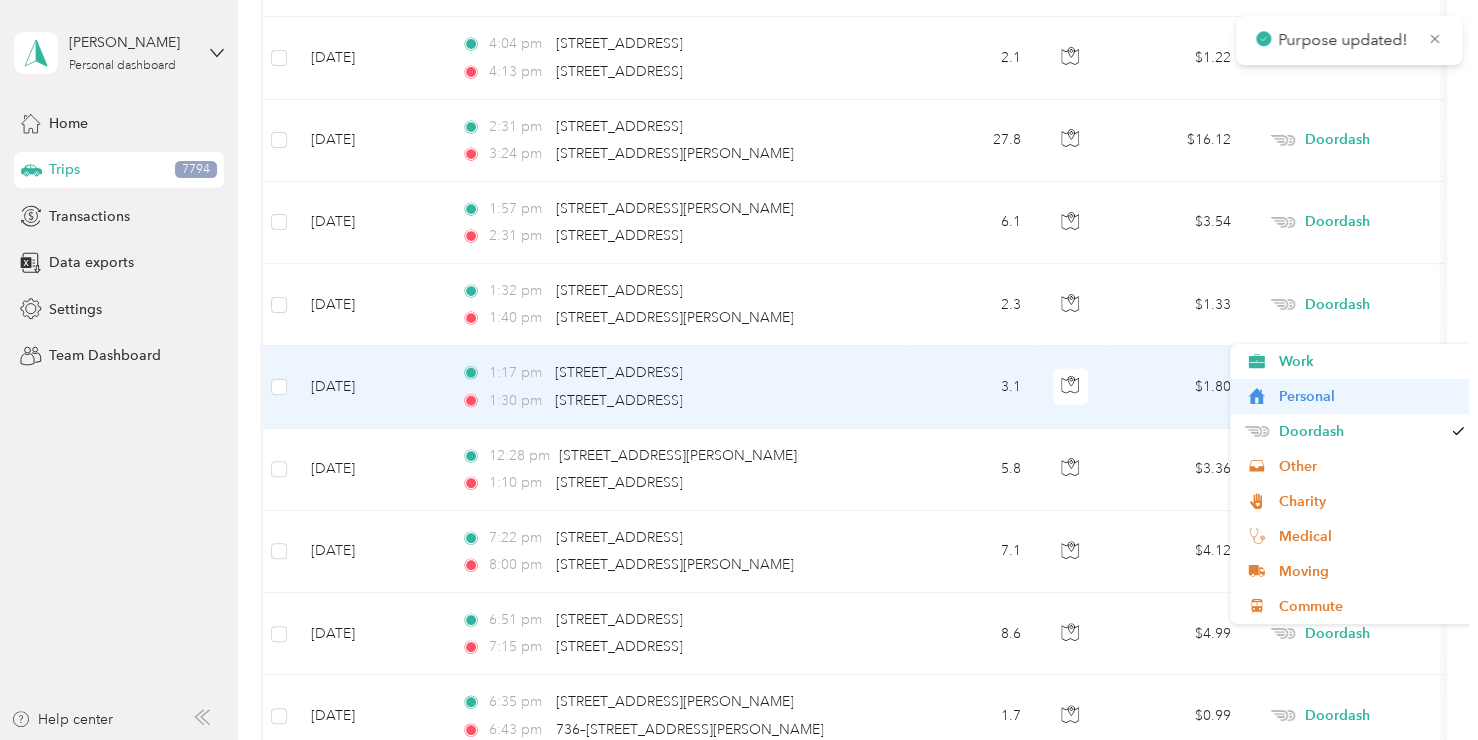 click on "Personal" at bounding box center (1371, 396) 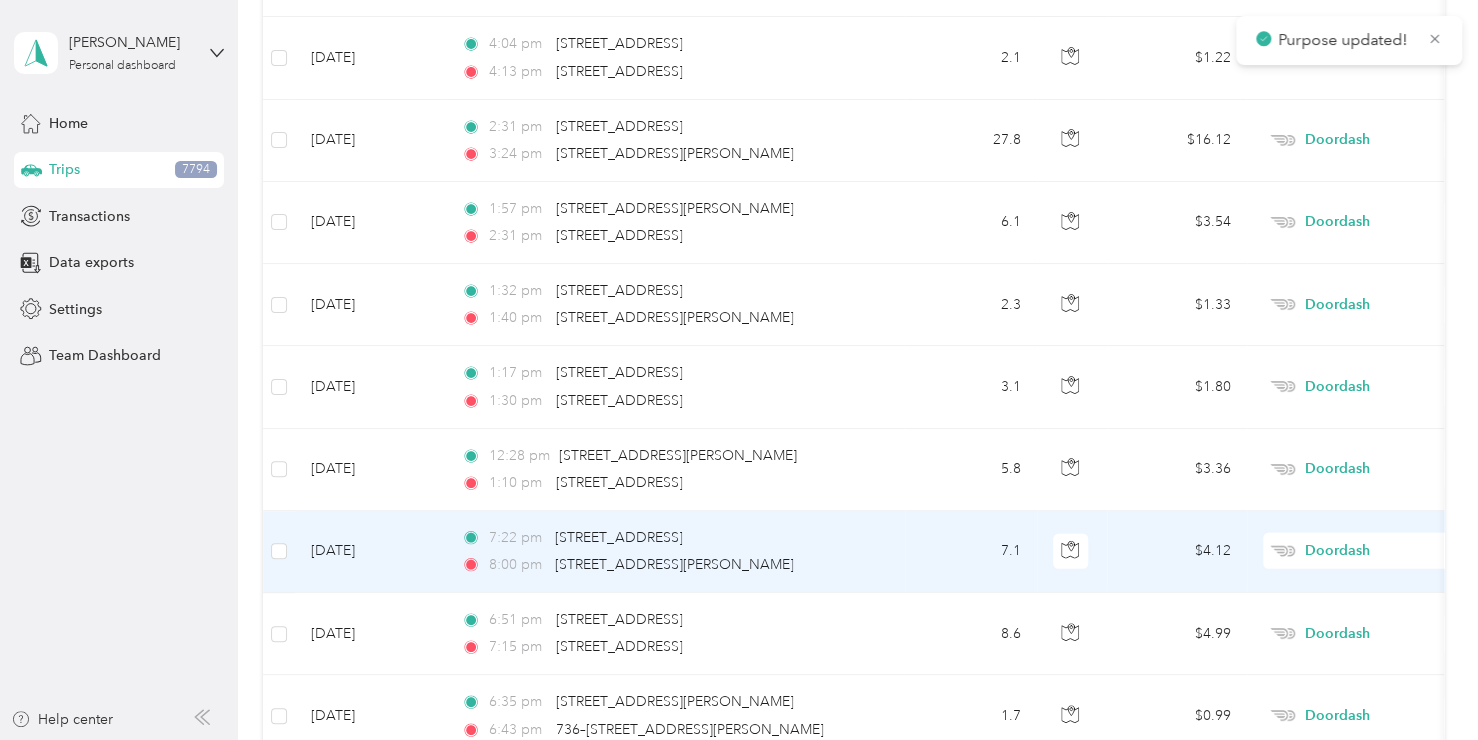 click on "Doordash" at bounding box center [1396, 551] 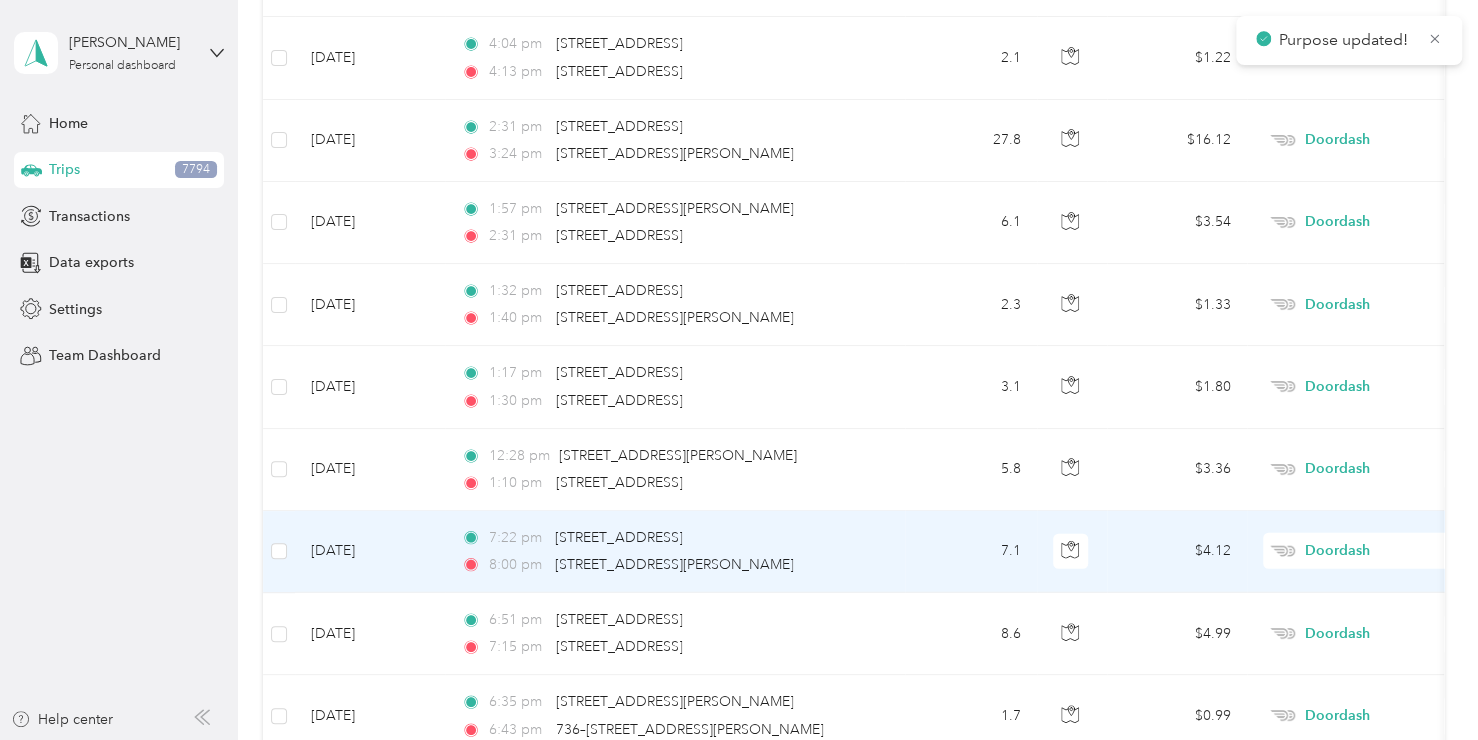 click on "Personal" at bounding box center [1371, 240] 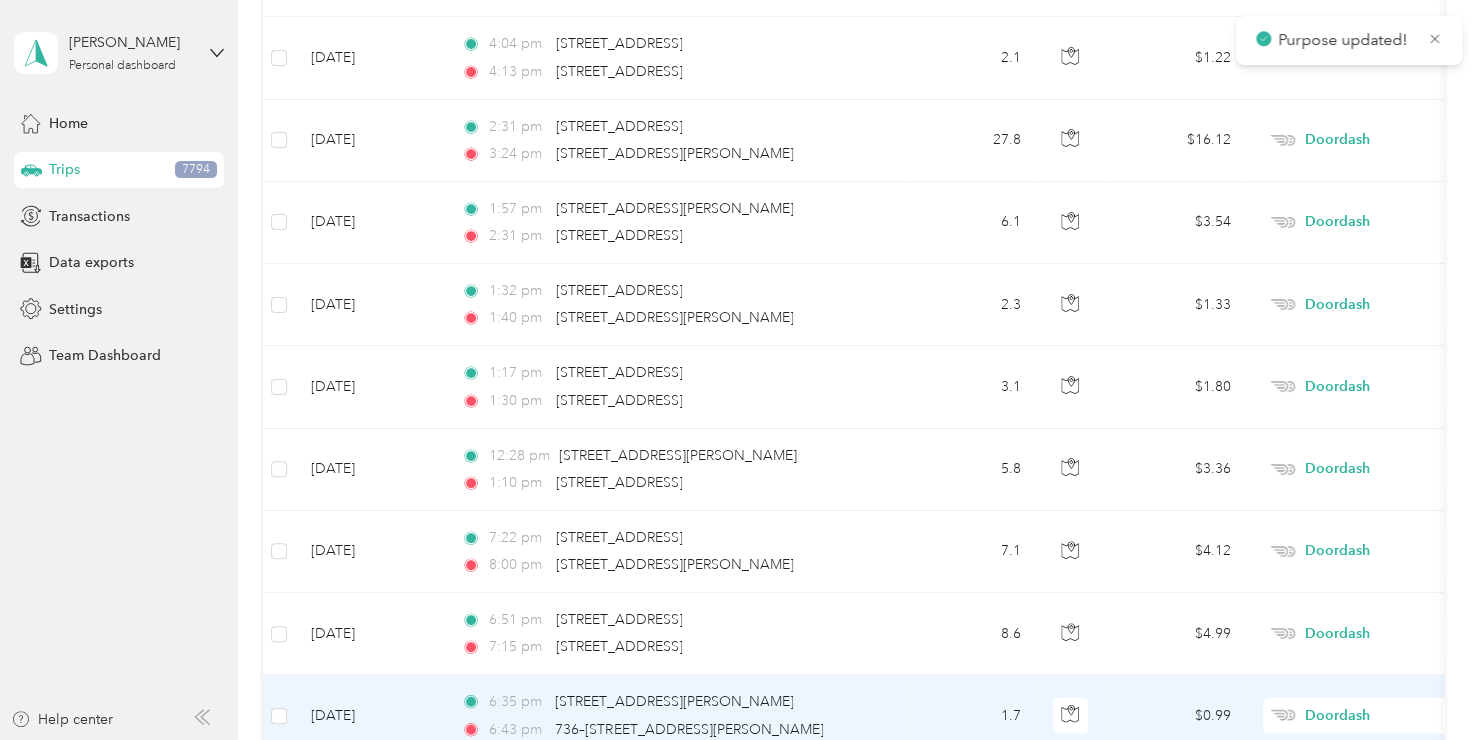 click on "Doordash" at bounding box center [1396, 716] 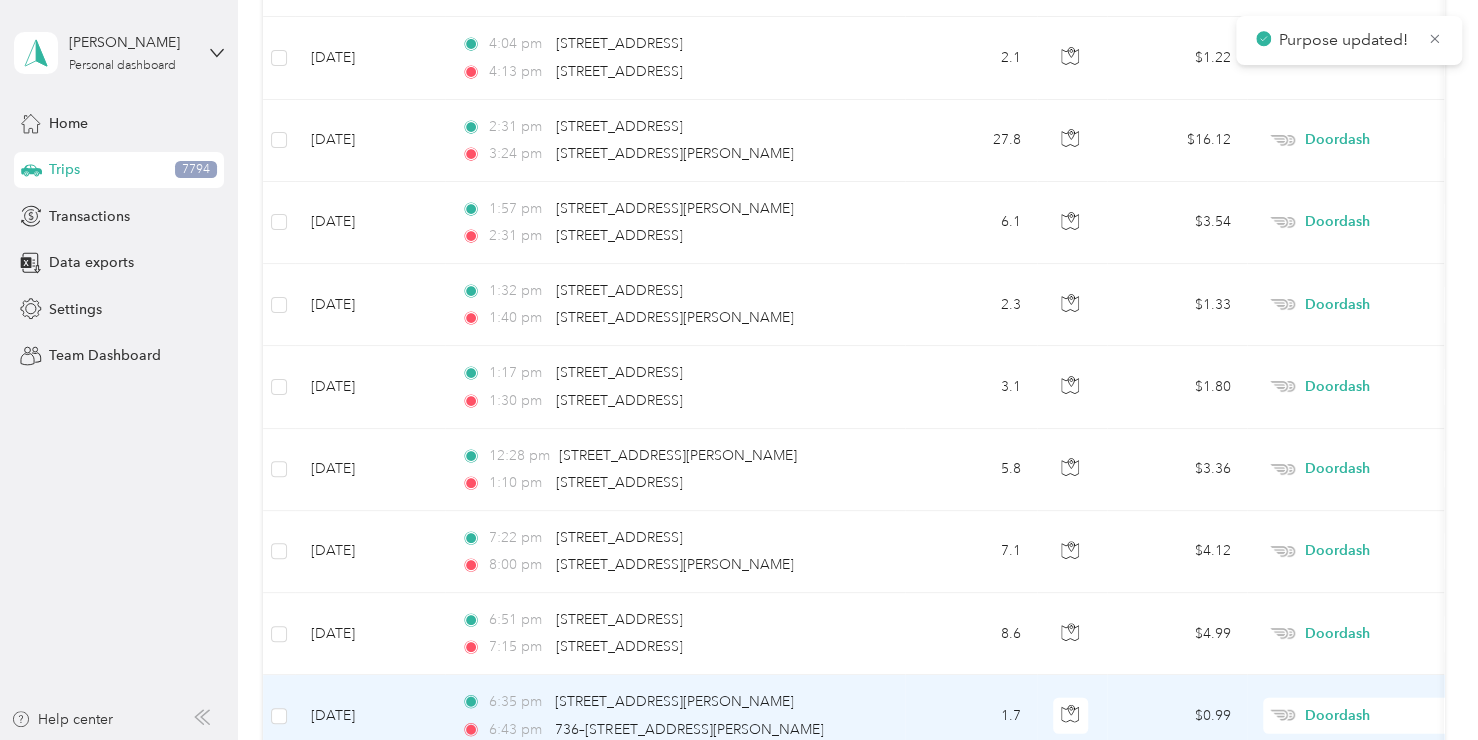 click on "Personal" at bounding box center (1371, 404) 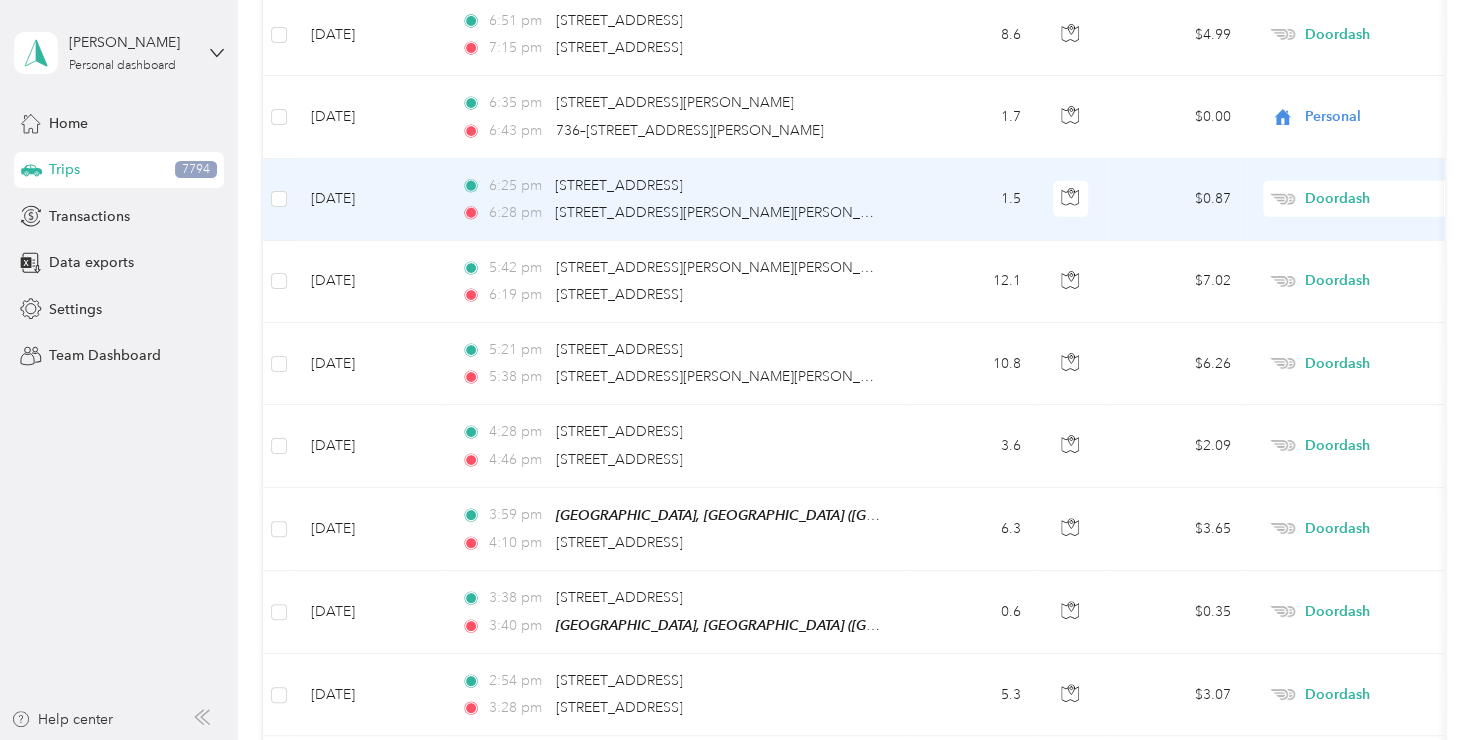 scroll, scrollTop: 21412, scrollLeft: 0, axis: vertical 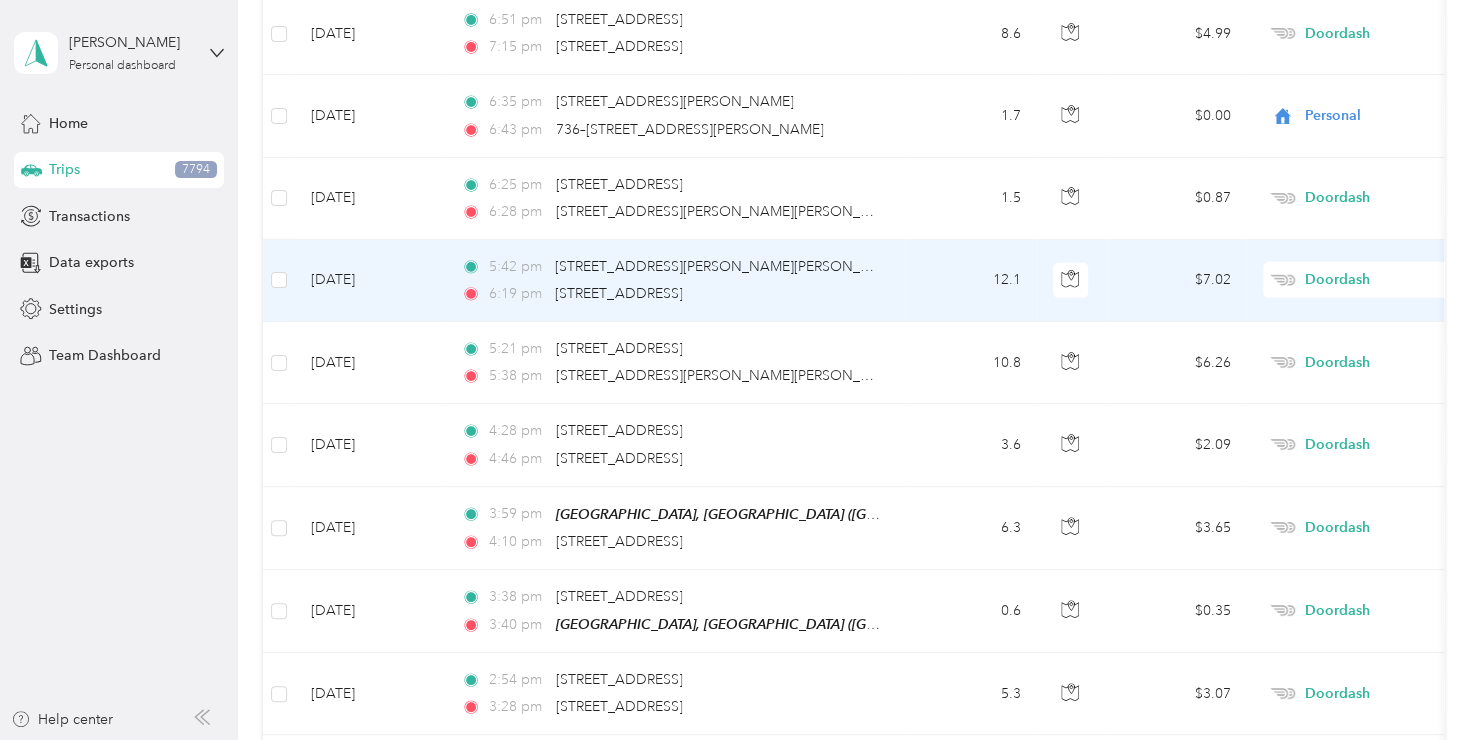 click on "Doordash" at bounding box center [1396, 280] 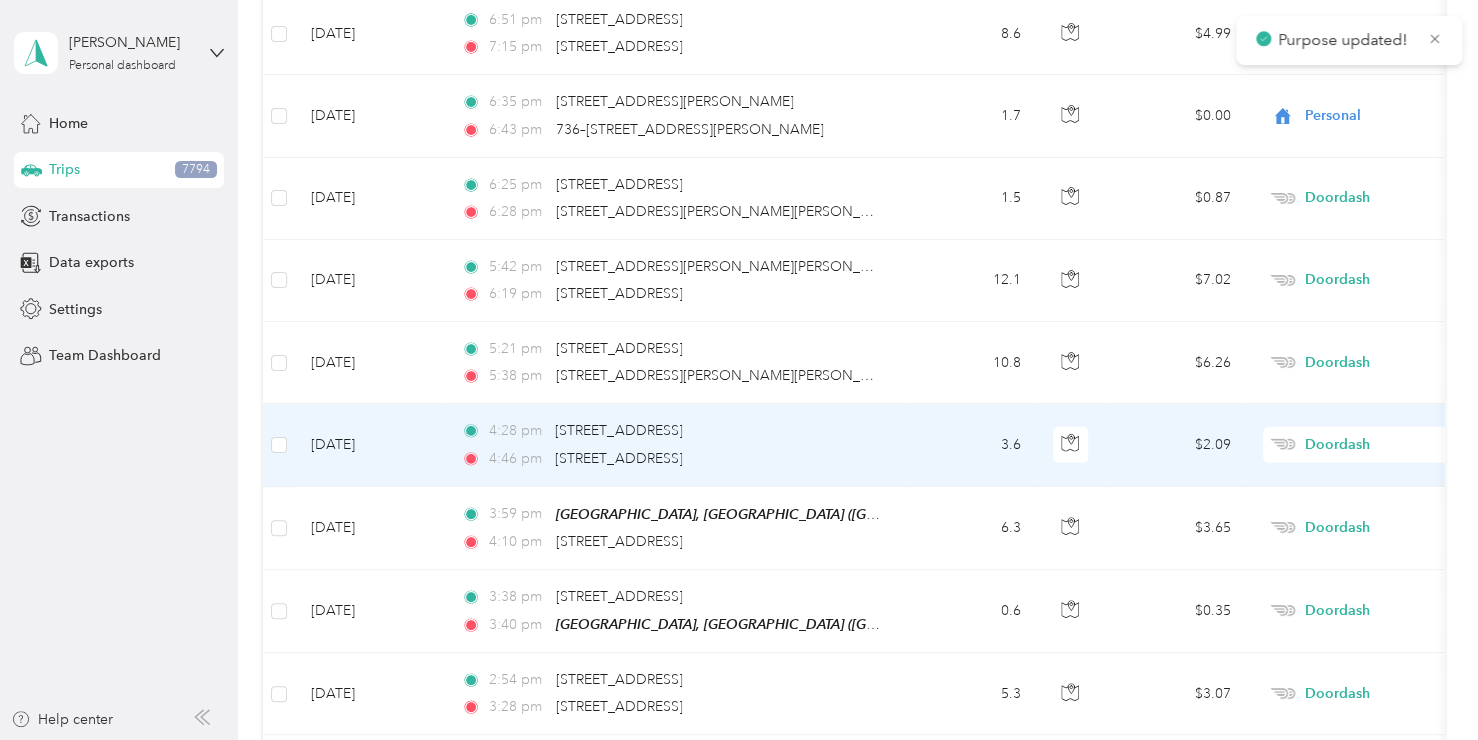 click on "Doordash" at bounding box center [1396, 445] 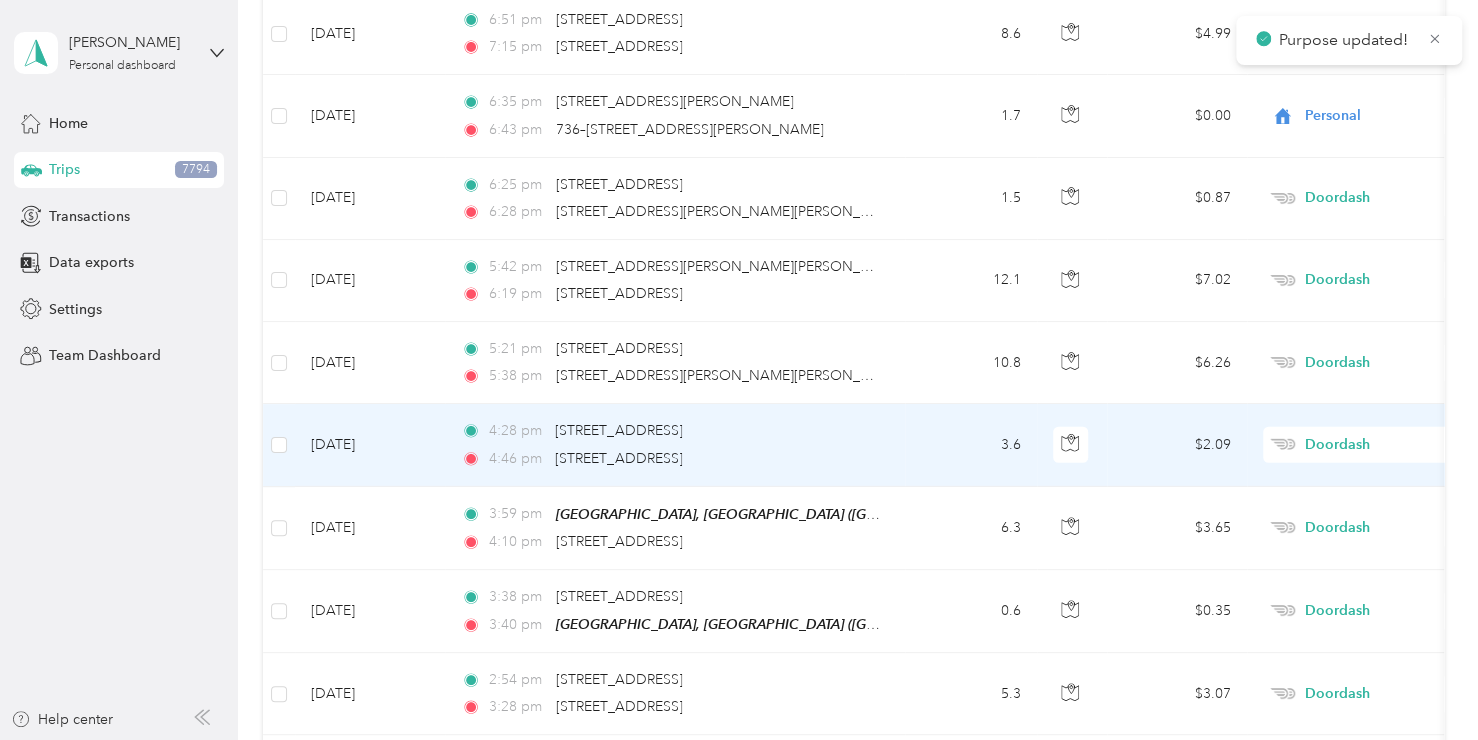 click on "Personal" at bounding box center [1371, 443] 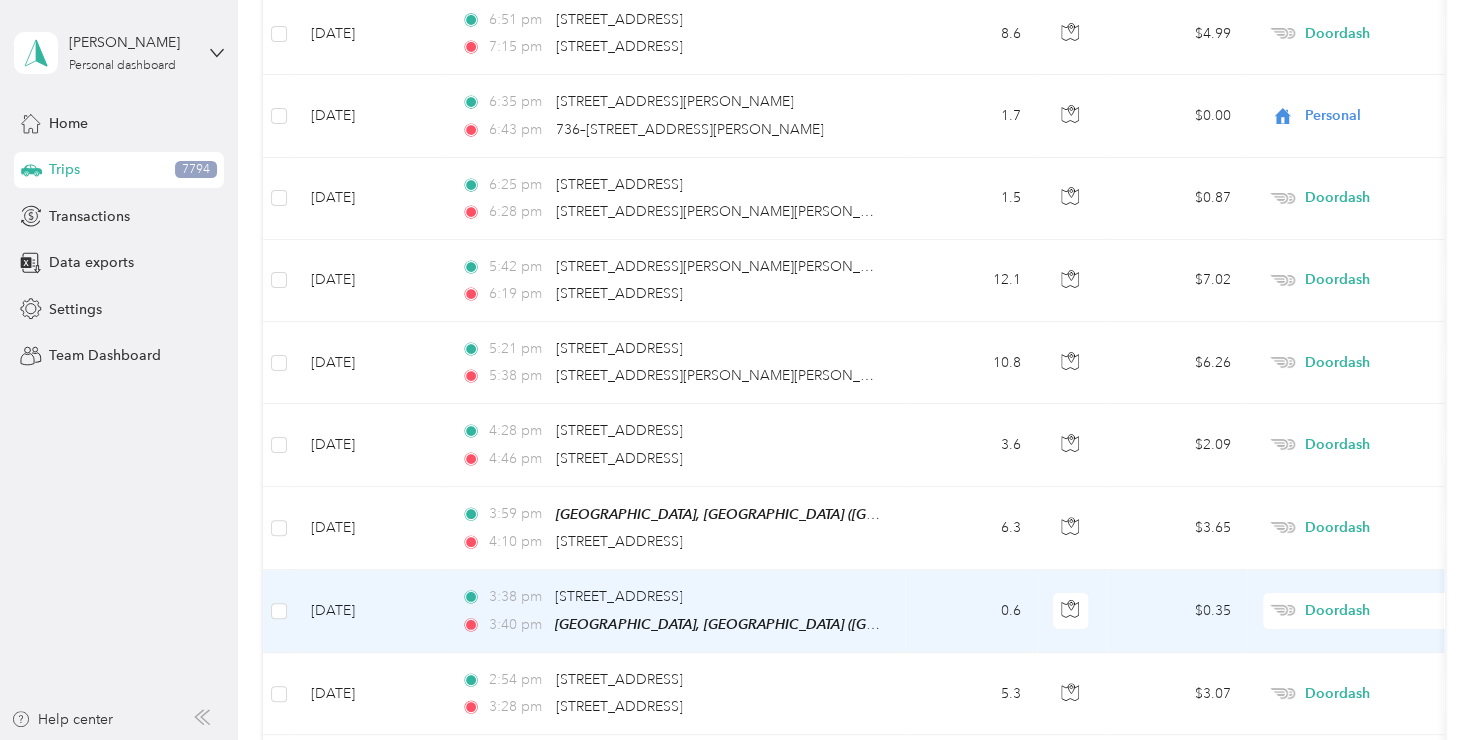 click on "Doordash" at bounding box center (1396, 611) 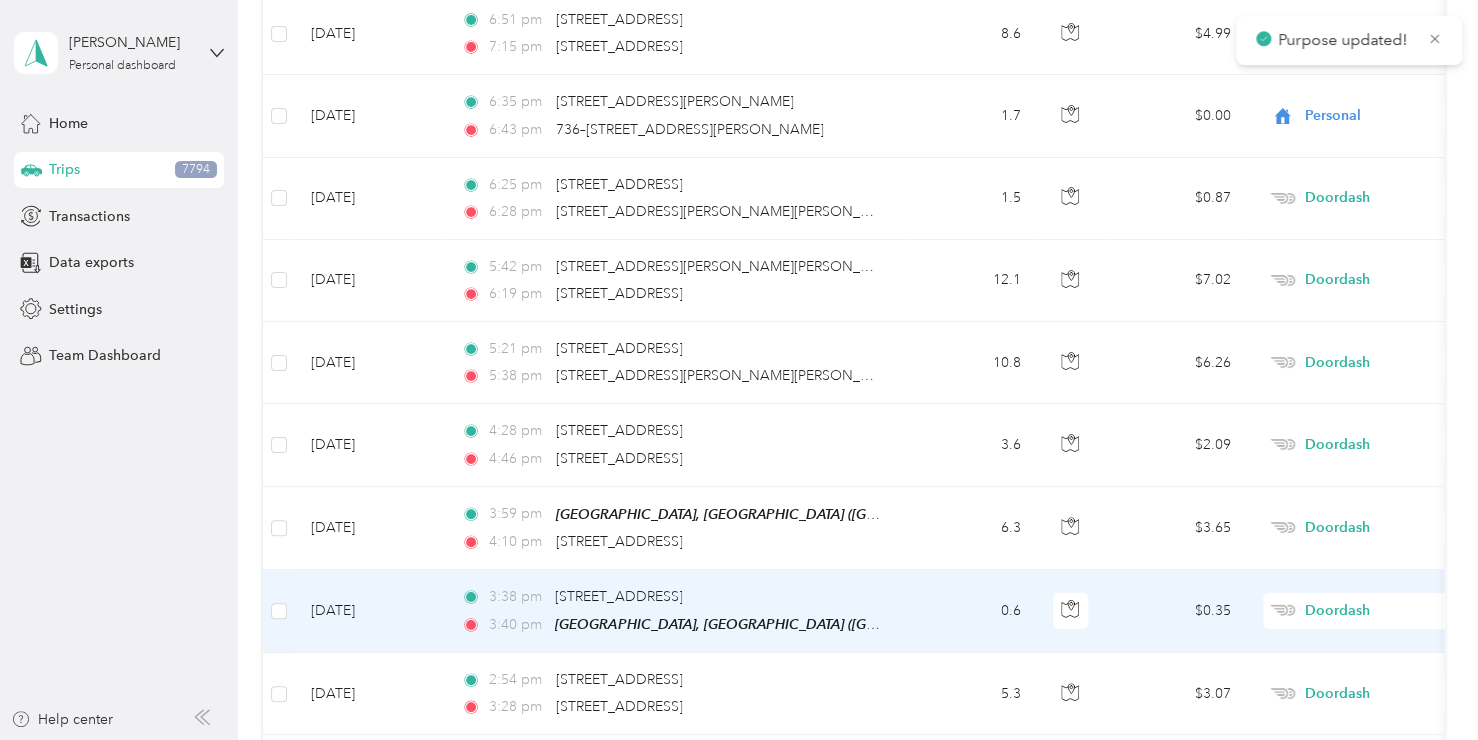 click on "Personal" at bounding box center [1371, 296] 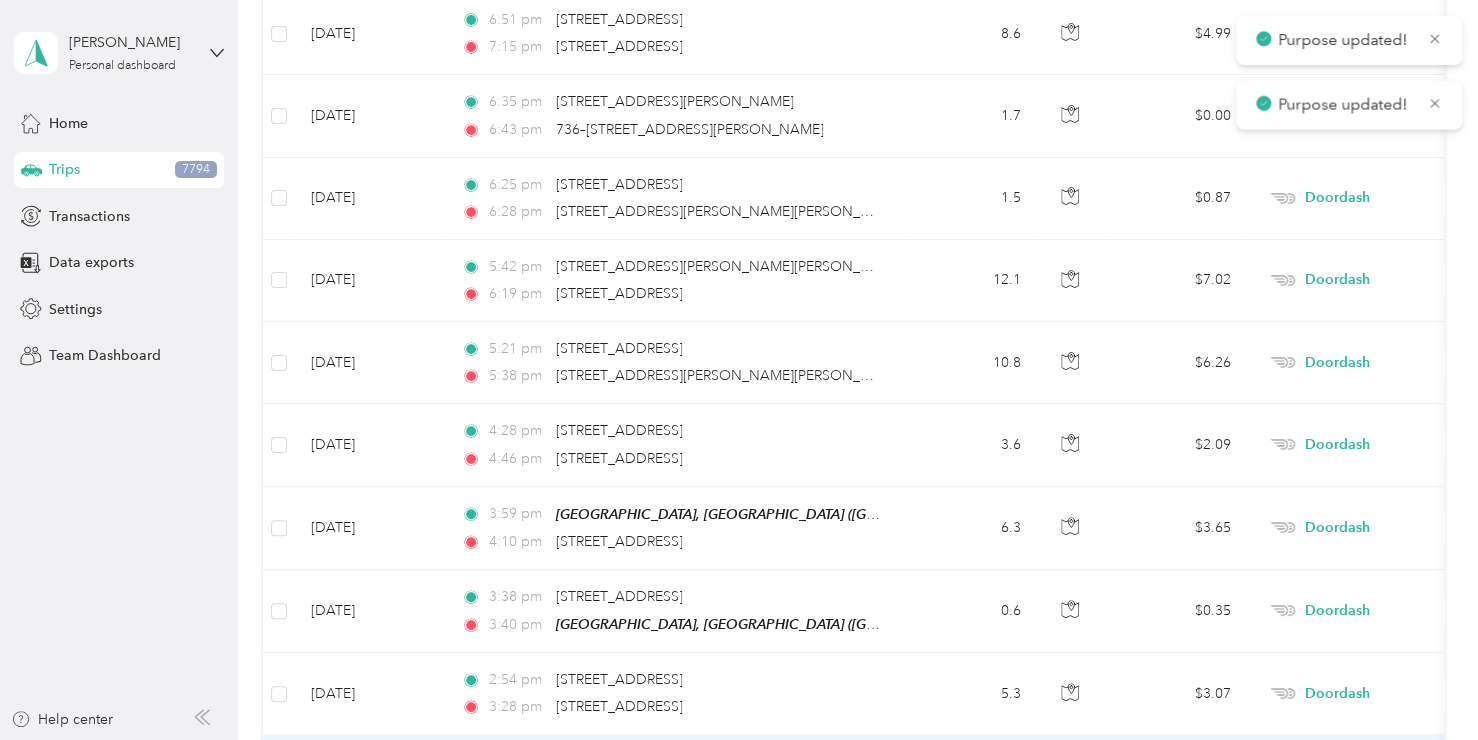 click on "Doordash" at bounding box center [1396, 776] 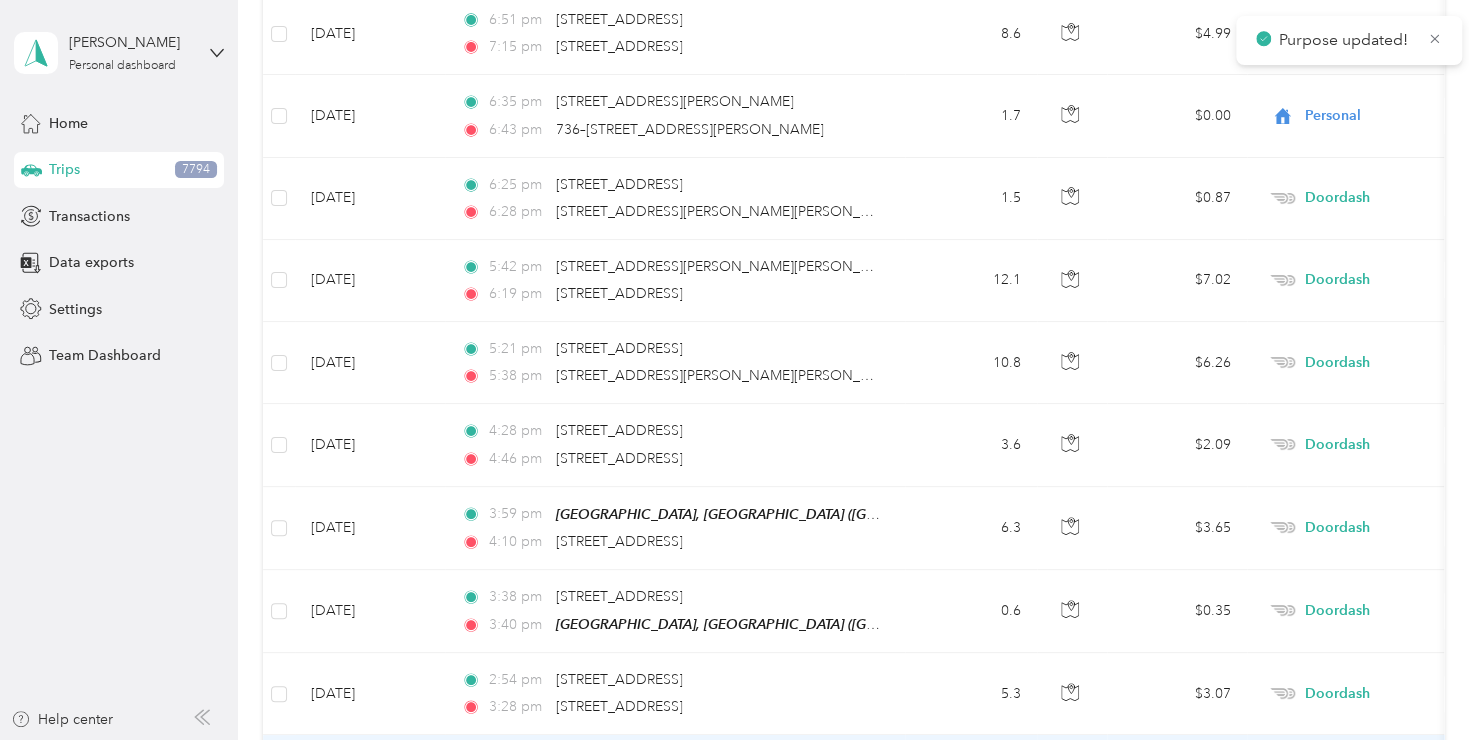 click on "Personal" at bounding box center [1371, 460] 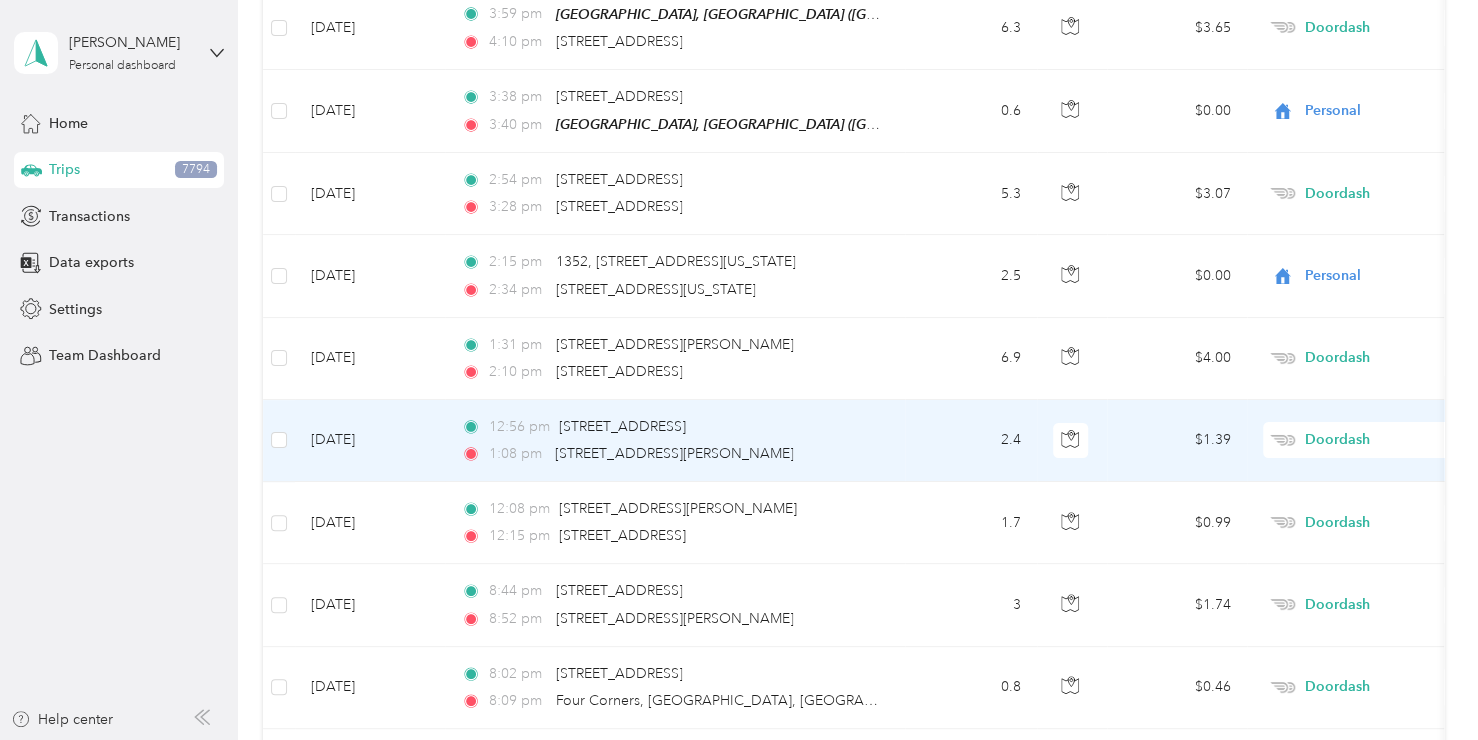 scroll, scrollTop: 22012, scrollLeft: 0, axis: vertical 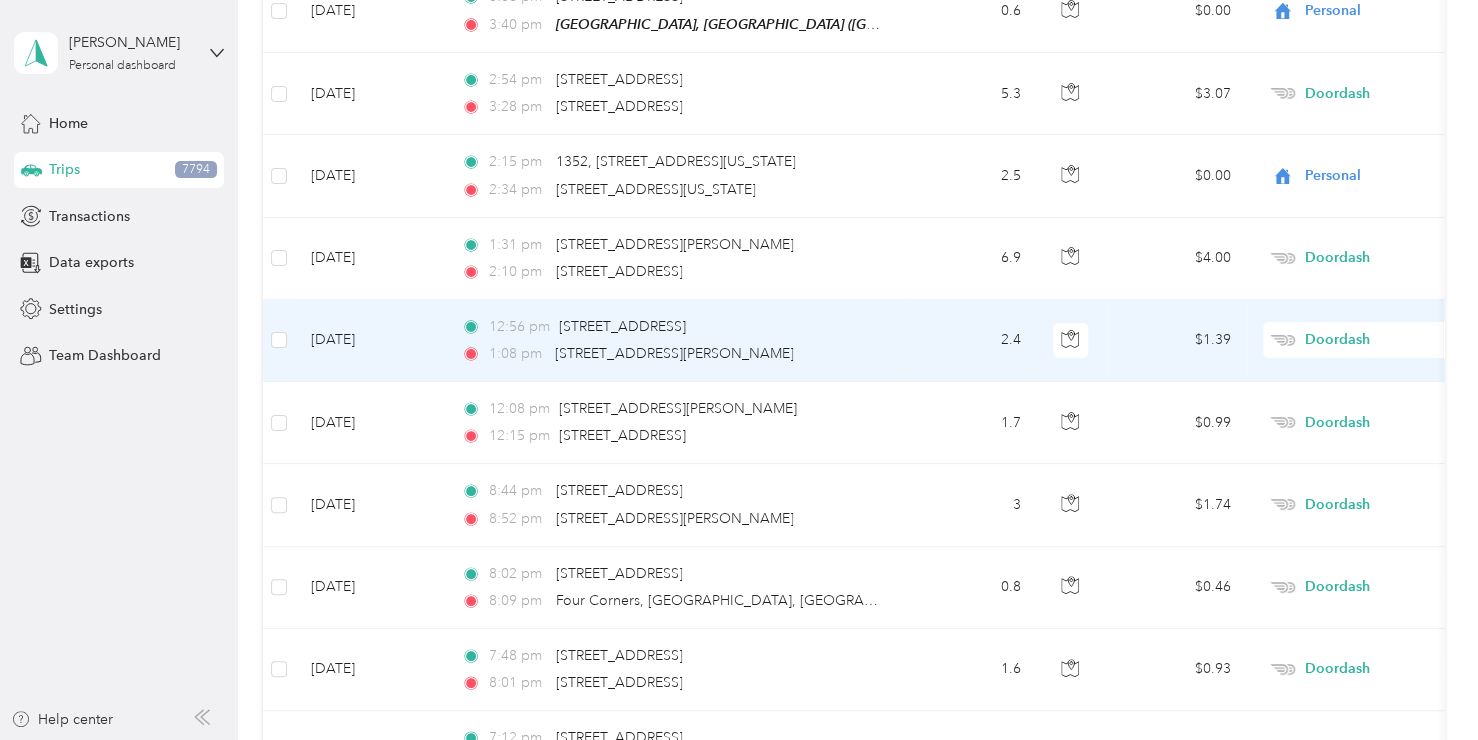 click on "Doordash" at bounding box center (1396, 340) 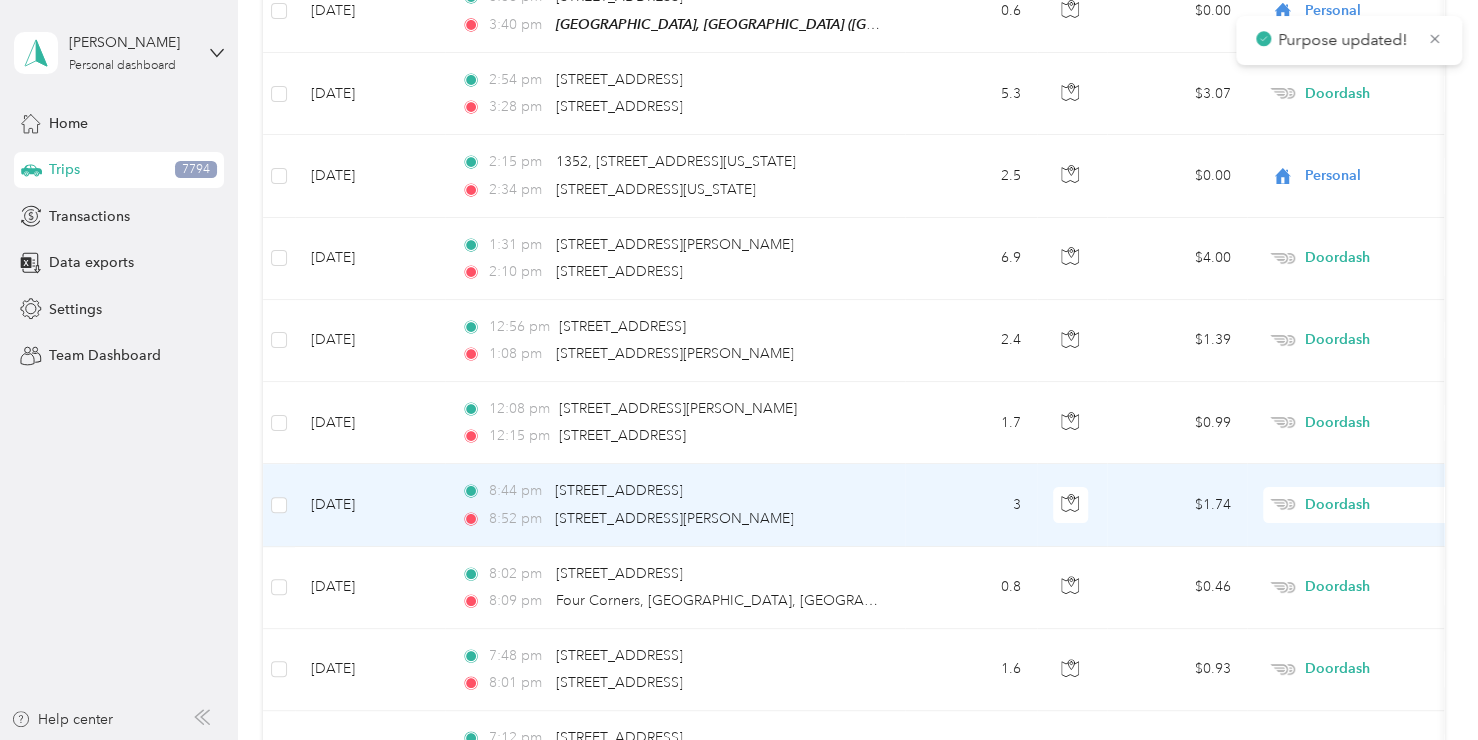 click on "Doordash" at bounding box center [1396, 505] 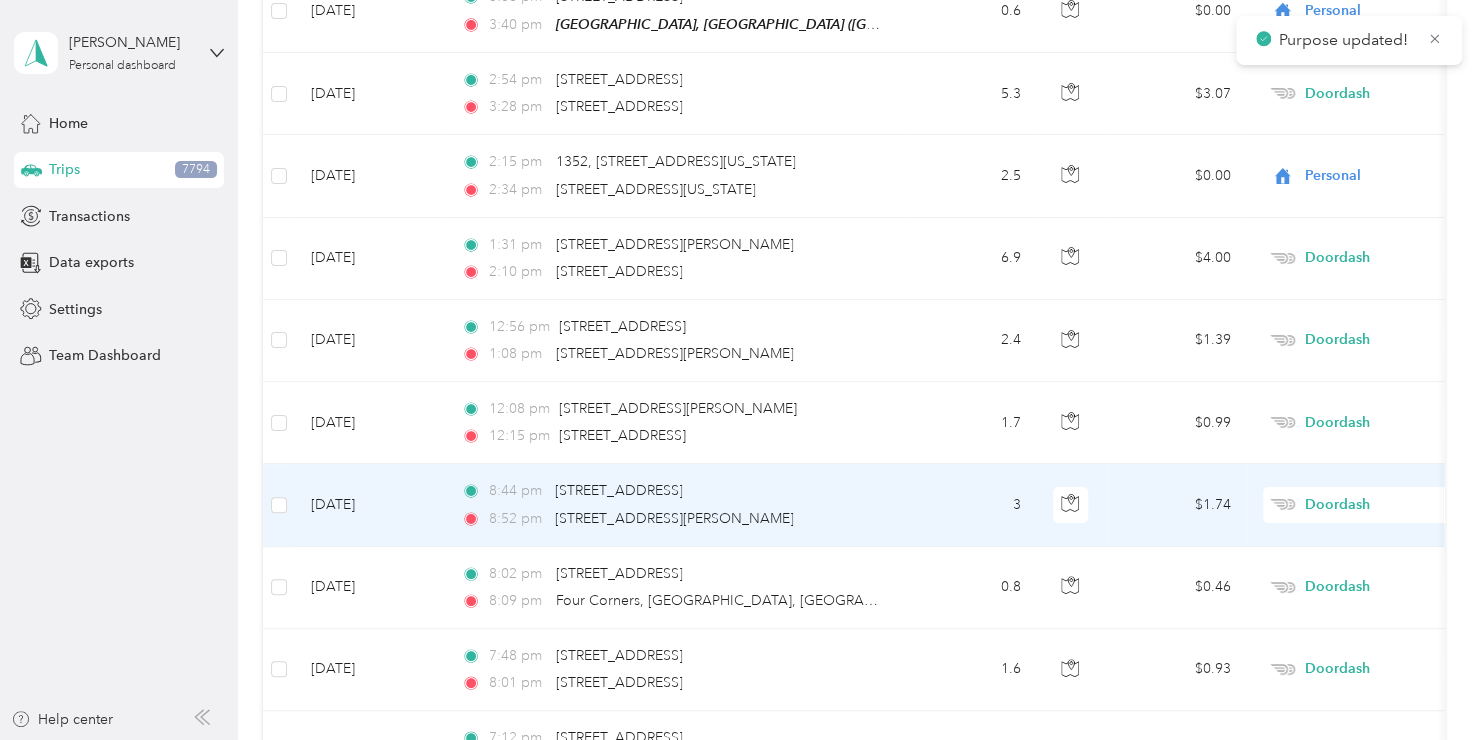 click on "Personal" at bounding box center [1371, 508] 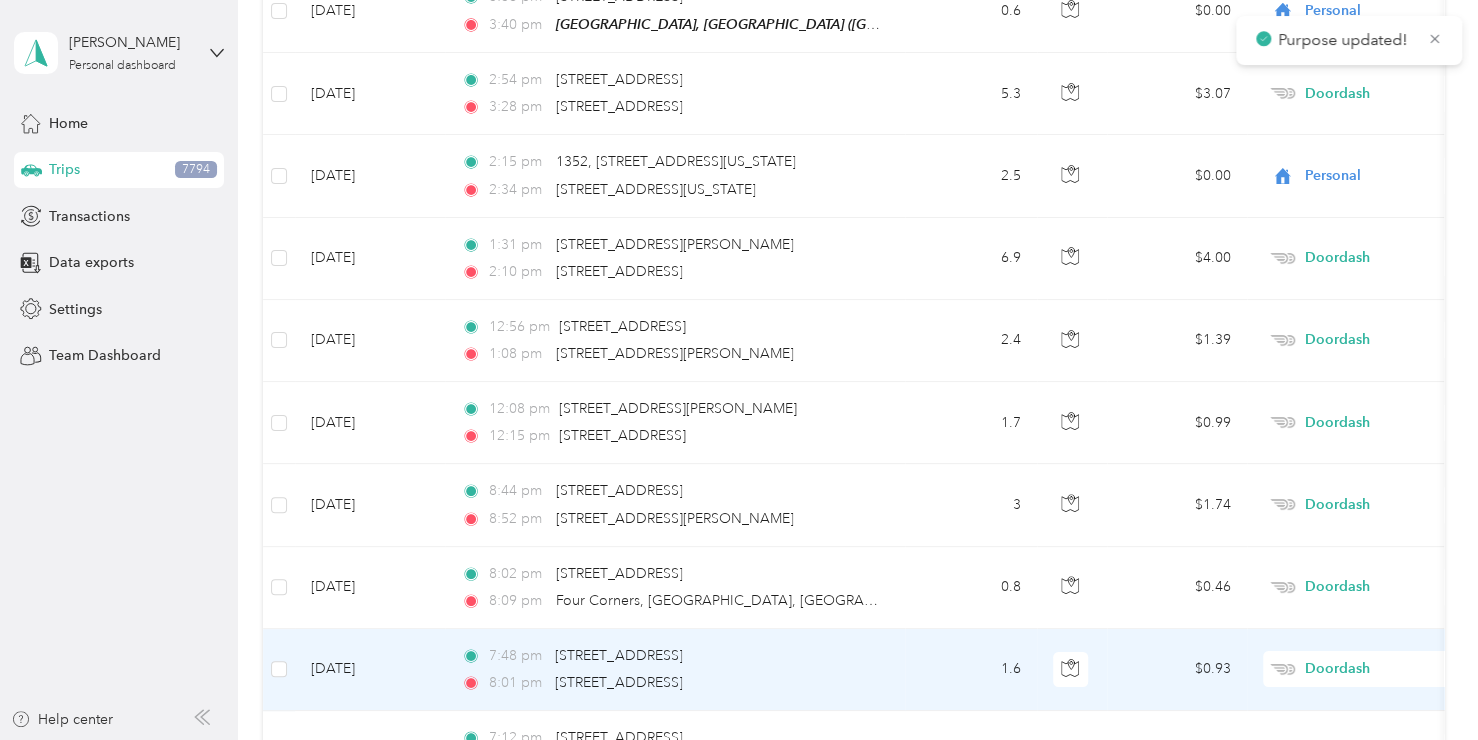 click on "Doordash" at bounding box center [1396, 669] 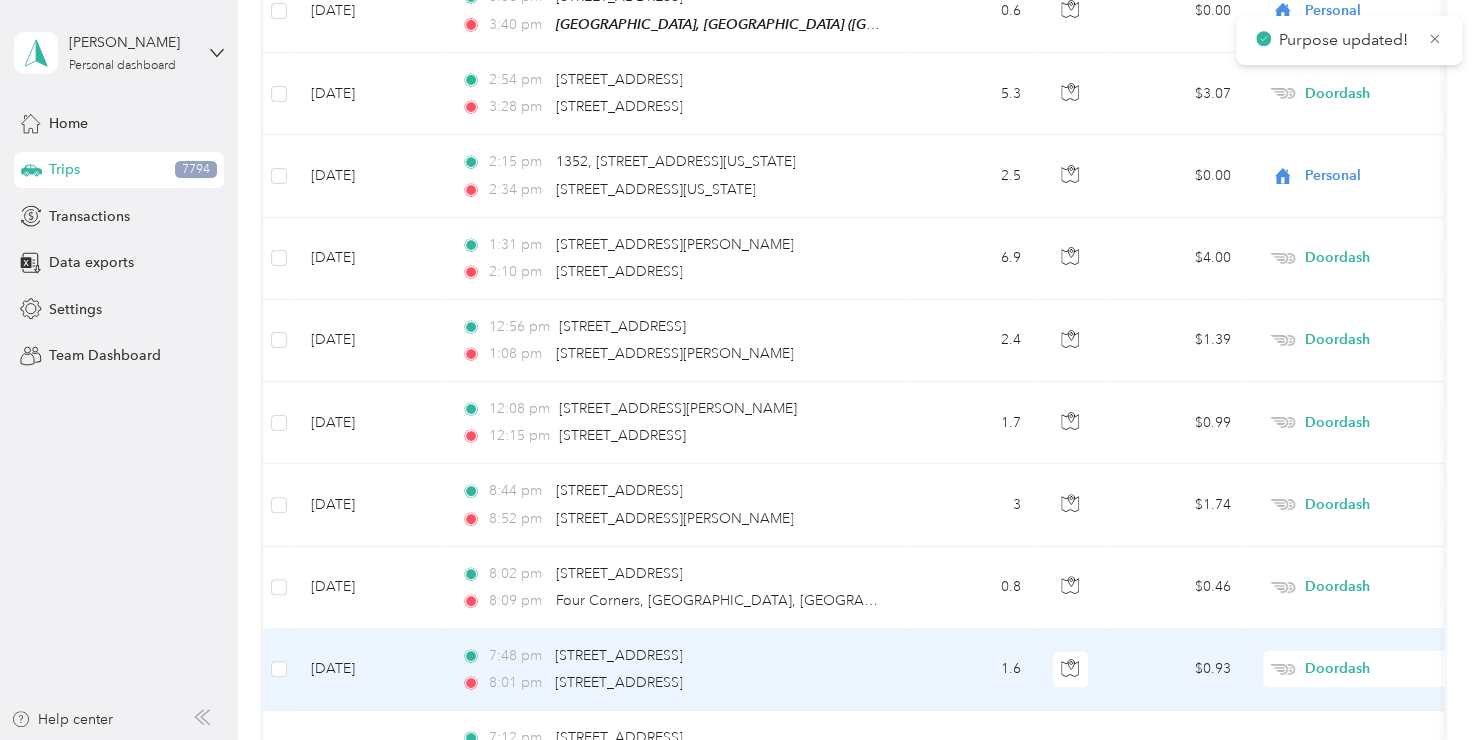 click on "Personal" at bounding box center [1371, 353] 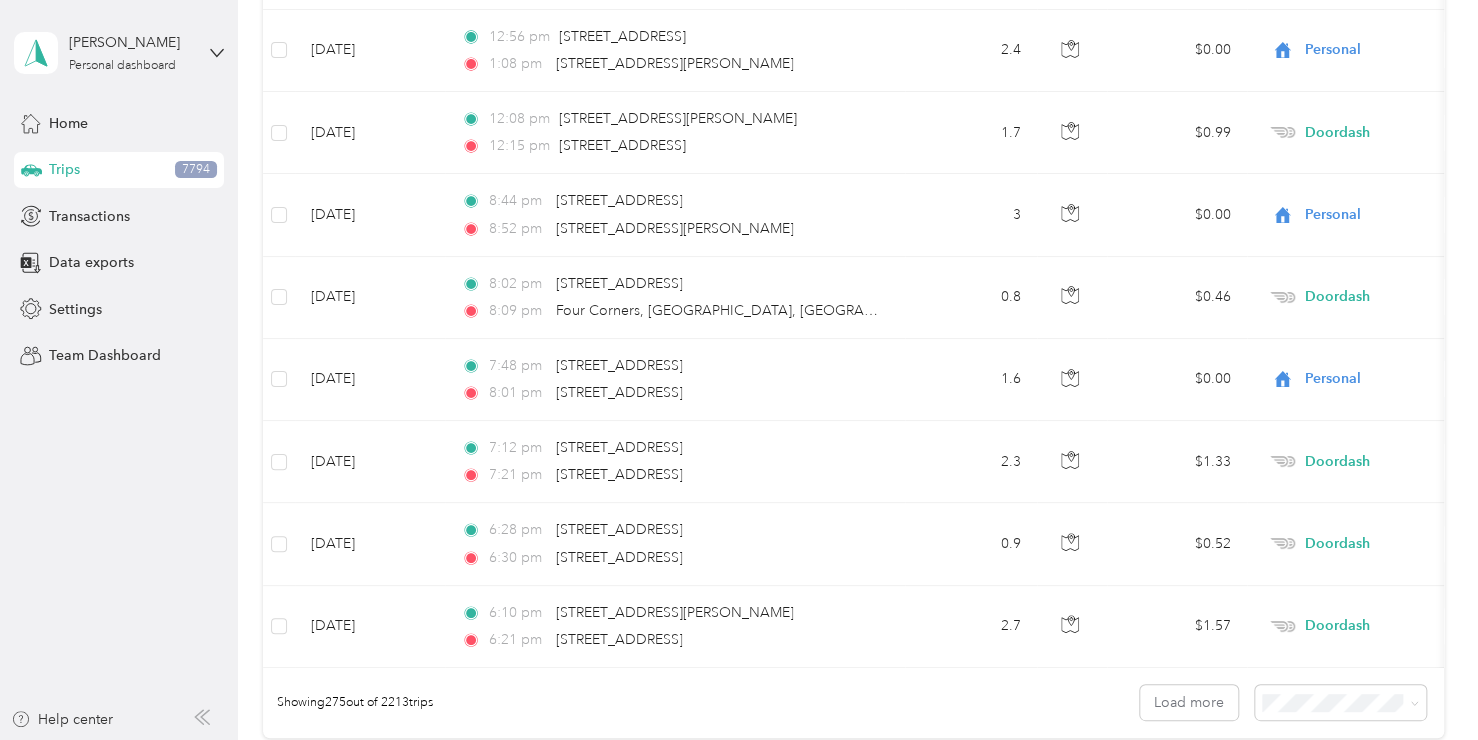 scroll, scrollTop: 22412, scrollLeft: 0, axis: vertical 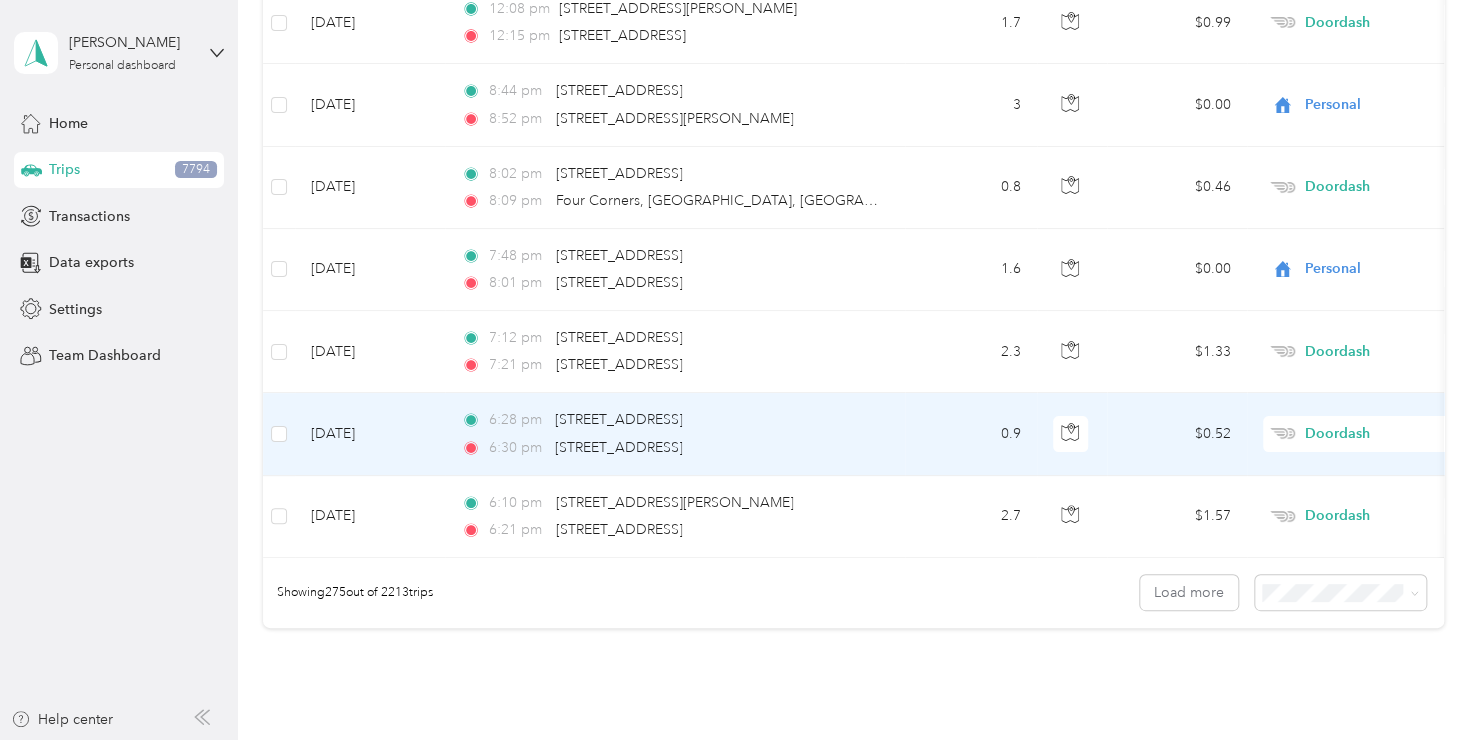 click on "Doordash" at bounding box center [1396, 434] 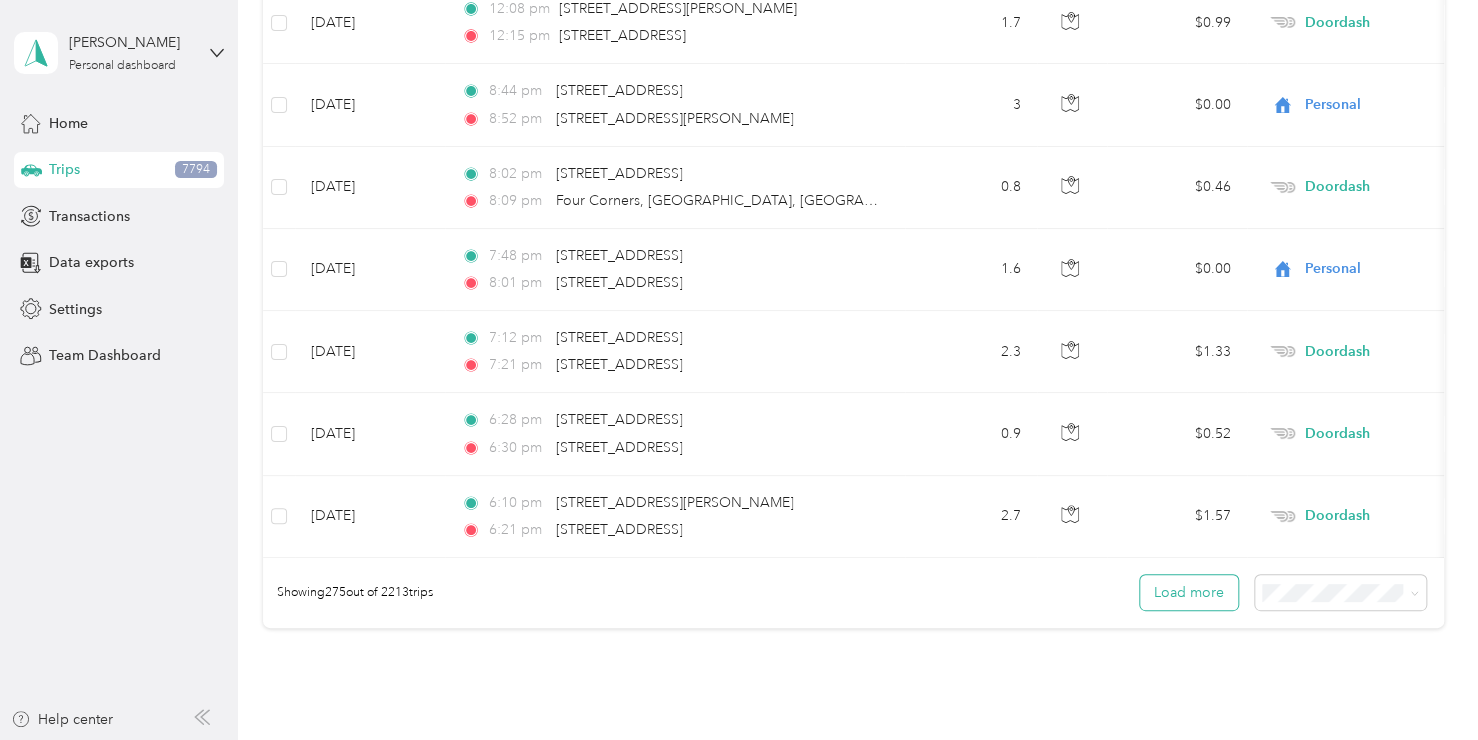 click on "Load more" at bounding box center [1189, 592] 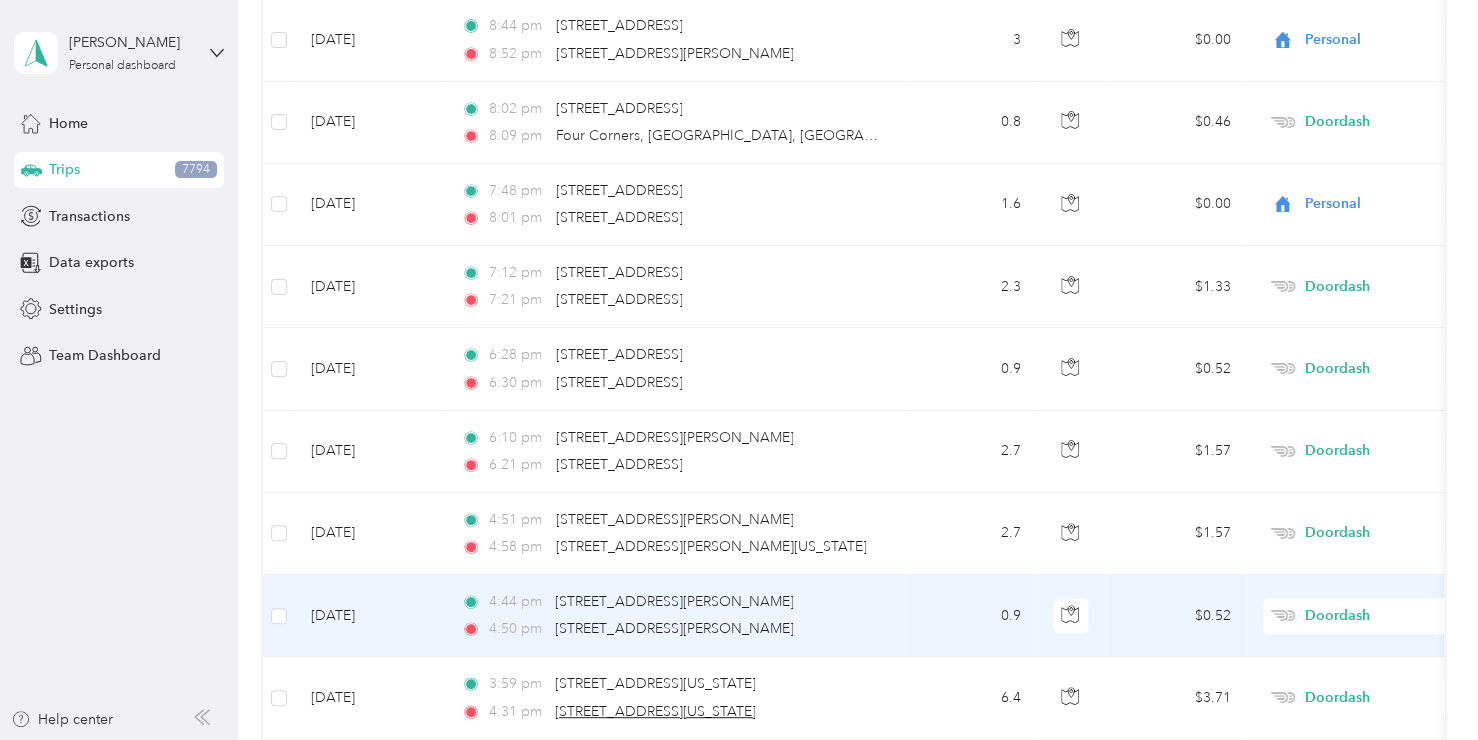scroll, scrollTop: 22512, scrollLeft: 0, axis: vertical 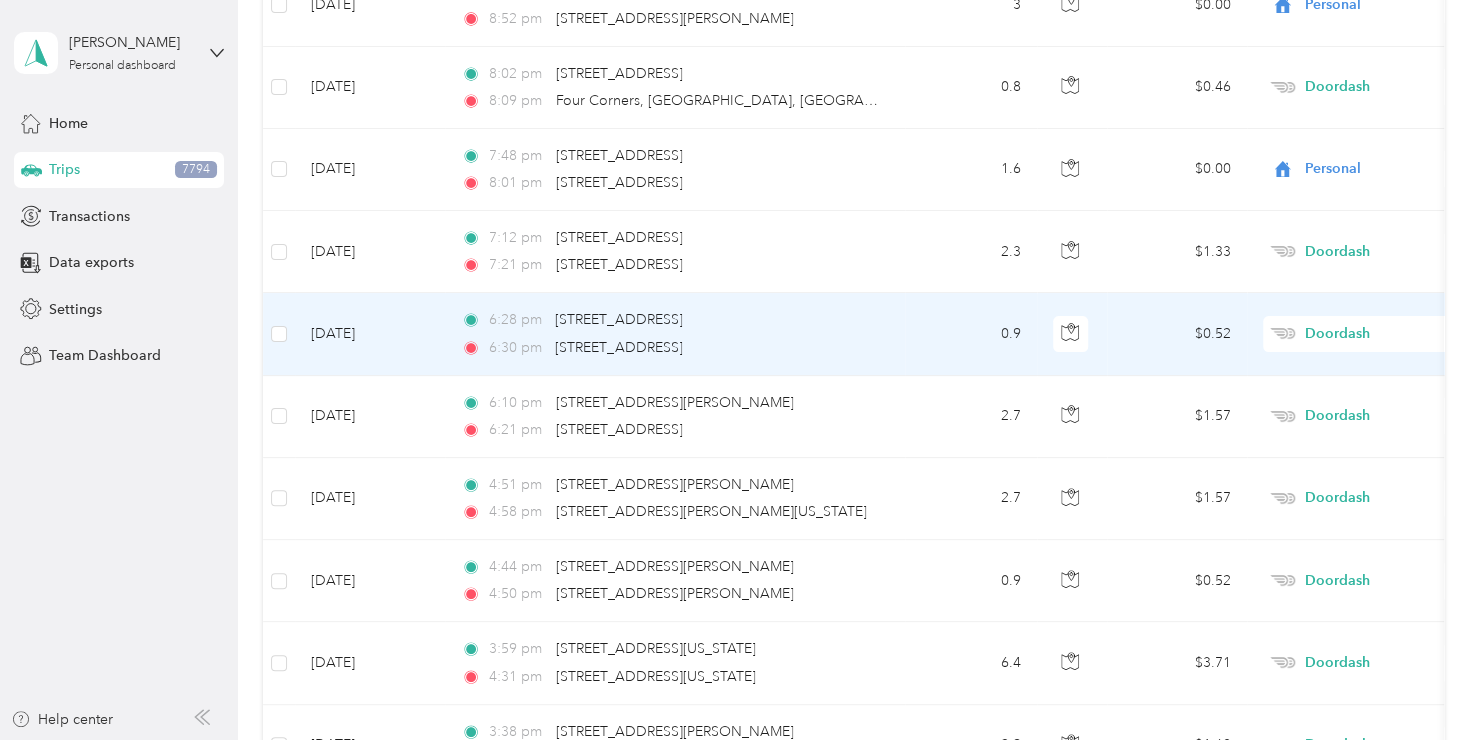 click on "Doordash" at bounding box center (1396, 334) 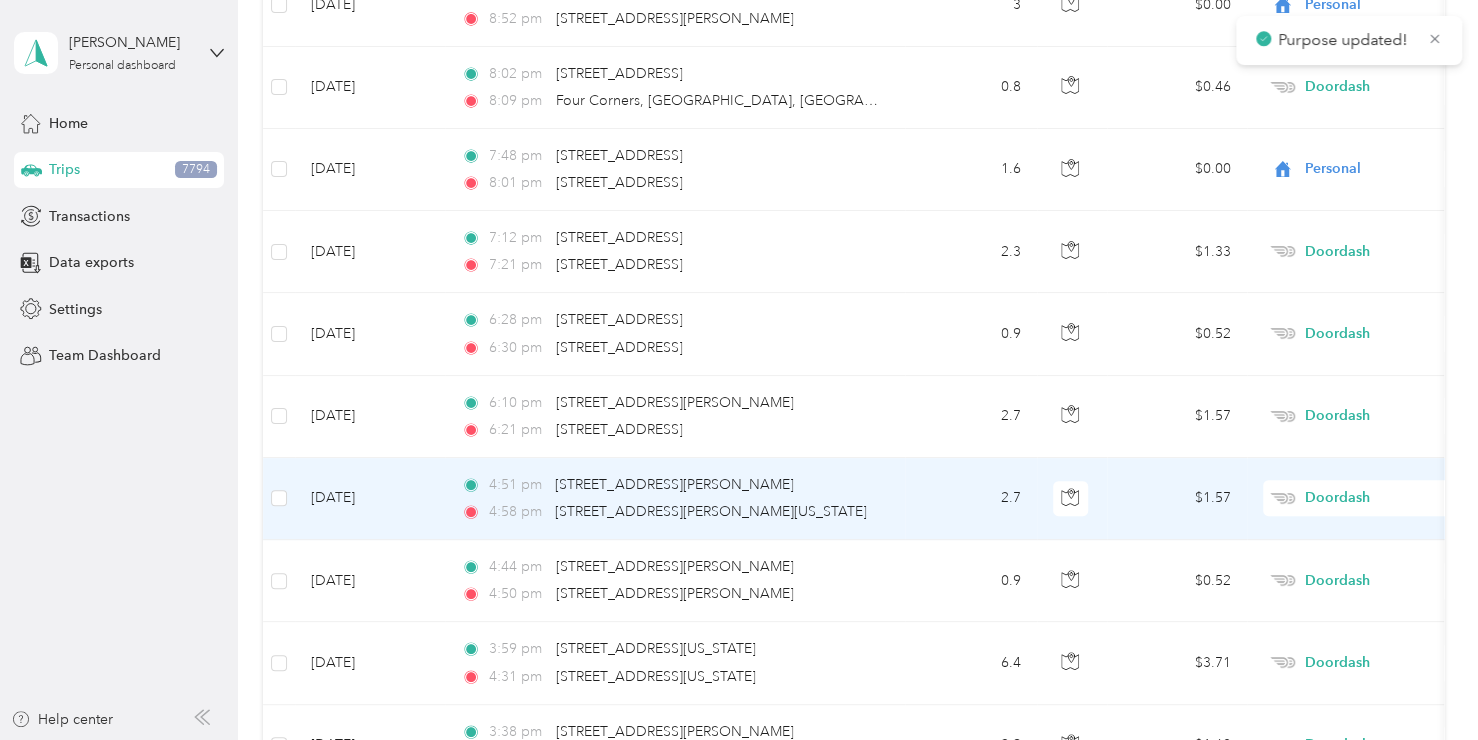 click on "Doordash" at bounding box center (1396, 498) 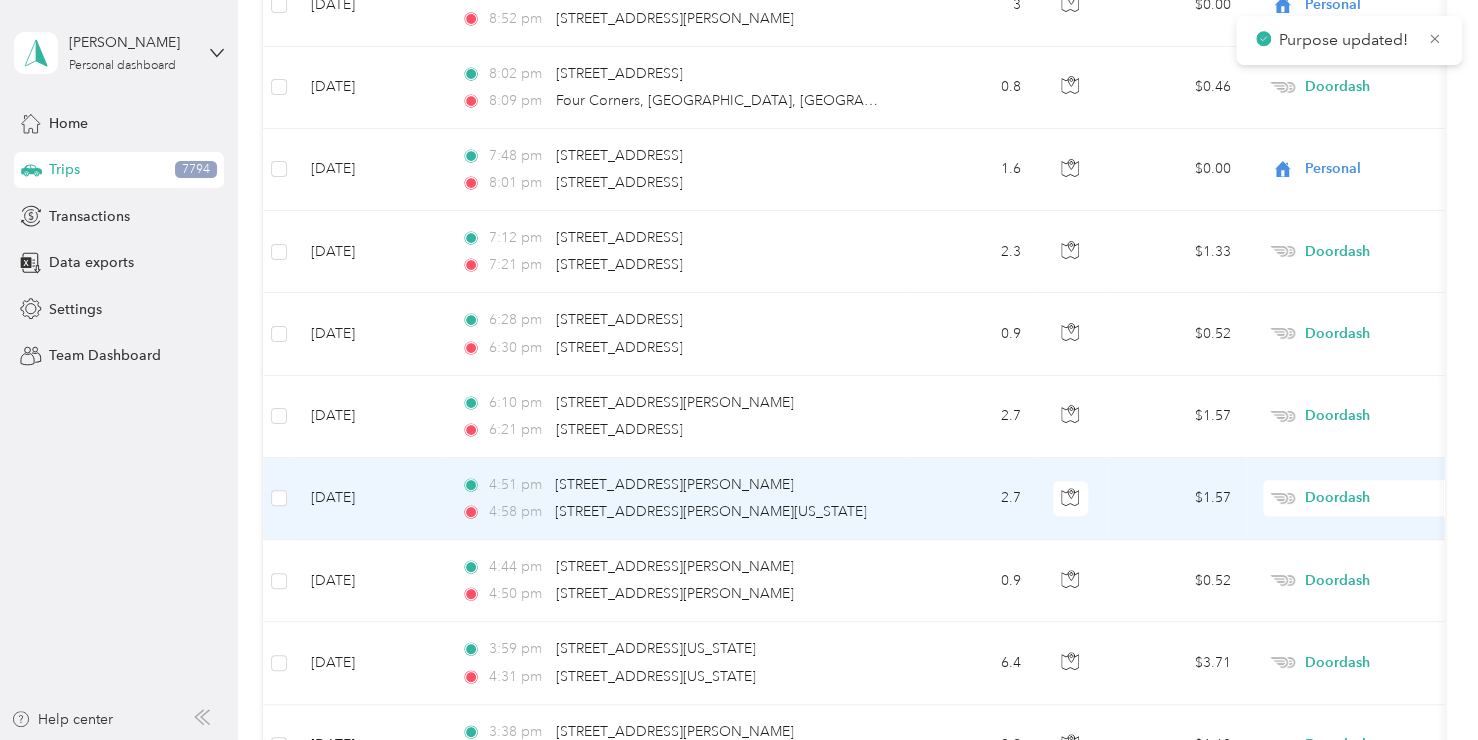 click on "Personal" at bounding box center (1371, 501) 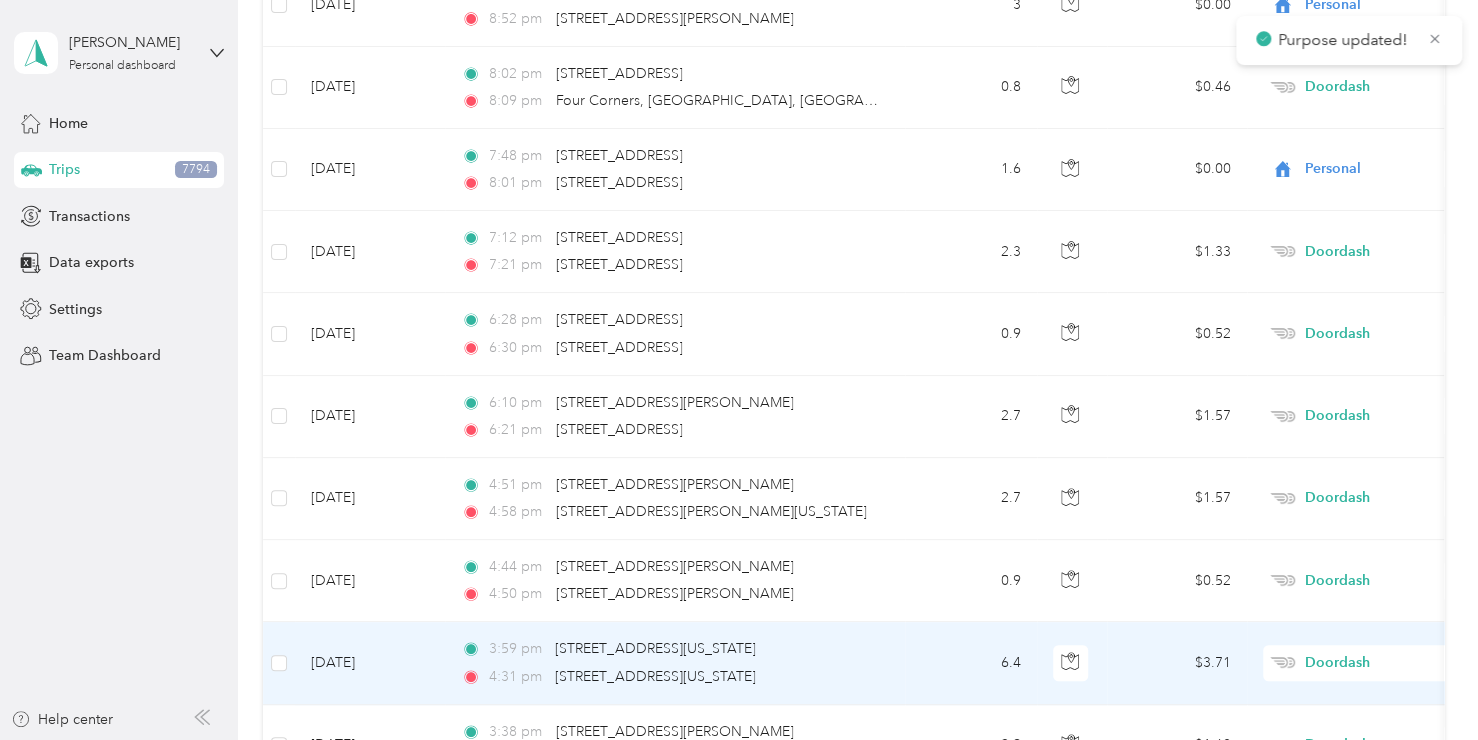 click on "Doordash" at bounding box center (1396, 663) 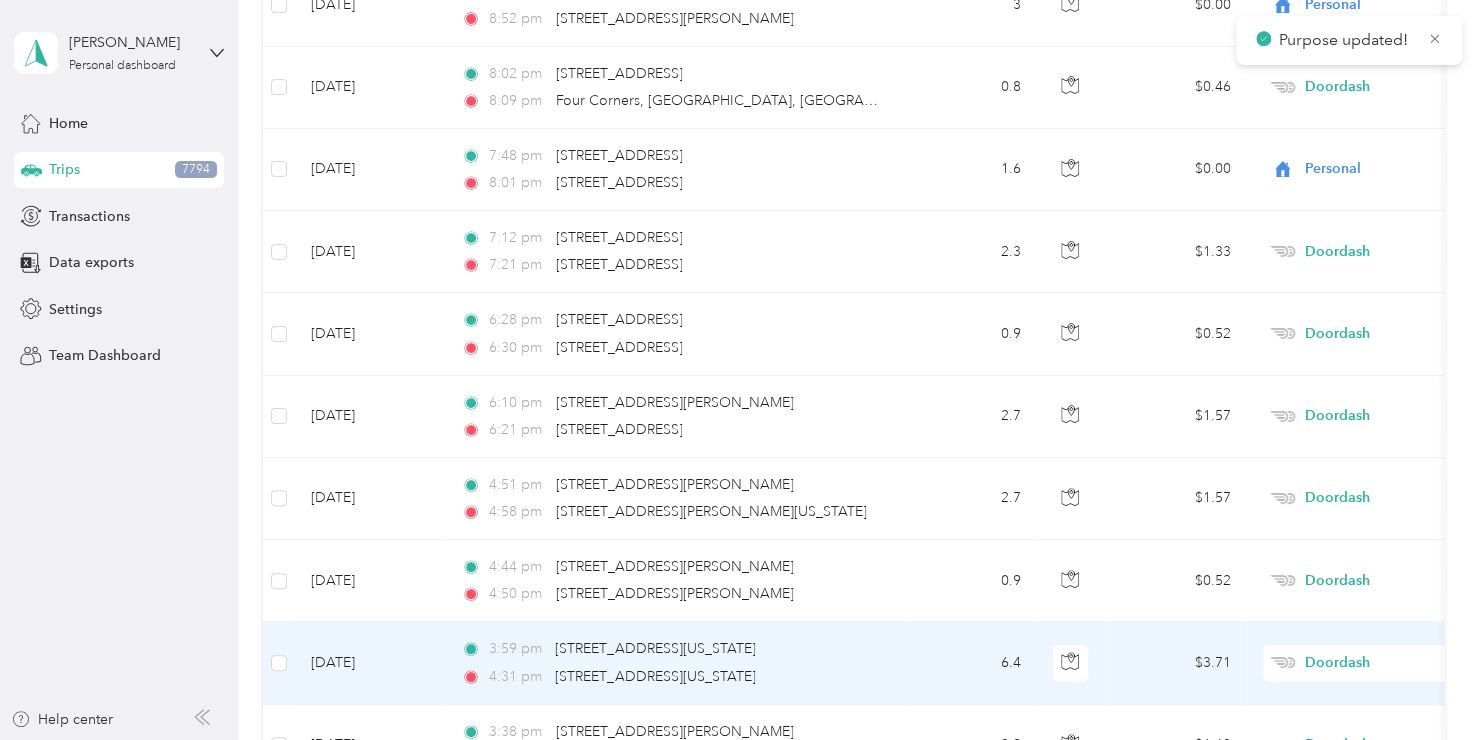 click on "Personal" at bounding box center (1371, 342) 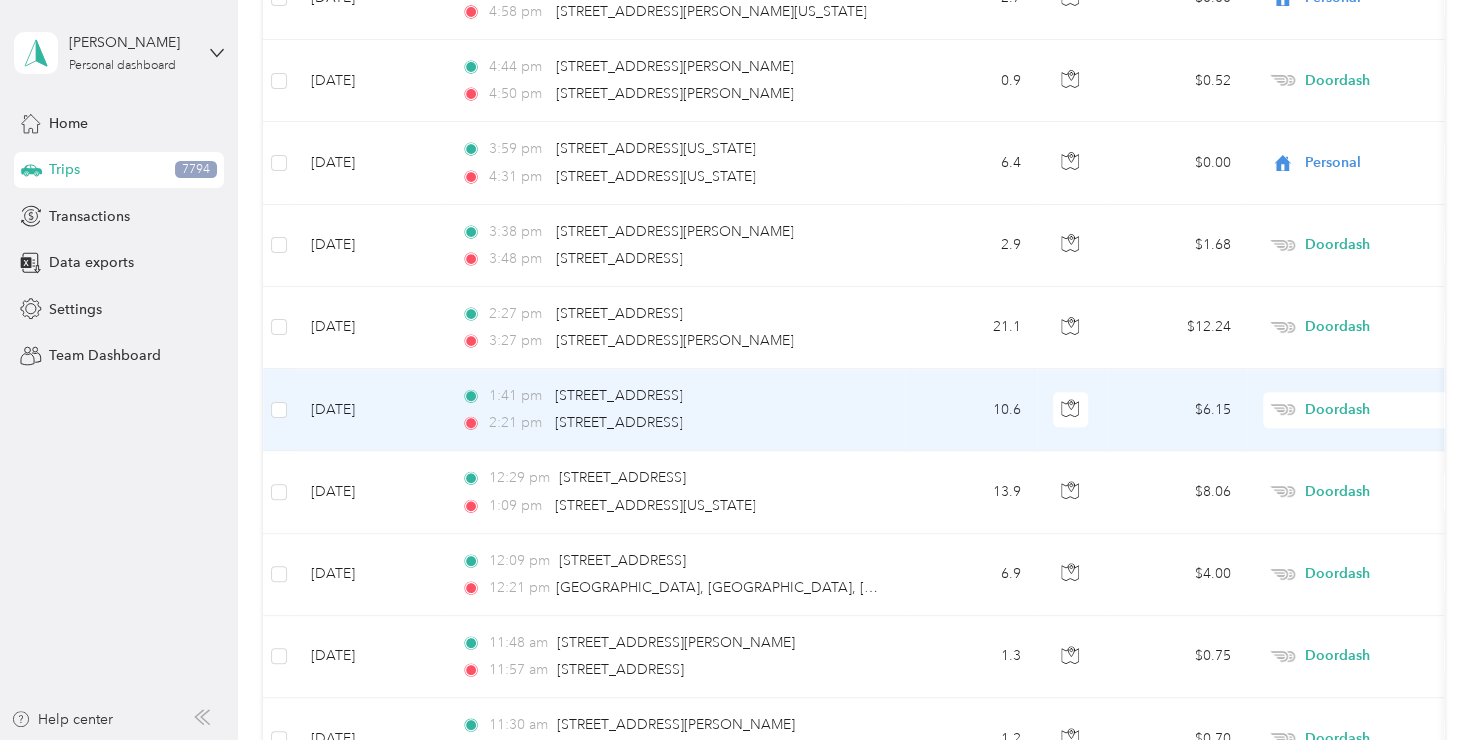 scroll, scrollTop: 23112, scrollLeft: 0, axis: vertical 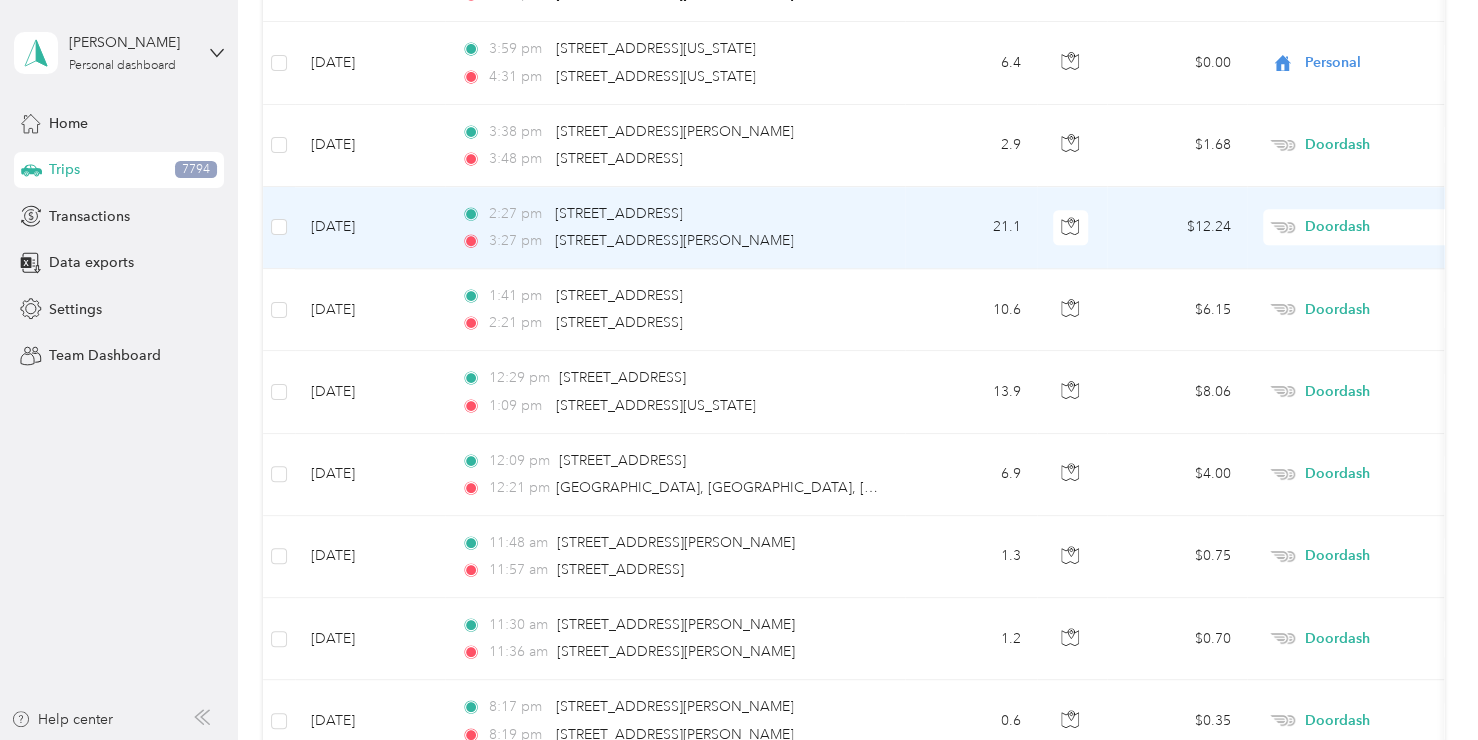 click on "Doordash" at bounding box center [1396, 227] 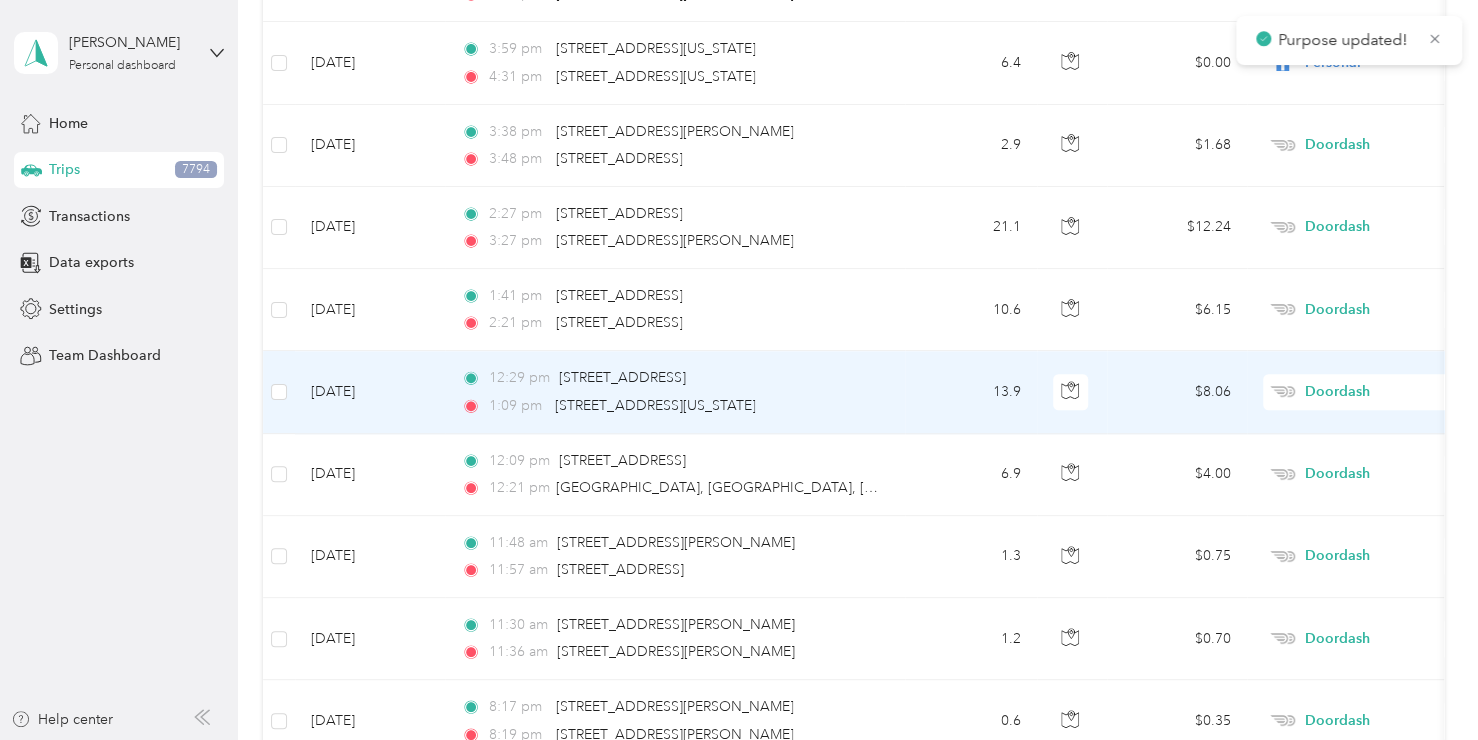 click on "Doordash" at bounding box center [1396, 392] 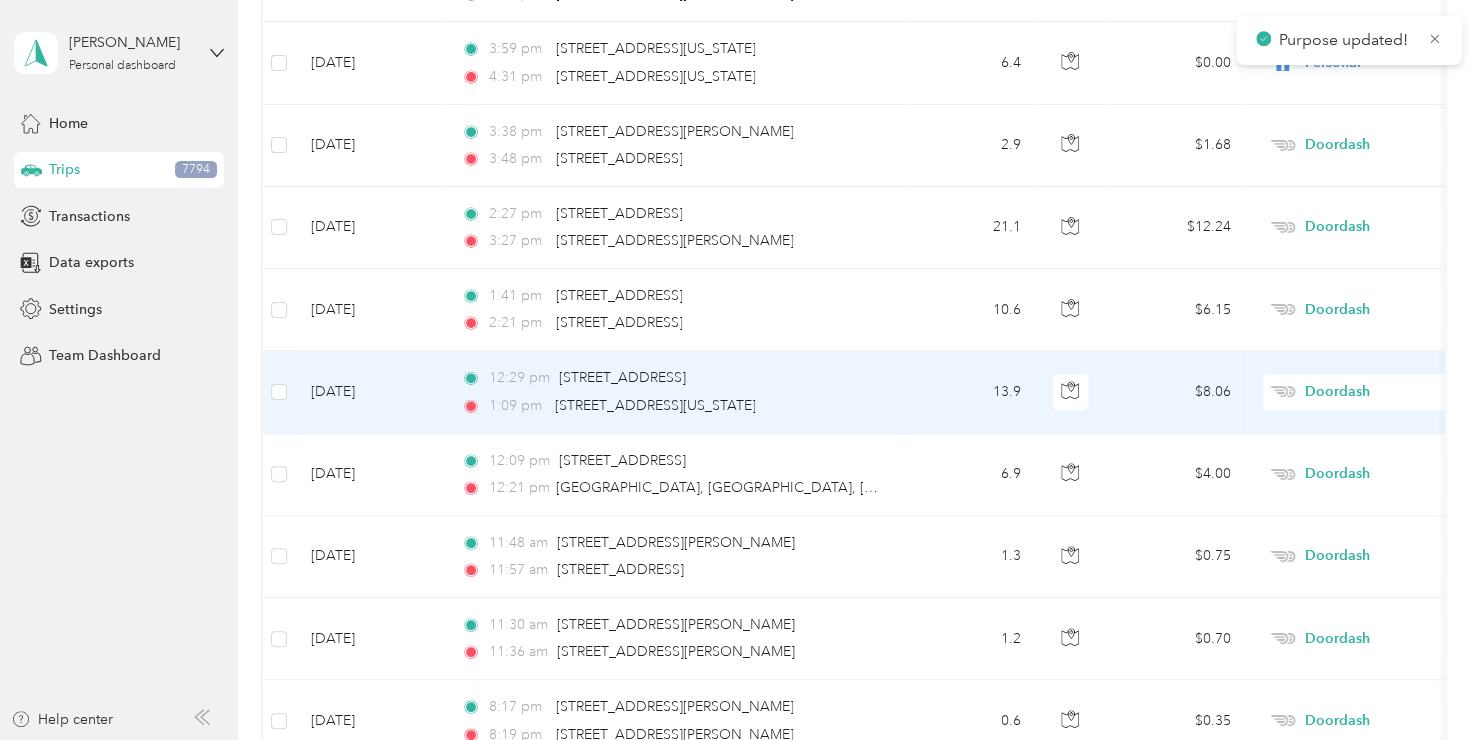 click on "Personal" at bounding box center (1354, 393) 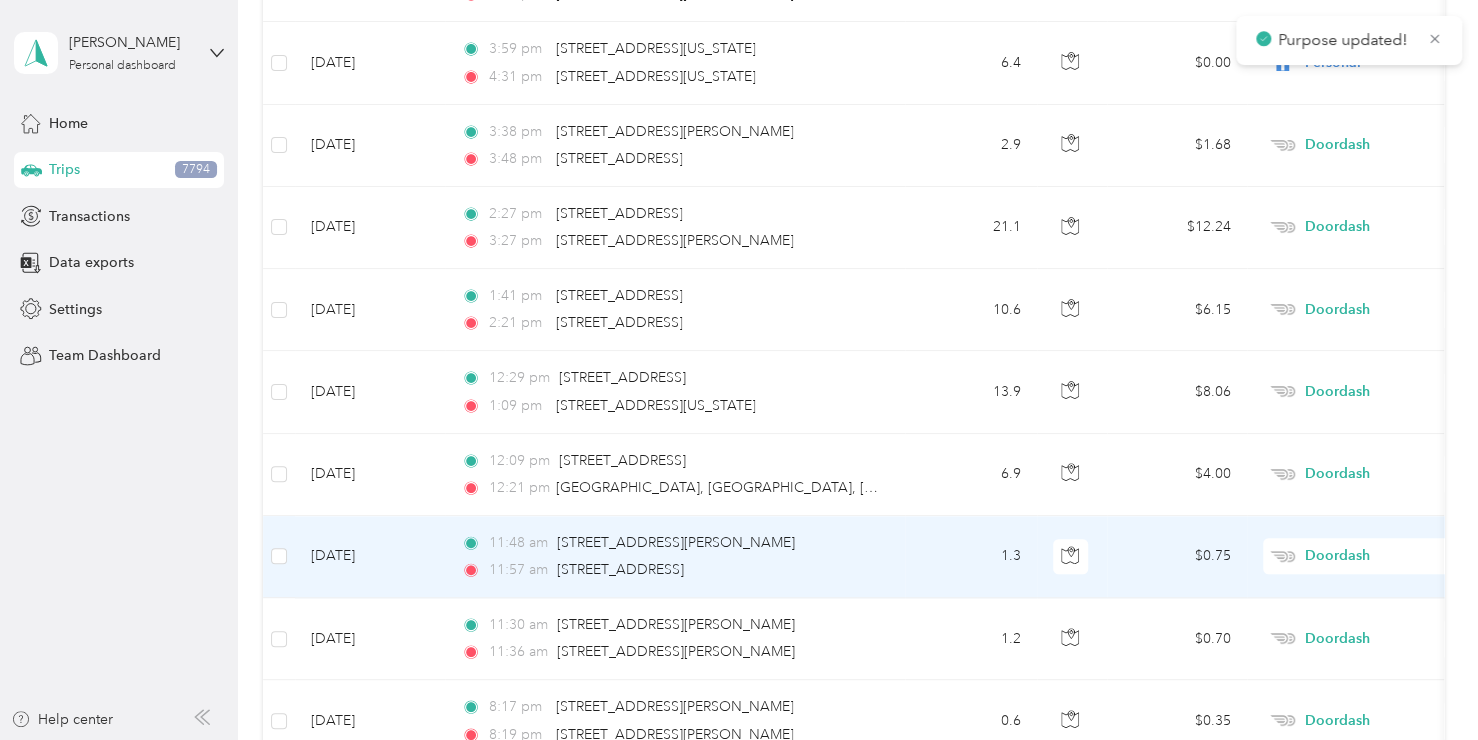 click on "Doordash" at bounding box center [1396, 556] 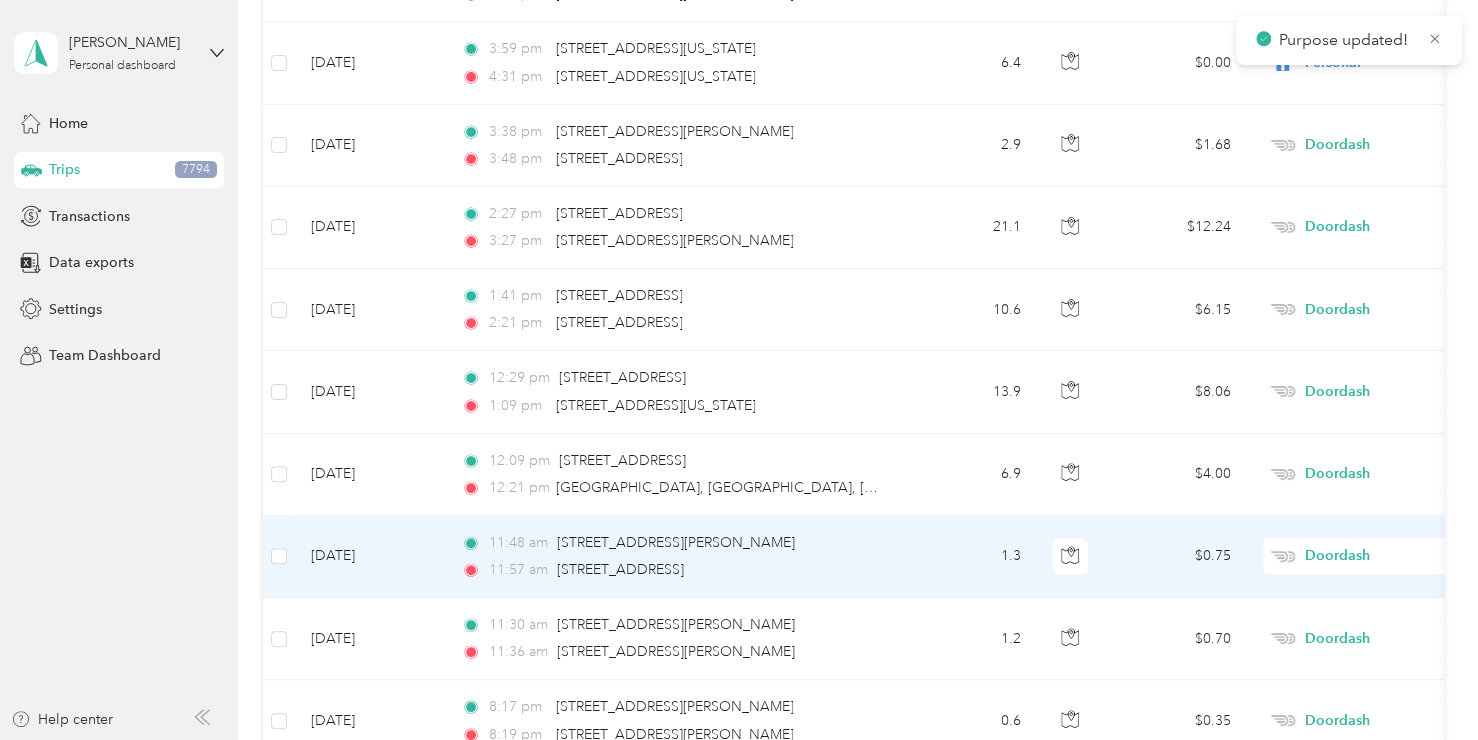 drag, startPoint x: 1317, startPoint y: 240, endPoint x: 1201, endPoint y: 684, distance: 458.90305 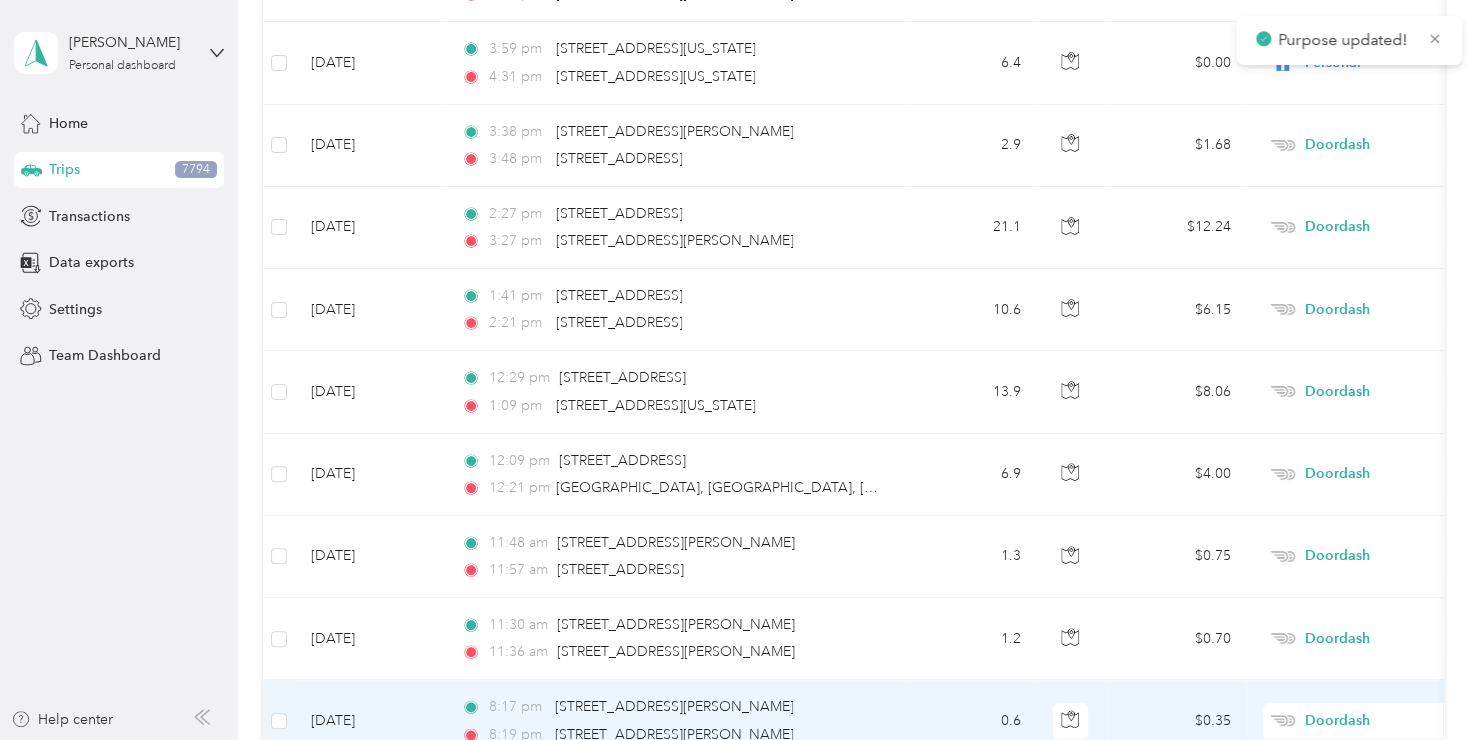 click on "Doordash" at bounding box center (1396, 721) 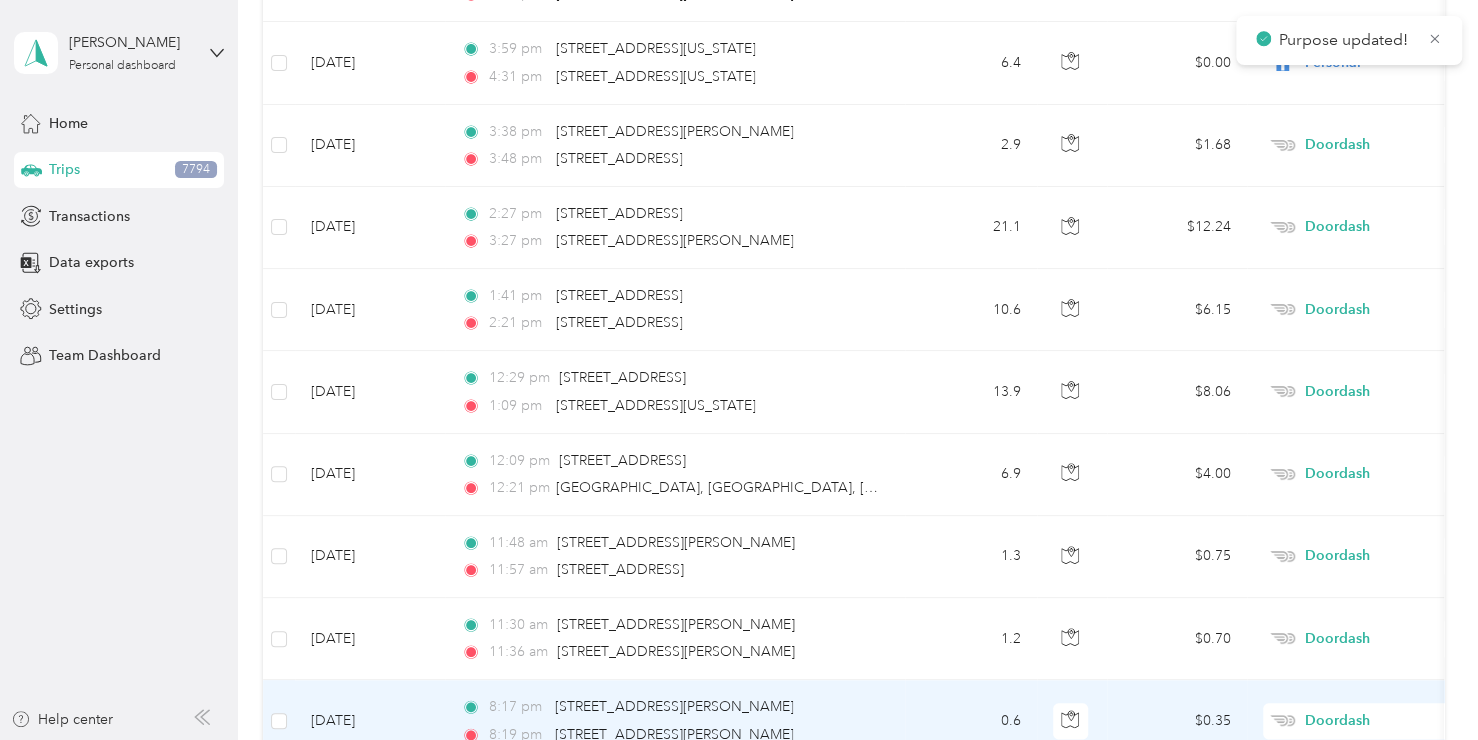 click on "Personal" at bounding box center [1371, 401] 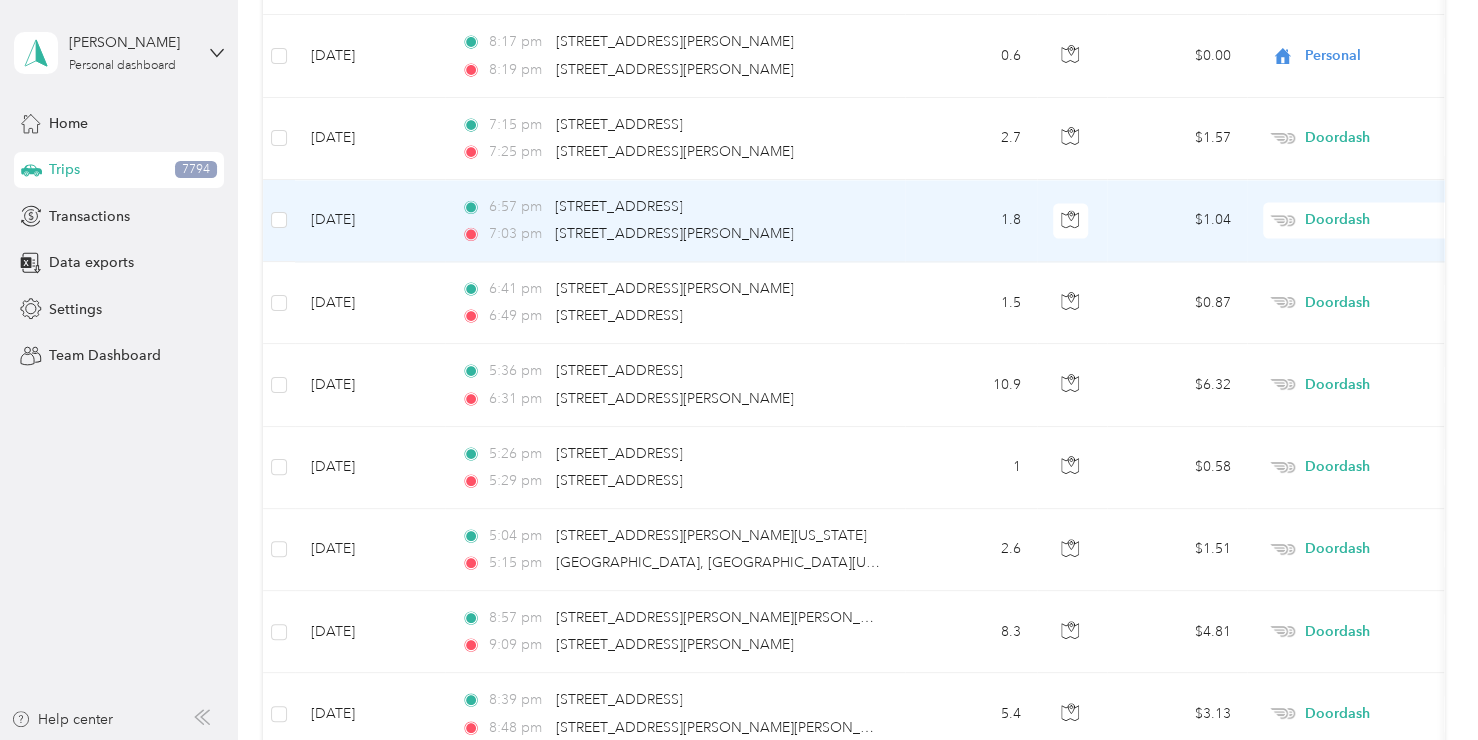 scroll, scrollTop: 23812, scrollLeft: 0, axis: vertical 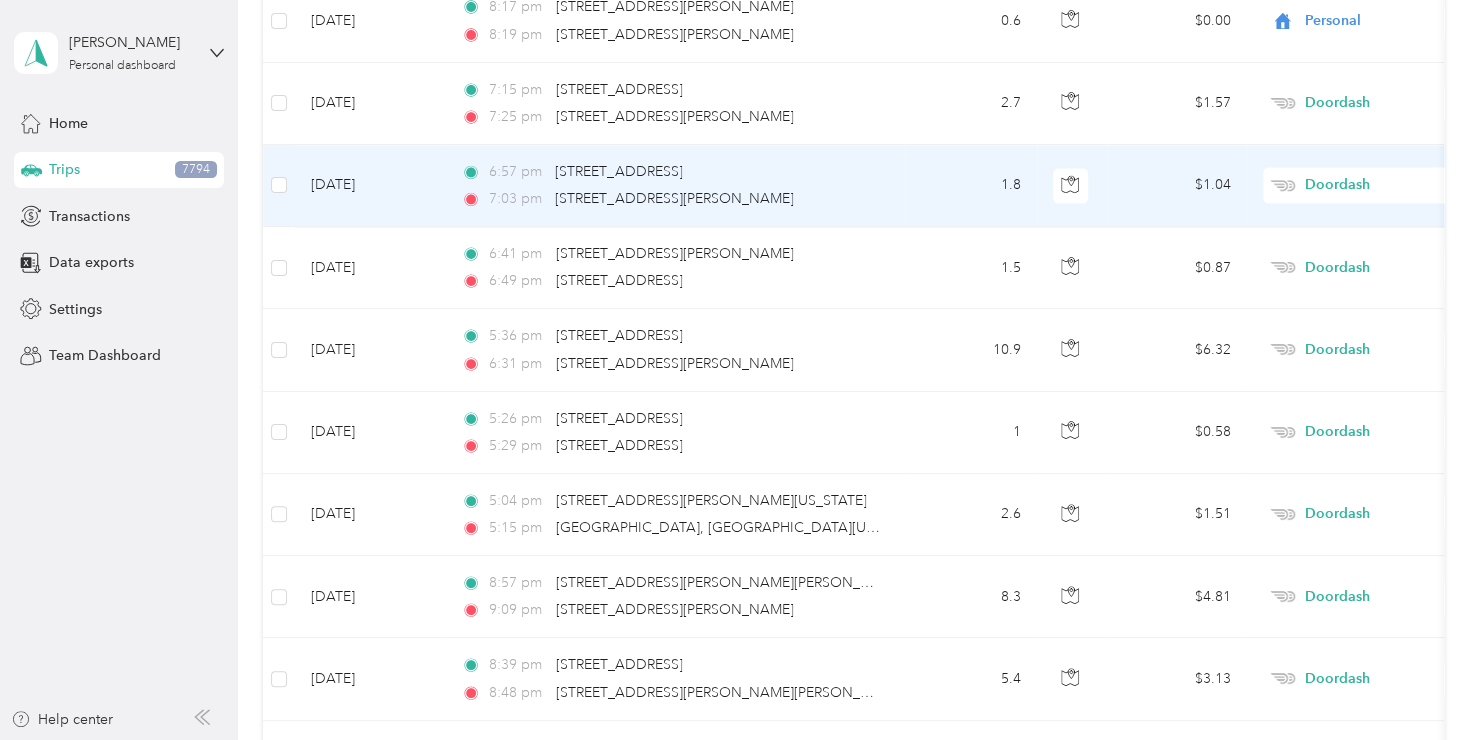 click on "Doordash" at bounding box center [1396, 185] 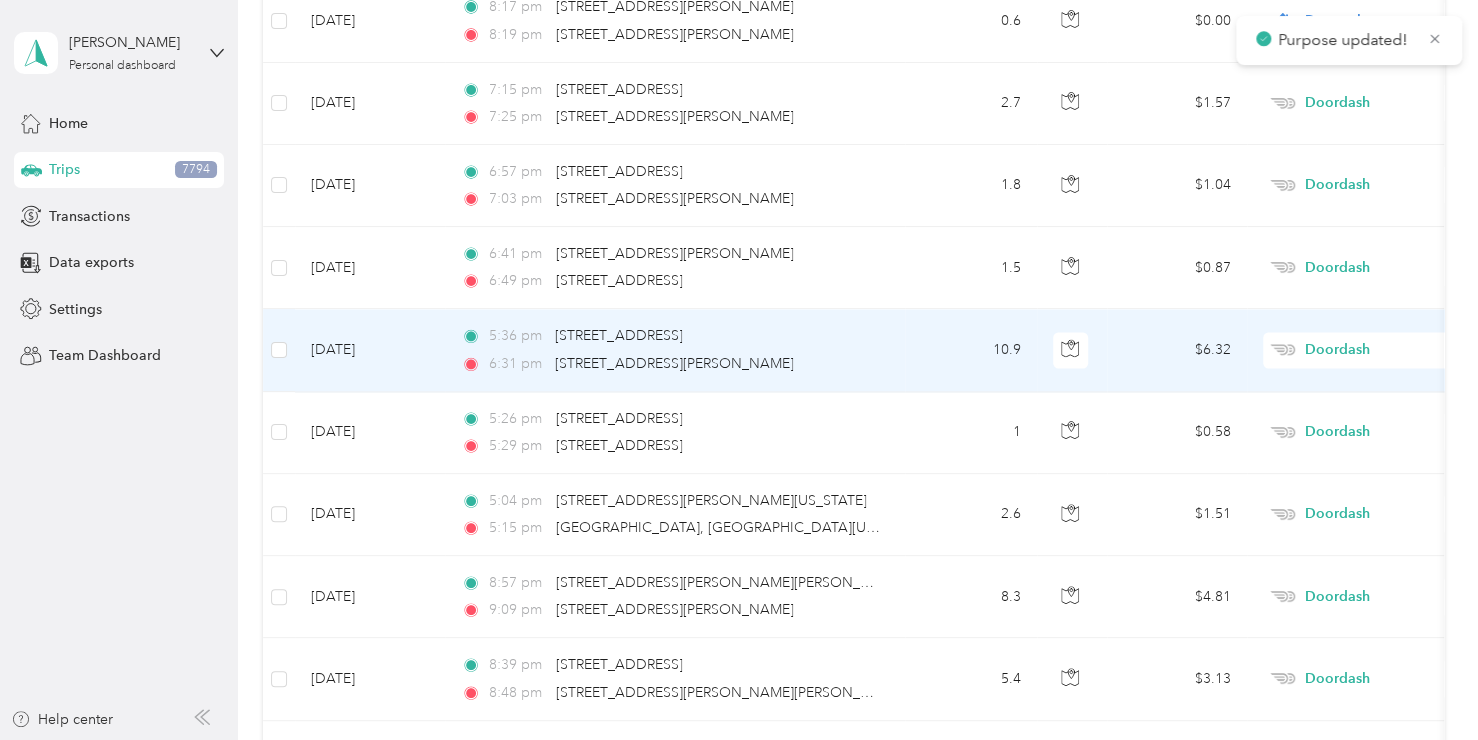 click on "Doordash" at bounding box center (1396, 350) 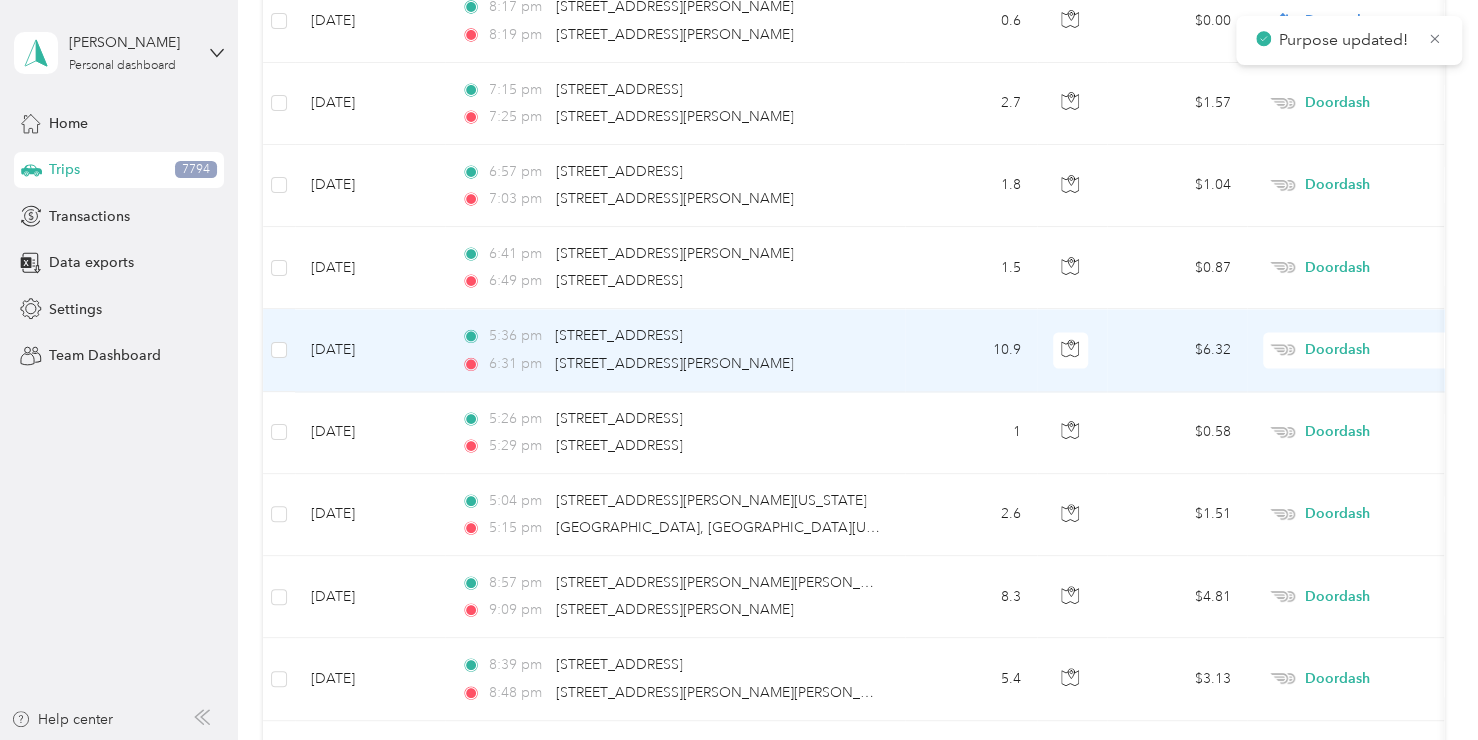 click on "Personal" at bounding box center [1371, 349] 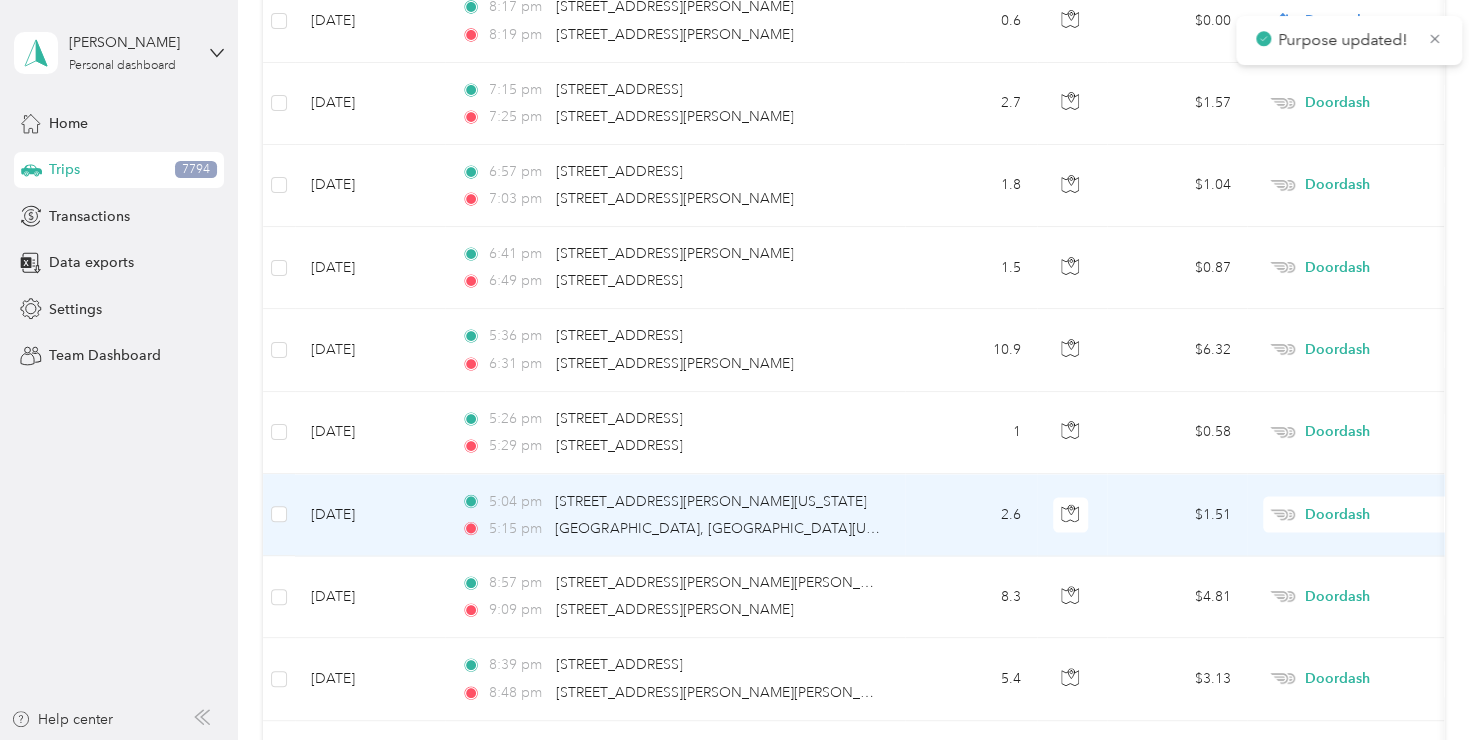 click on "Doordash" at bounding box center (1387, 514) 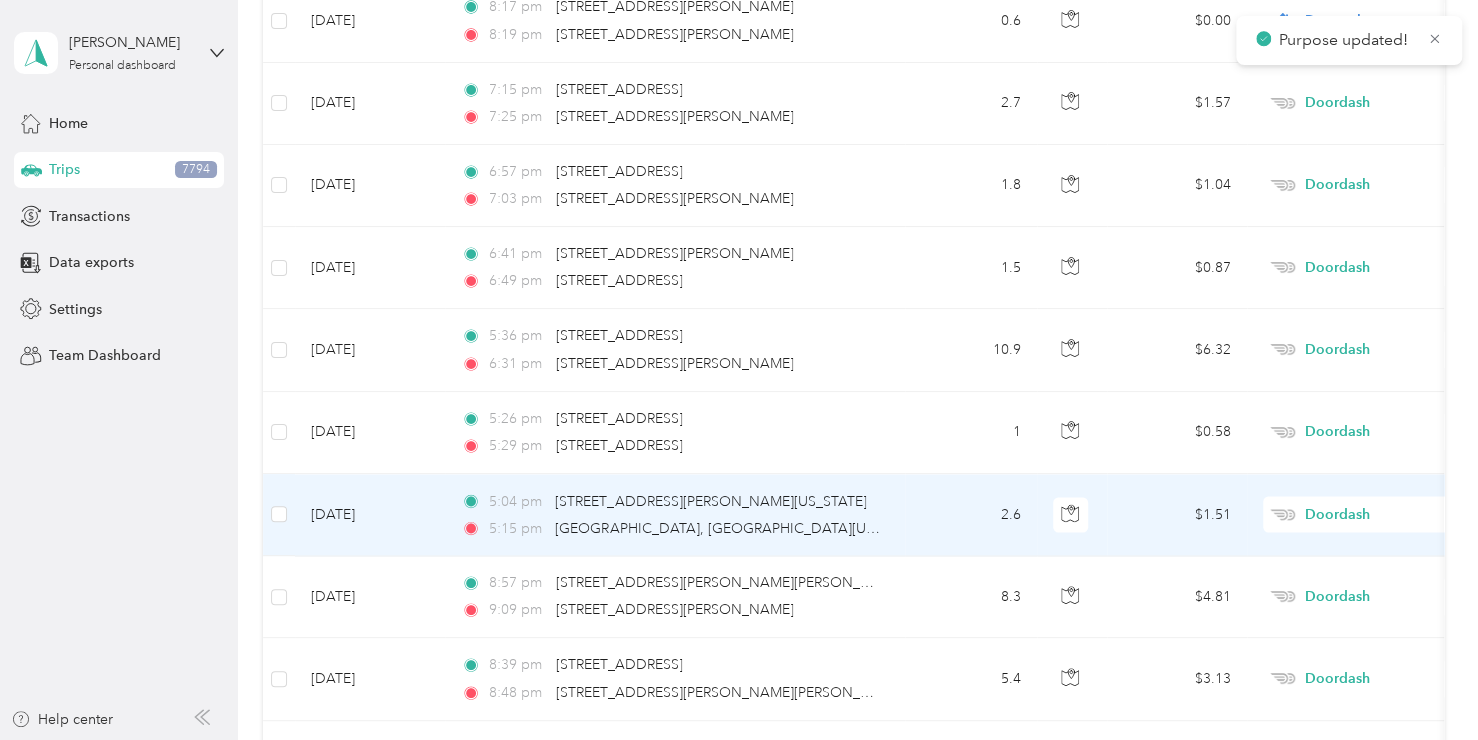 click on "Personal" at bounding box center [1371, 194] 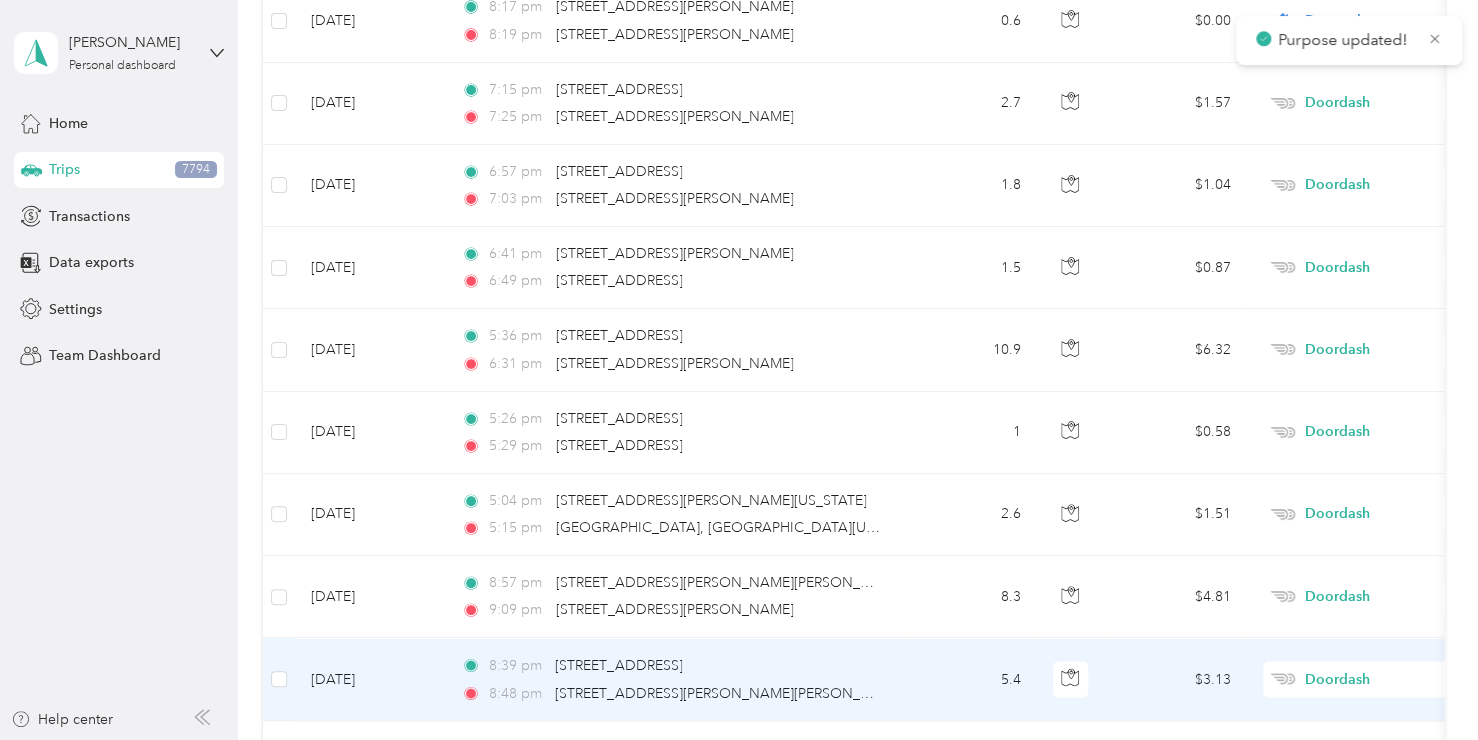 click on "Doordash" at bounding box center (1396, 679) 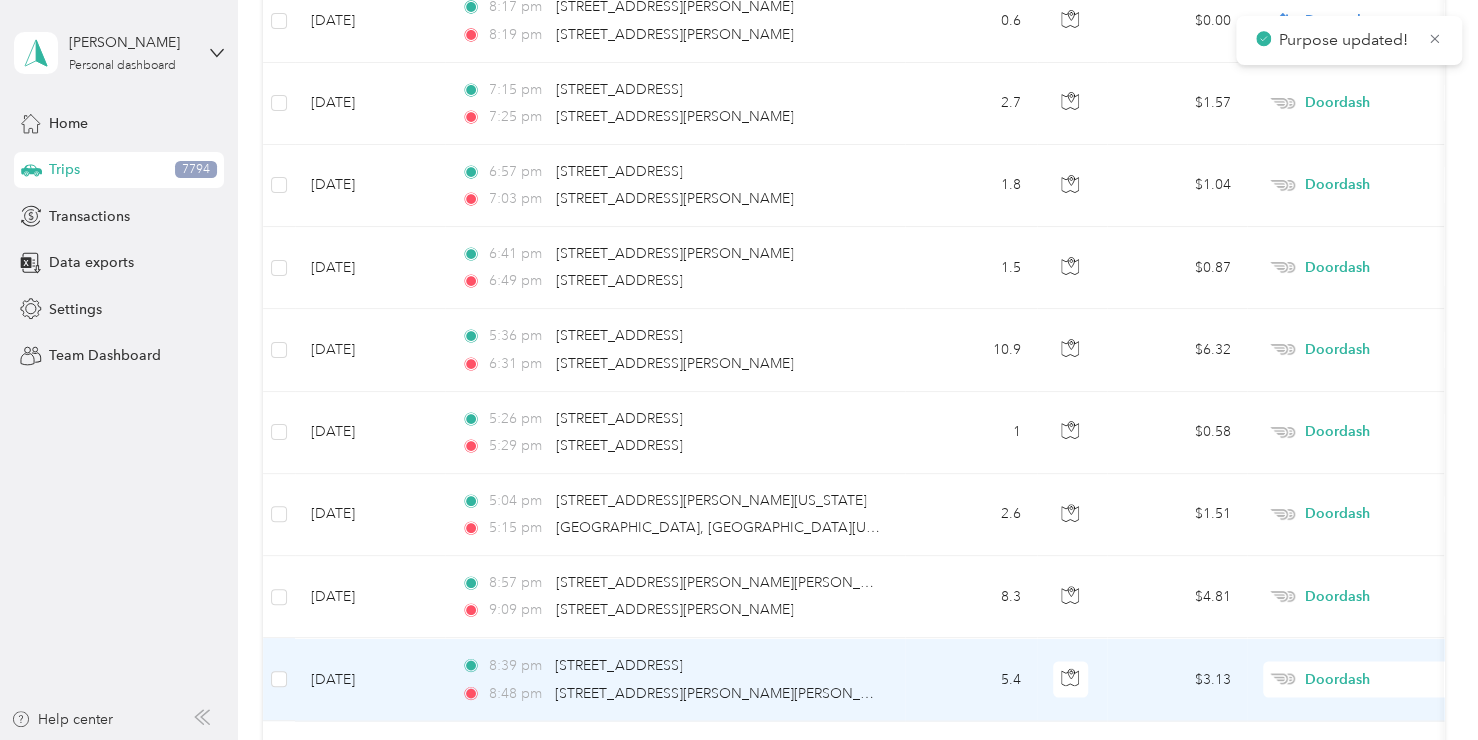 click on "Personal" at bounding box center [1371, 358] 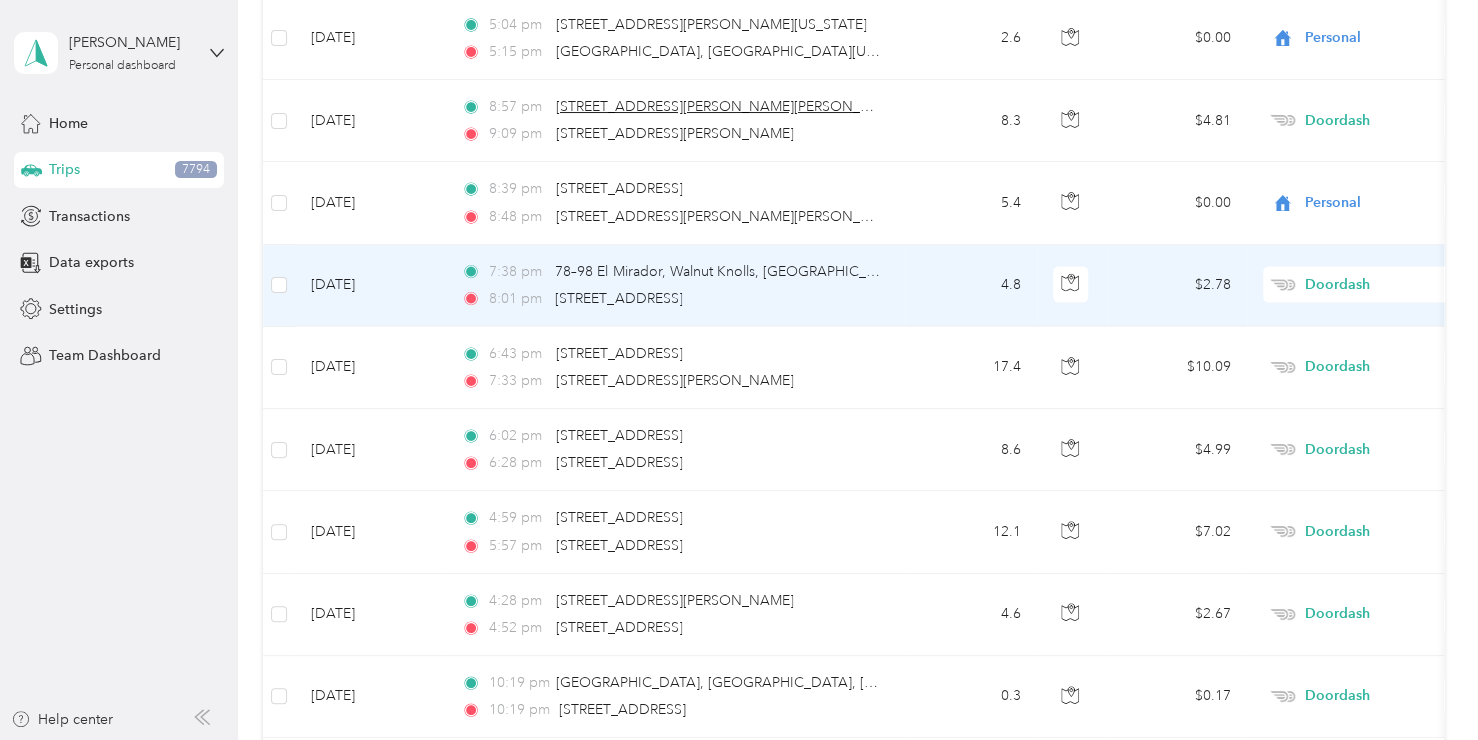 scroll, scrollTop: 24312, scrollLeft: 0, axis: vertical 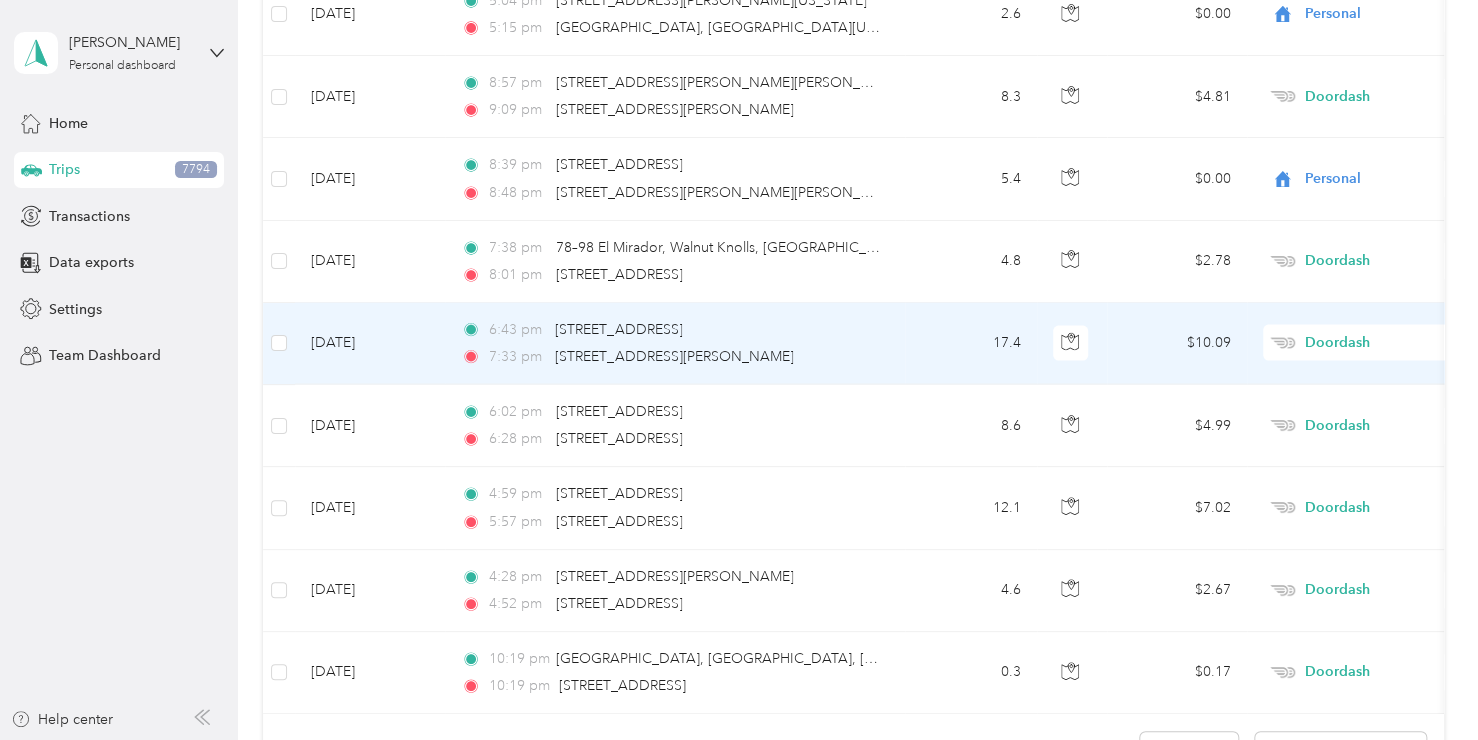 click on "Doordash" at bounding box center (1396, 343) 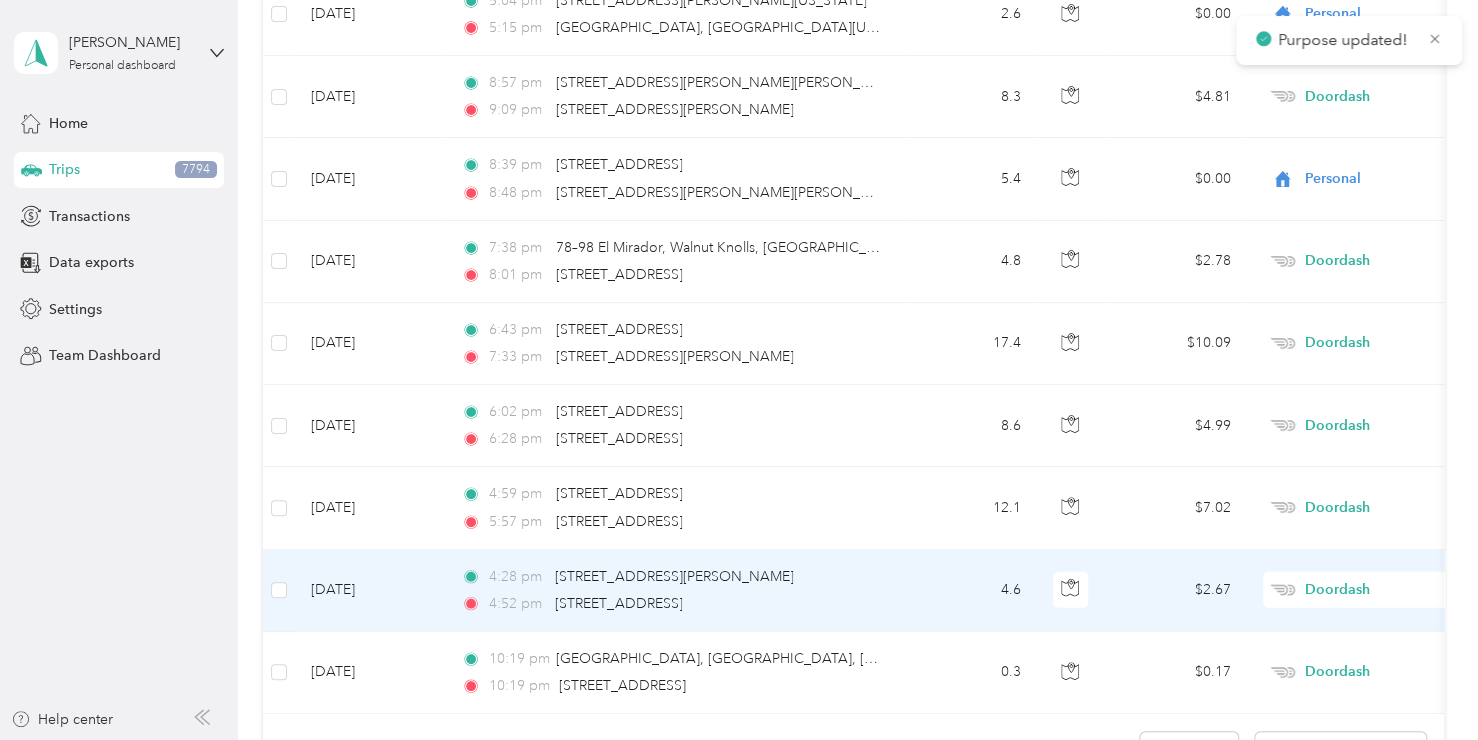click on "Doordash" at bounding box center [1396, 590] 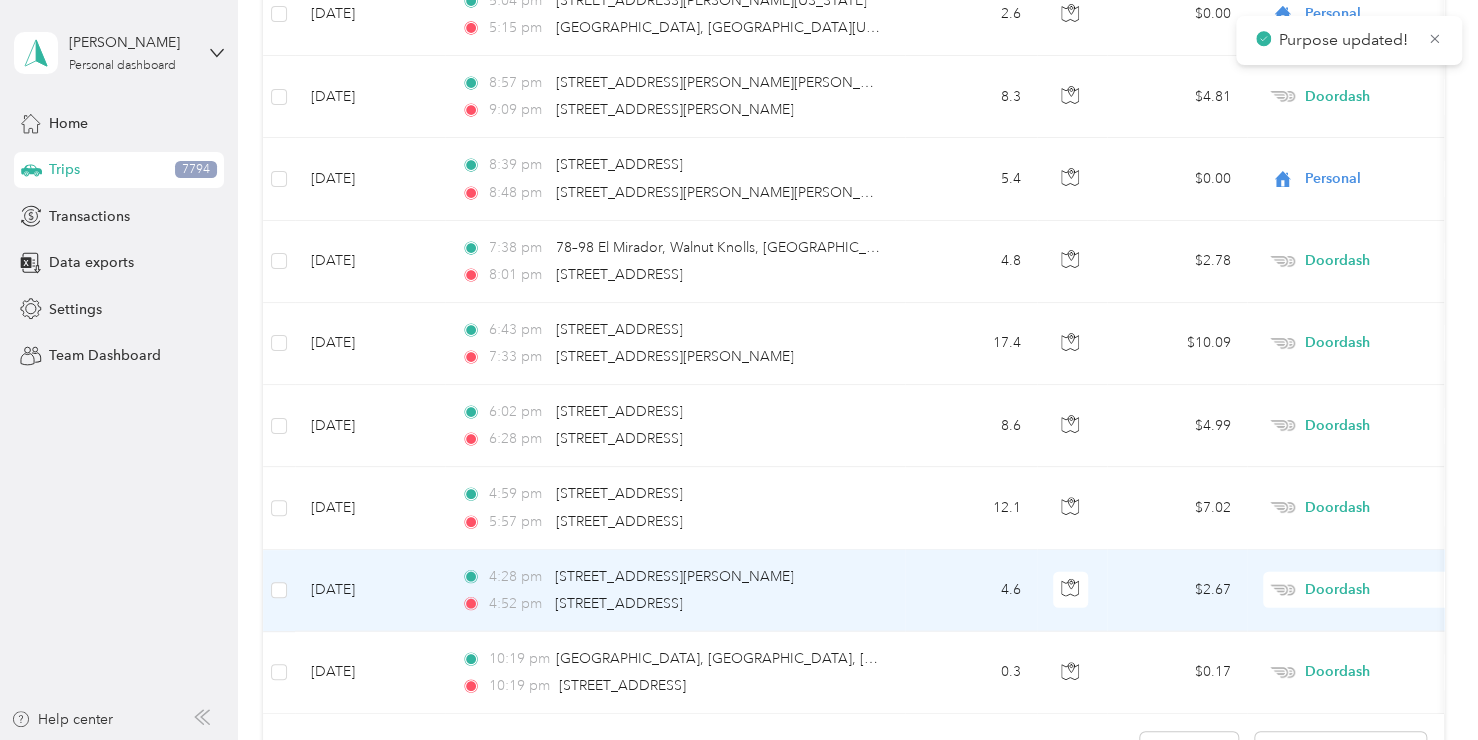 click on "Personal" at bounding box center [1354, 268] 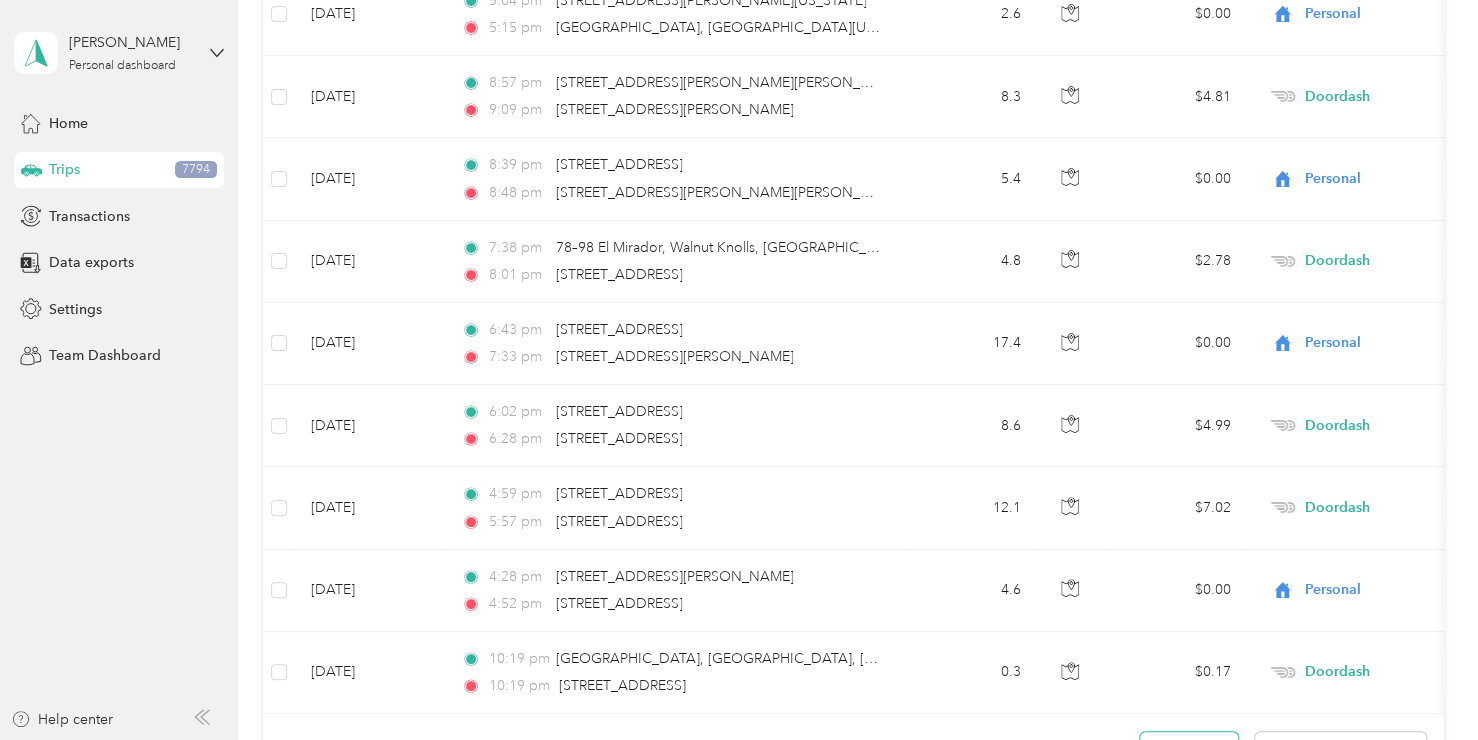 click on "Load more" at bounding box center (1189, 749) 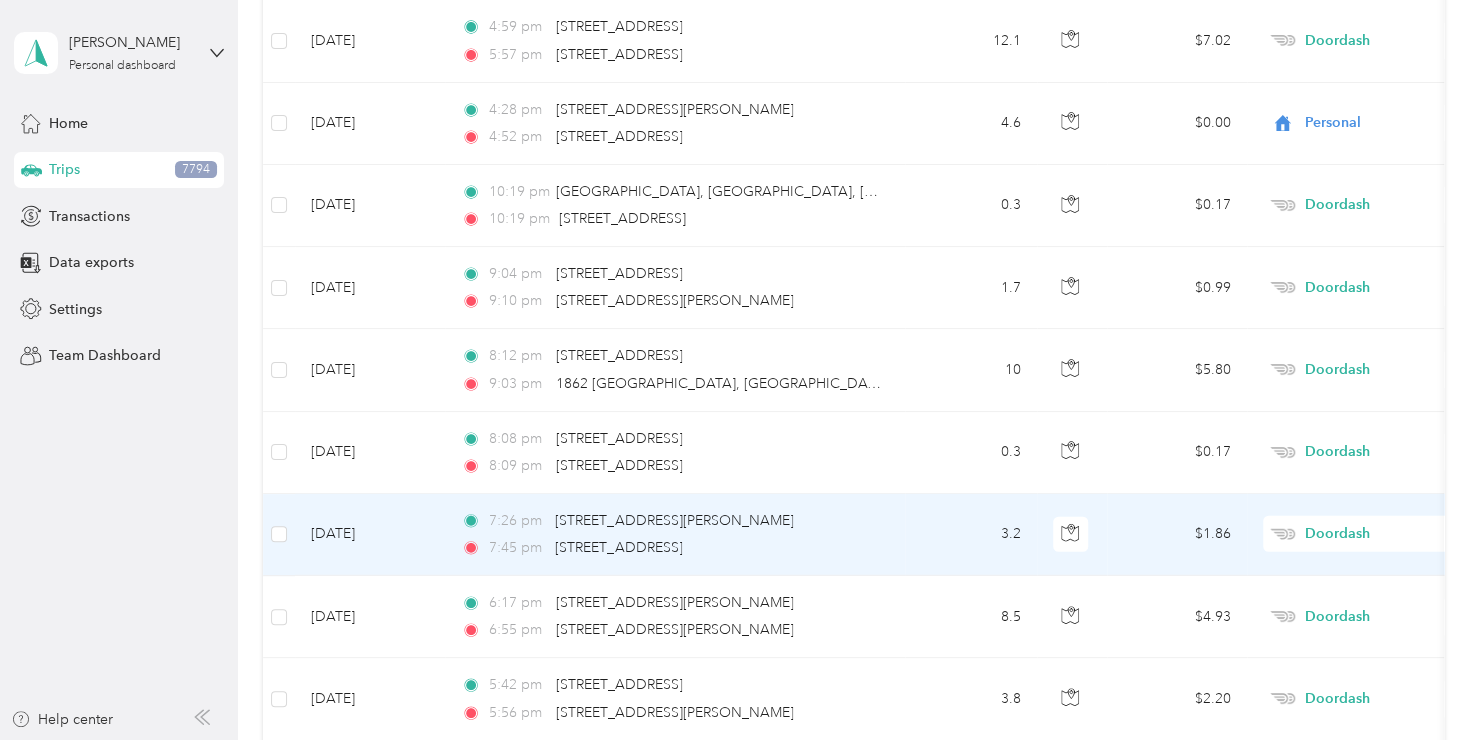 scroll, scrollTop: 24812, scrollLeft: 0, axis: vertical 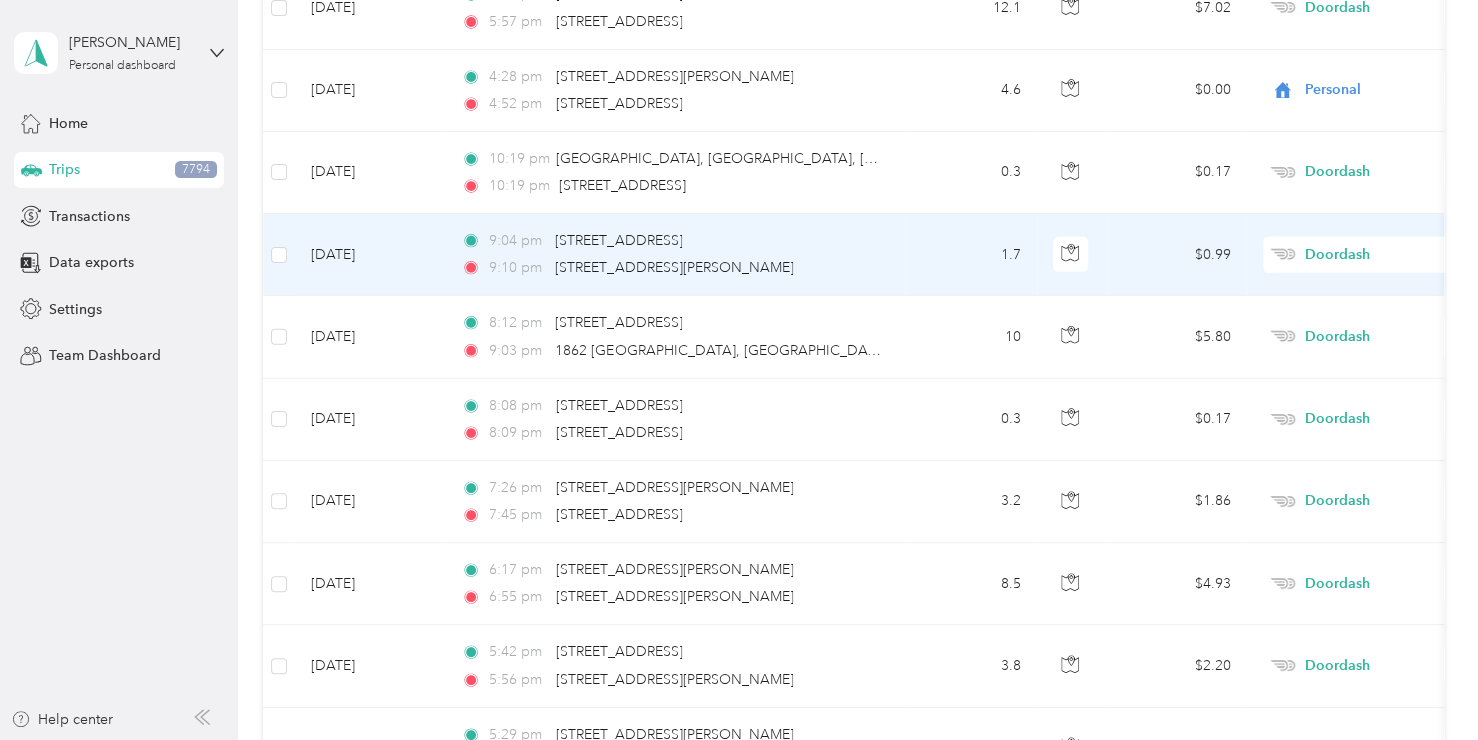 click on "Doordash" at bounding box center [1396, 255] 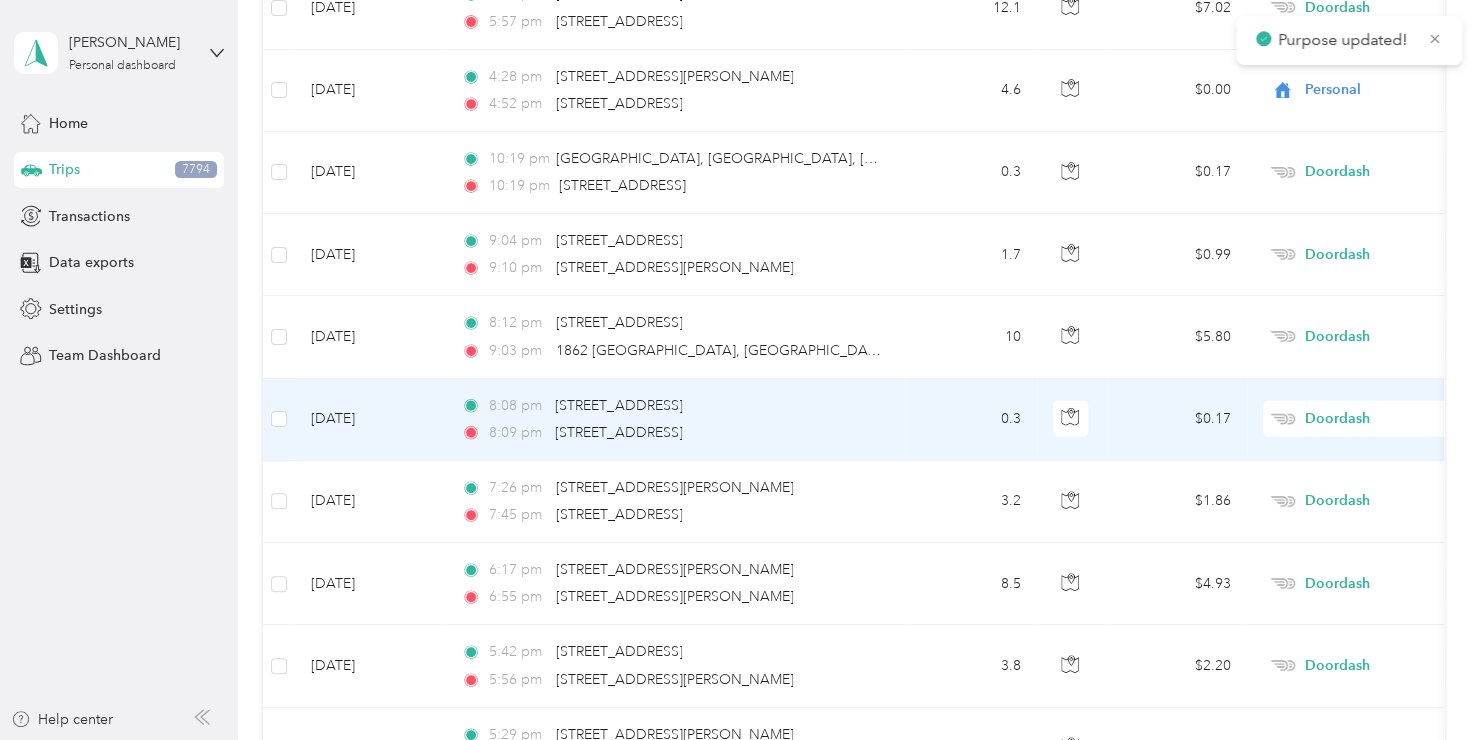 click on "Doordash" at bounding box center (1396, 419) 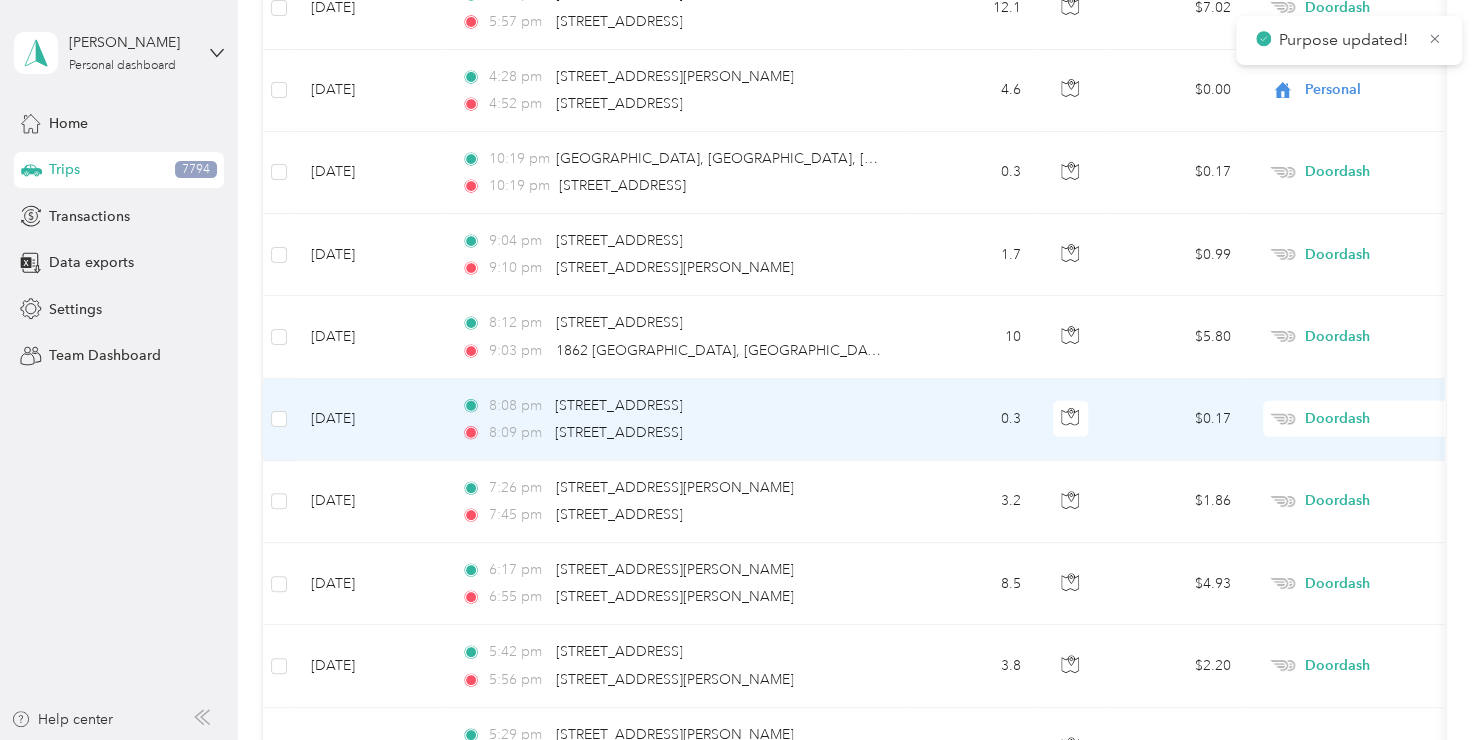 click on "Personal" at bounding box center [1371, 416] 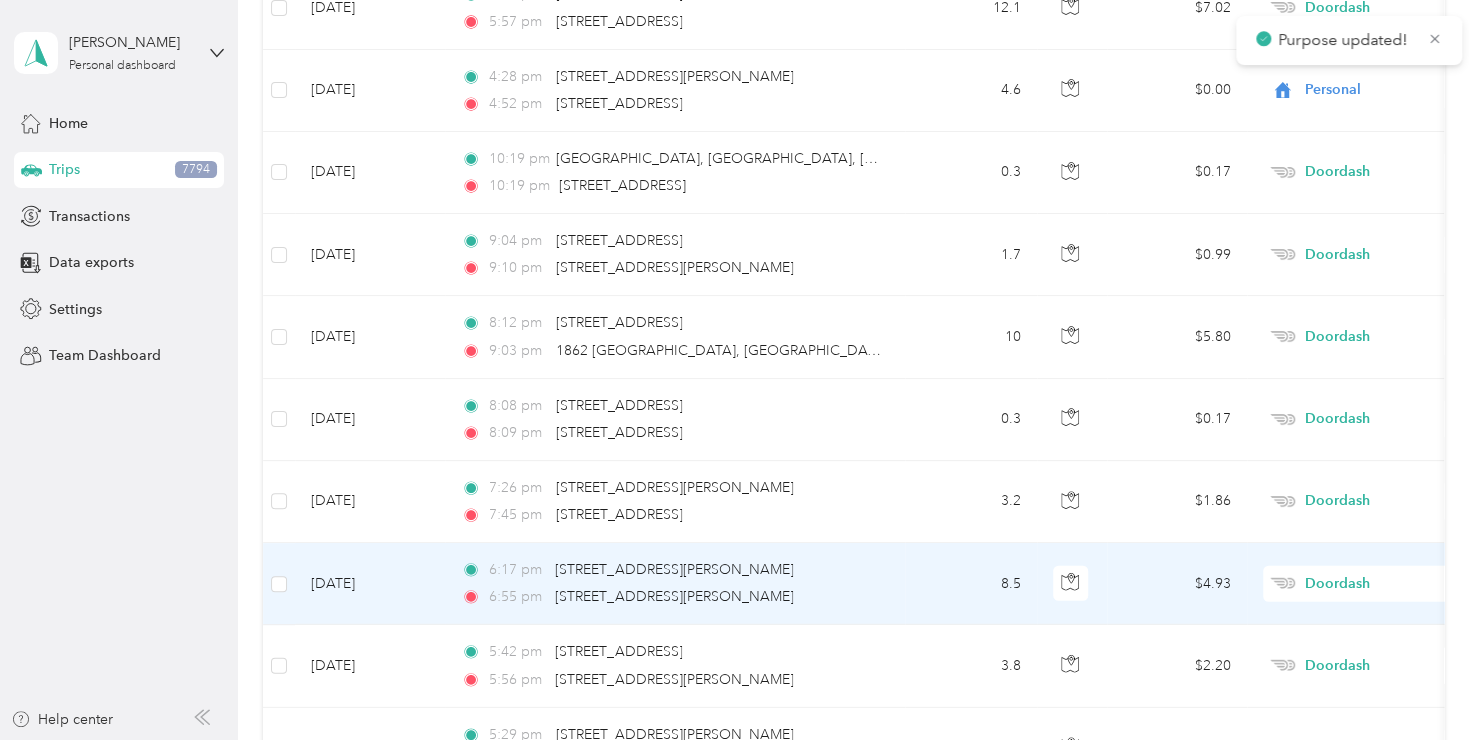 click on "Doordash" at bounding box center [1396, 584] 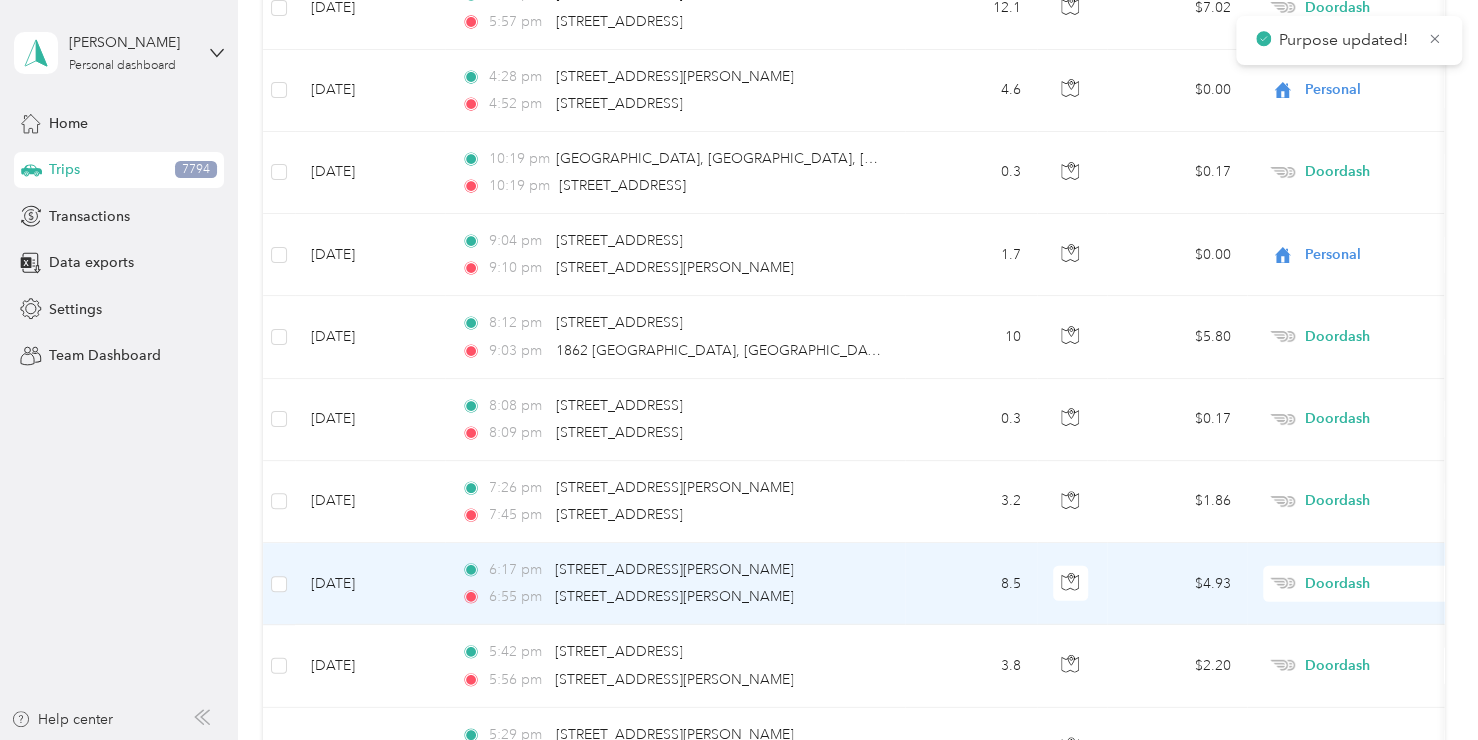 click on "Personal" at bounding box center [1371, 260] 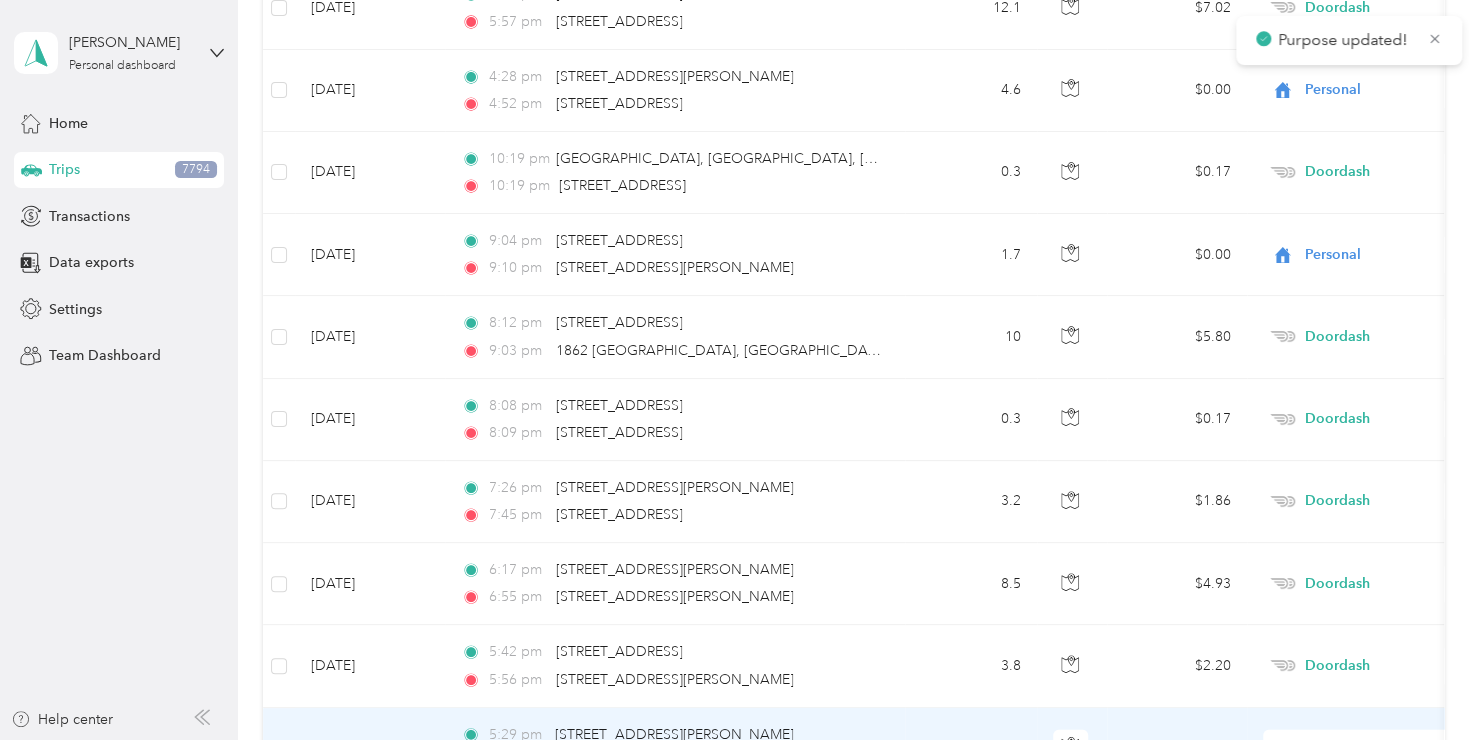 click on "Doordash" at bounding box center [1396, 748] 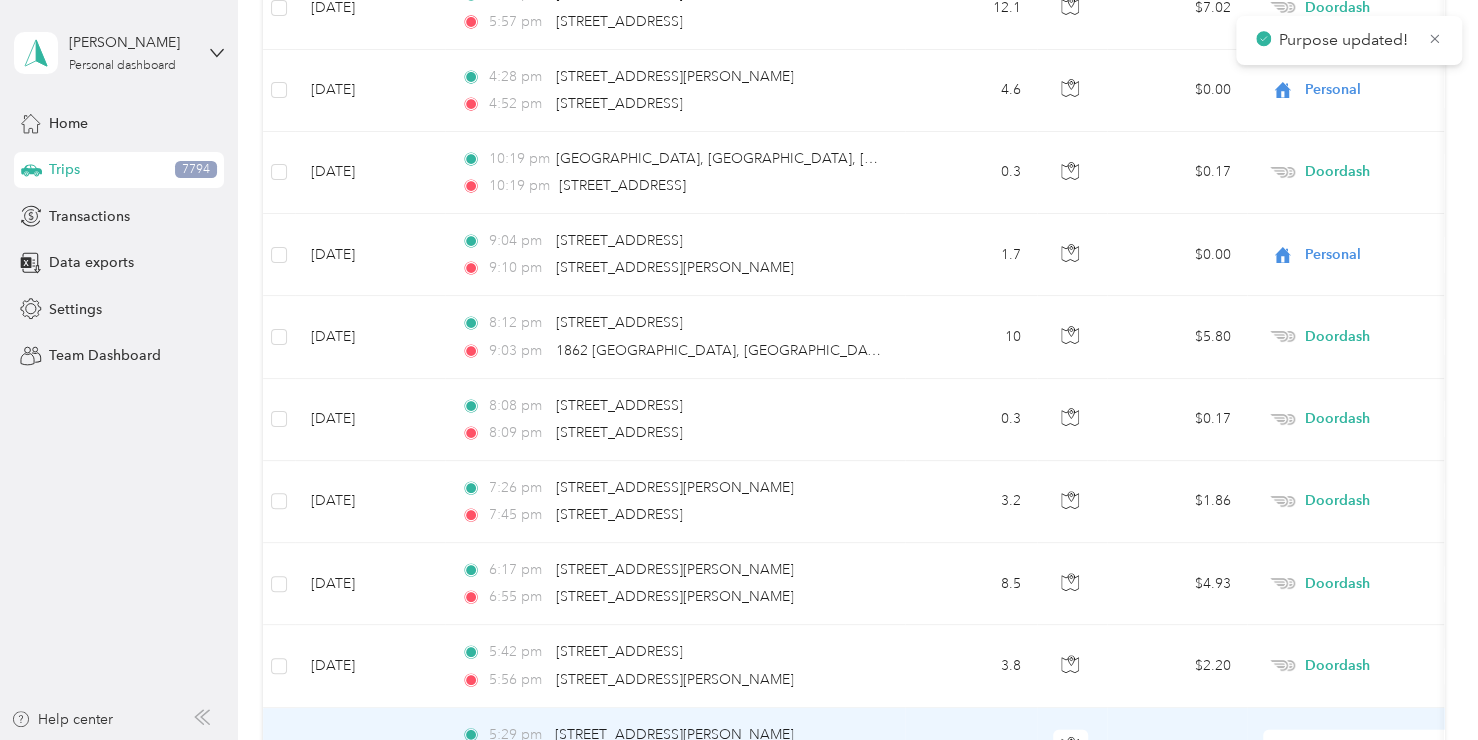click on "Personal" at bounding box center (1354, 424) 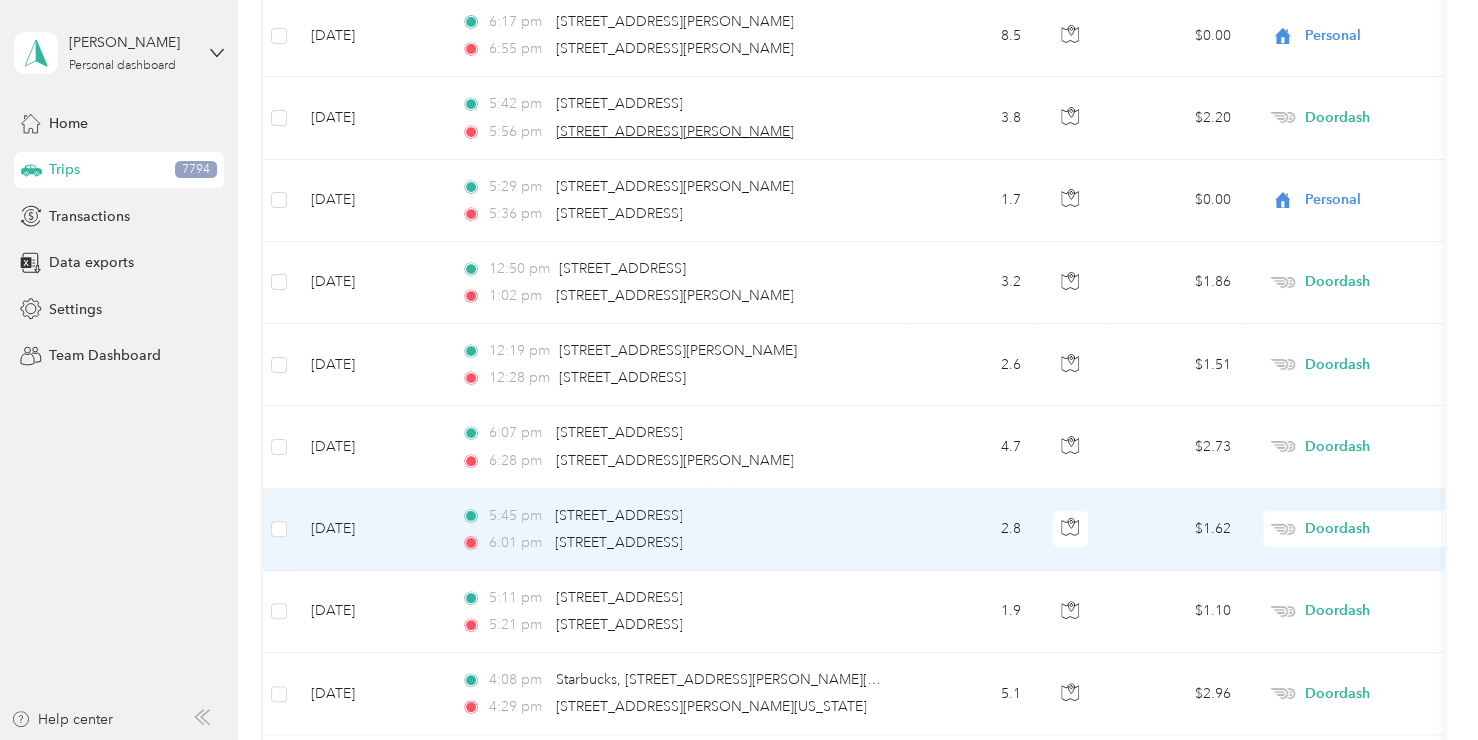 scroll, scrollTop: 25312, scrollLeft: 0, axis: vertical 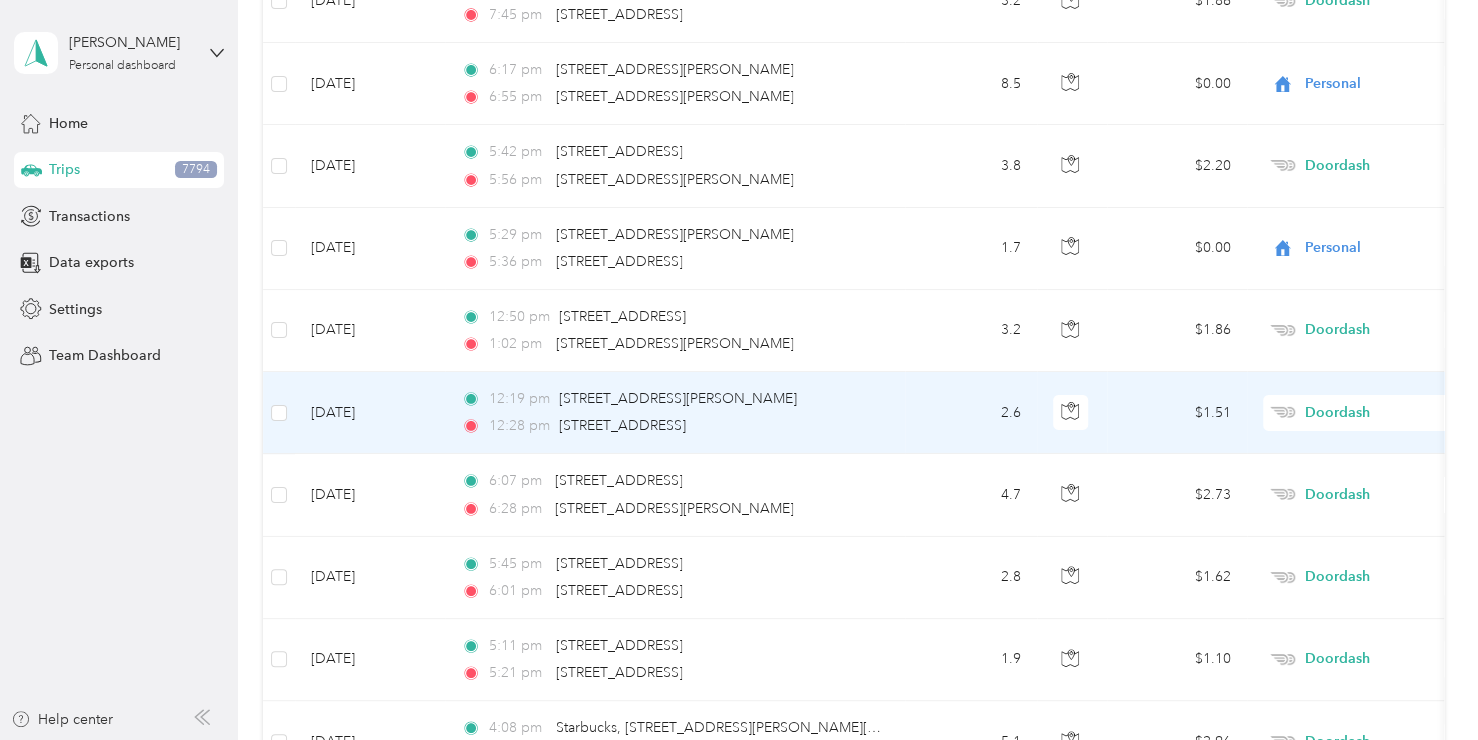 click on "Doordash" at bounding box center [1396, 413] 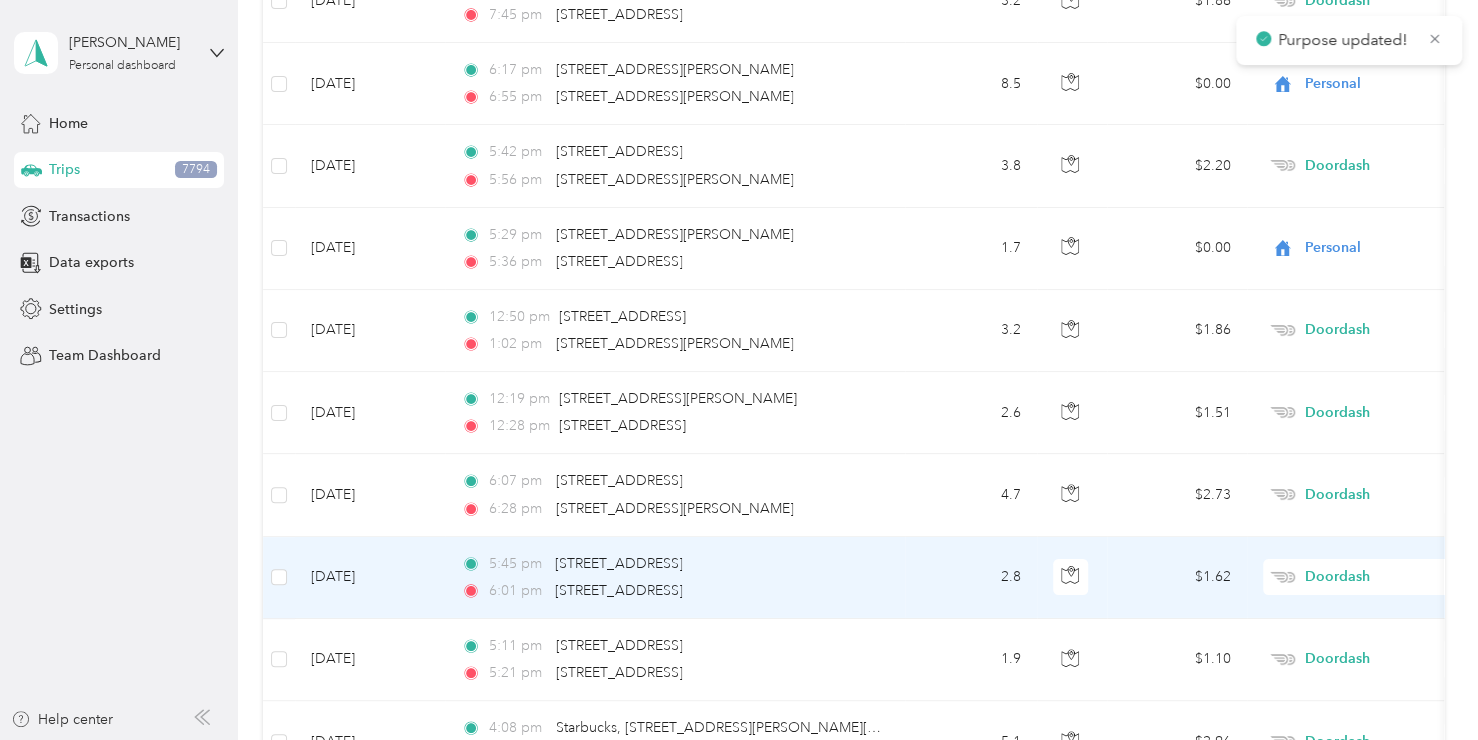 click on "Doordash" at bounding box center [1396, 577] 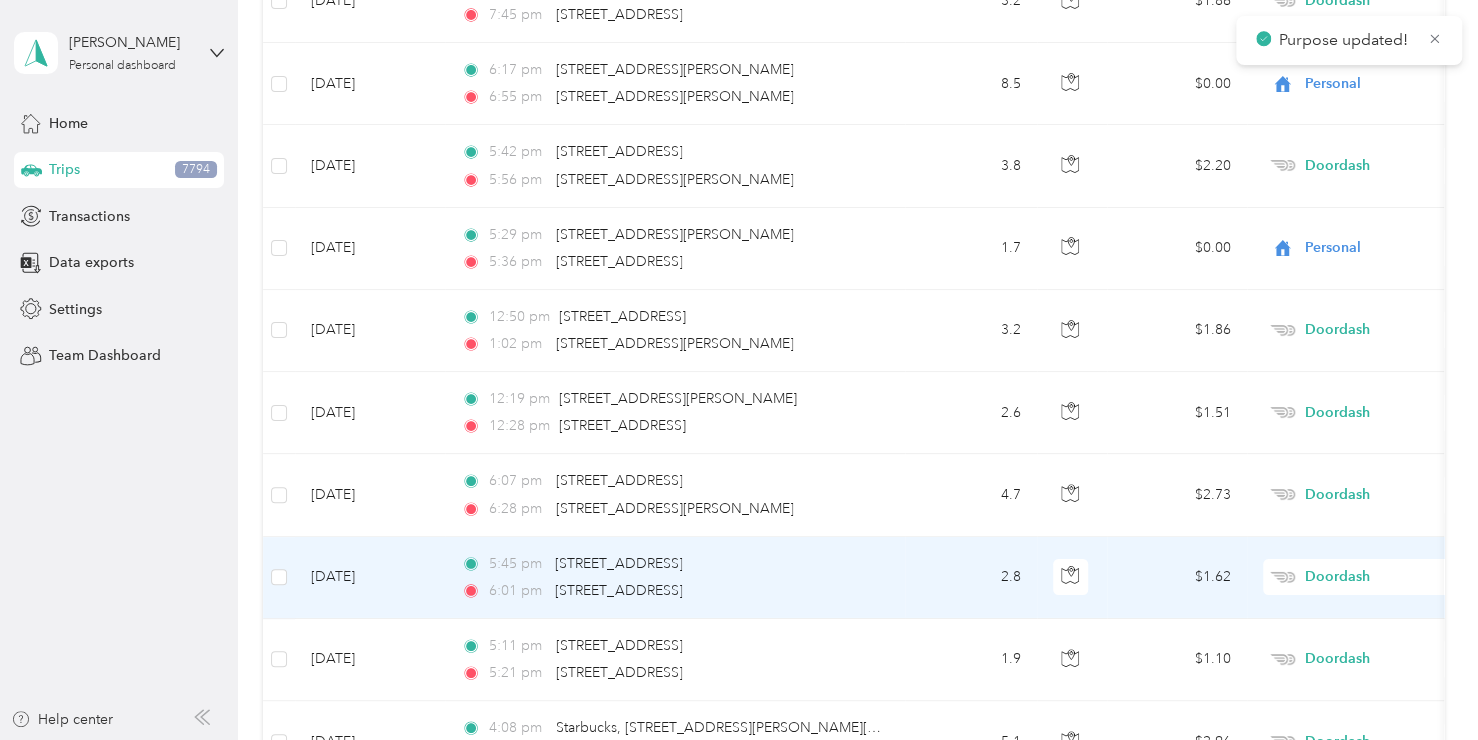 click on "Personal" at bounding box center (1371, 251) 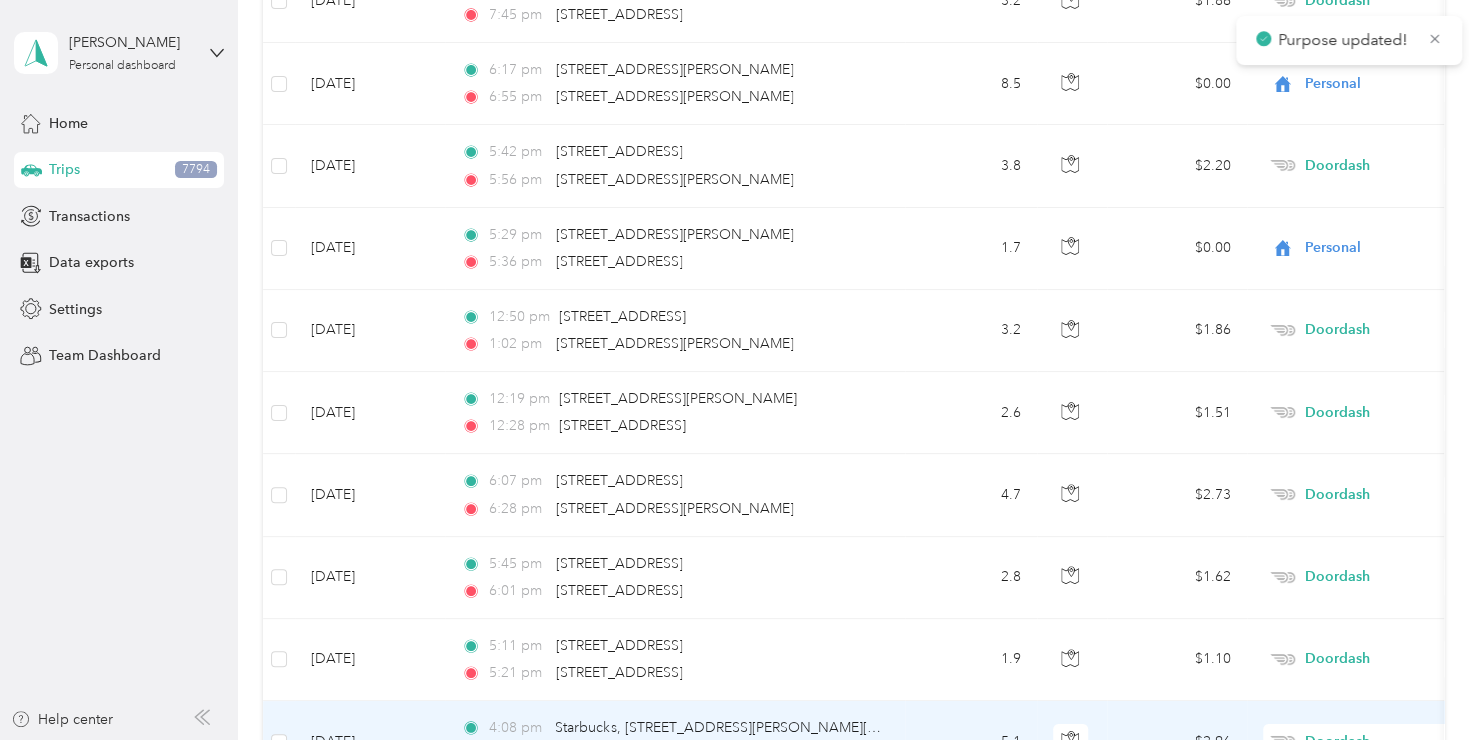 click on "Doordash" at bounding box center (1396, 742) 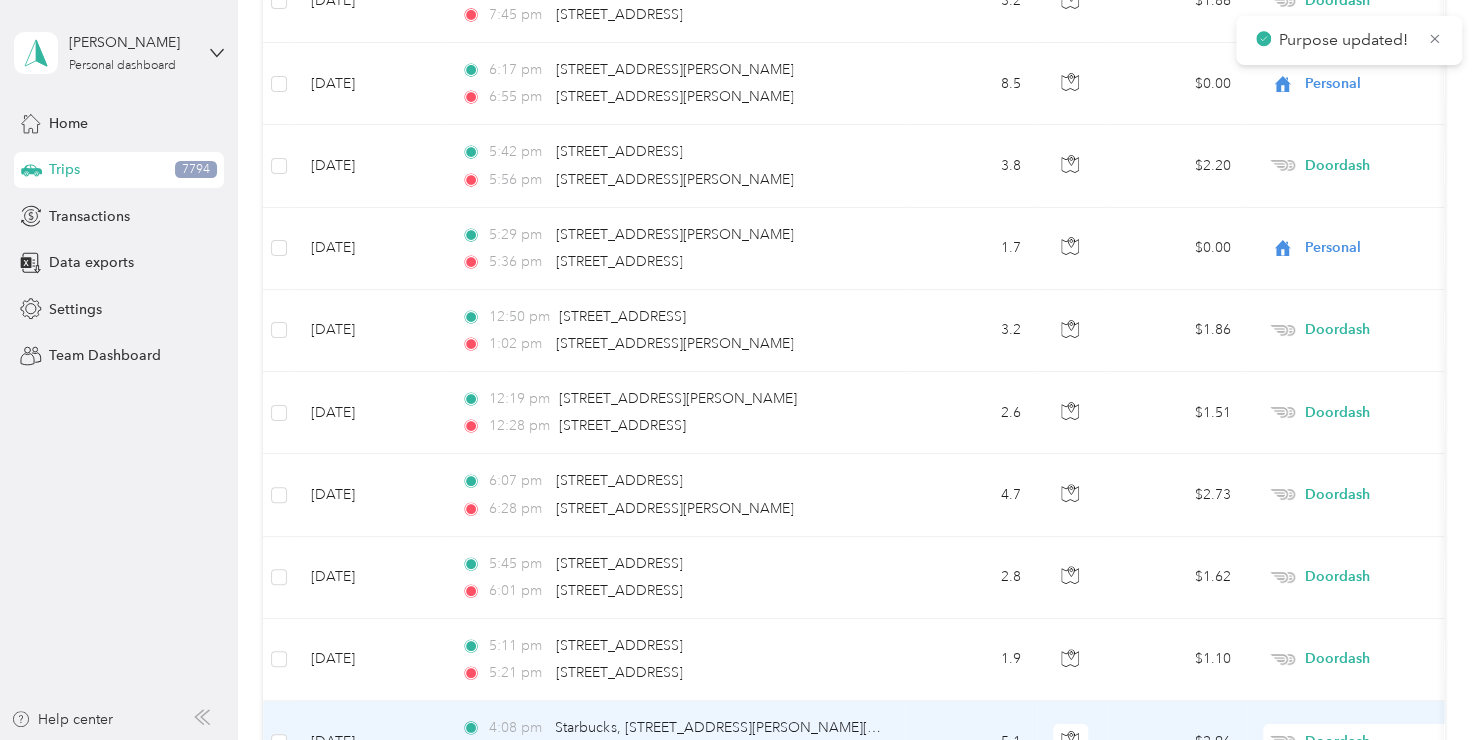 click on "Personal" at bounding box center [1371, 417] 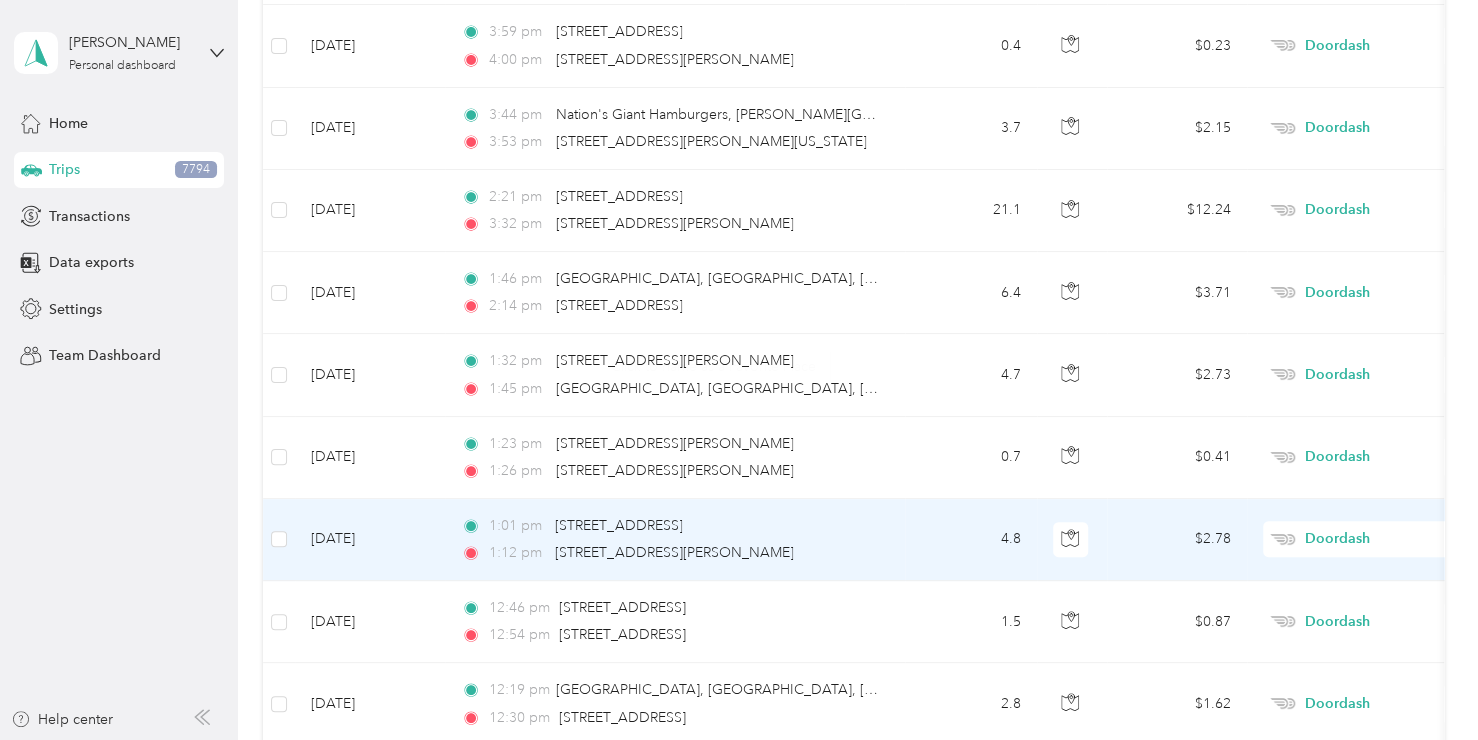 scroll, scrollTop: 26112, scrollLeft: 0, axis: vertical 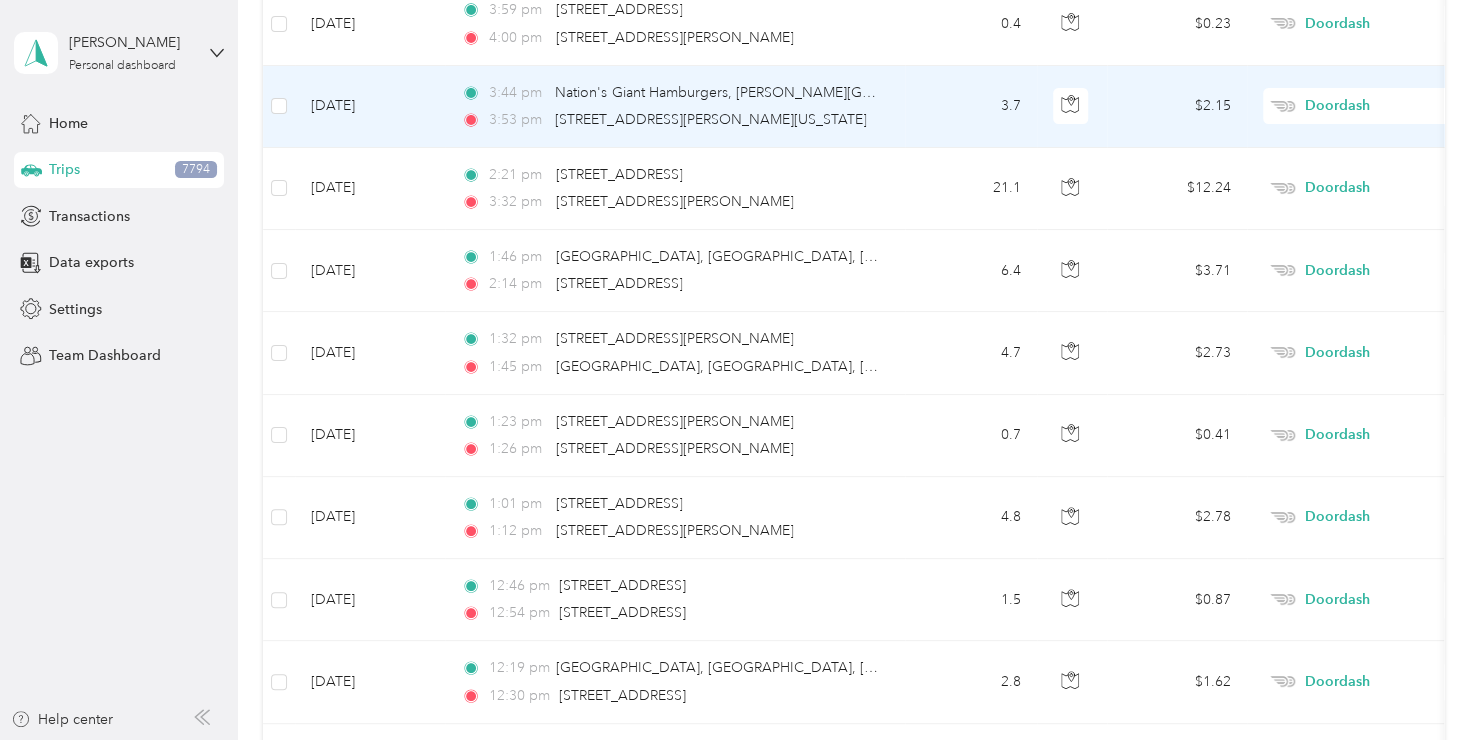 click on "Doordash" at bounding box center (1396, 106) 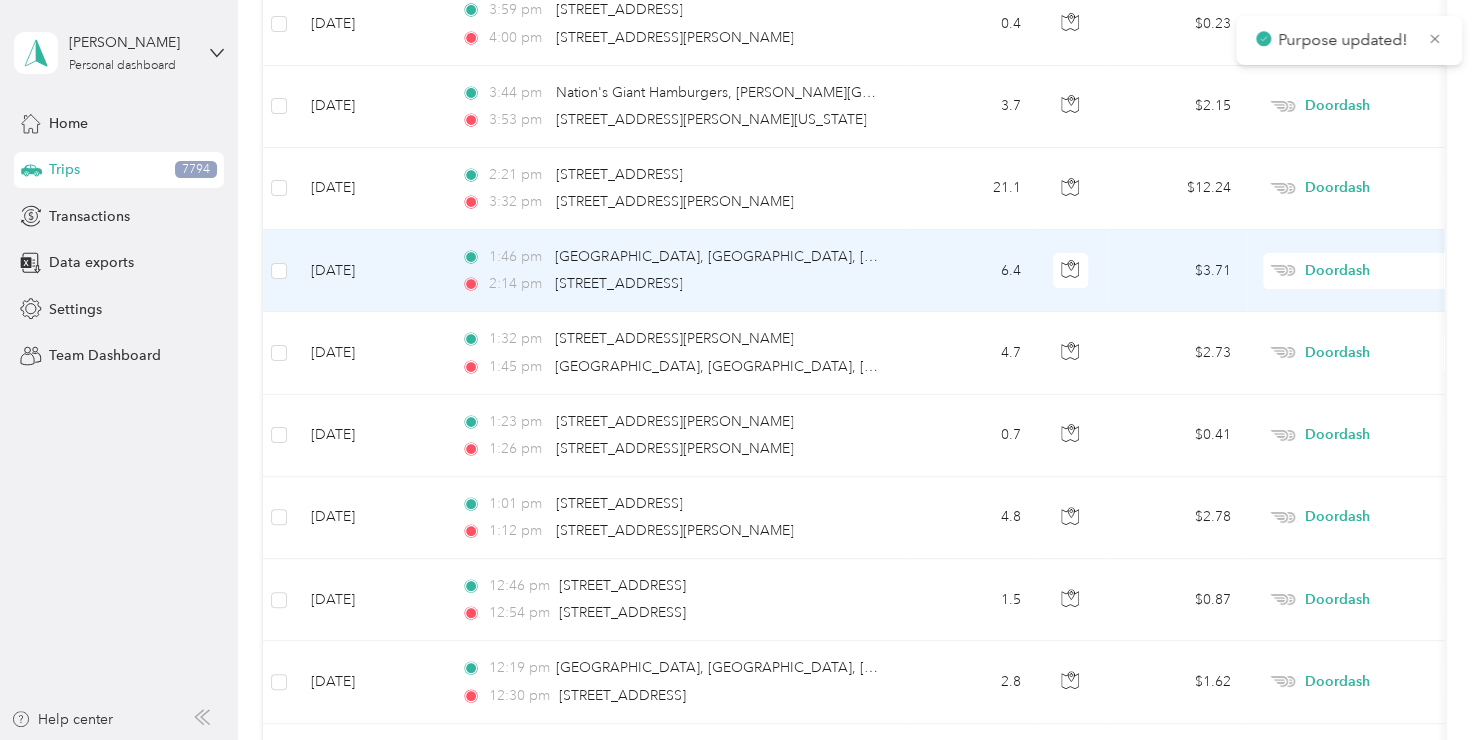 click on "Doordash" at bounding box center [1396, 271] 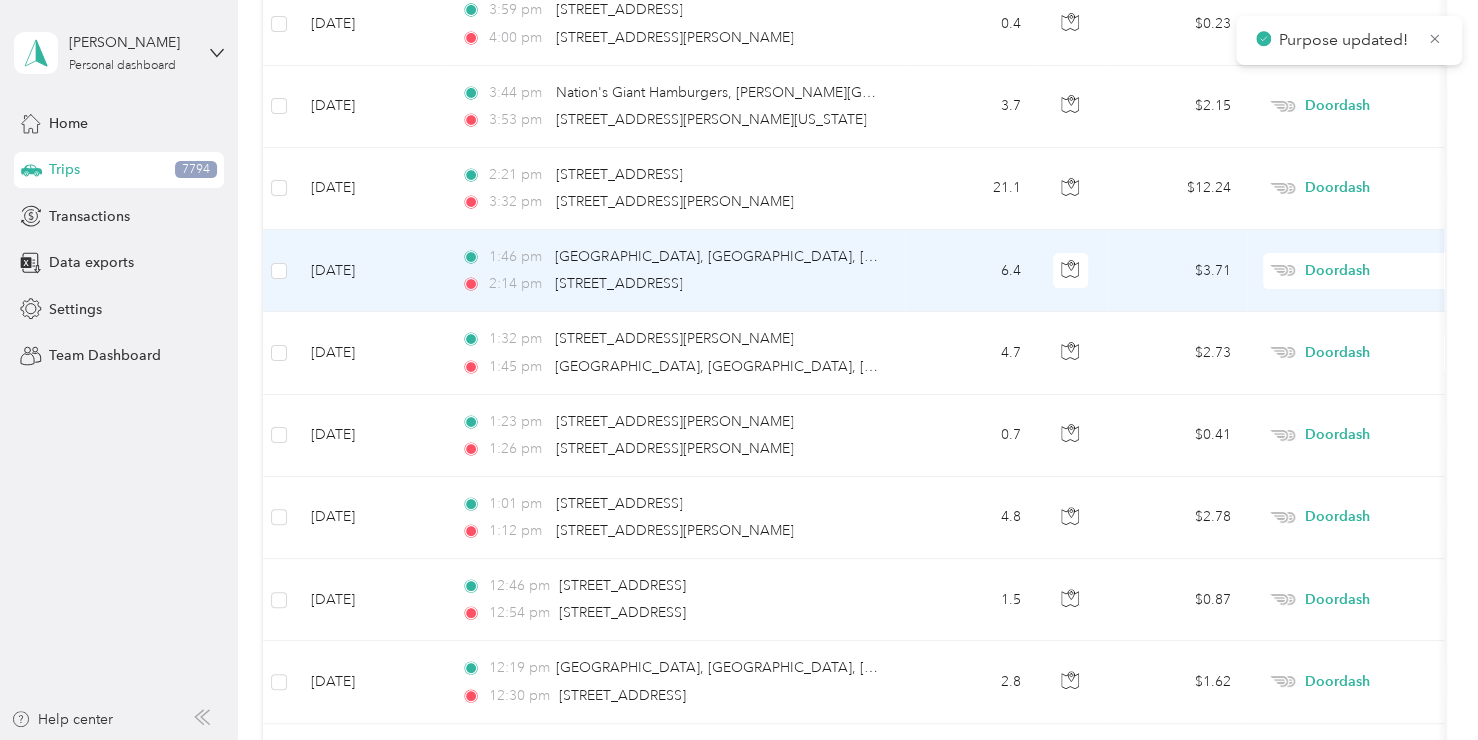 click on "Personal" at bounding box center (1371, 265) 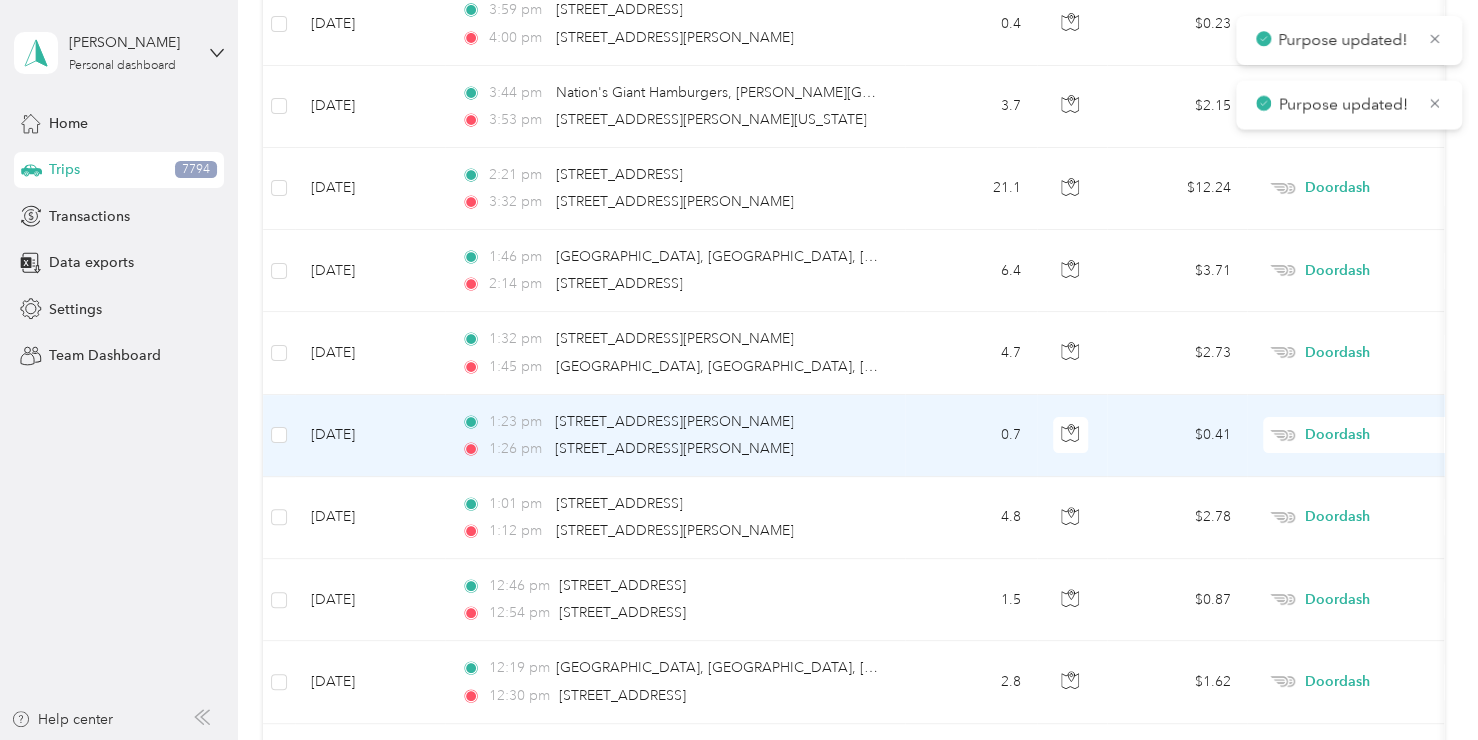 click on "Doordash" at bounding box center (1396, 435) 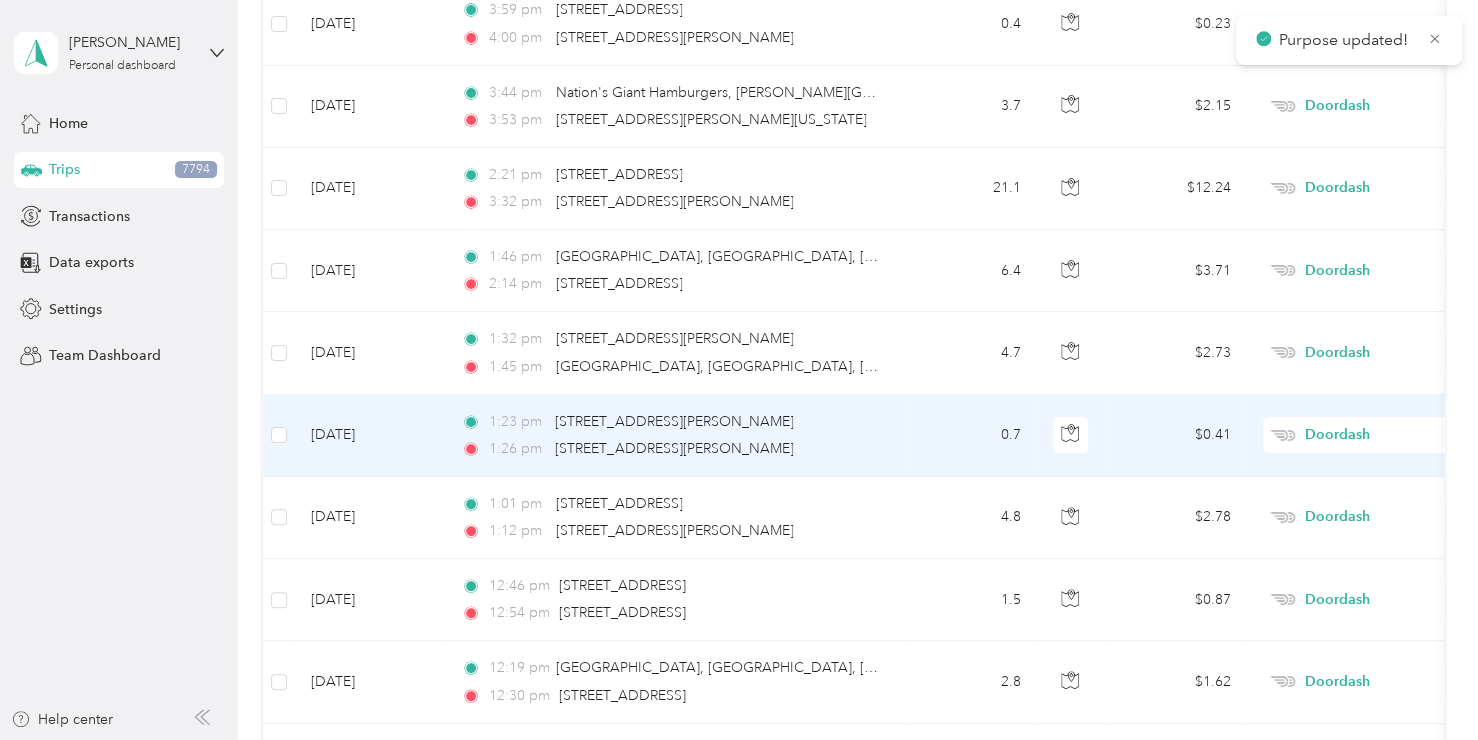 click on "Personal" at bounding box center (1371, 426) 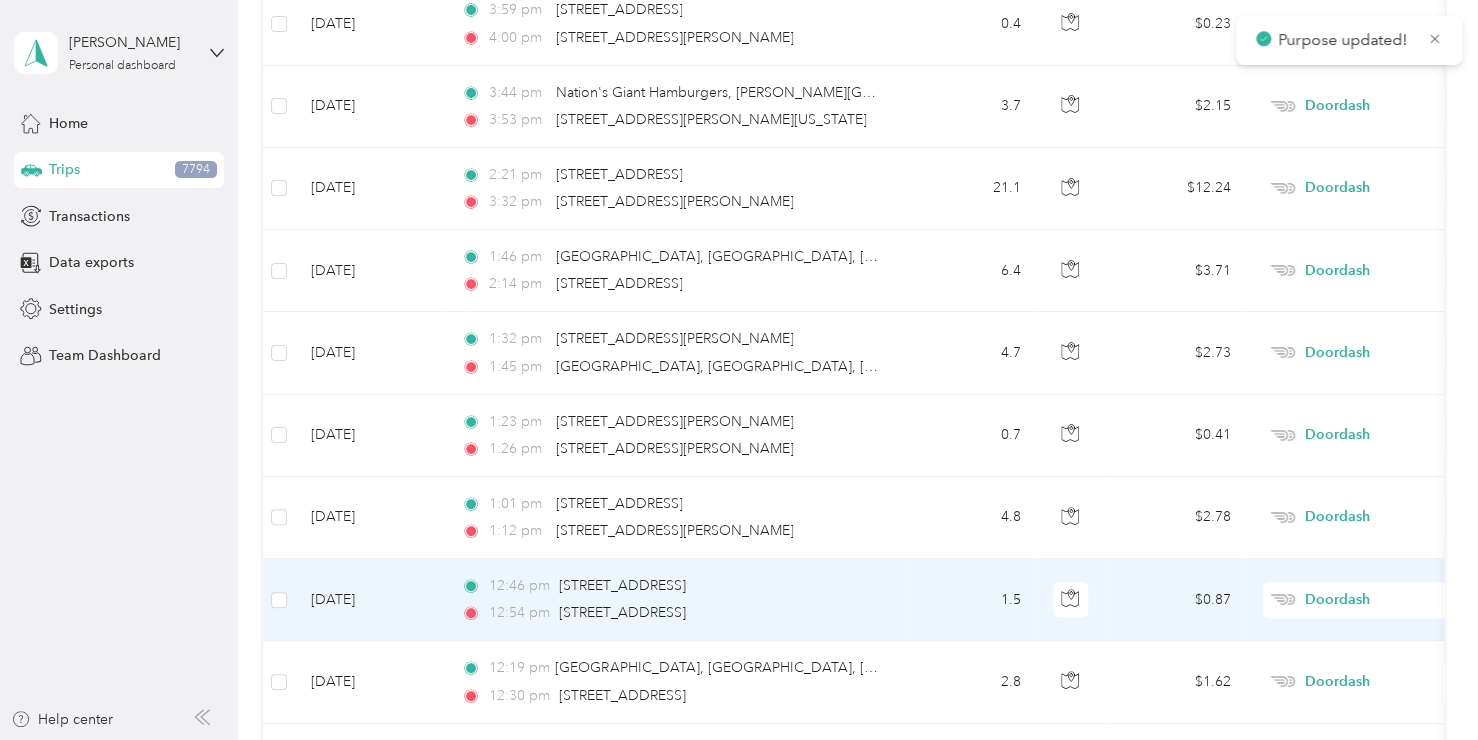 click on "Doordash" at bounding box center [1396, 600] 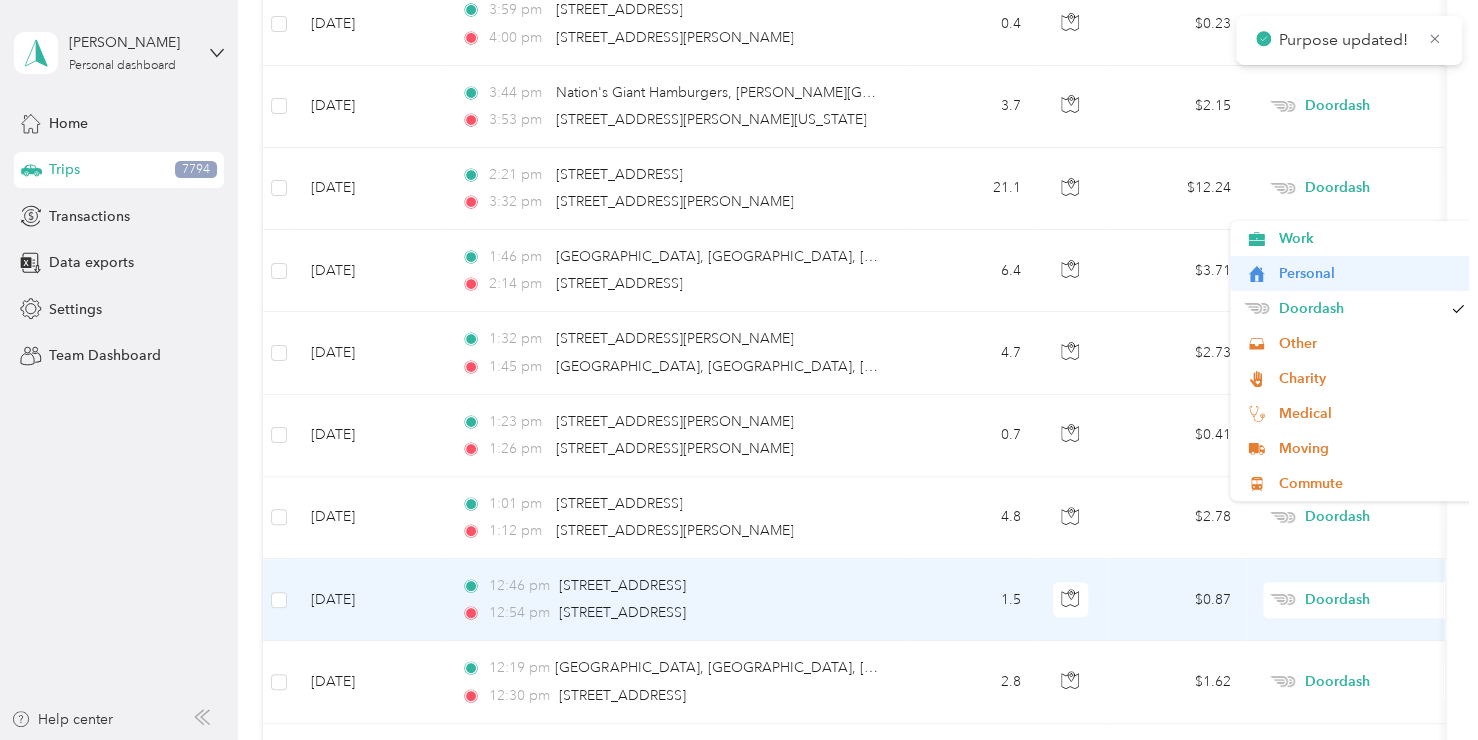click on "Personal" at bounding box center (1371, 273) 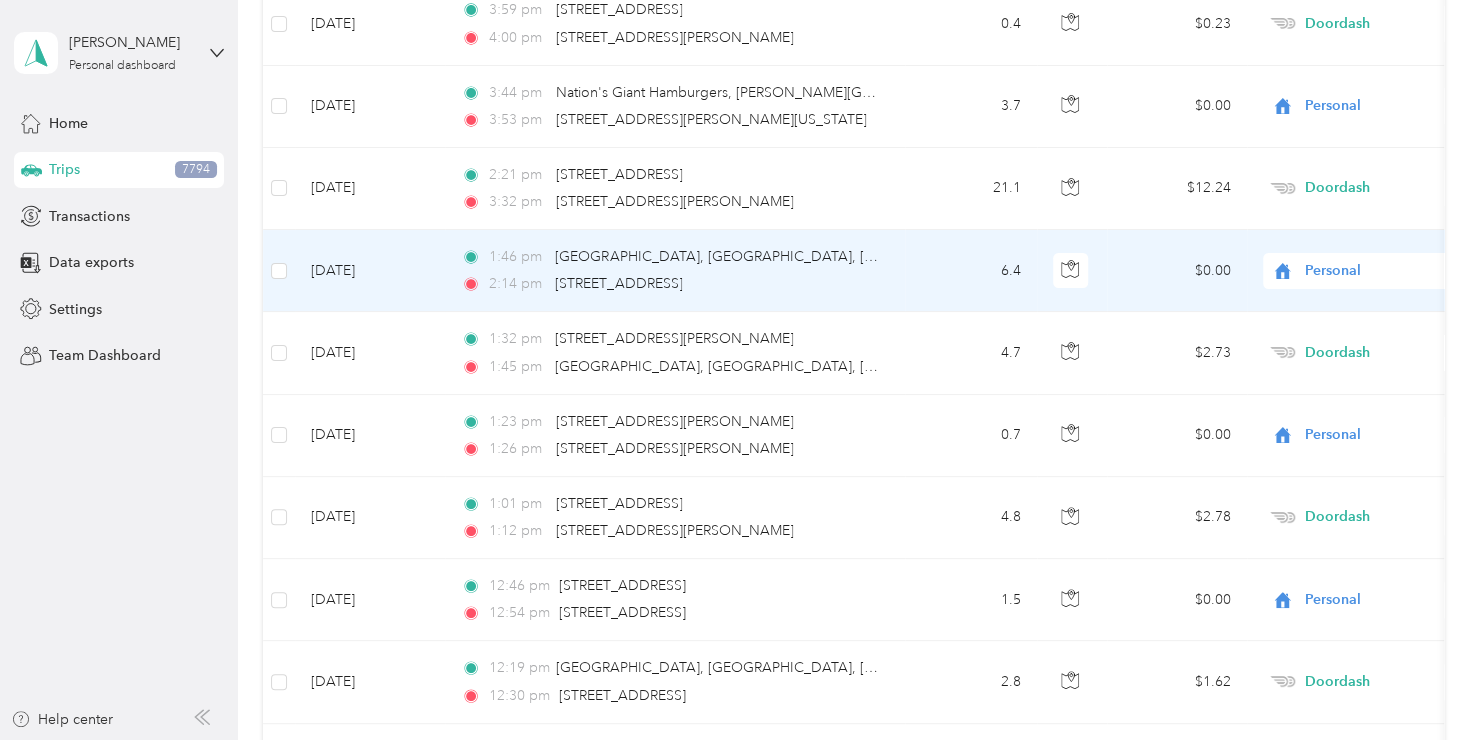scroll, scrollTop: 26612, scrollLeft: 0, axis: vertical 